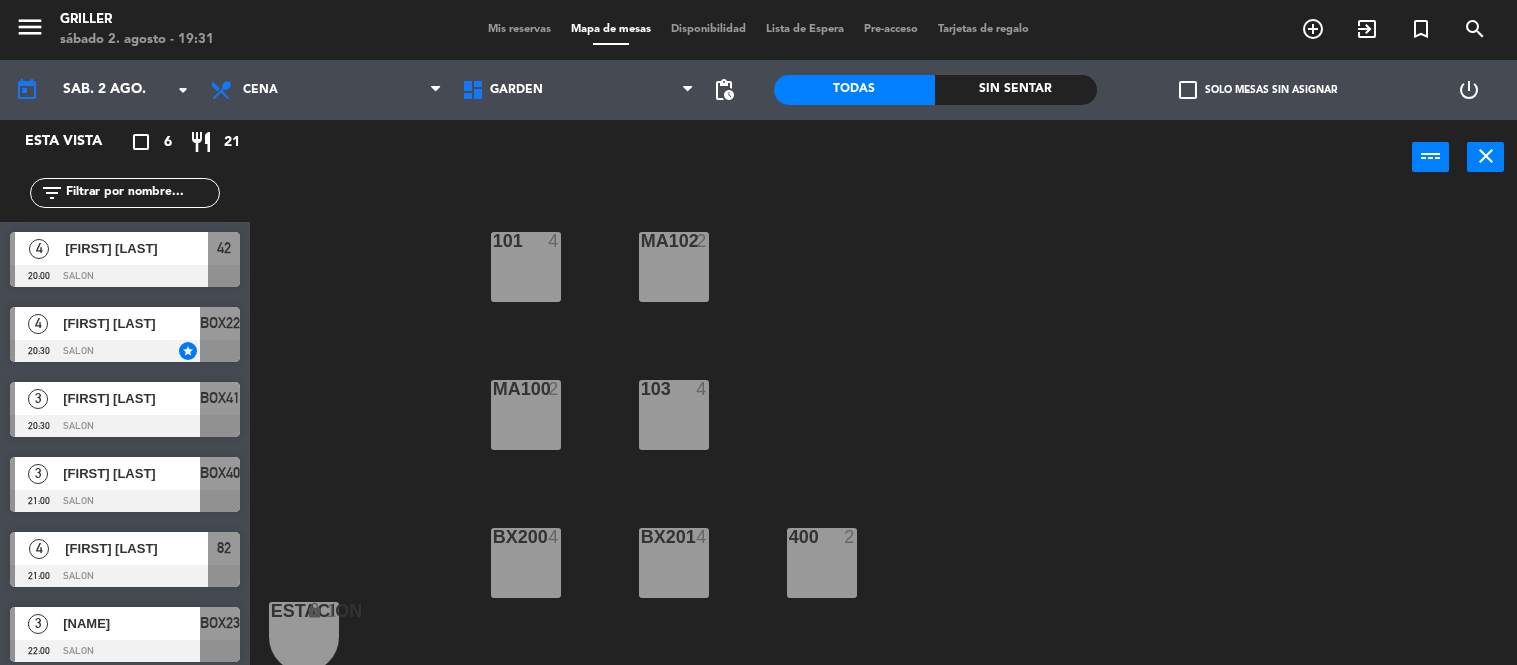 scroll, scrollTop: 0, scrollLeft: 0, axis: both 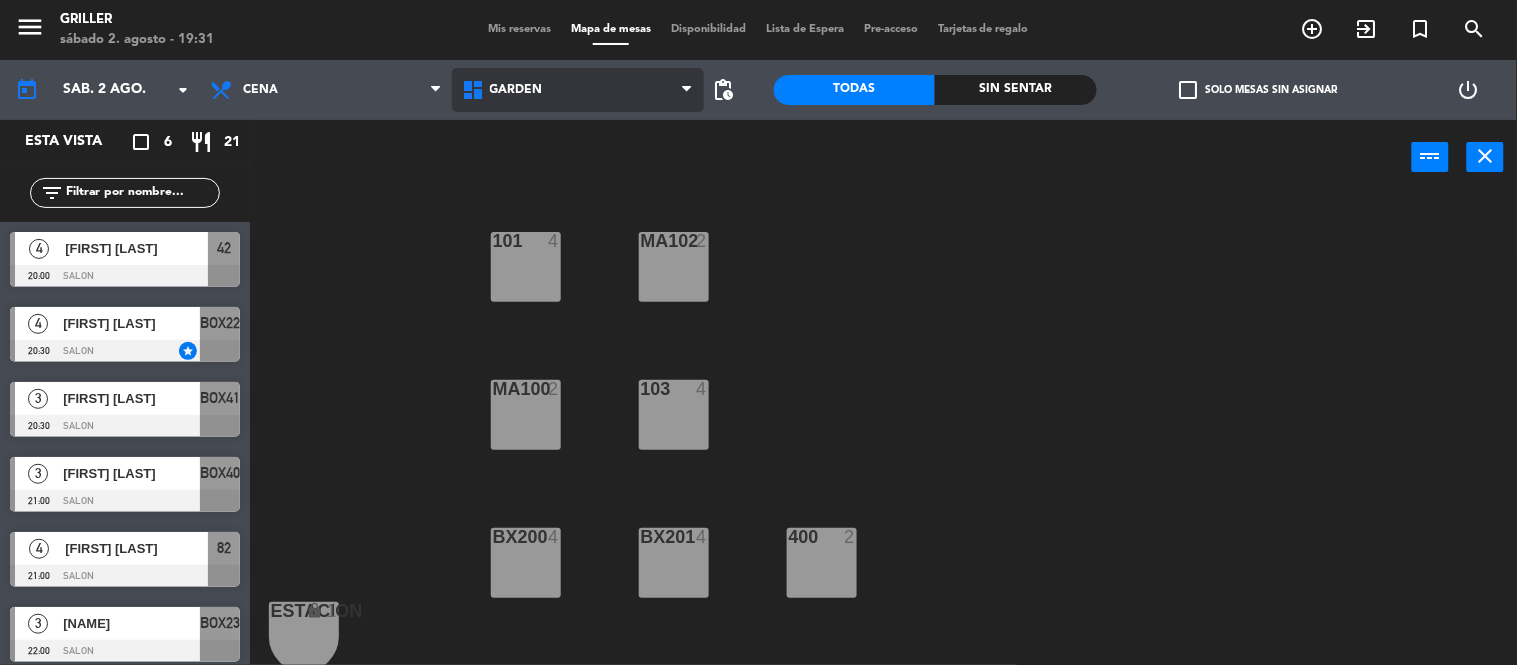 click on "GARDEN" at bounding box center (578, 90) 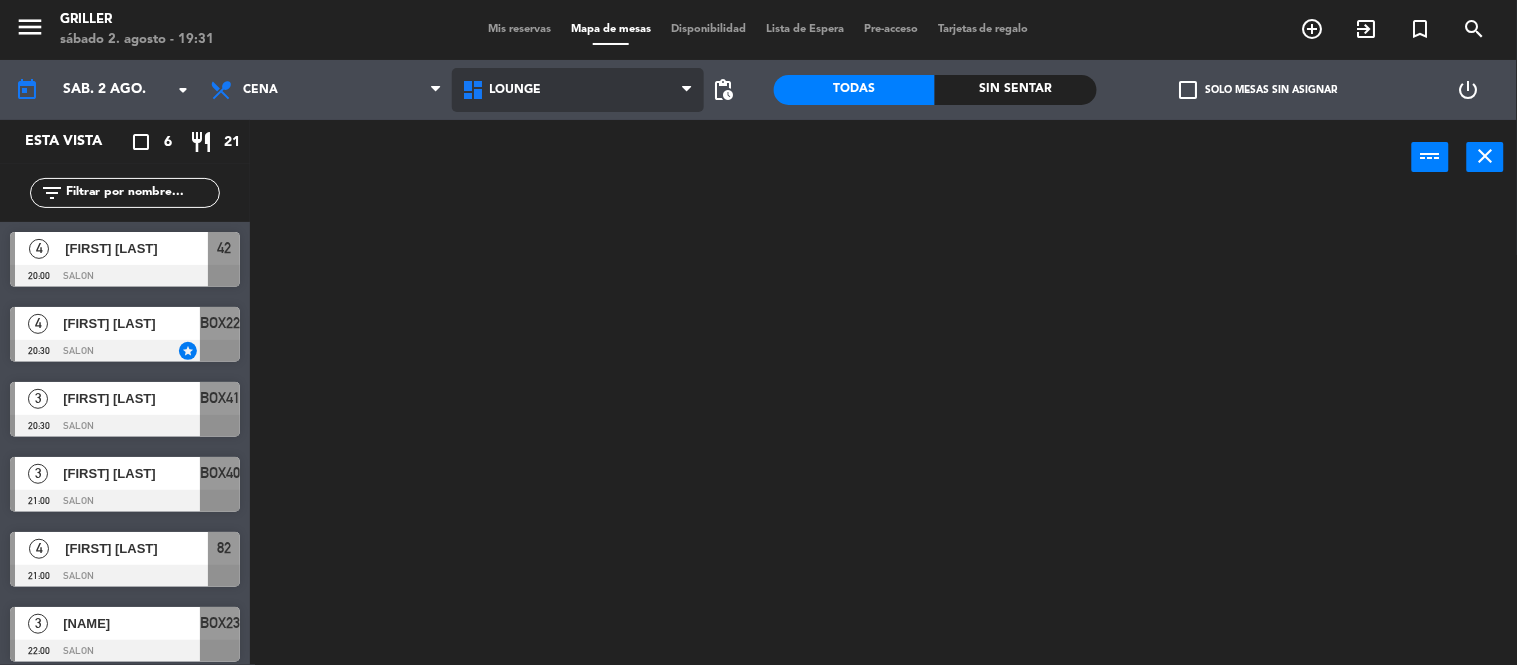 click on "menu  Griller   sábado 2. agosto - 19:31   Mis reservas   Mapa de mesas   Disponibilidad   Lista de Espera   Pre-acceso   Tarjetas de regalo  add_circle_outline exit_to_app turned_in_not search today    sáb. 2 ago. arrow_drop_down  Almuerzo  Cena  Cena  Almuerzo  Cena  GARDEN   LOUNGE   MEITRE   SALON   TERRAZA   LOUNGE   GARDEN   LOUNGE   MEITRE   SALON   TERRAZA  pending_actions  Todas  Sin sentar  check_box_outline_blank   Solo mesas sin asignar   power_settings_new   Esta vista   crop_square  6  restaurant  21 filter_list  4   [FIRST] [LAST]   20:00   SALON  42  4   [FIRST] [LAST]   20:30   SALON  star BOX22  3   [FIRST] [LAST]   20:30   SALON  BOX41  3   [FIRST] [LAST]   21:00   SALON  BOX40  4   [FIRST] [LAST]   21:00   SALON  82  3   [FIRST] [LAST]   22:00   SALON  BOX23 power_input close" 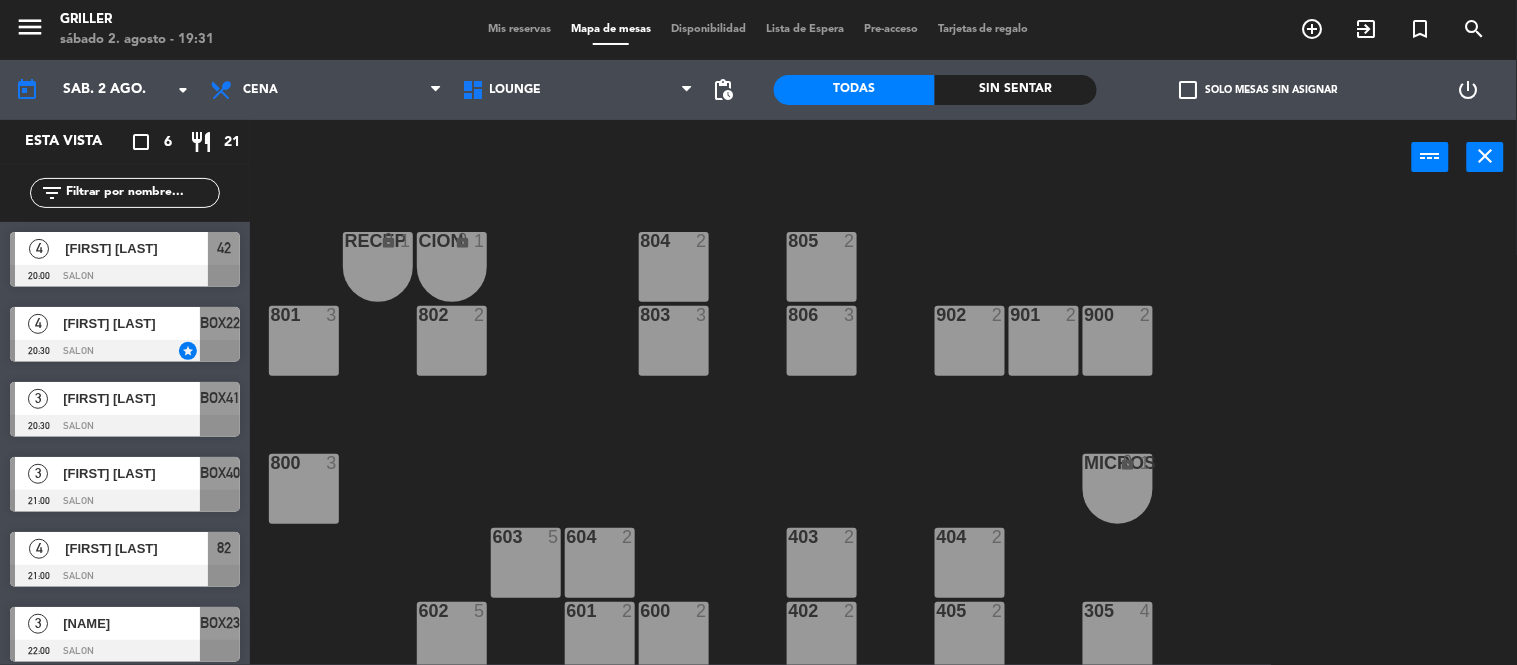 click on "Sin sentar" 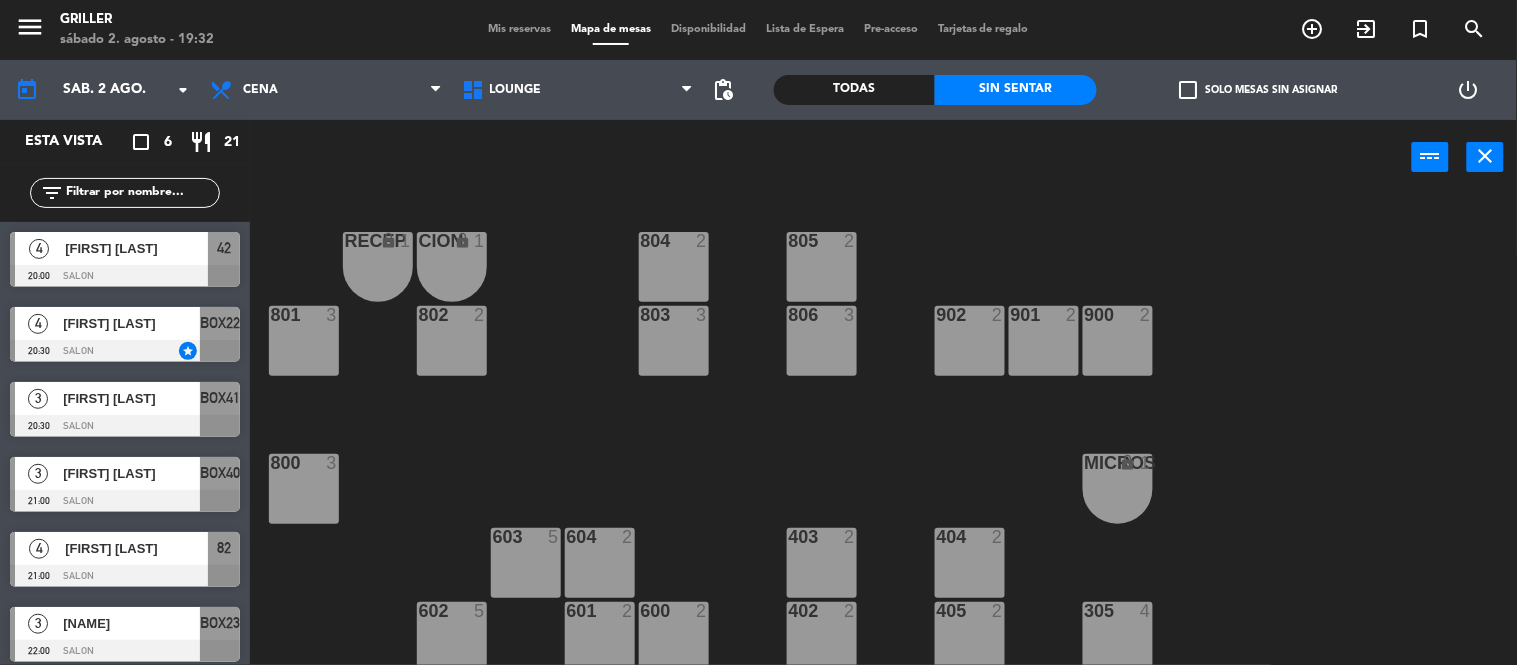 click on "RECEP lock  1  CION lock  1  804  2  805  2  801  3  802  2  803  3  806  3  900  2  901  2  902  2  800  3  MICROS lock  1  603  5  604  2  403  2  404  2  602  5  601  2  600  2  402  2  405  2  305  4  401  2  406  5  502  5  503  2  504  2  400  4  304  4  501  5  500  2  702  4  303  4  701  4  700  6  302  3  B1 lock  1  B2 lock  1  B3 lock  1  B4 lock  1  B5 lock  1  COCINA lock  1  B6 lock  1  301  3  B7 lock  1  B8 lock  1  B9 lock  1  300  3  B10 lock  1  BAÑO lock  1" 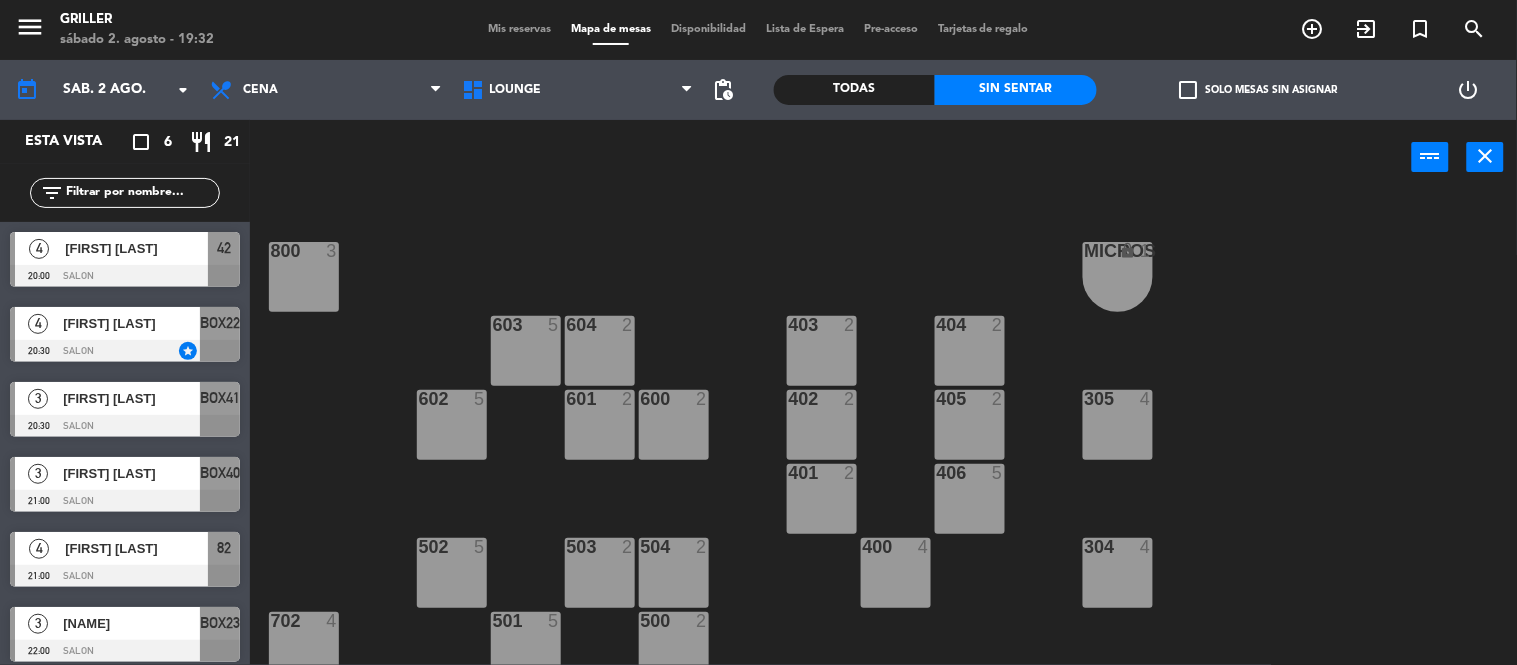 scroll, scrollTop: 0, scrollLeft: 0, axis: both 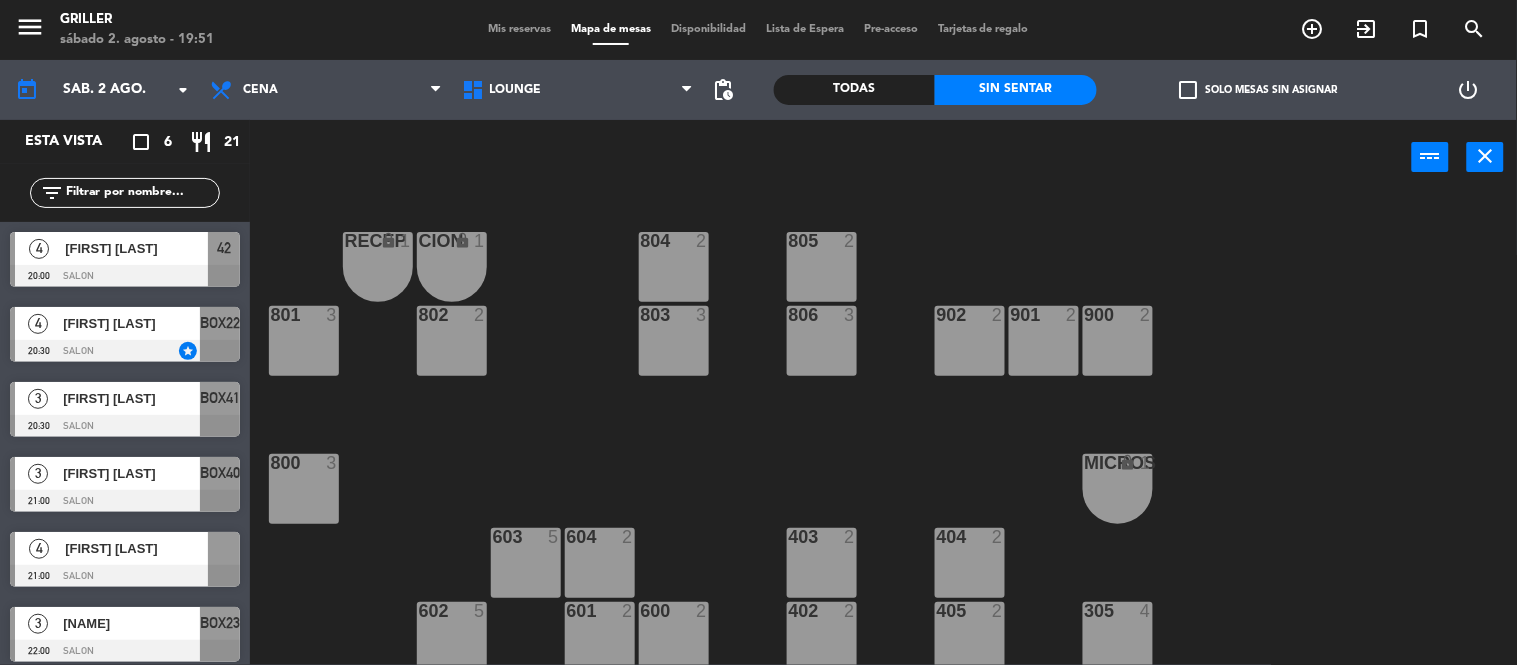 click on "RECEP lock  1  CION lock  1  804  2  805  2  801  3  802  2  803  3  806  3  900  2  901  2  902  2  800  3  MICROS lock  1  603  5  604  2  403  2  404  2  602  5  601  2  600  2  402  2  405  2  305  4  401  2  406  5  502  5  503  2  504  2  400  4  304  4  501  5  500  2  702  4  303  4  701  4  700  6  302  3  B1 lock  1  B2 lock  1  B3 lock  1  B4 lock  1  B5 lock  1  COCINA lock  1  B6 lock  1  301  3  B7 lock  1  B8 lock  1  B9 lock  1  300  3  B10 lock  1  BAÑO lock  1" 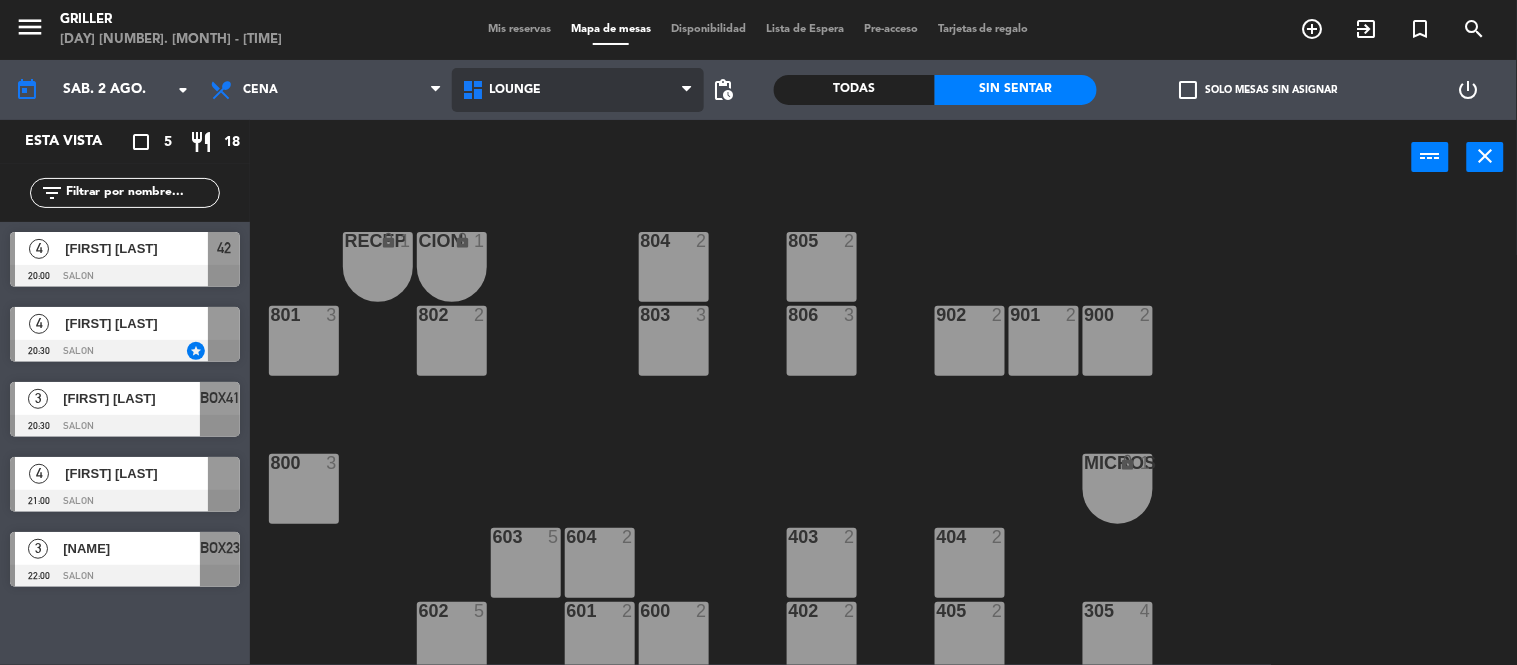 click on "LOUNGE" at bounding box center [516, 90] 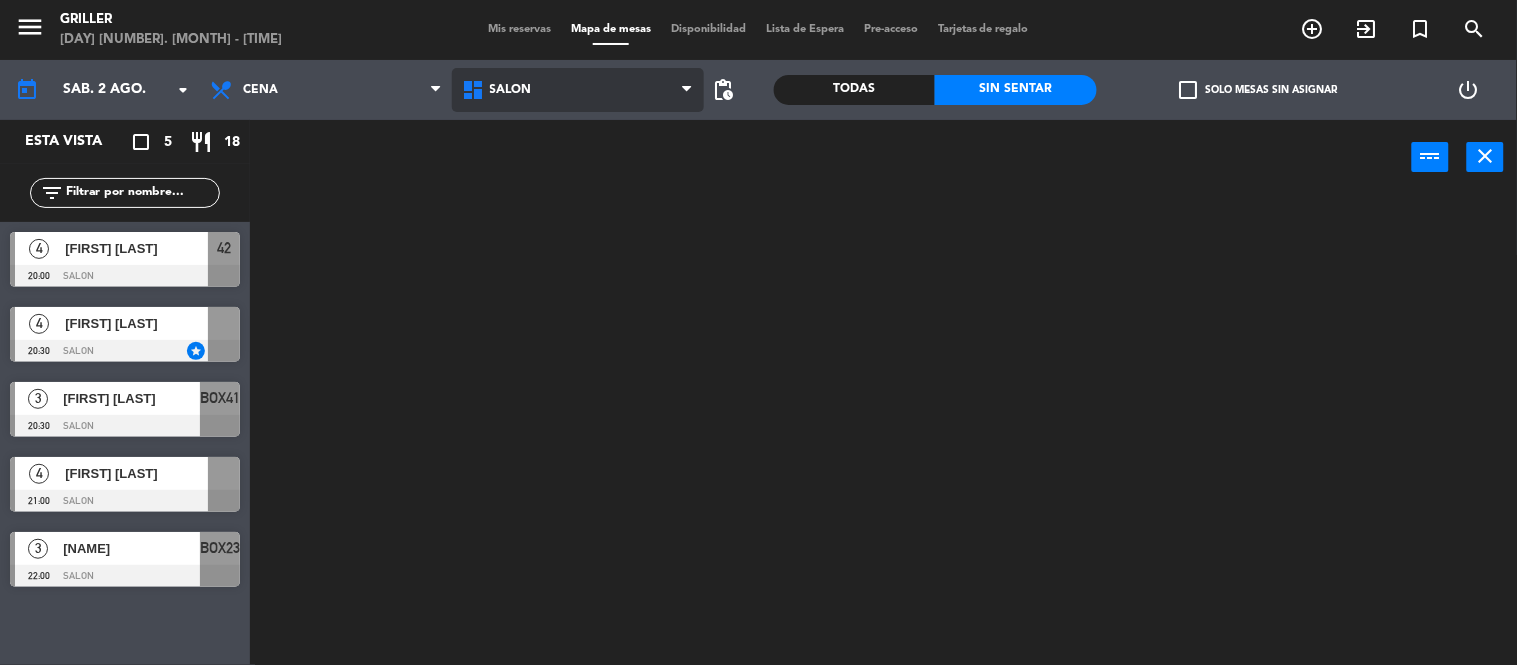 click on "menu  Griller   sábado 2. agosto - 19:55   Mis reservas   Mapa de mesas   Disponibilidad   Lista de Espera   Pre-acceso   Tarjetas de regalo  add_circle_outline exit_to_app turned_in_not search today    sáb. 2 ago. arrow_drop_down  Almuerzo  Cena  Cena  Almuerzo  Cena  GARDEN   LOUNGE   MEITRE   SALON   TERRAZA   SALON   GARDEN   LOUNGE   MEITRE   SALON   TERRAZA  pending_actions  Todas  Sin sentar  check_box_outline_blank   Solo mesas sin asignar   power_settings_new   Esta vista   crop_square  5  restaurant  18 filter_list  4   [FIRST] [LAST]   20:00   SALON  42  4   [FIRST] [LAST]   20:30   SALON  star  3   [FIRST] [LAST]   20:30   SALON  BOX41  4   [FIRST] [LAST]   21:00   SALON   3   [FIRST] [LAST]   22:00   SALON  BOX23 power_input close" 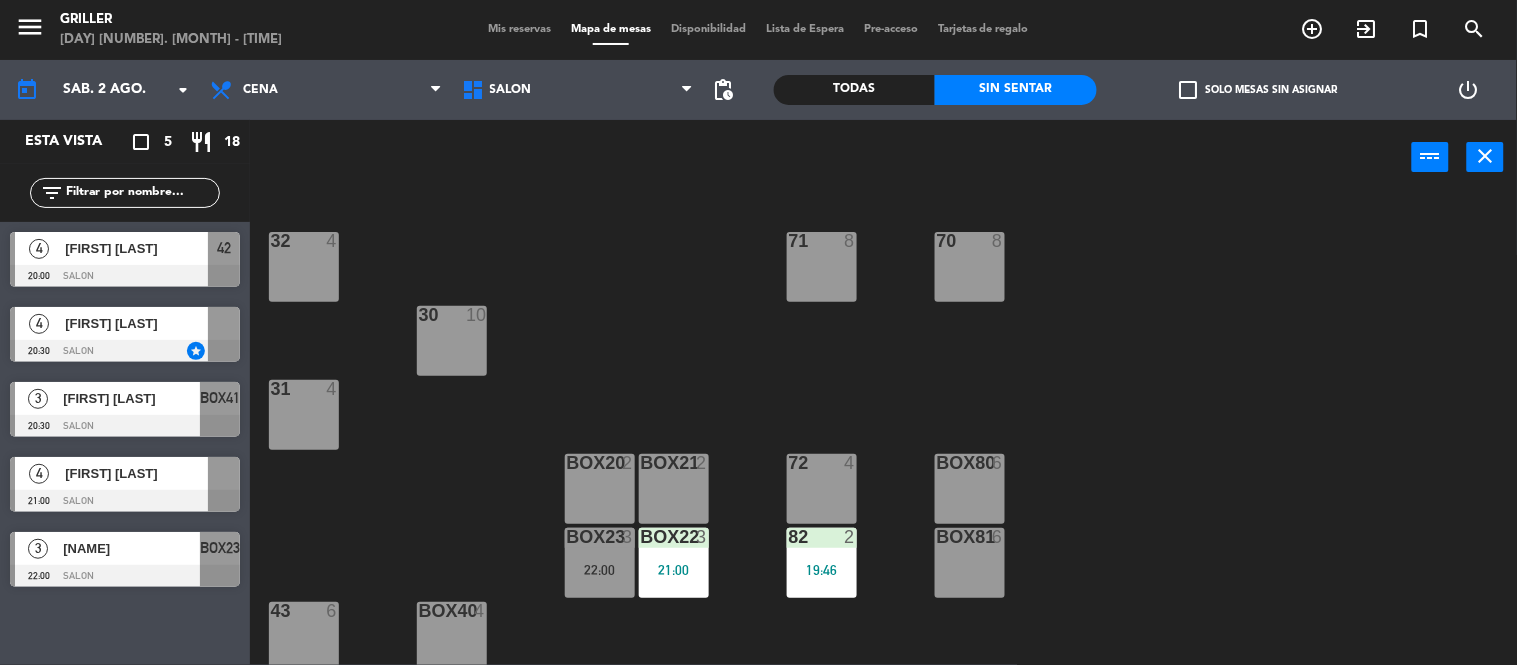 click on "32  4  71  8  70  8  30  10  31  4  BOX20  2  BOX21  2  72  4  BOX80  6  BOX23  3   22:00  BOX22  3   21:00  82  2   19:46  BOX81  6  BOX40  4  43  6  BOX41  3   20:30  12  4  42  4   20:00  10  8  11  7" 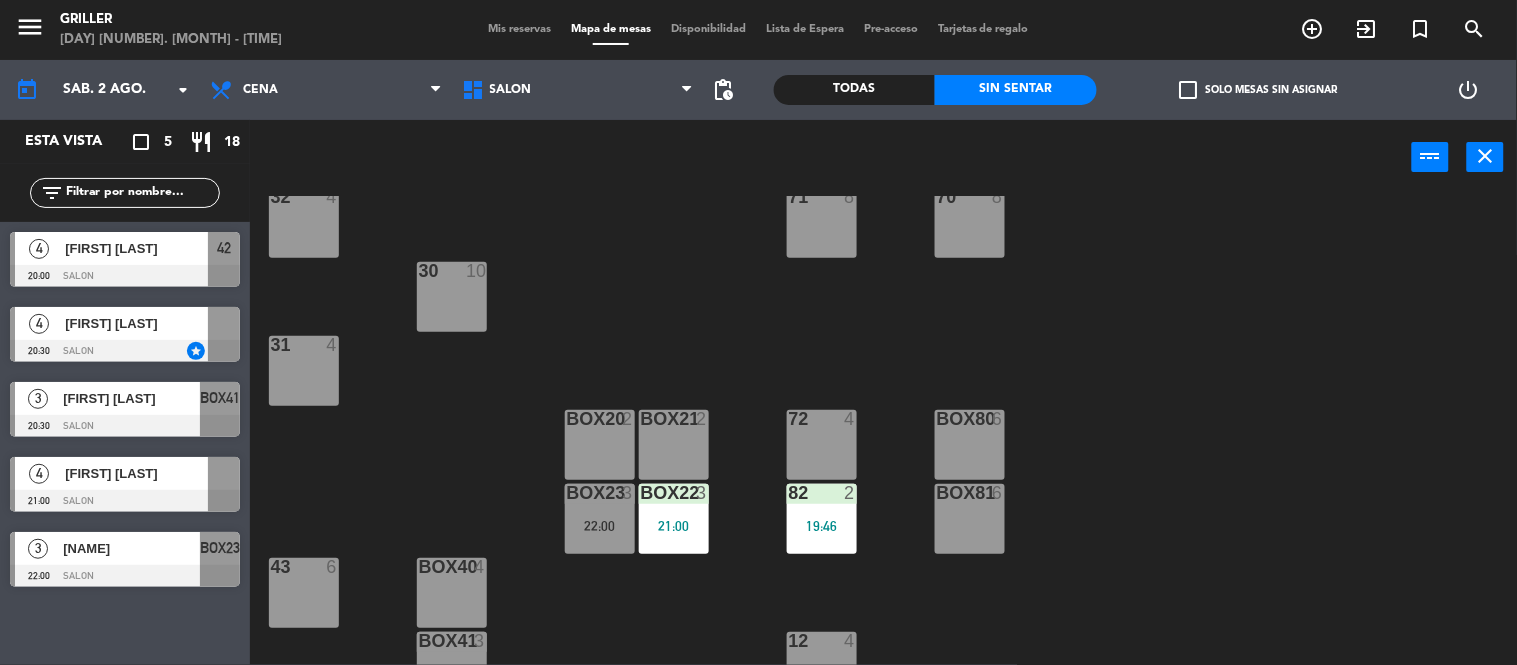 scroll, scrollTop: 227, scrollLeft: 0, axis: vertical 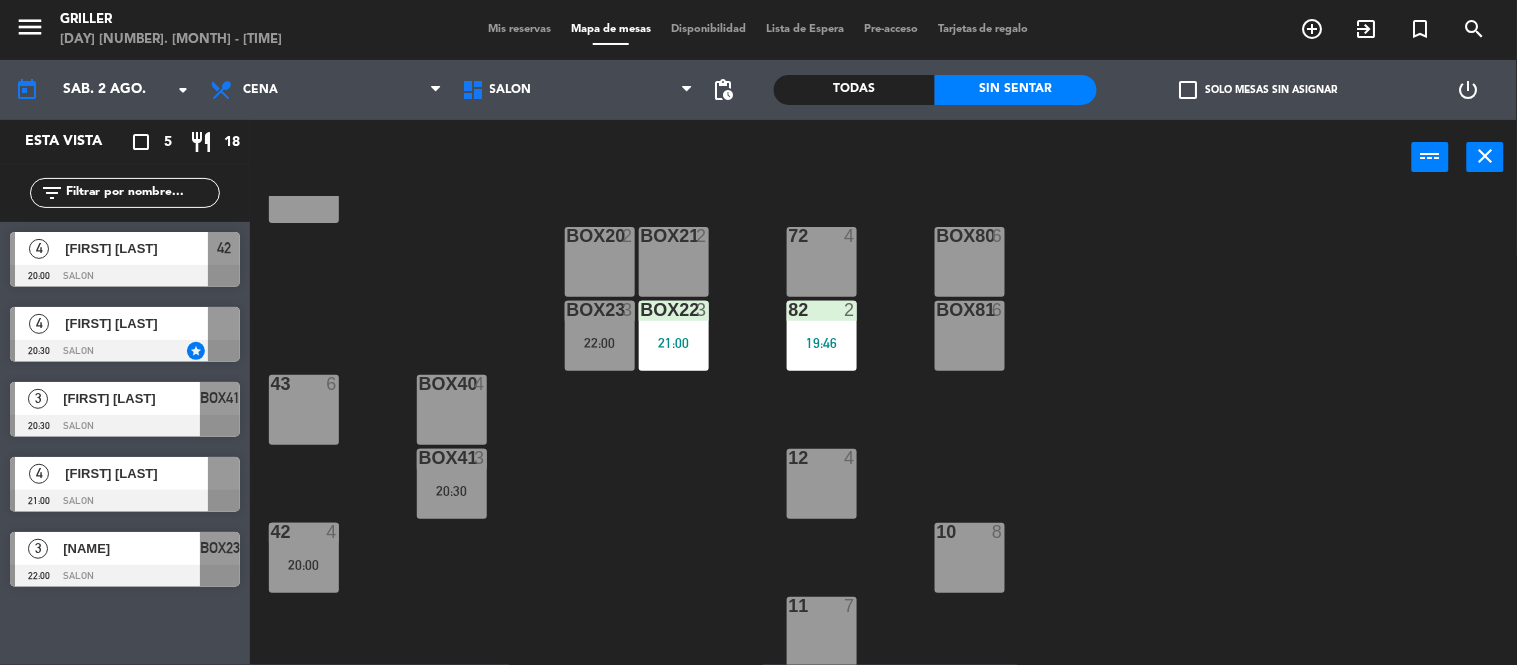 click on "BOX22 3 21:00" at bounding box center (674, 336) 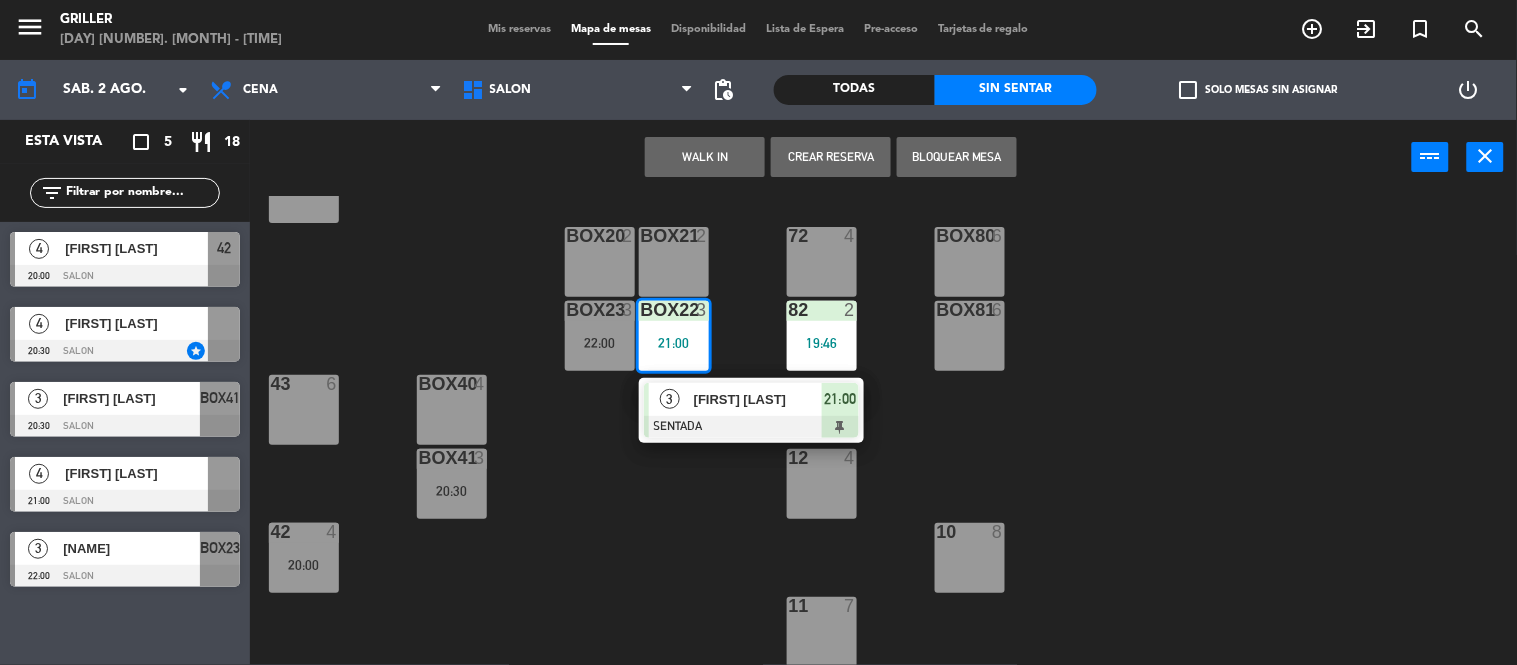 drag, startPoint x: 634, startPoint y: 477, endPoint x: 716, endPoint y: 486, distance: 82.492424 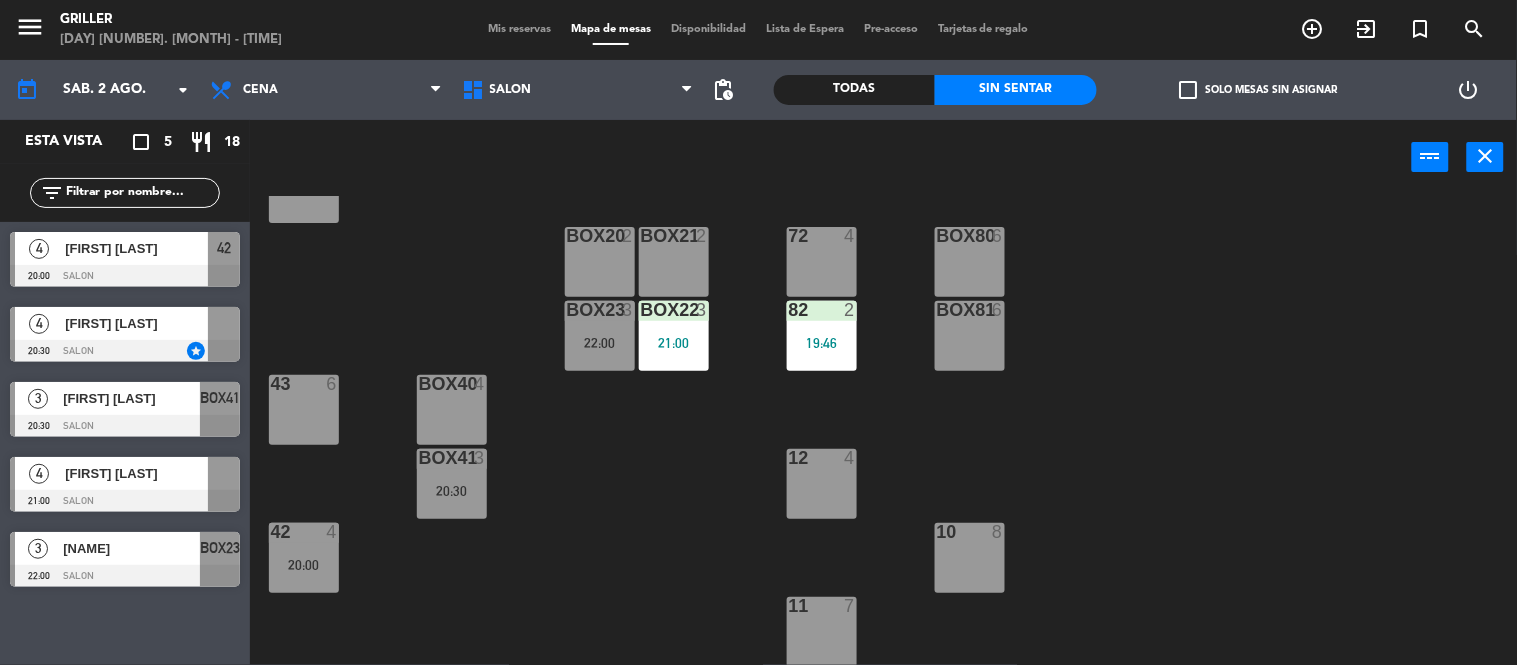 click on "82 2 19:46" at bounding box center (822, 336) 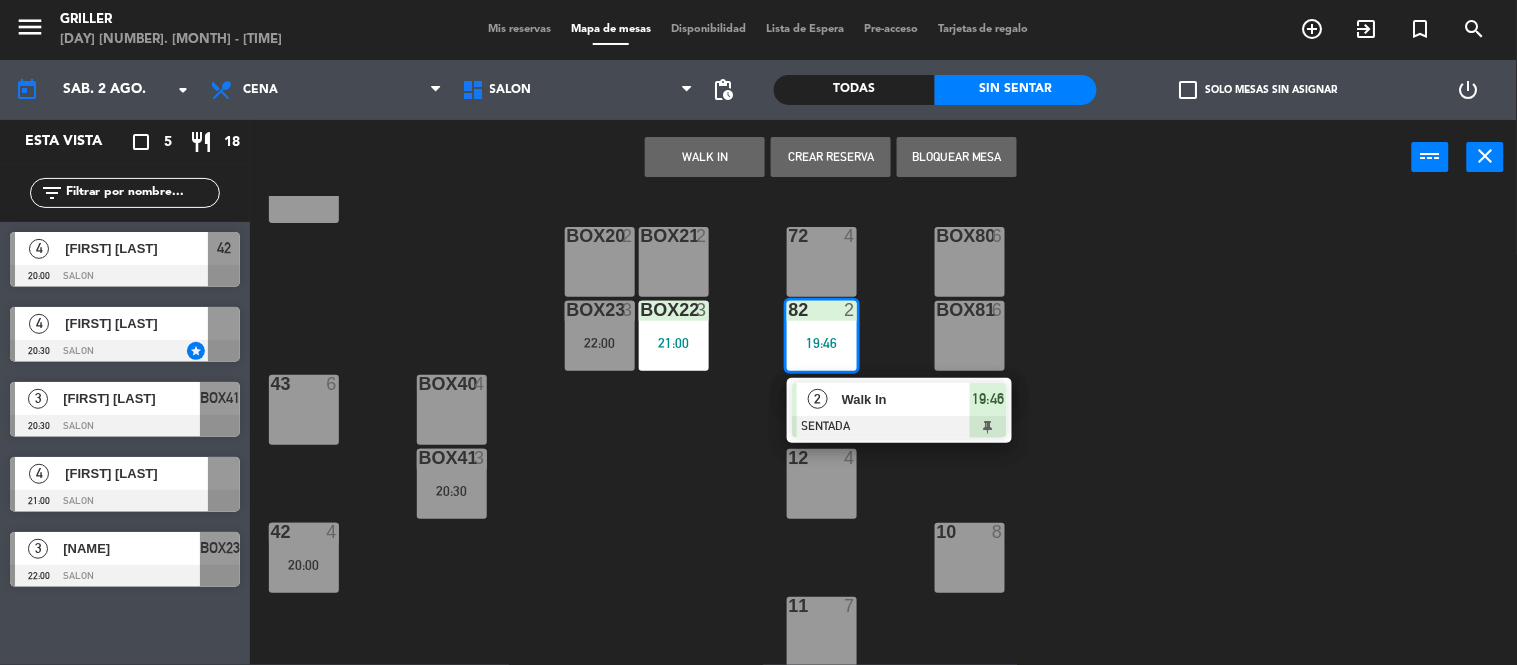 click on "32  4  71  8  70  8  30  10  31  4  BOX20  2  BOX21  2  72  3   22:00  BOX80  6  BOX23  4   20:30  BOX22  3   21:00  82  2   19:46  BOX81  6  BOX40  4  43  6  BOX41  3   20:30  12  4  42  4   21:00  10  8  11  7" 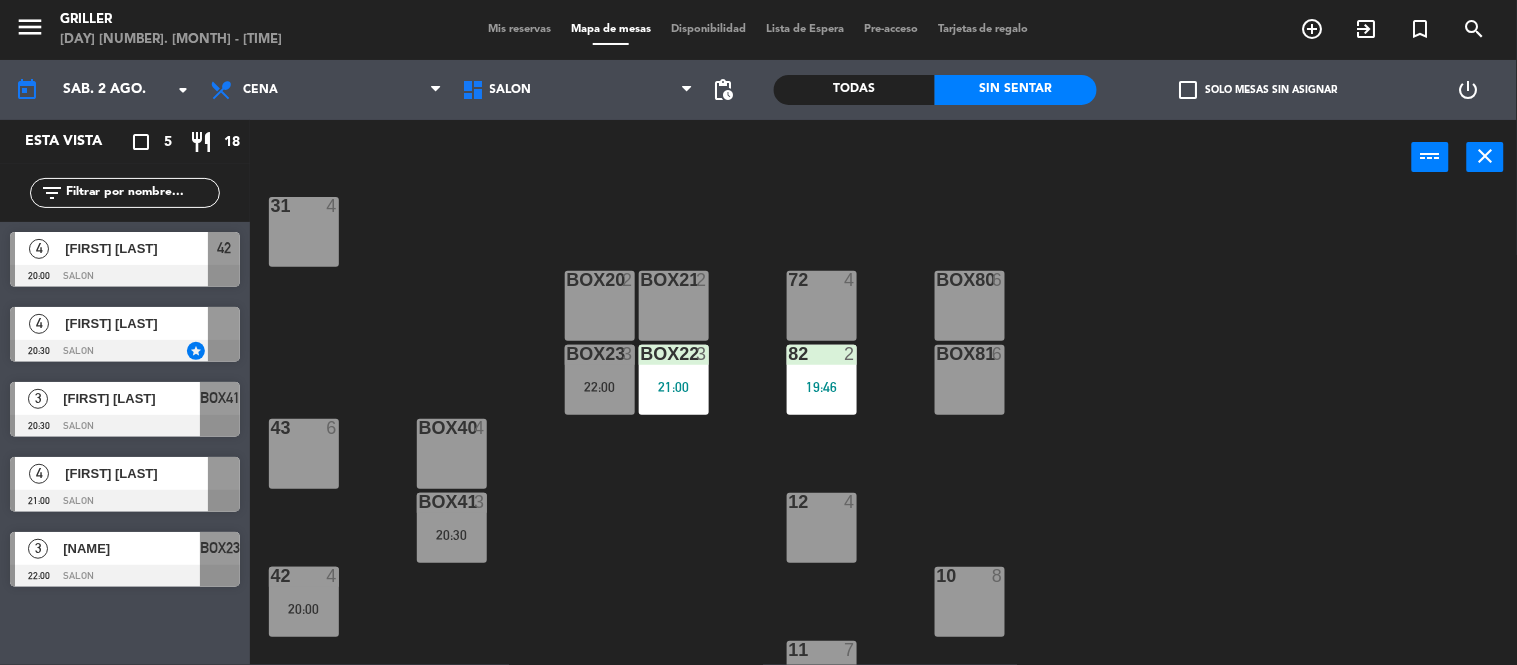 scroll, scrollTop: 0, scrollLeft: 0, axis: both 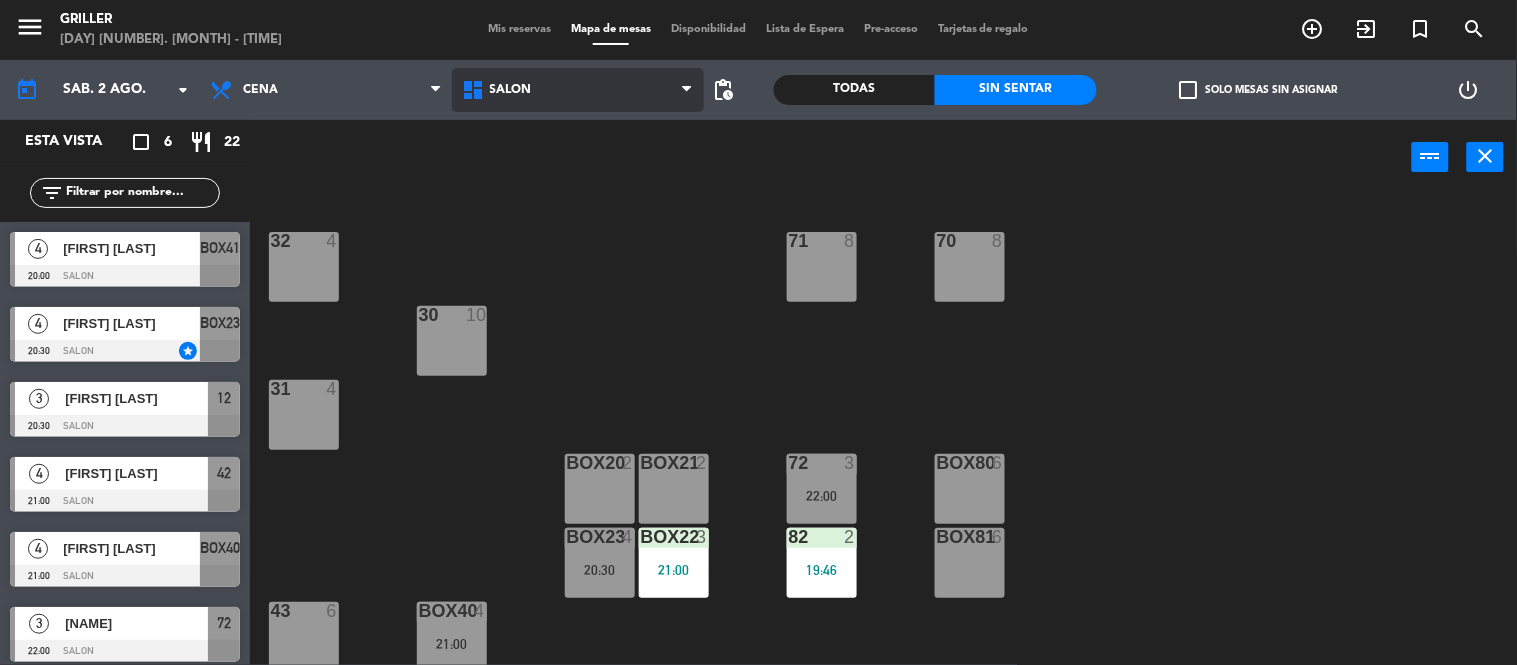 click on "SALON" at bounding box center [578, 90] 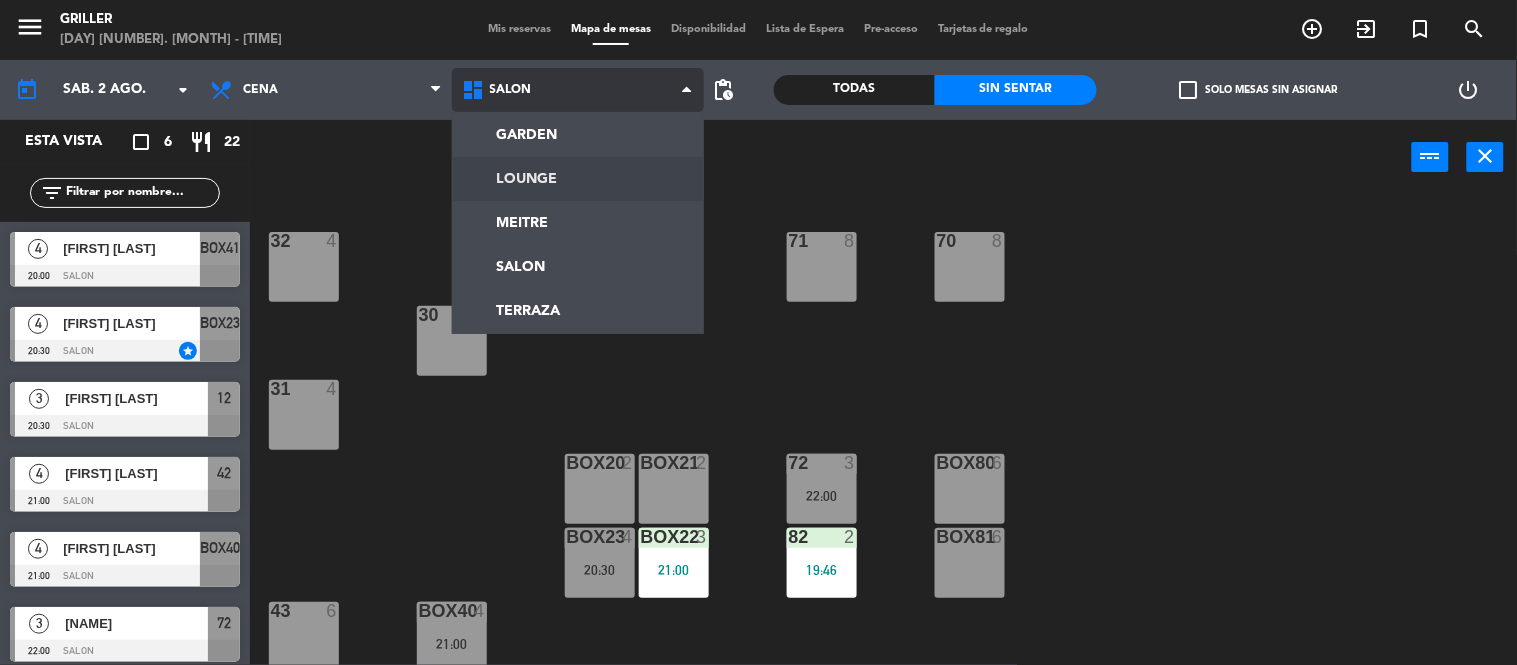 click on "menu  Griller   sábado 2. agosto - 19:59   Mis reservas   Mapa de mesas   Disponibilidad   Lista de Espera   Pre-acceso   Tarjetas de regalo  add_circle_outline exit_to_app turned_in_not search today    sáb. 2 ago. arrow_drop_down  Almuerzo  Cena  Cena  Almuerzo  Cena  GARDEN   LOUNGE   MEITRE   SALON   TERRAZA   SALON   GARDEN   LOUNGE   MEITRE   SALON   TERRAZA  pending_actions  Todas  Sin sentar  check_box_outline_blank   Solo mesas sin asignar   power_settings_new   Esta vista   crop_square  6  restaurant  22 filter_list  4   [FIRST] [LAST]   20:00   SALON  BOX41  4   [FIRST] [LAST]   20:30   SALON  star BOX23  3   [FIRST] [LAST]   20:30   SALON  12  4   [FIRST] [LAST]   21:00   SALON  42  4   [FIRST] [LAST]   21:00   SALON  BOX40  3   [FIRST] [LAST]   22:00   SALON  72 power_input close 32  4  71  8  70  8  30  10  31  4  BOX20  2  BOX21  2  72  3   22:00  BOX80  6  BOX23  4   20:30  BOX22  3   21:00  82  2   19:46  BOX81  6  BOX40  4   21:00  43  6  BOX41  4   20:00  12  3   20:30  42  4  10  8" 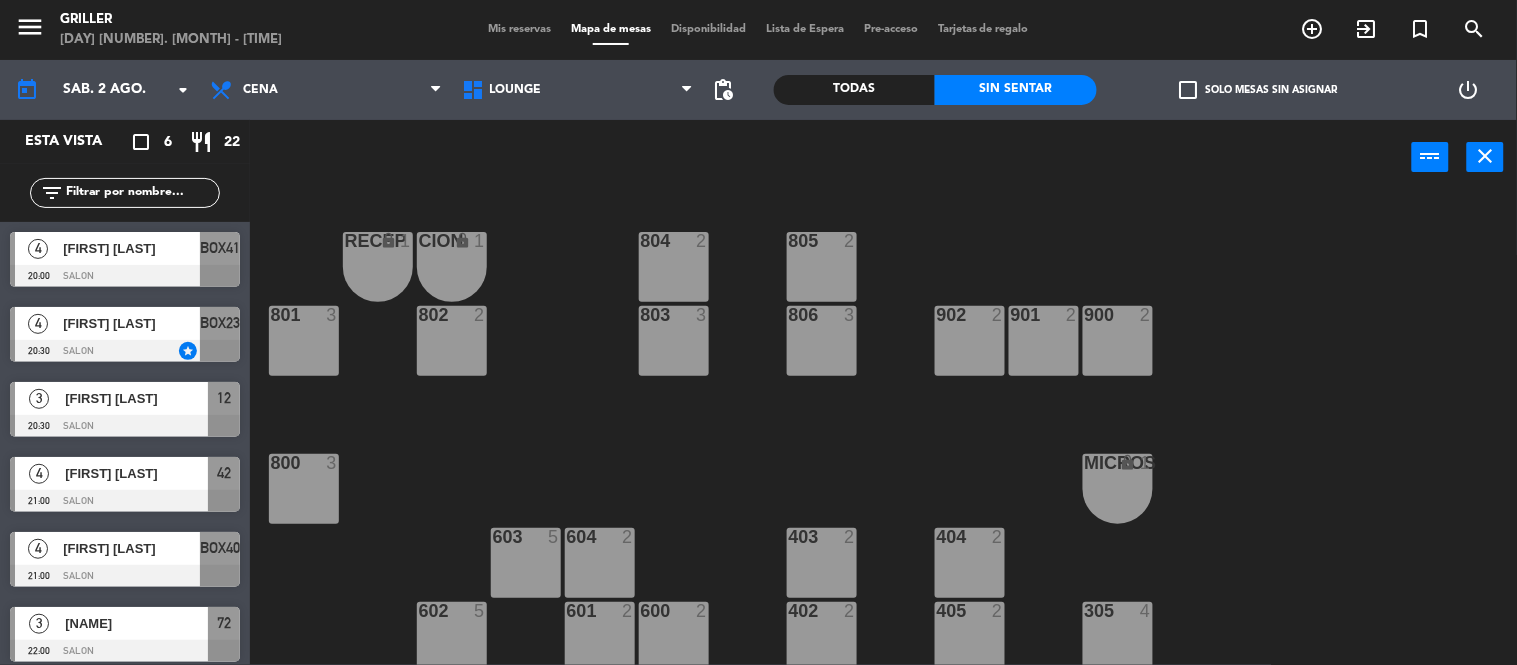 click on "RECEP lock  1  CION lock  1  804  2  805  2  801  3  802  2  803  3  806  3  900  2  901  2  902  2  800  3  MICROS lock  1  603  5  604  2  403  2  404  2  602  5  601  2  600  2  402  2  405  2  305  4  401  2  406  5  502  5  503  2  504  2  400  4  304  4  501  5  500  2  702  4  303  4  701  4  700  6  302  3  B1 lock  1  B2 lock  1  B3 lock  1  B4 lock  1  B5 lock  1  COCINA lock  1  B6 lock  1  301  3  B7 lock  1  B8 lock  1  B9 lock  1  300  3  B10 lock  1  BAÑO lock  1" 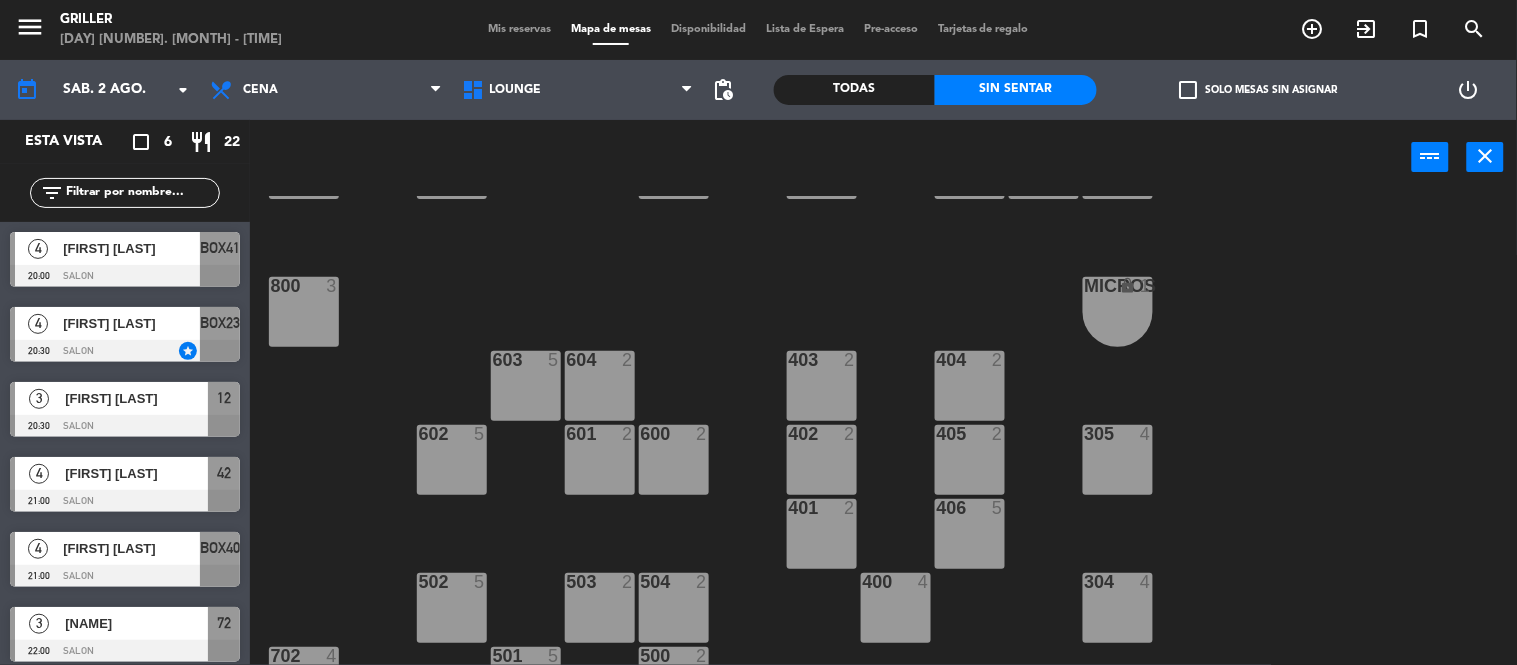 scroll, scrollTop: 0, scrollLeft: 0, axis: both 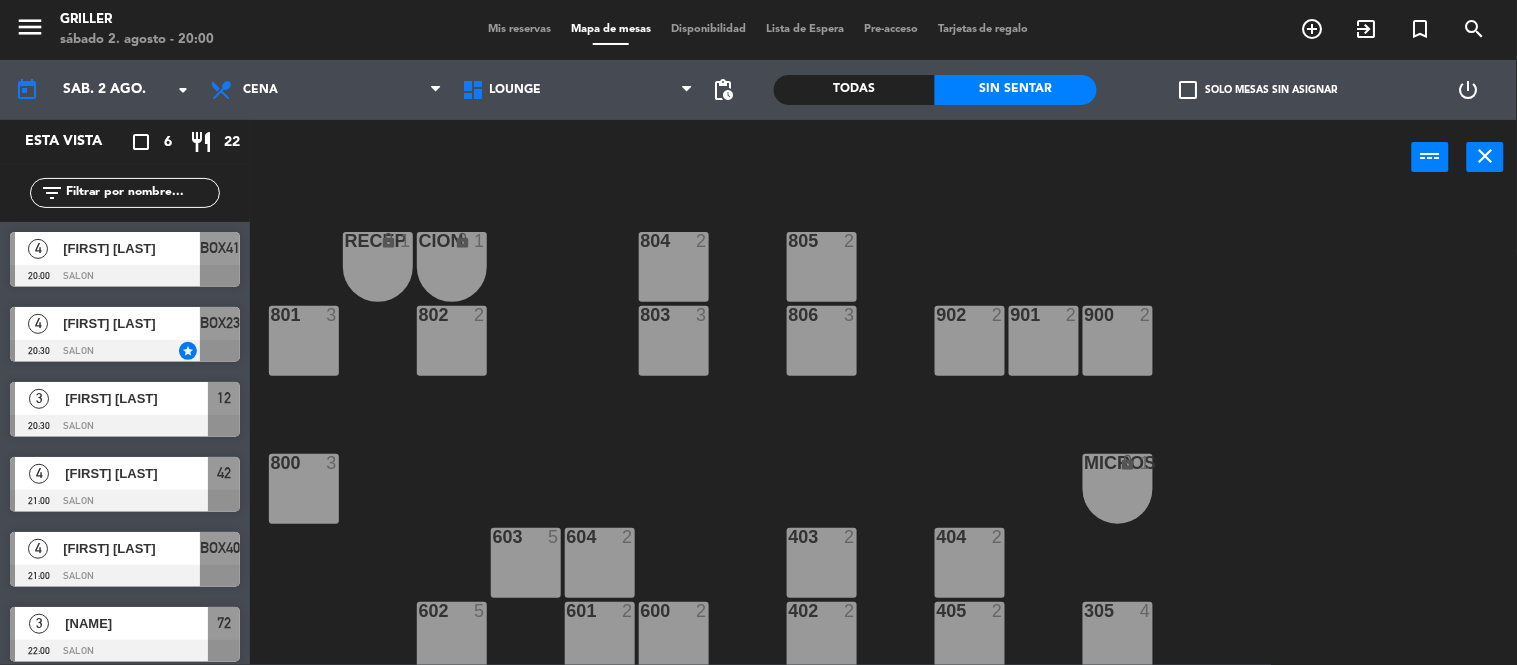 click on "RECEP lock  1  CION lock  1  804  2  805  2  801  3  802  2  803  3  806  3  900  2  901  2  902  2  800  3  MICROS lock  1  603  5  604  2  403  2  404  2  602  5  601  2  600  2  402  2  405  2  305  4  401  2  406  5  502  5  503  2  504  2  400  4  304  4  501  5  500  2  702  4  303  4  701  4  700  6  302  3  B1 lock  1  B2 lock  1  B3 lock  1  B4 lock  1  B5 lock  1  COCINA lock  1  B6 lock  1  301  3  B7 lock  1  B8 lock  1  B9 lock  1  300  3  B10 lock  1  BAÑO lock  1" 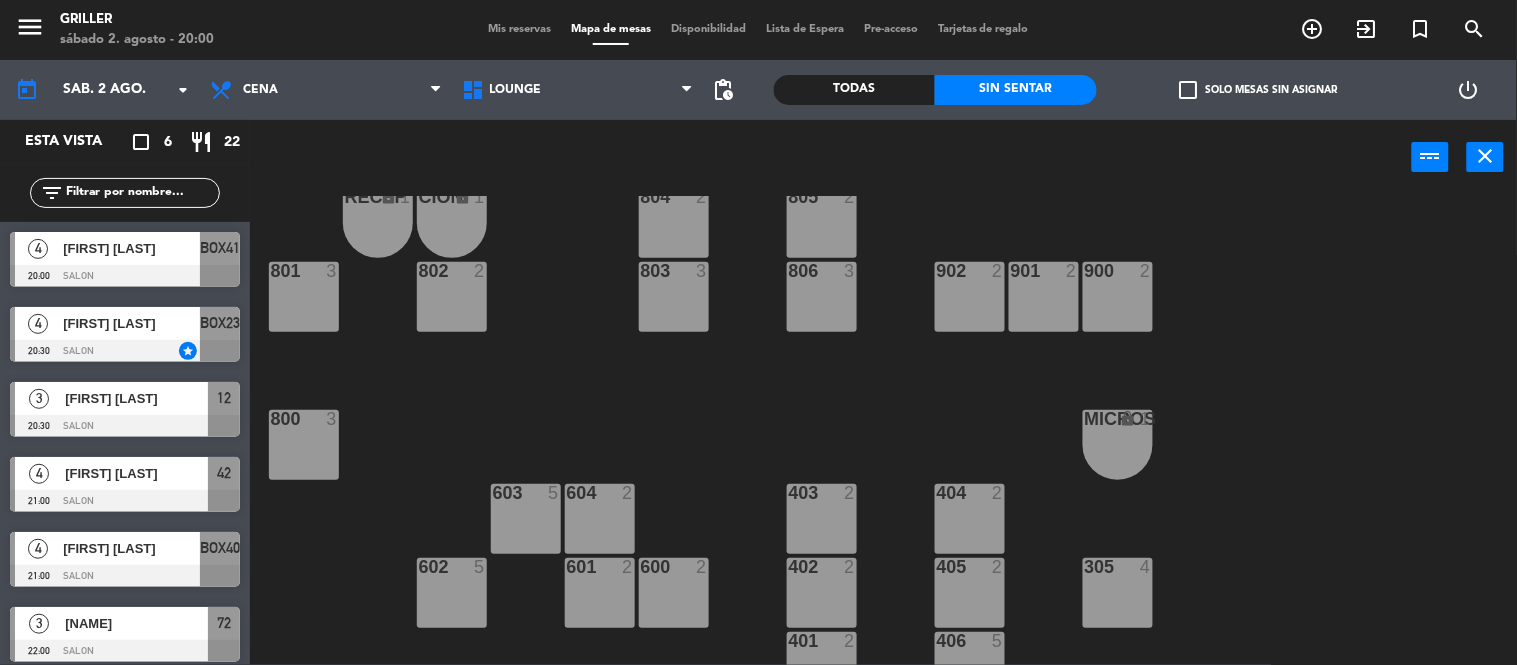 scroll, scrollTop: 0, scrollLeft: 0, axis: both 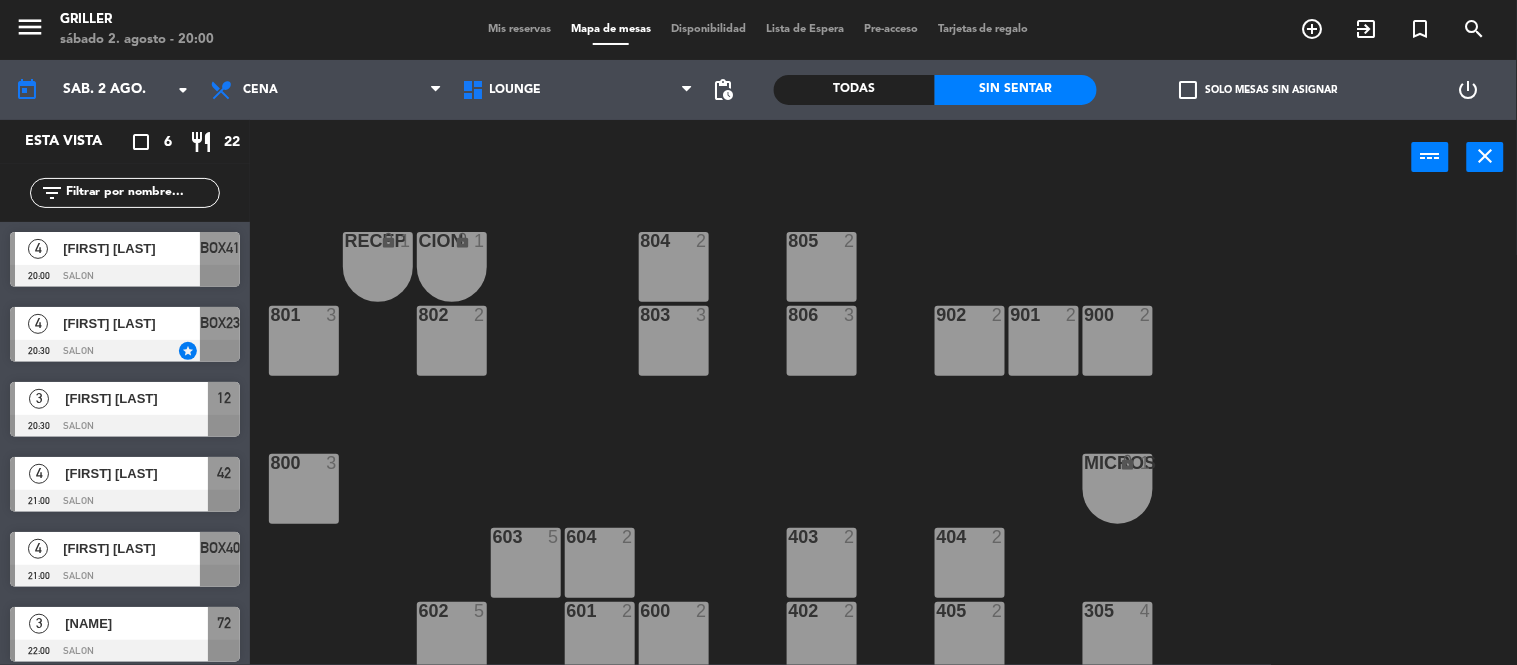 click on "RECEP lock  1  CION lock  1  804  2  805  2  801  3  802  2  803  3  806  3  900  2  901  2  902  2  800  3  MICROS lock  1  603  5  604  2  403  2  404  2  602  5  601  2  600  2  402  2  405  2  305  4  401  2  406  5  502  5  503  2  504  2  400  4  304  4  501  5  500  2  702  4  303  4  701  4  700  6  302  3  B1 lock  1  B2 lock  1  B3 lock  1  B4 lock  1  B5 lock  1  COCINA lock  1  B6 lock  1  301  3  B7 lock  1  B8 lock  1  B9 lock  1  300  3  B10 lock  1  BAÑO lock  1" 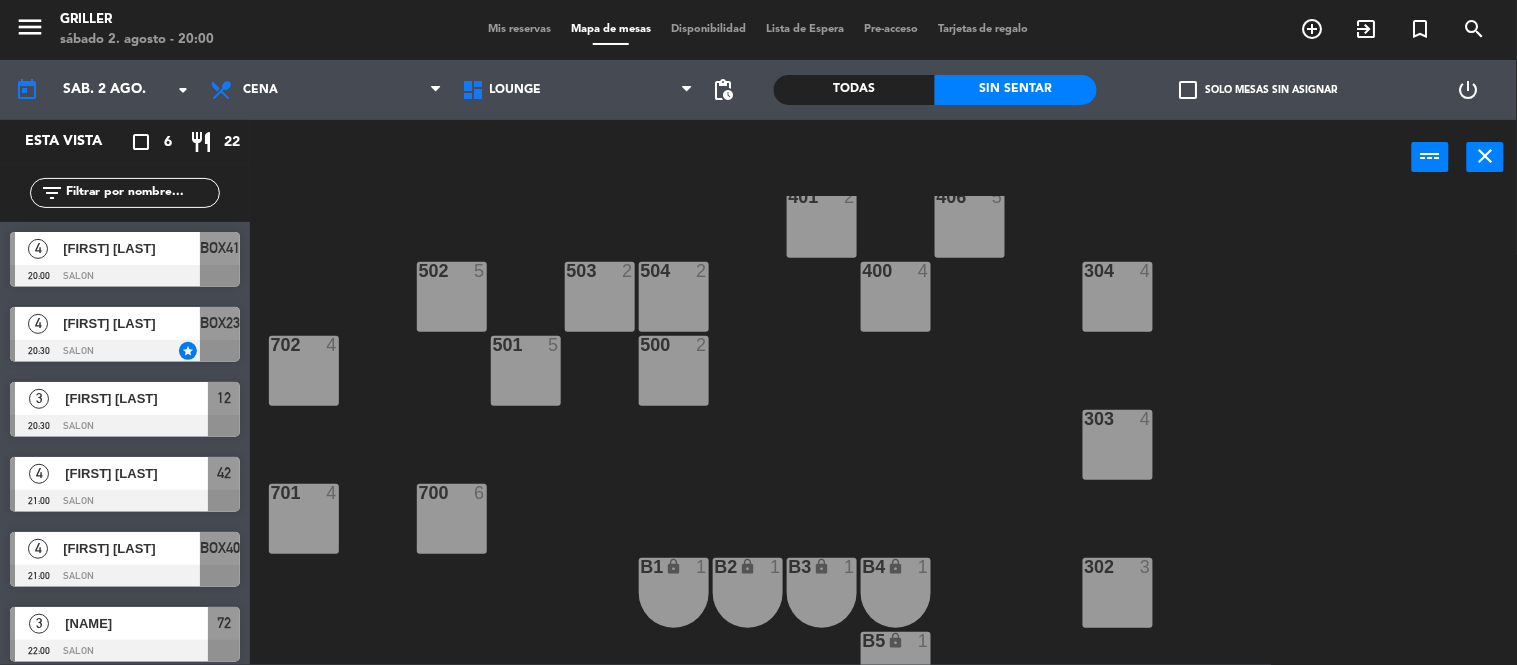 scroll, scrollTop: 577, scrollLeft: 0, axis: vertical 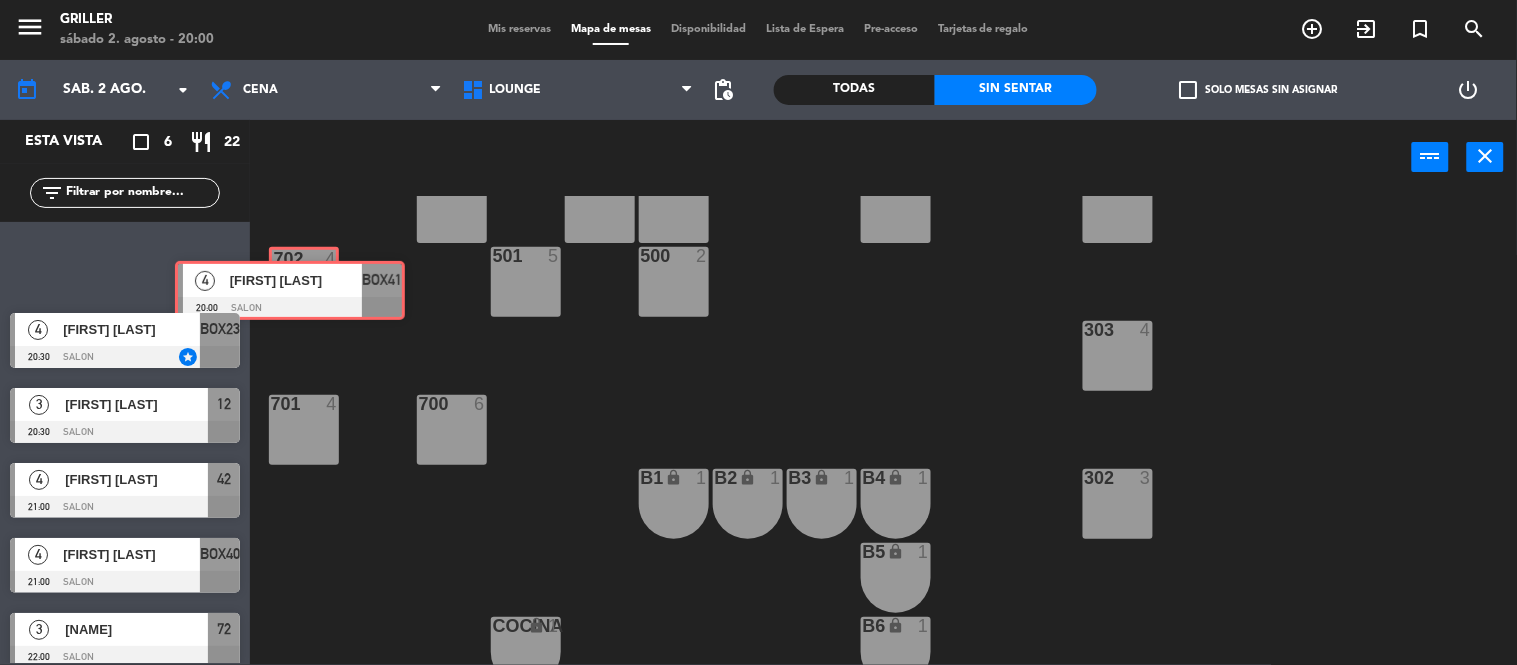 drag, startPoint x: 135, startPoint y: 265, endPoint x: 300, endPoint y: 296, distance: 167.88687 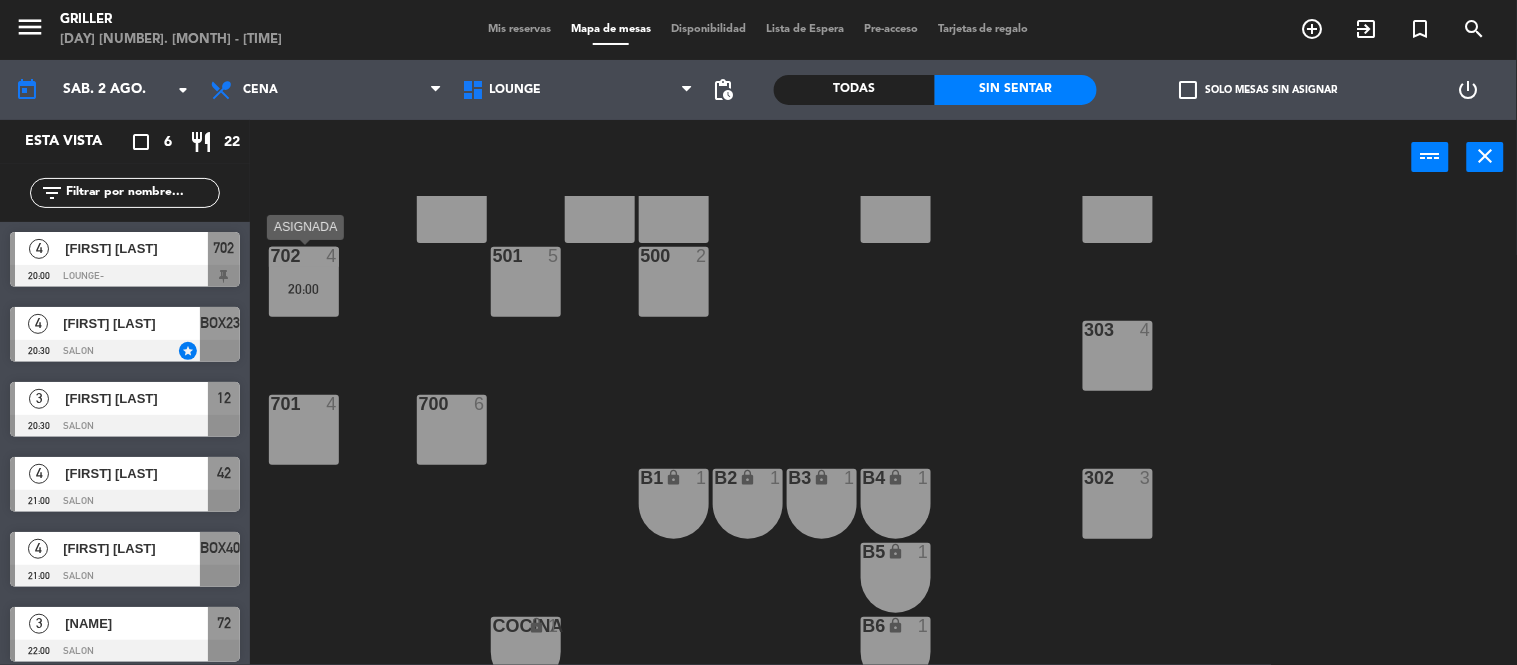 click on "4" at bounding box center (336, 256) 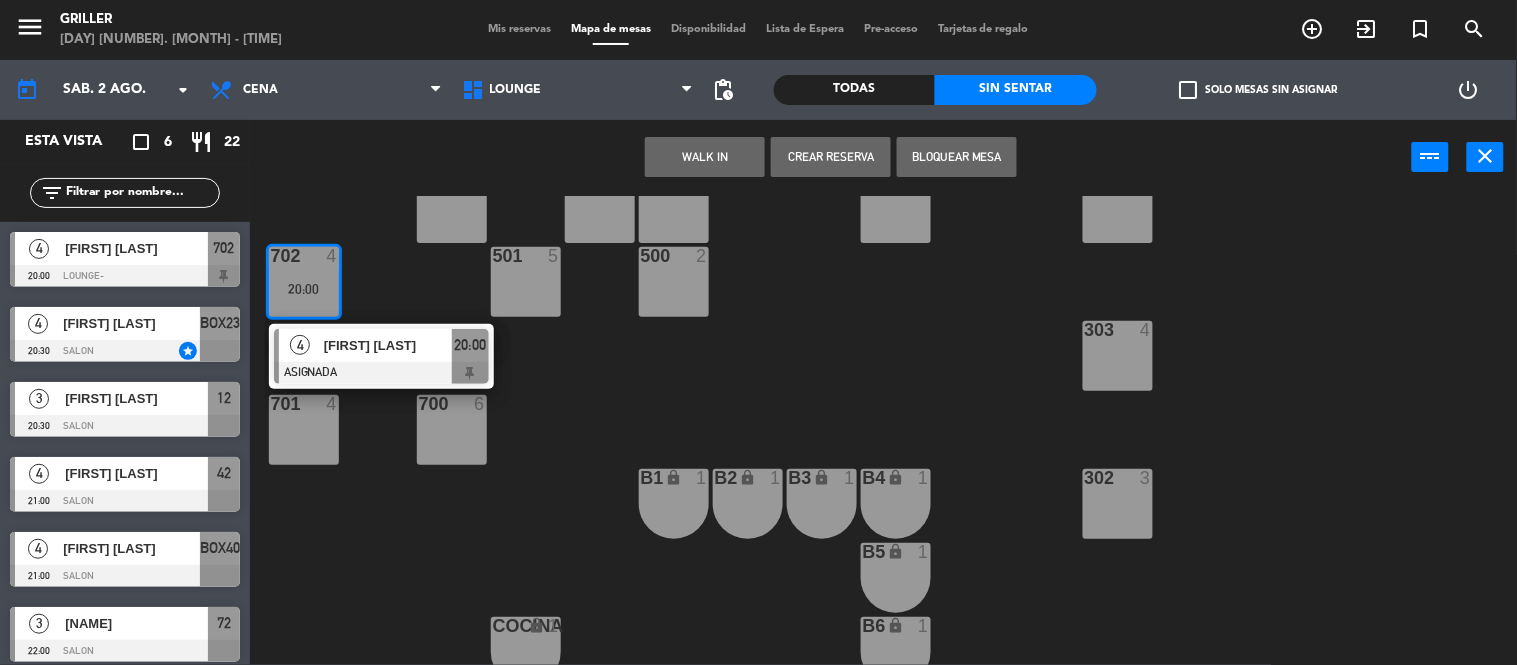 click on "RECEP lock  1  CION lock  1  804  2  805  2  801  3  802  2  803  3  806  3  900  2  901  2  902  2  800  3  MICROS lock  1  603  5  604  2  403  2  404  2  602  5  601  2  600  2  402  2  405  2  305  4  401  2  406  5  502  5  503  2  504  2  400  4  304  4  501  5  500  2  702  4   20:00   4   [FIRST] [LAST]   ASIGNADA  20:00 303  4  701  4  700  6  302  3  B1 lock  1  B2 lock  1  B3 lock  1  B4 lock  1  B5 lock  1  COCINA lock  1  B6 lock  1  301  3  B7 lock  1  B8 lock  1  B9 lock  1  300  3  B10 lock  1  BAÑO lock  1" 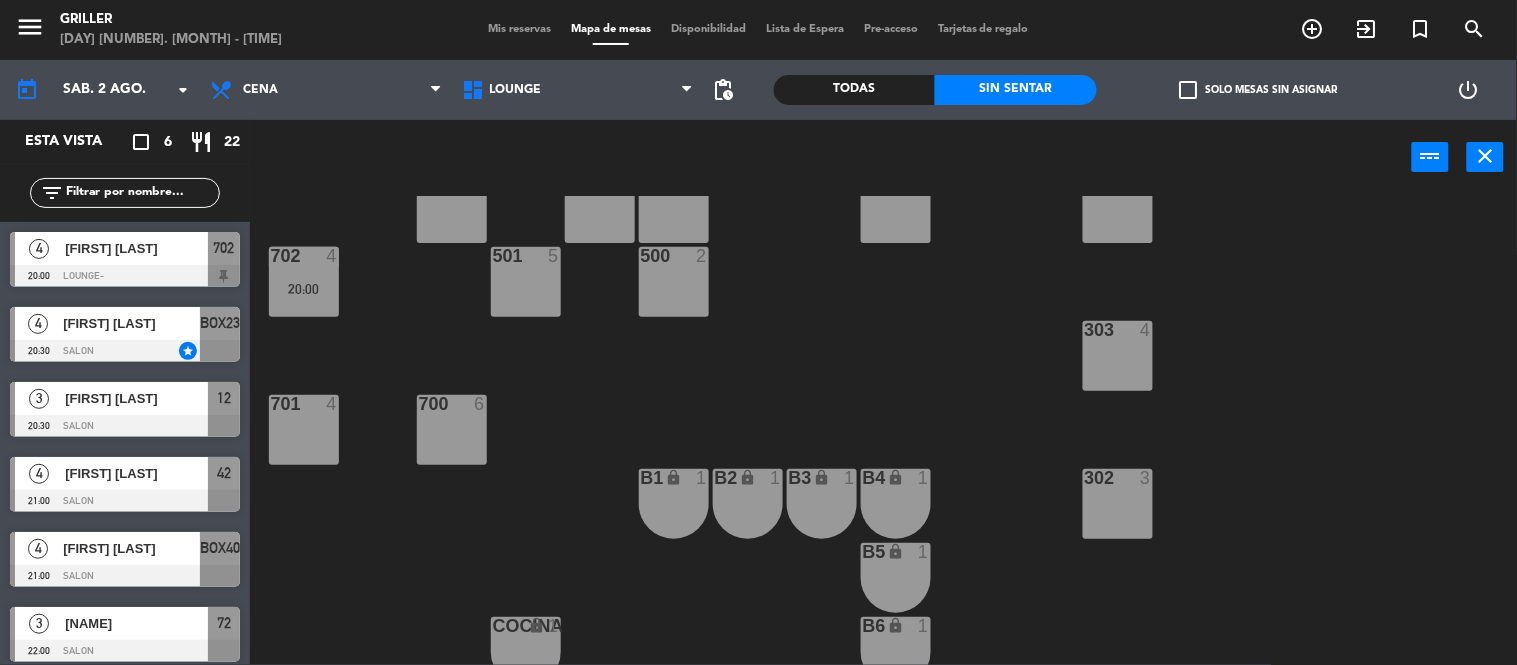 click on "20:00" at bounding box center (304, 289) 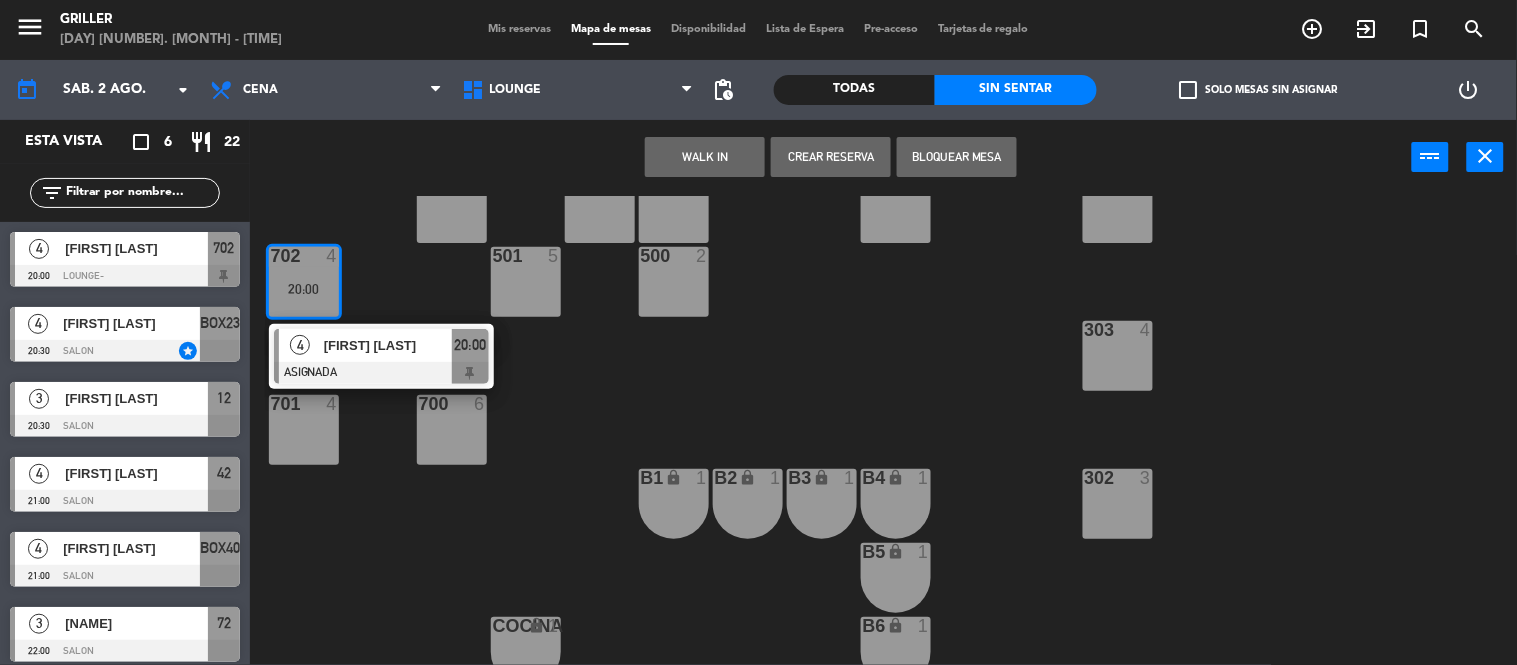 click on "[FIRST] [LAST]" at bounding box center (387, 345) 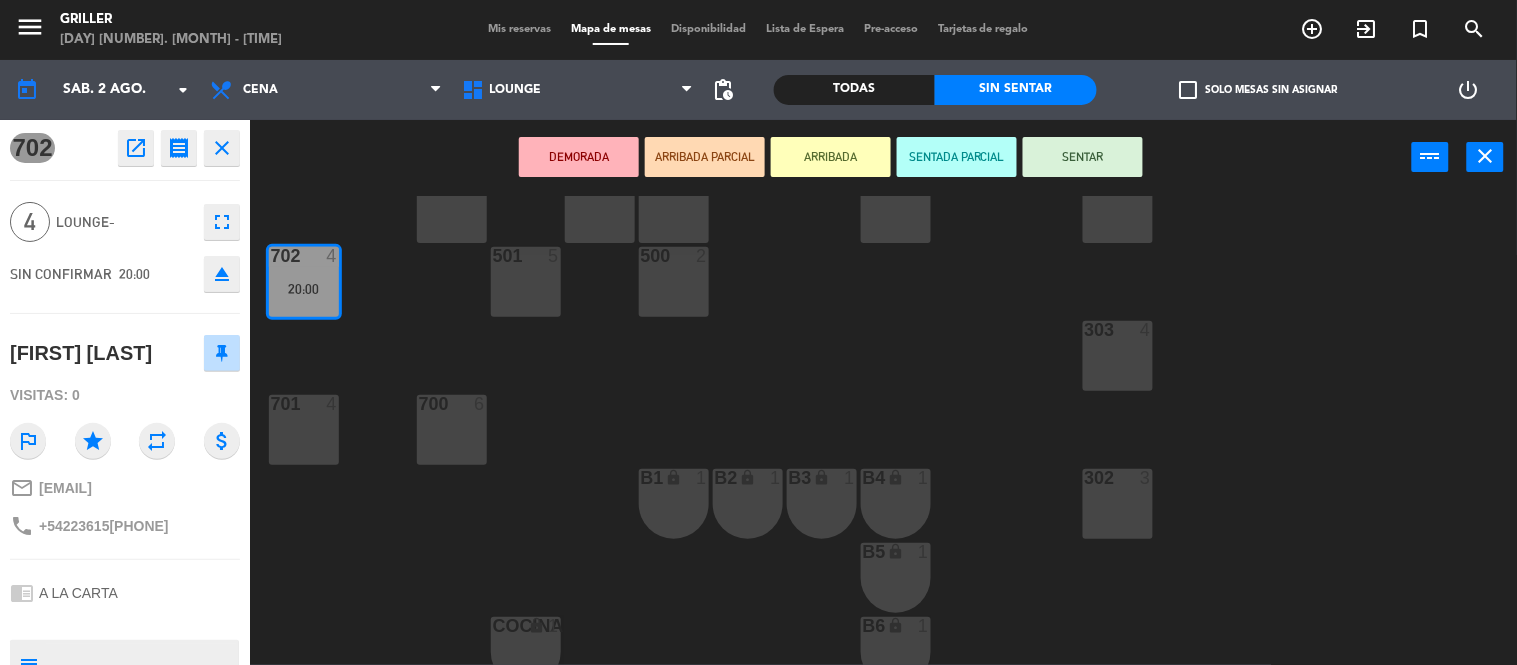 click on "SENTAR" at bounding box center (1083, 157) 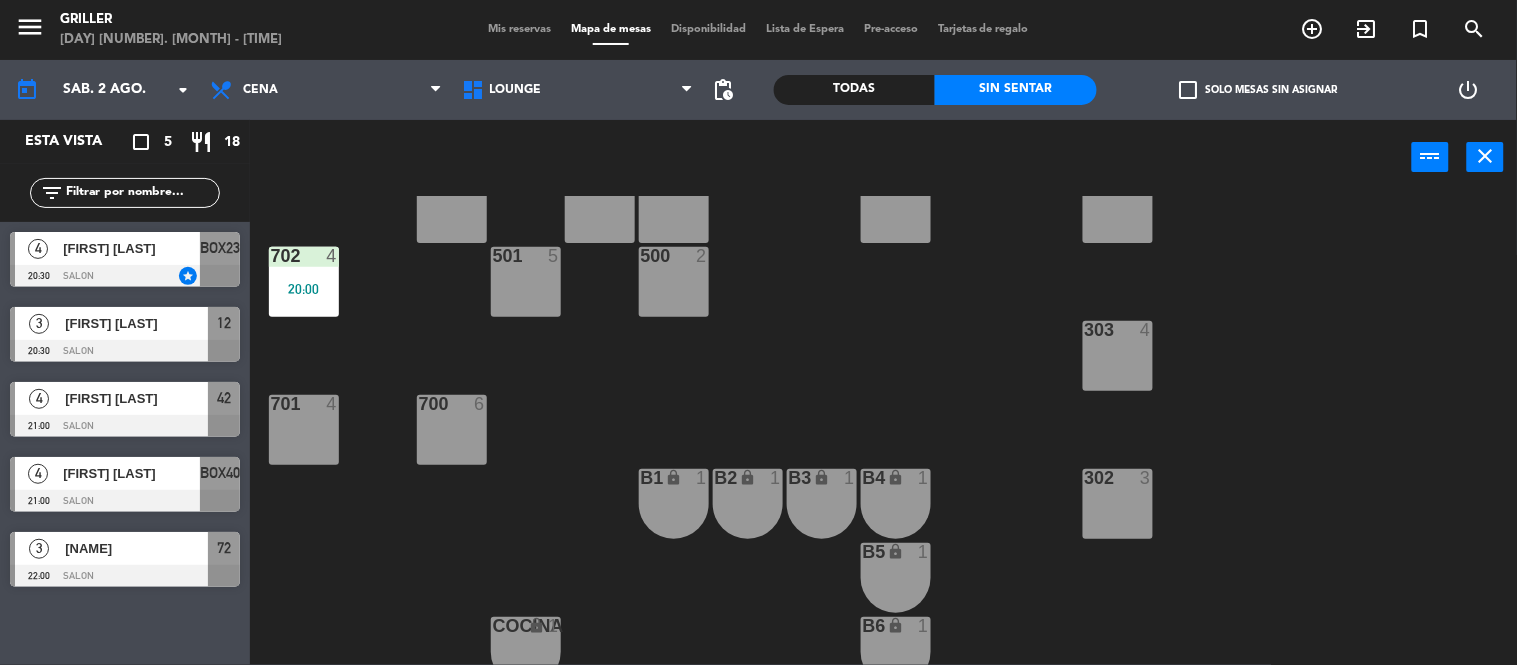 click on "RECEP lock  1  CION lock  1  804  2  805  2  801  3  802  2  803  3  806  3  900  2  901  2  902  2  800  3  MICROS lock  1  603  5  604  2  403  2  404  2  602  5  601  2  600  2  402  2  405  2  305  4  401  2  406  5  502  5  503  2  504  2  400  4  304  4  501  5  500  2  702  4   20:00  303  4  701  4  700  6  302  3  B1 lock  1  B2 lock  1  B3 lock  1  B4 lock  1  B5 lock  1  COCINA lock  1  B6 lock  1  301  3  B7 lock  1  B8 lock  1  B9 lock  1  300  3  B10 lock  1  BAÑO lock  1" 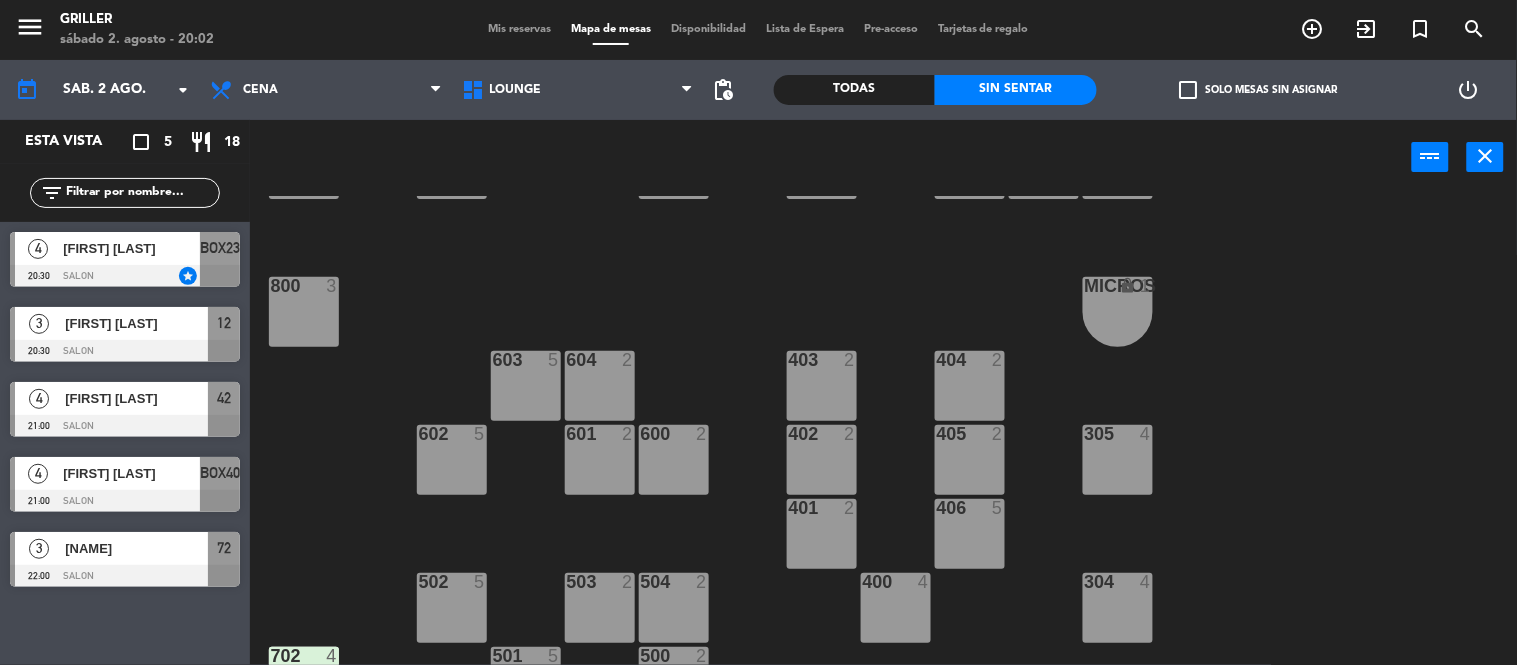 scroll, scrollTop: 0, scrollLeft: 0, axis: both 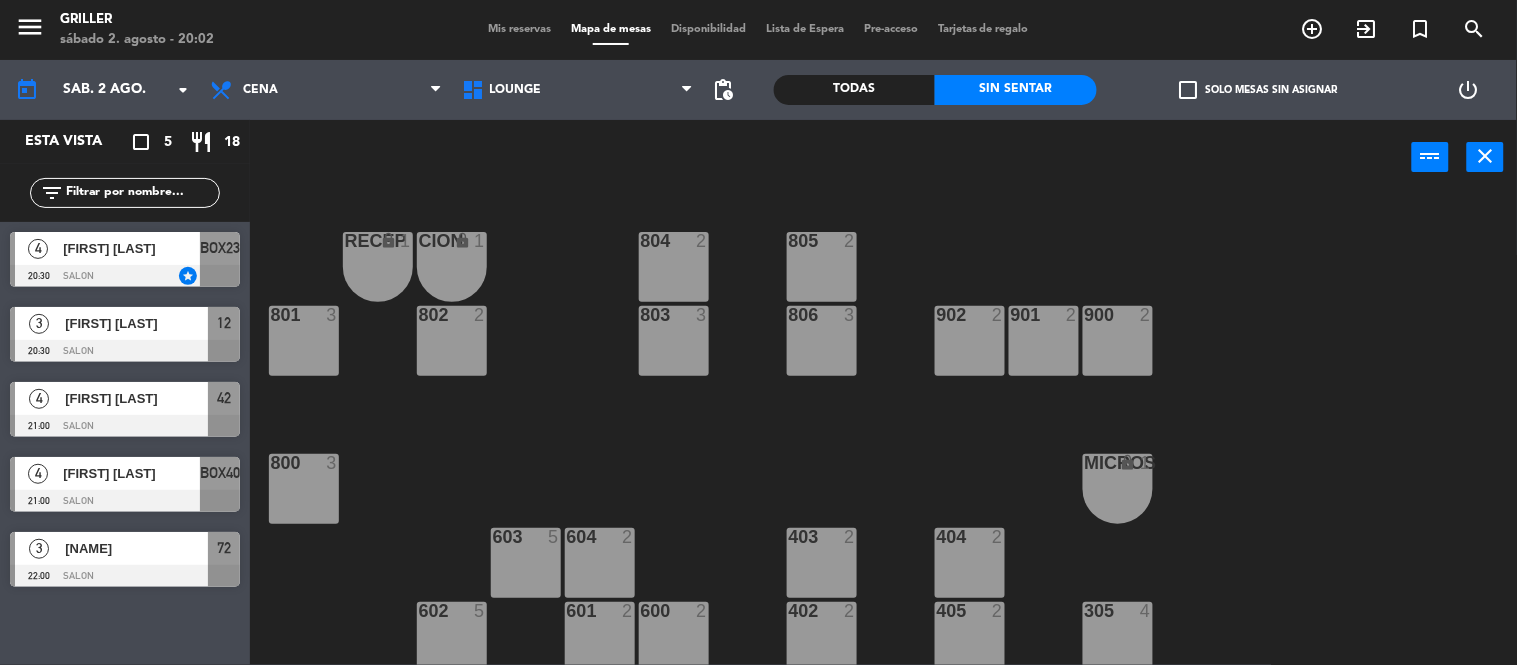click on "[FIRST] [LAST]" at bounding box center [131, 248] 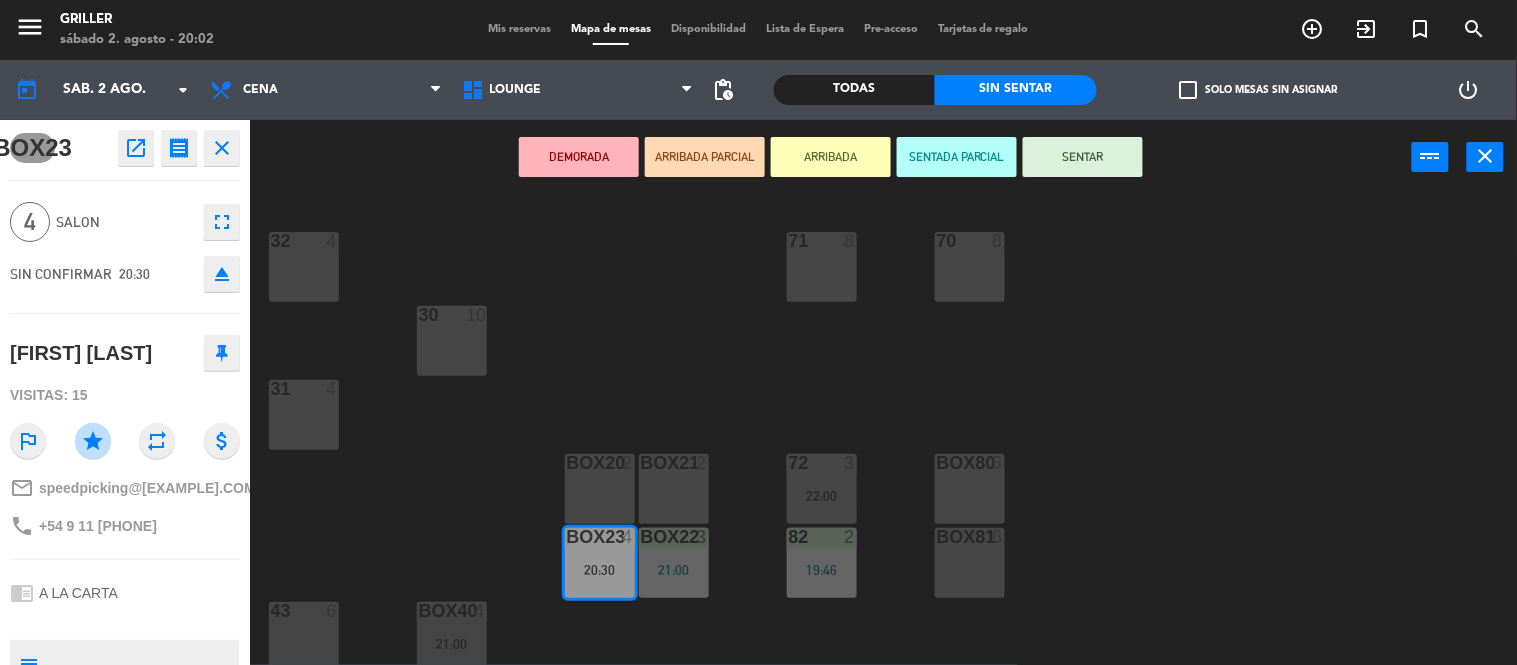 click on "32  4  71  8  70  8  30  10  31  4  BOX20  2  BOX21  2  72  3   22:00  BOX80  6  BOX23  4   20:30  BOX22  3   21:00  82  2   19:46  BOX81  6  BOX40  4   21:00  43  6  BOX41  4  12  3   20:30  42  4   21:00  10  8  11  7" 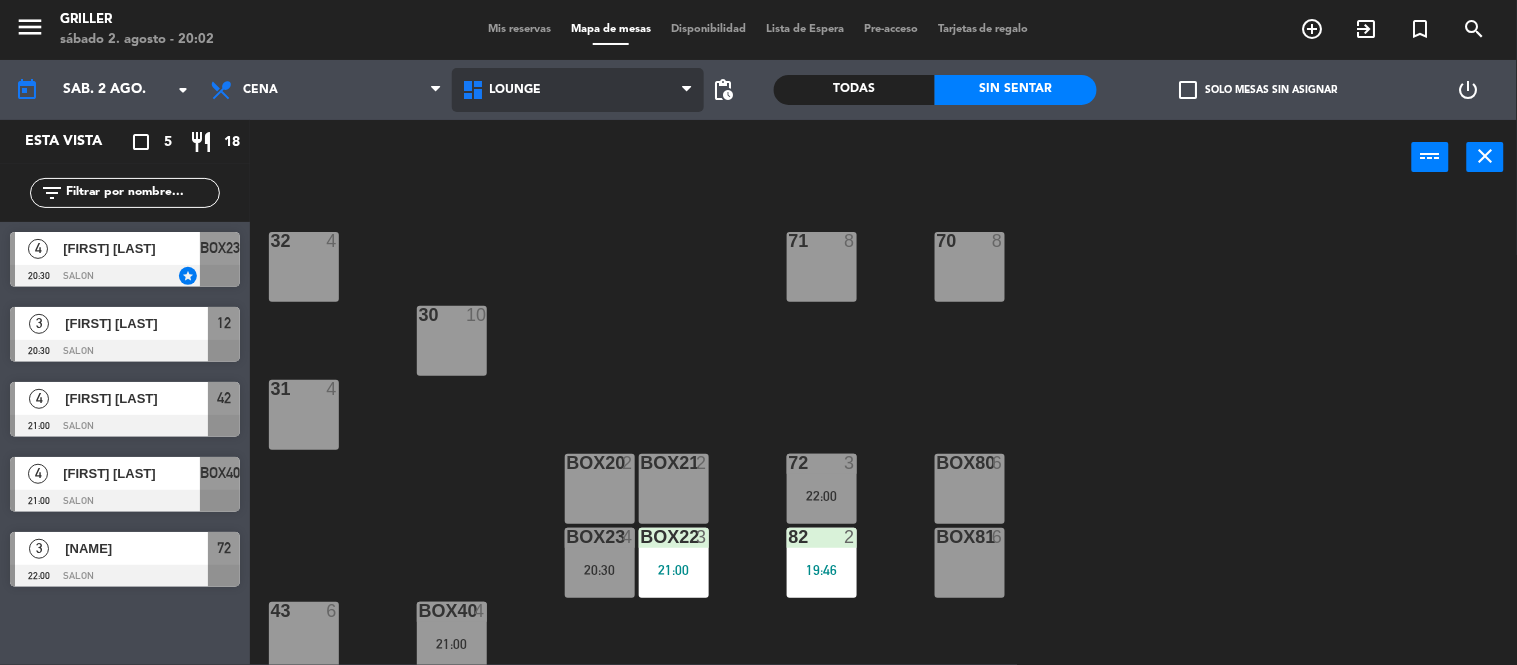 click on "LOUNGE" at bounding box center (578, 90) 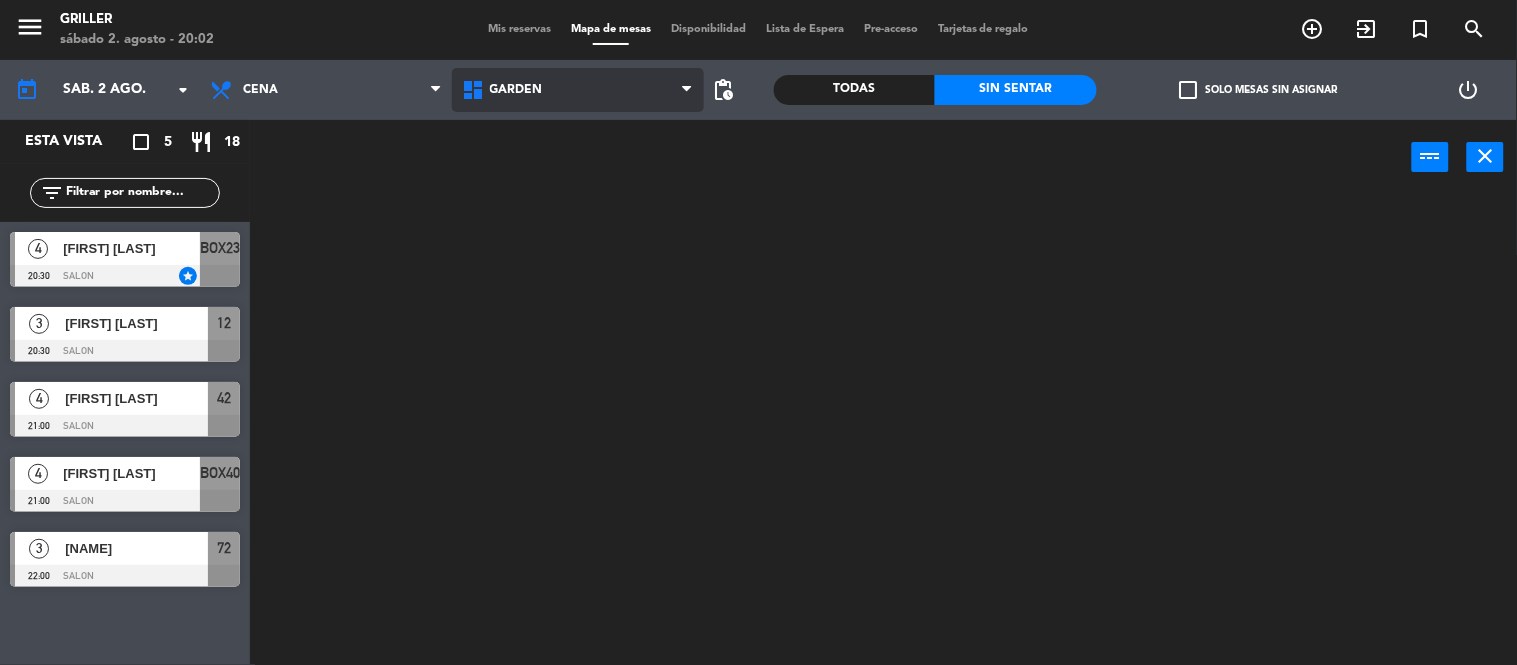 click on "GARDEN   LOUNGE   MEITRE   SALON   TERRAZA   GARDEN   GARDEN   LOUNGE   MEITRE   SALON   TERRAZA" 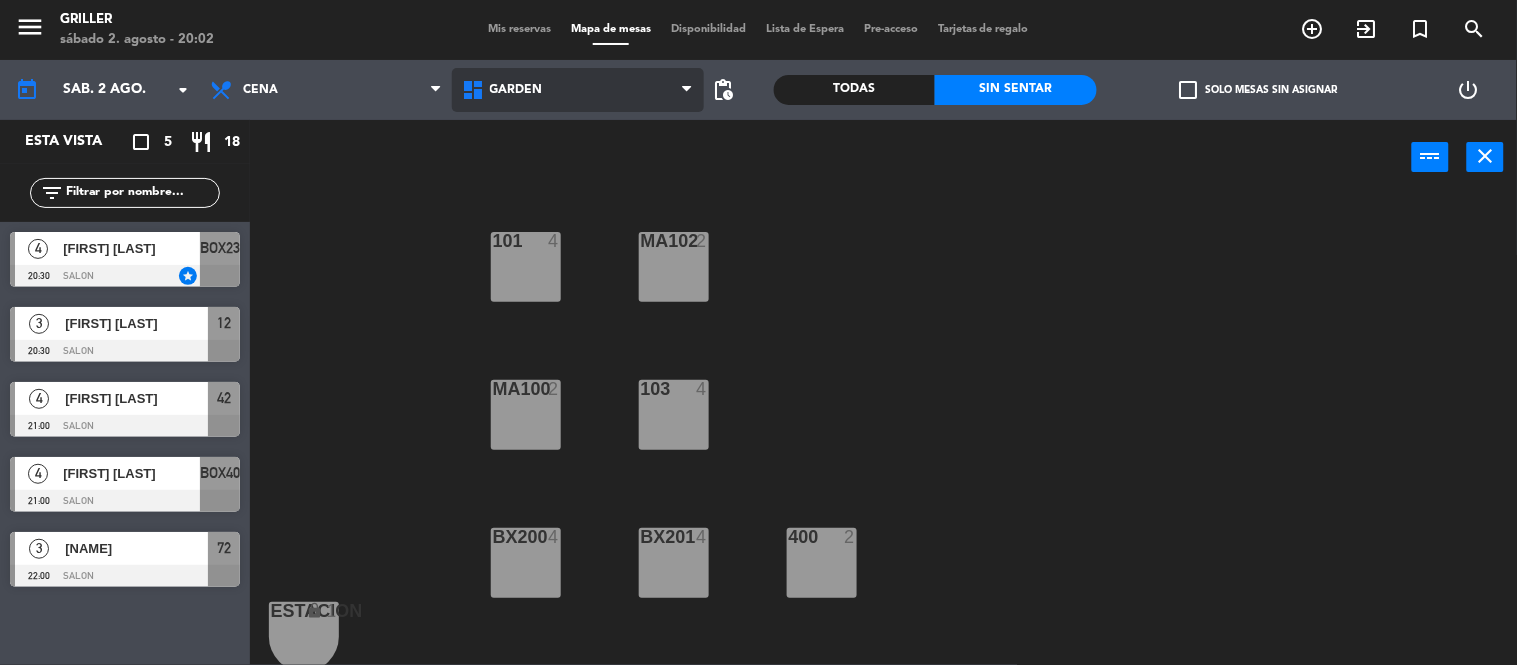 click on "GARDEN" at bounding box center (578, 90) 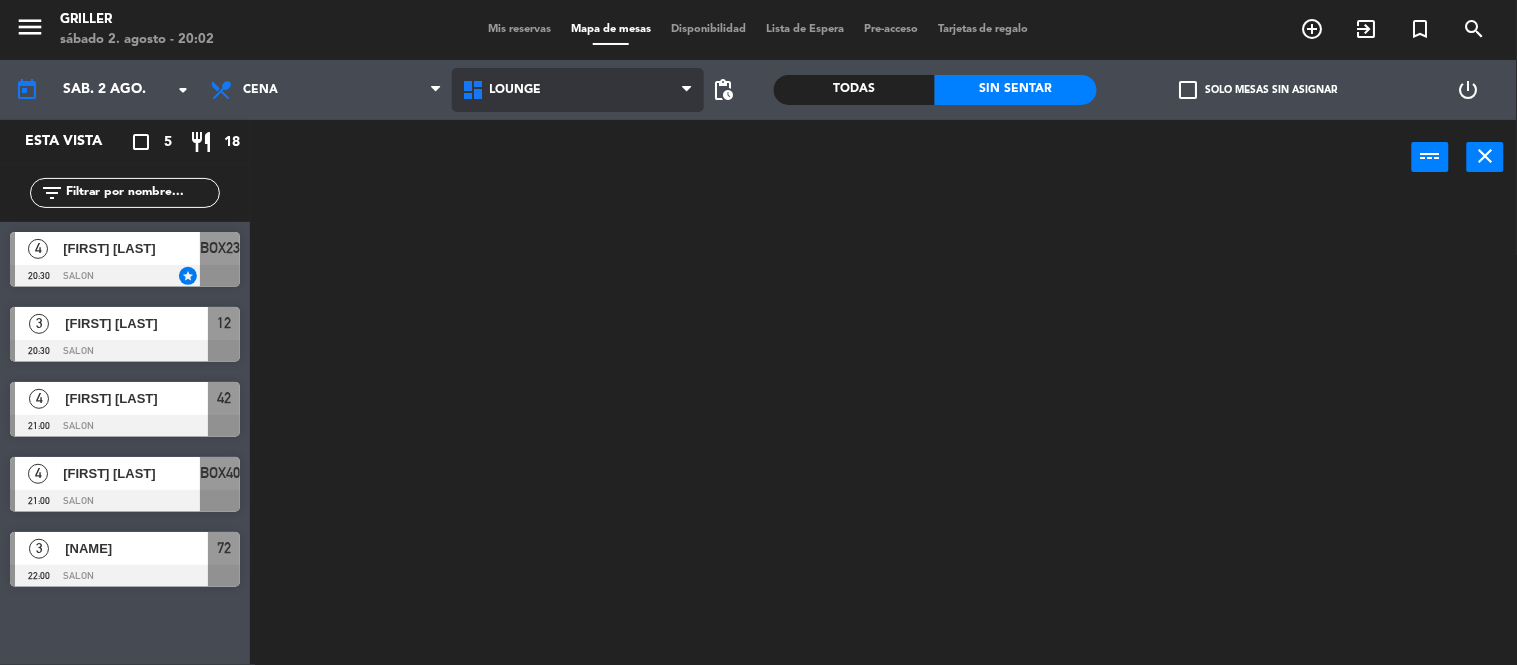 click on "menu  Griller   sábado 2. agosto - 20:02   Mis reservas   Mapa de mesas   Disponibilidad   Lista de Espera   Pre-acceso   Tarjetas de regalo  add_circle_outline exit_to_app turned_in_not search today    sáb. 2 ago. arrow_drop_down  Almuerzo  Cena  Cena  Almuerzo  Cena  GARDEN   LOUNGE   MEITRE   SALON   TERRAZA   LOUNGE   GARDEN   LOUNGE   MEITRE   SALON   TERRAZA  pending_actions  Todas  Sin sentar  check_box_outline_blank   Solo mesas sin asignar   power_settings_new   Esta vista   crop_square  5  restaurant  18 filter_list  4   [FIRST] [LAST]   20:30   SALON  star BOX23  3   [FIRST] [LAST]   20:30   SALON  12  4   [FIRST] [LAST]   21:00   SALON  42  4   [FIRST] [LAST]   21:00   SALON  BOX40  3   [FIRST] [LAST]   22:00   SALON  72 power_input close" 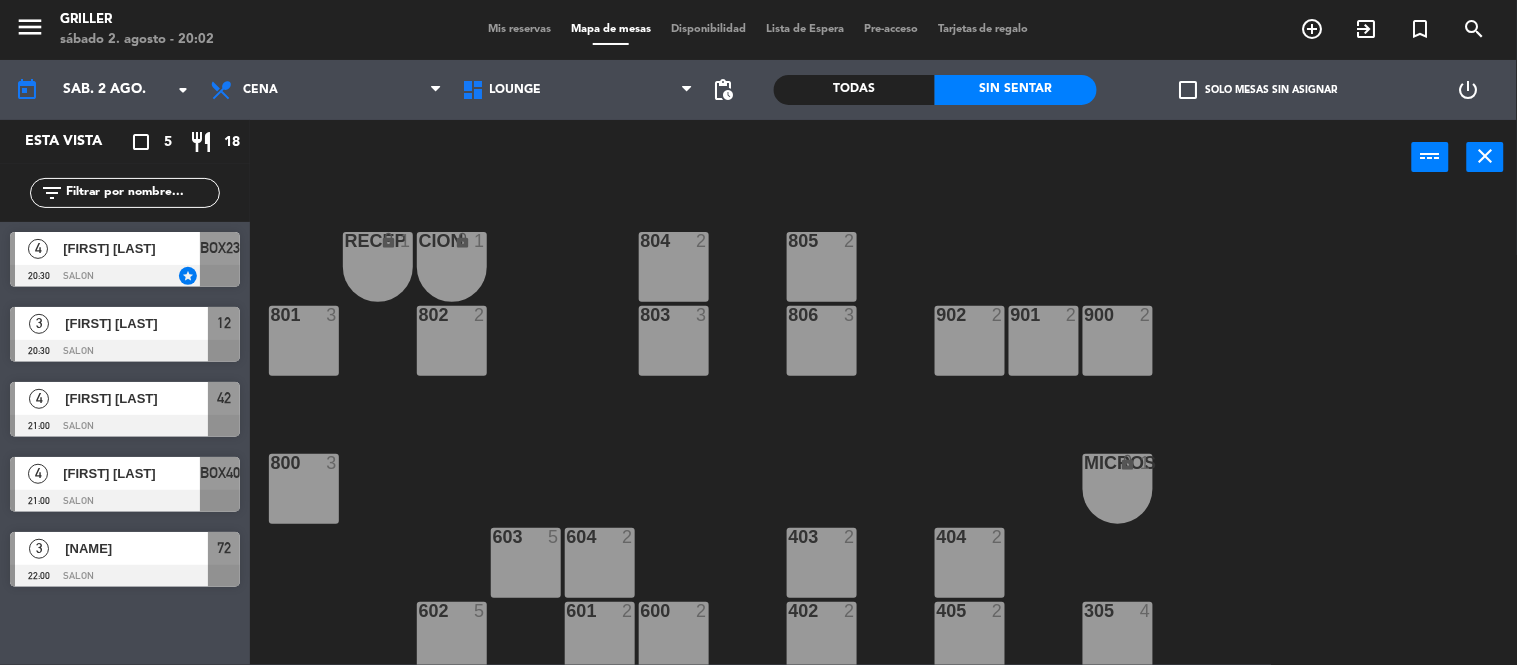 click on "RECEP lock  1  CION lock  1  804  2  805  2  801  3  802  2  803  3  806  3  900  2  901  2  902  2  800  3  MICROS lock  1  603  5  604  2  403  2  404  2  602  5  601  2  600  2  402  2  405  2  305  4  401  2  406  5  502  5  503  2  504  2  400  4  304  4  501  5  500  2  702  4   20:00  303  4  701  4  700  6  302  3  B1 lock  1  B2 lock  1  B3 lock  1  B4 lock  1  B5 lock  1  COCINA lock  1  B6 lock  1  301  3  B7 lock  1  B8 lock  1  B9 lock  1  300  3  B10 lock  1  BAÑO lock  1" 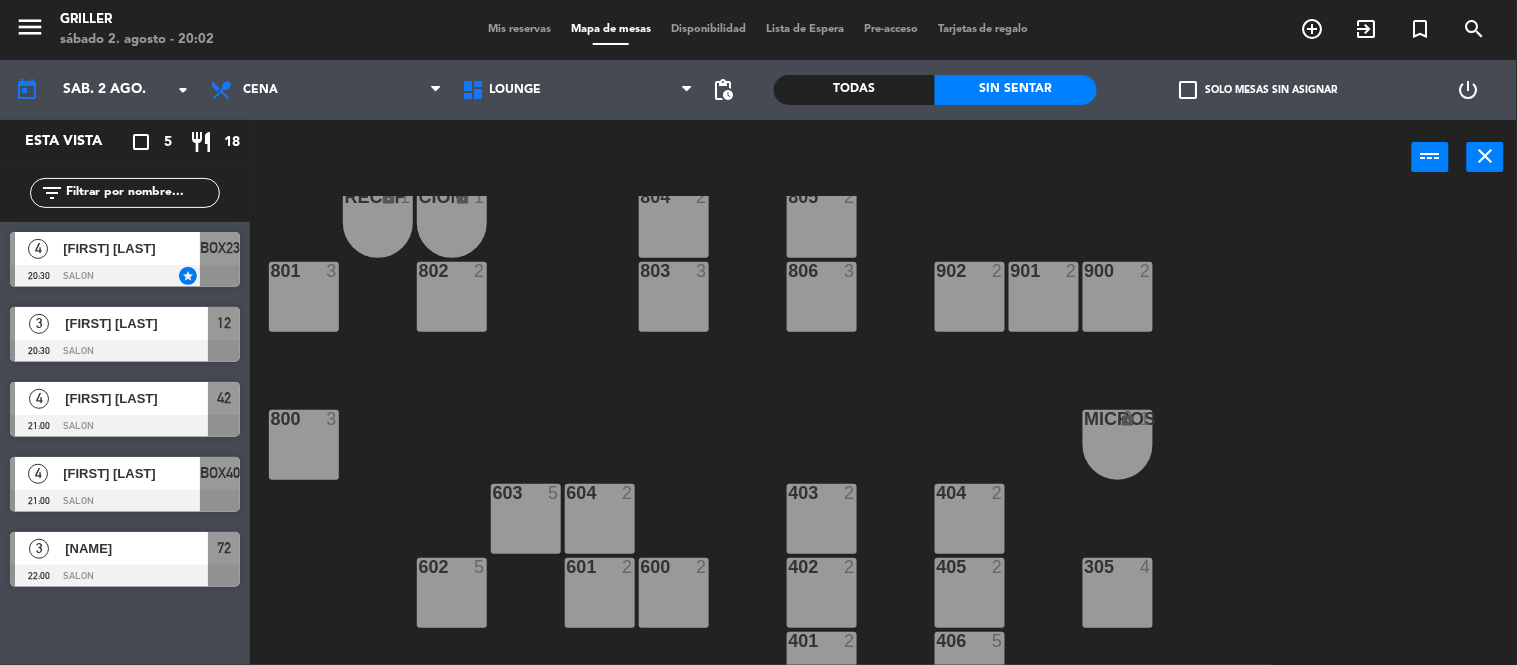 scroll, scrollTop: 88, scrollLeft: 0, axis: vertical 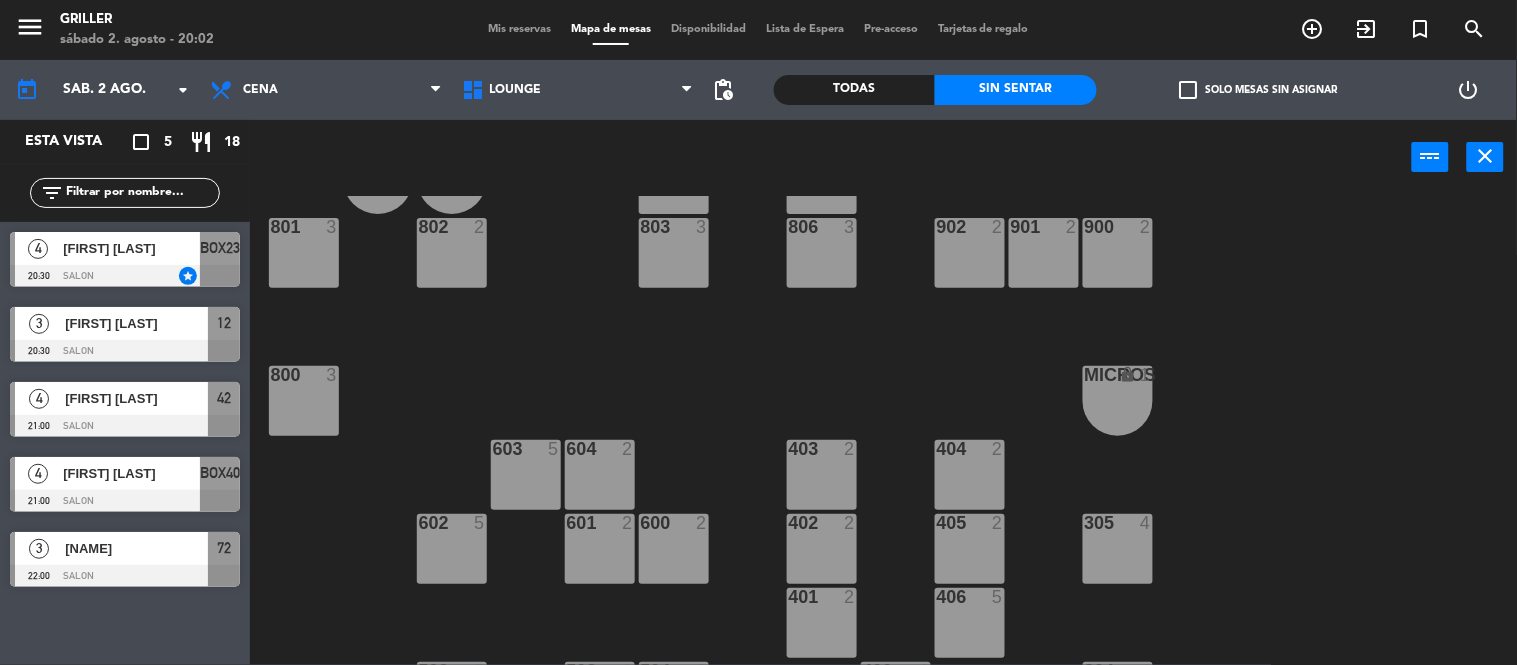 click on "RECEP lock  1  CION lock  1  804  2  805  2  801  3  802  2  803  3  806  3  900  2  901  2  902  2  800  3  MICROS lock  1  603  5  604  2  403  2  404  2  602  5  601  2  600  2  402  2  405  2  305  4  401  2  406  5  502  5  503  2  504  2  400  4  304  4  501  5  500  2  702  4   20:00  303  4  701  4  700  6  302  3  B1 lock  1  B2 lock  1  B3 lock  1  B4 lock  1  B5 lock  1  COCINA lock  1  B6 lock  1  301  3  B7 lock  1  B8 lock  1  B9 lock  1  300  3  B10 lock  1  BAÑO lock  1" 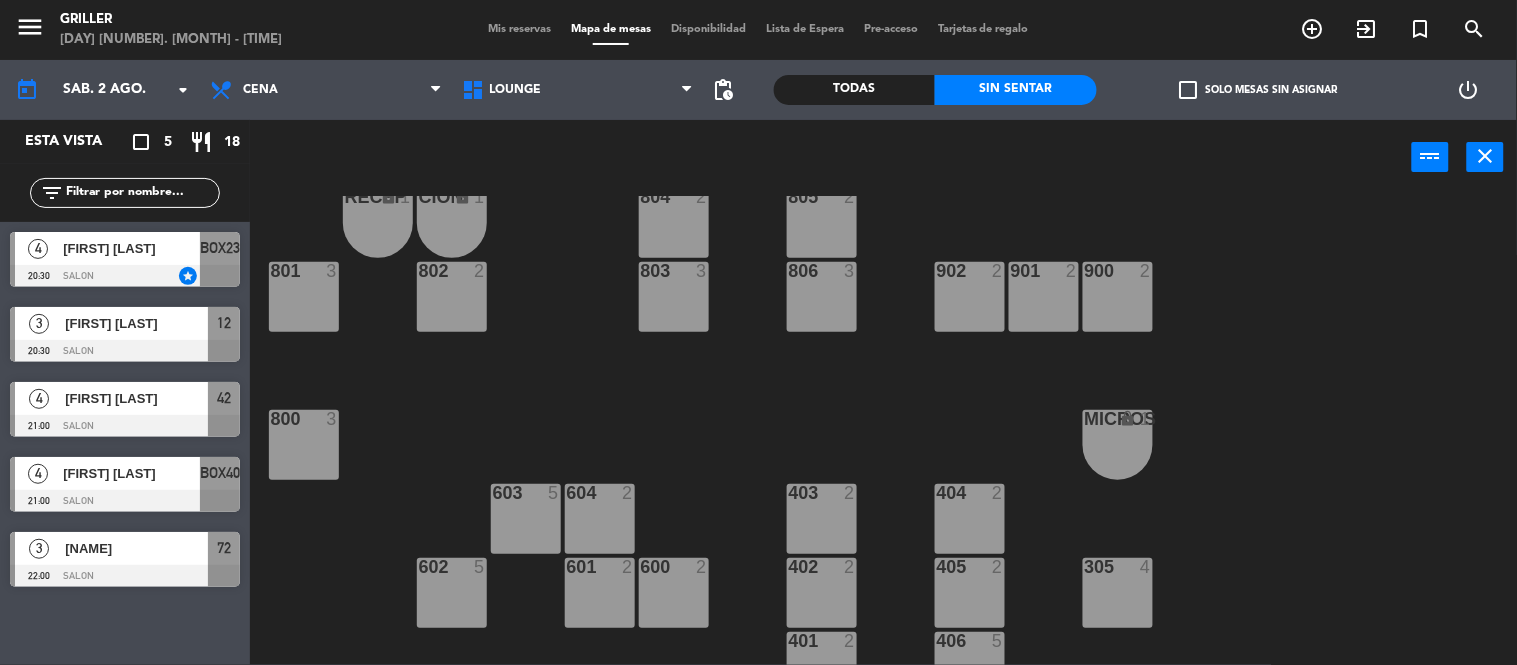 scroll, scrollTop: 0, scrollLeft: 0, axis: both 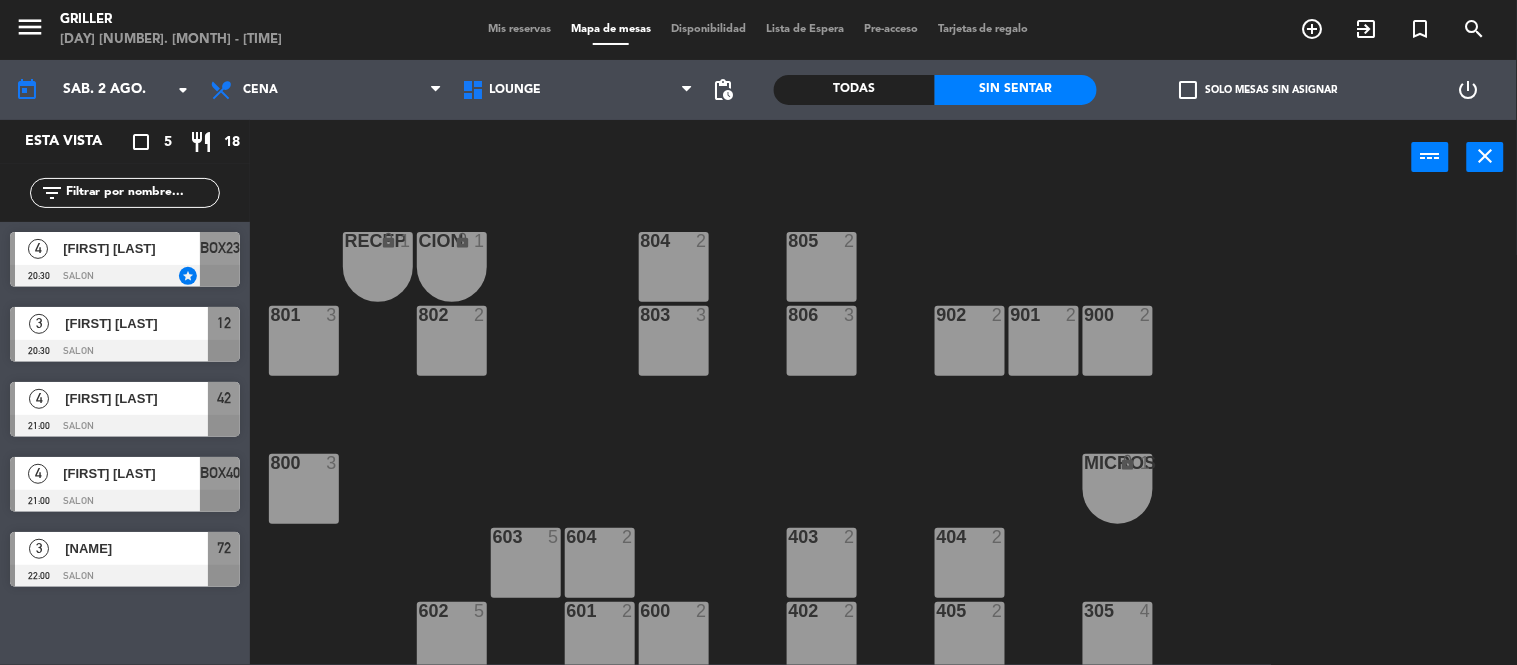 click on "RECEP lock  1  CION lock  1  804  2  805  2  801  3  802  2  803  3  806  3  900  2  901  2  902  2  800  3  MICROS lock  1  603  5  604  2  403  2  404  2  602  5  601  2  600  2  402  2  405  2  305  4  401  2  406  5  502  5  503  2  504  2  400  4  304  4  501  5  500  2  702  4   20:00  303  4  701  4  700  6  302  3  B1 lock  1  B2 lock  1  B3 lock  1  B4 lock  1  B5 lock  1  COCINA lock  1  B6 lock  1  301  3  B7 lock  1  B8 lock  1  B9 lock  1  300  3  B10 lock  1  BAÑO lock  1" 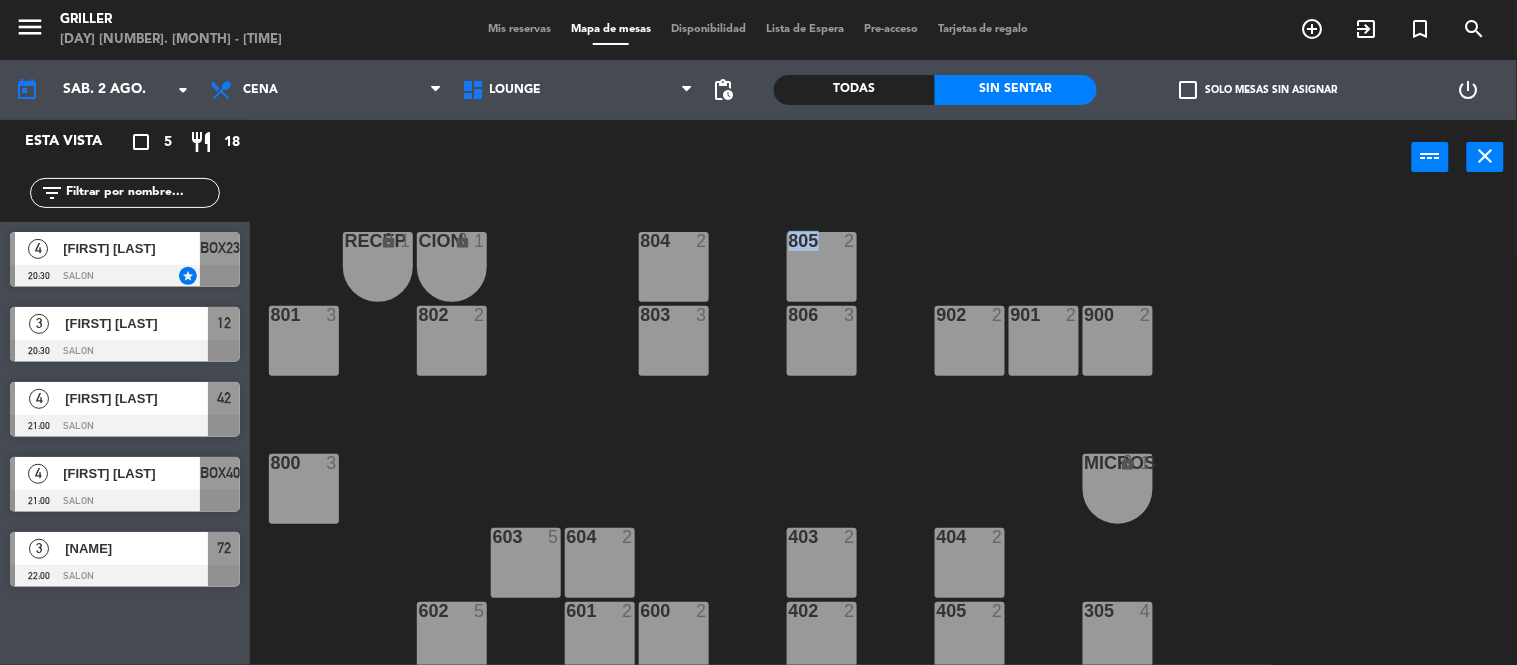click on "RECEP lock  1  CION lock  1  804  2  805  2  801  3  802  2  803  3  806  3  900  2  901  2  902  2  800  3  MICROS lock  1  603  5  604  2  403  2  404  2  602  5  601  2  600  2  402  2  405  2  305  4  401  2  406  5  502  5  503  2  504  2  400  4  304  4  501  5  500  2  702  4   20:00  303  4  701  4  700  6  302  3  B1 lock  1  B2 lock  1  B3 lock  1  B4 lock  1  B5 lock  1  COCINA lock  1  B6 lock  1  301  3  B7 lock  1  B8 lock  1  B9 lock  1  300  3  B10 lock  1  BAÑO lock  1" 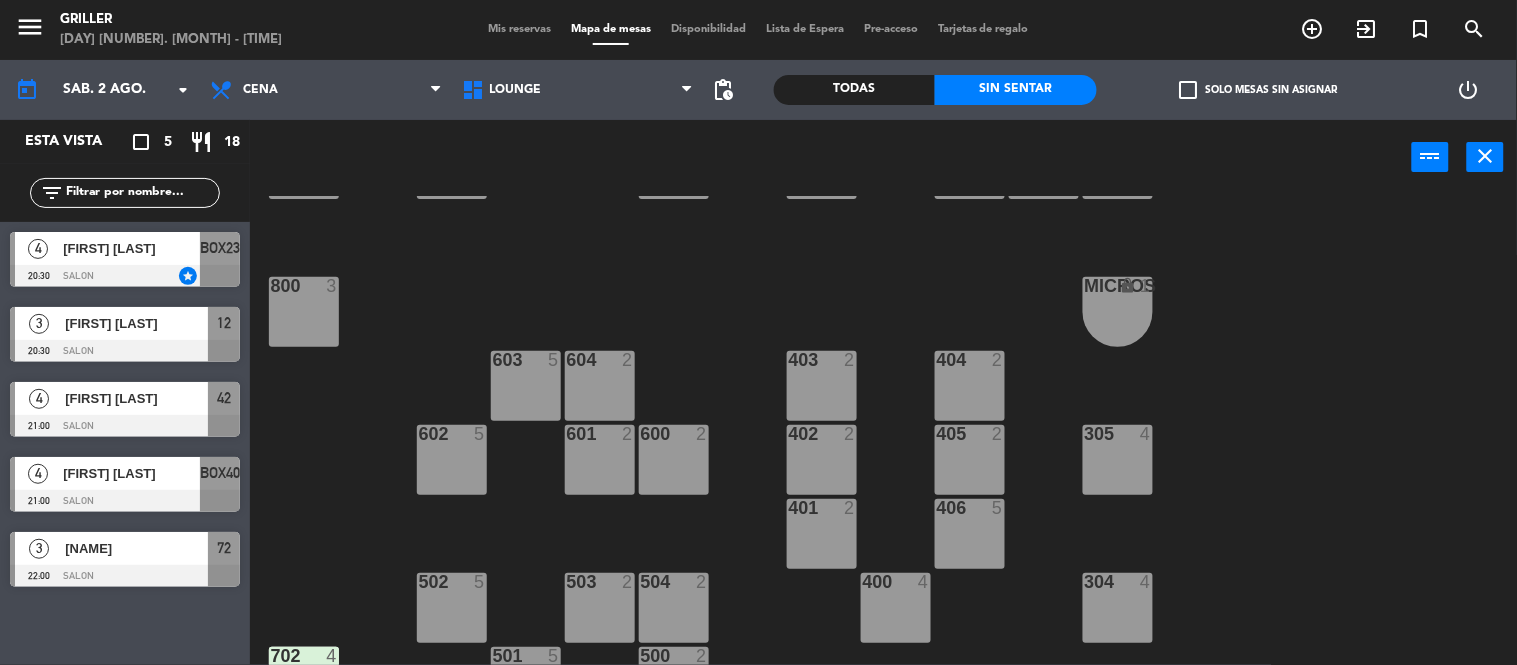 scroll, scrollTop: 222, scrollLeft: 0, axis: vertical 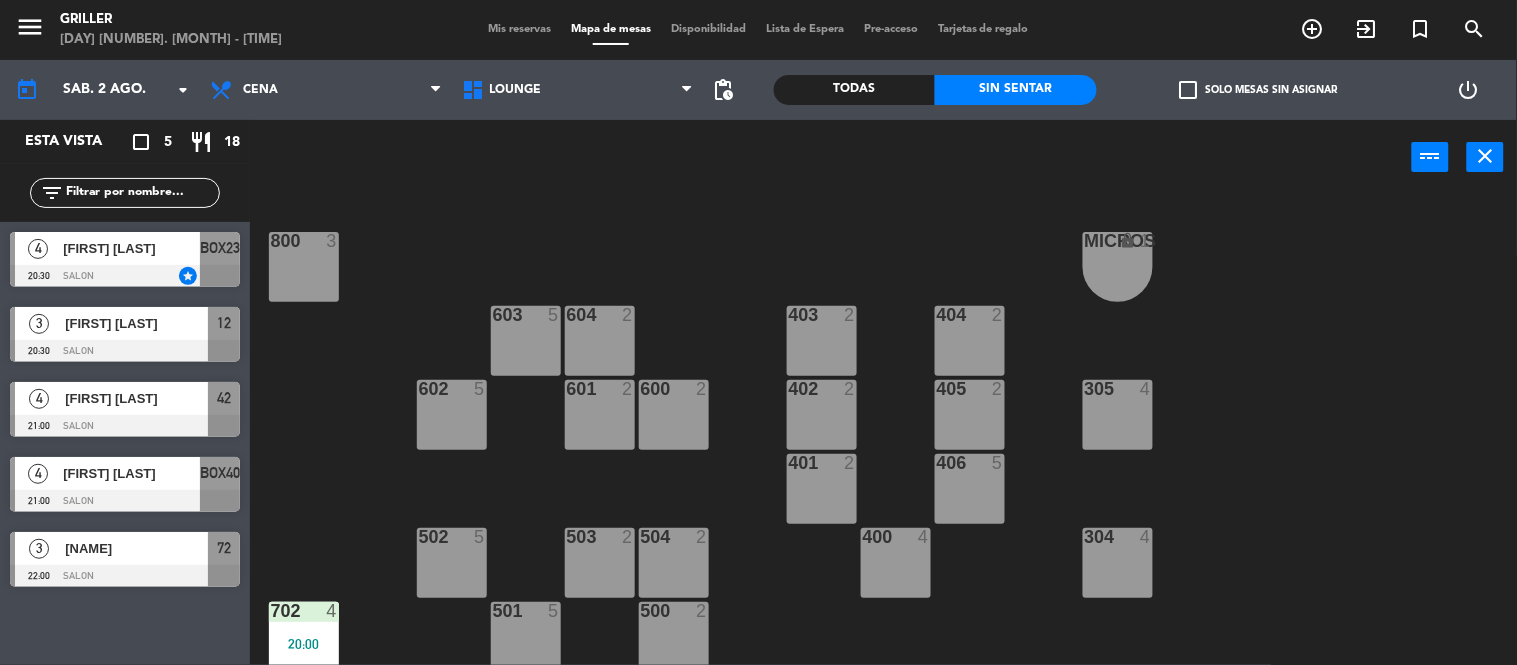click on "401  2" at bounding box center [822, 489] 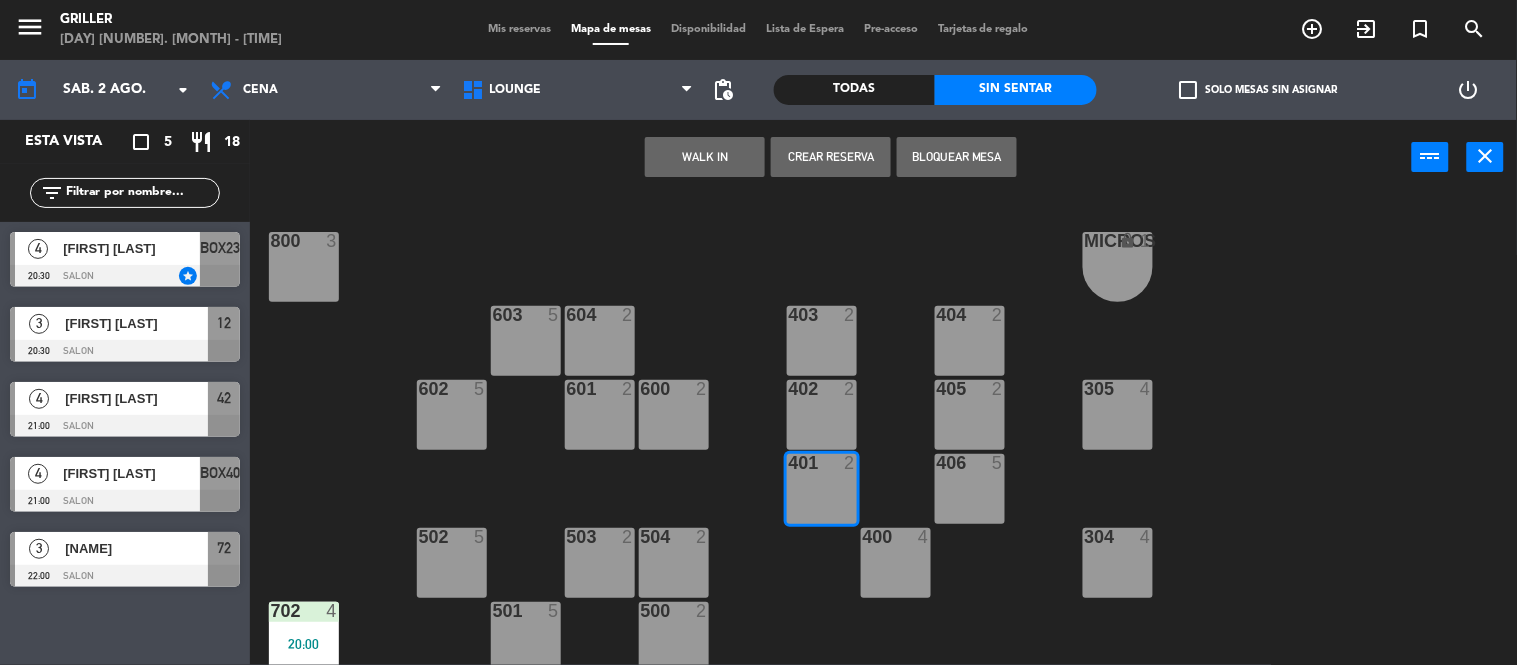 click on "WALK IN" at bounding box center (705, 157) 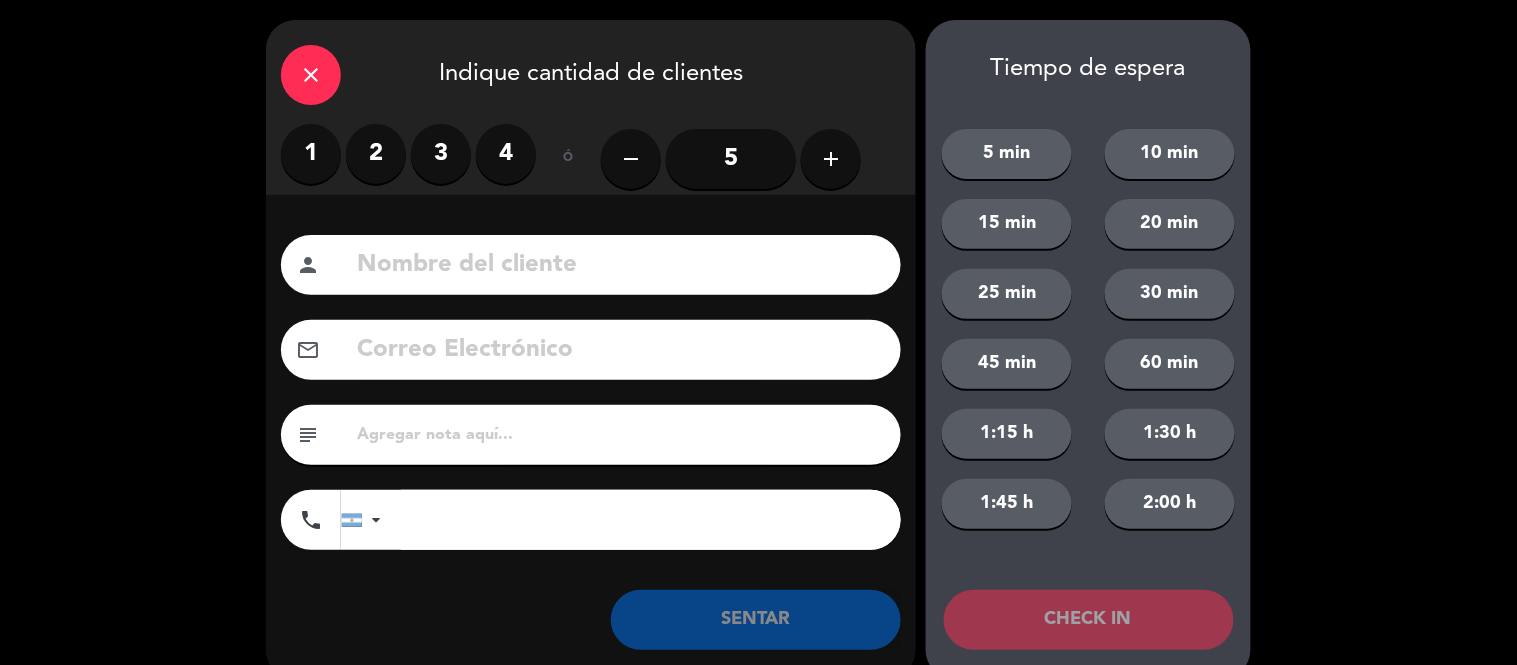 click on "2" at bounding box center (376, 154) 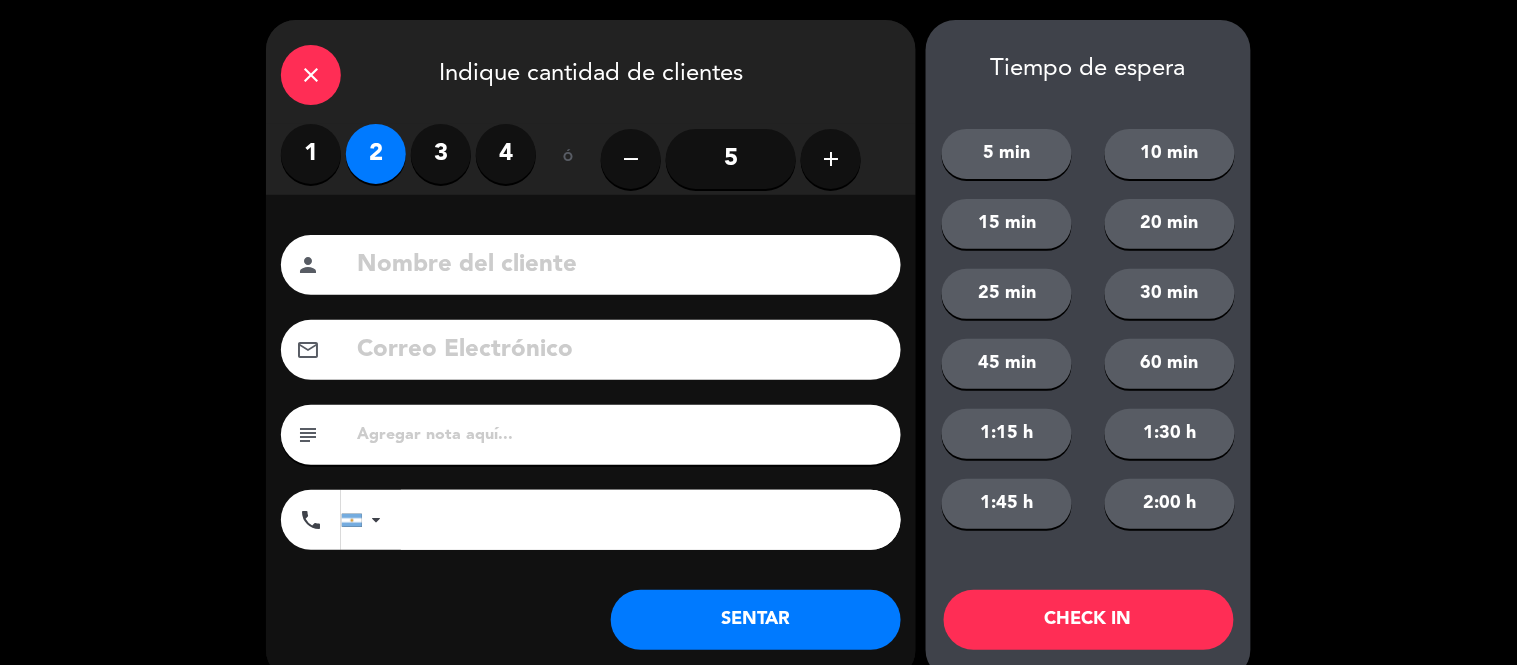 click on "SENTAR" 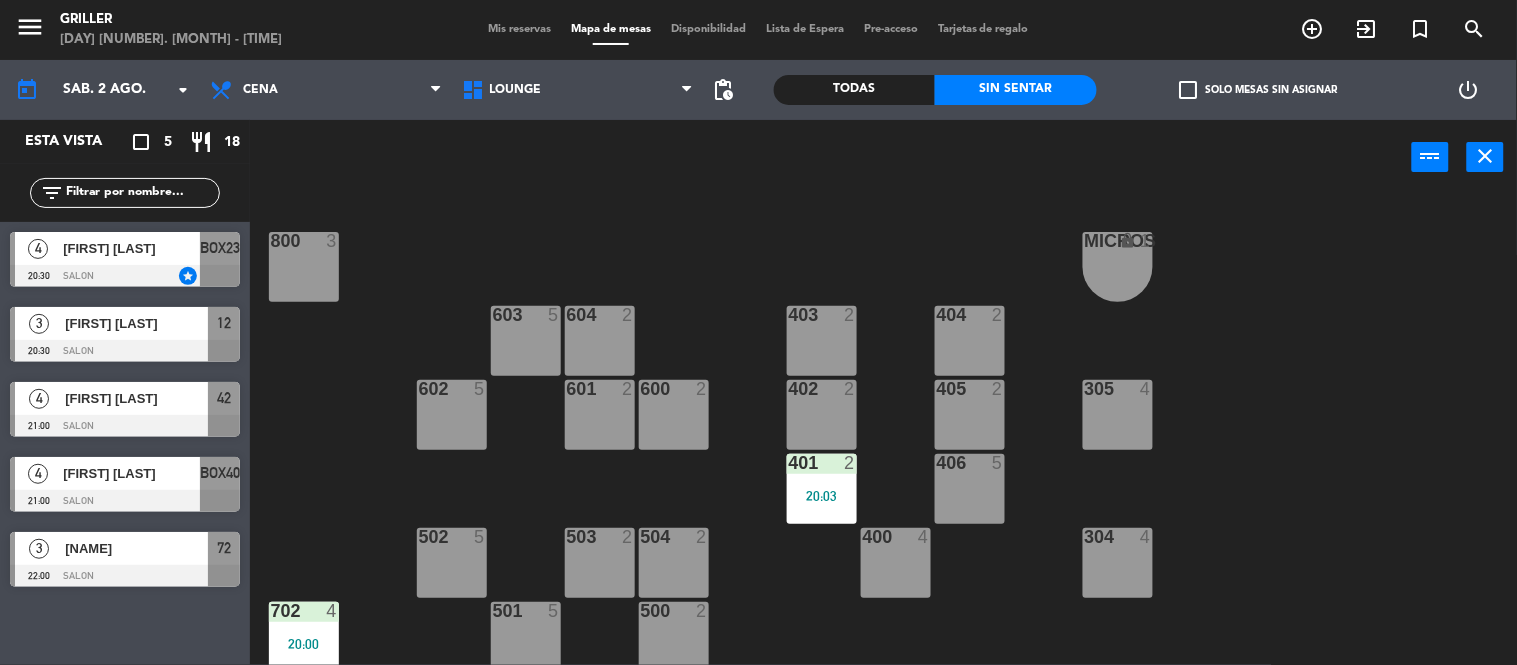 click on "404 2" at bounding box center (970, 341) 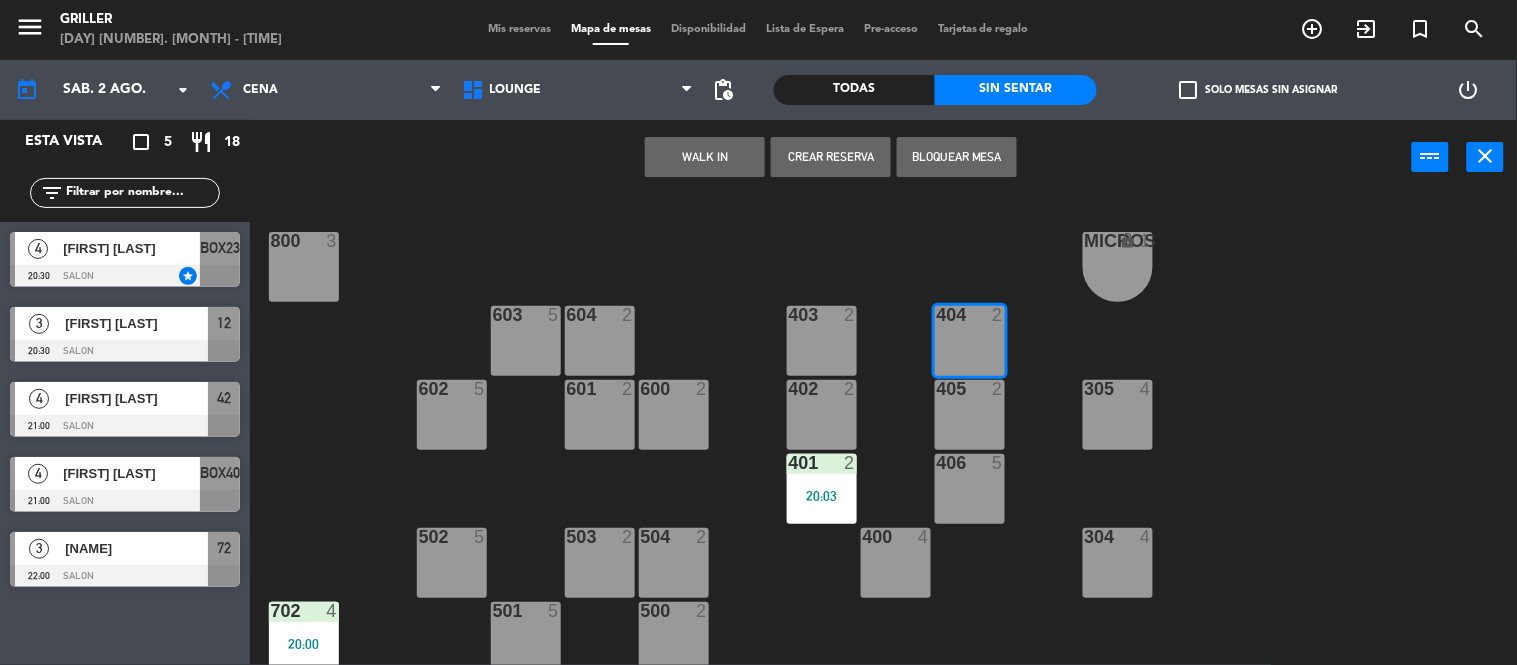 click on "WALK IN" at bounding box center [705, 157] 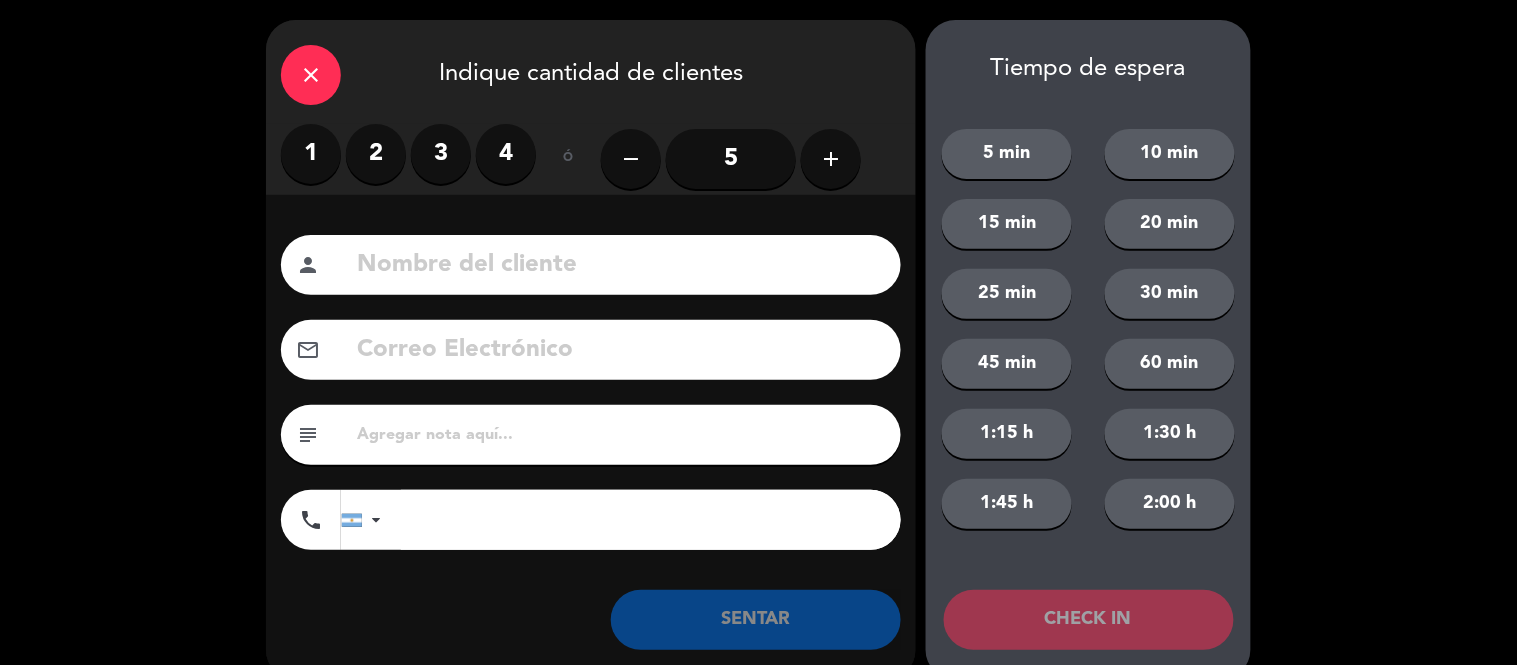 click on "4" at bounding box center [506, 154] 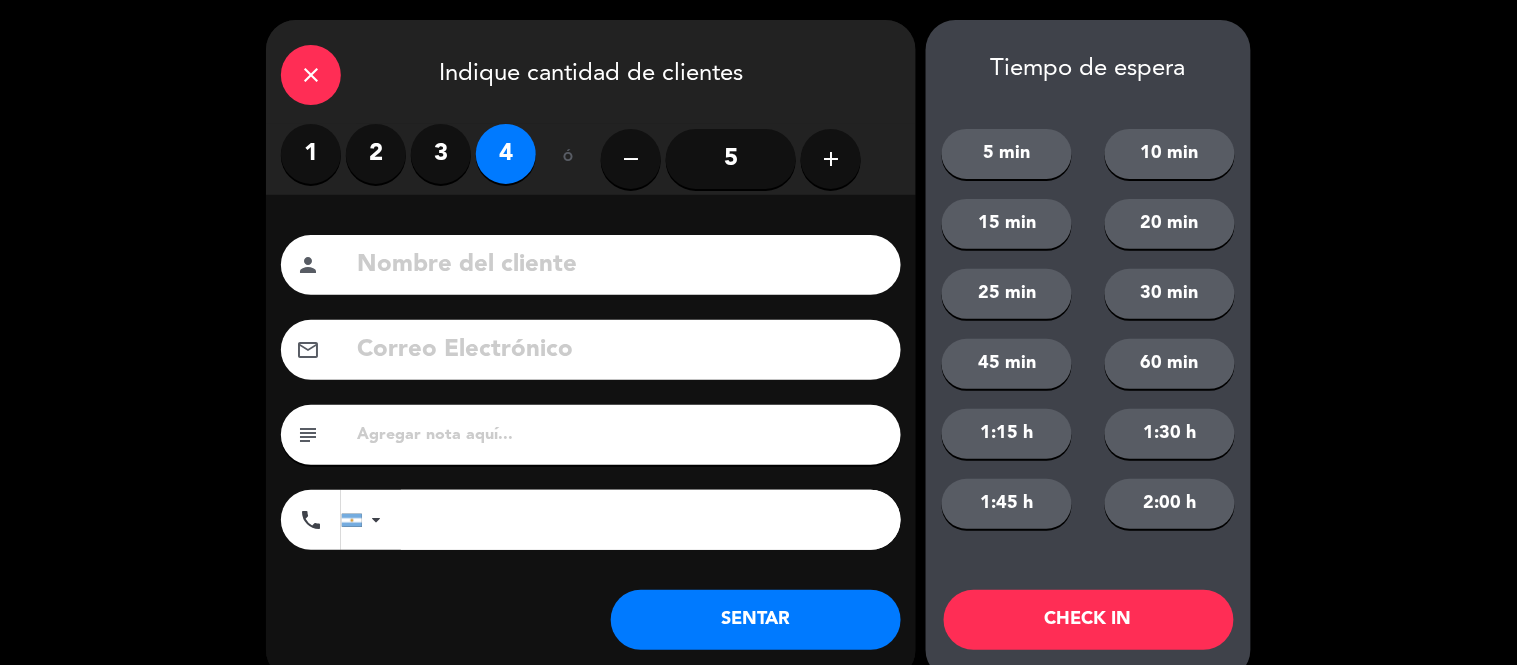 click on "SENTAR" 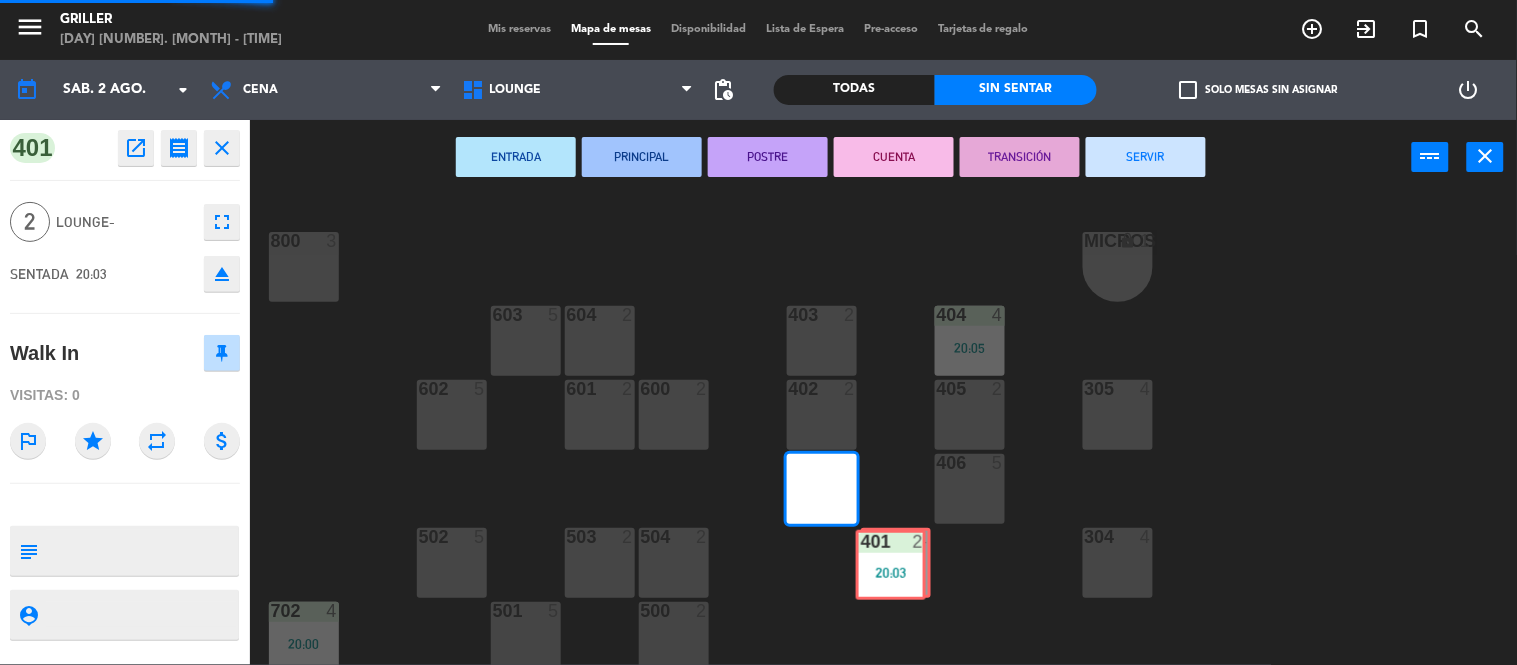 drag, startPoint x: 837, startPoint y: 483, endPoint x: 907, endPoint y: 560, distance: 104.062485 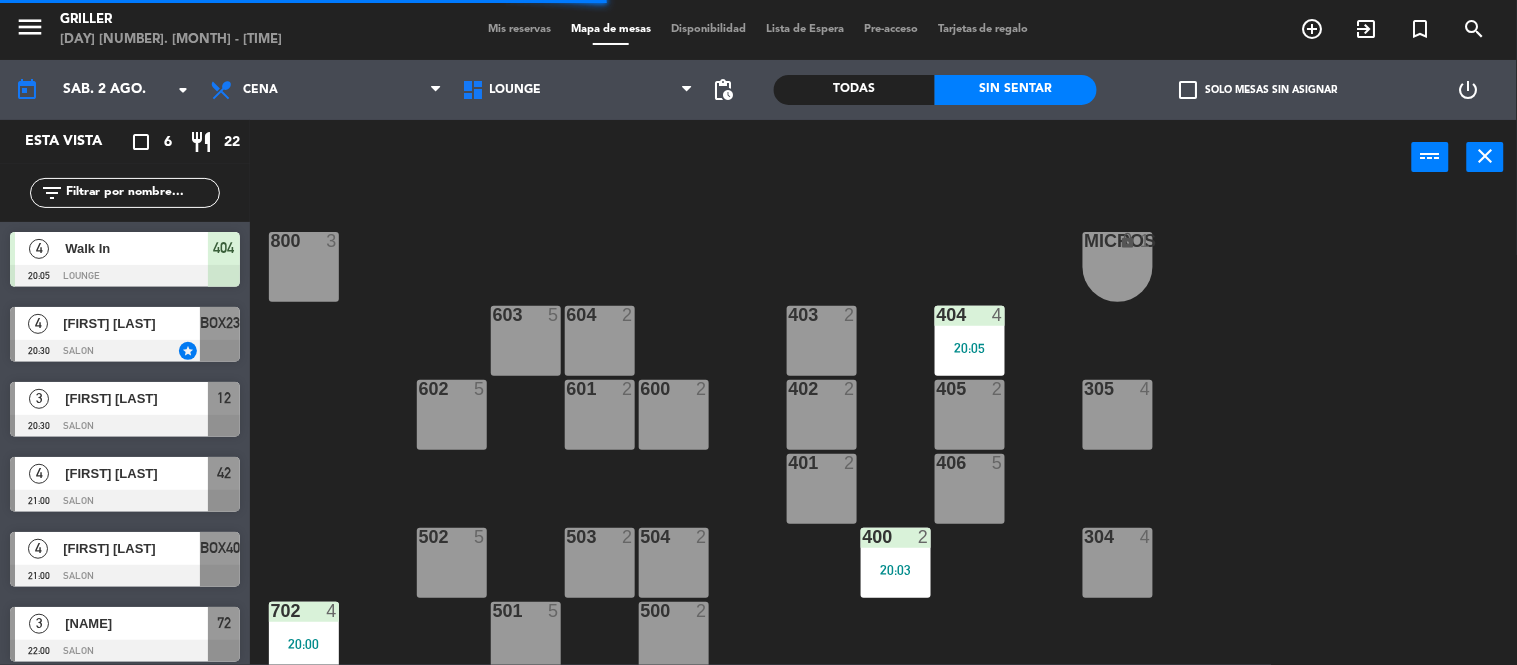 click on "RECEP lock 1 CION lock 1 804 2 805 2 801 3 802 2 803 3 806 3 900 2 901 2 902 2 800 3 MICROS lock 1 603 5 604 2 403 2 404 4 20:05 602 5 601 2 600 2 402 2 405 2 305 4 401 2 406 5 502 5 503 2 504 2 400 2 20:03 304 4 501 5 500 2 702 4 20:00 303 4 701 4 700 6 302 3 B1 lock 1 B2 lock 1 B3 lock 1 B4 lock 1 B5 lock 1COCINA lock 1 B6 lock 1 301 3 B7 lock 1 B8 lock 1 B9 lock 1 300 3 B10 lock 1 BAÑO lock 1" 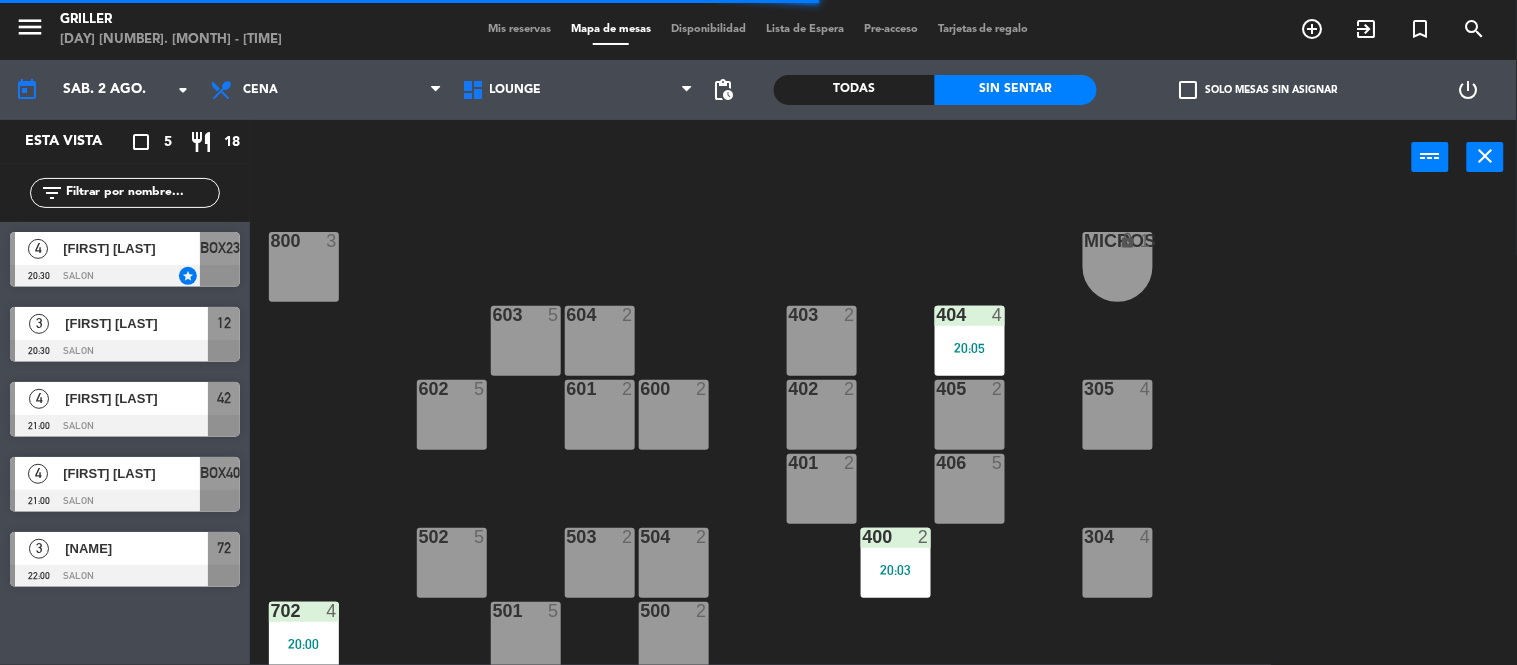 click on "RECEP lock 1 CION lock 1 804 2 805 2 801 3 802 2 803 3 806 3 900 2 901 2 902 2 800 3 MICROS lock 1 603 5 604 2 403 2 404 4 20:05 602 5 601 2 600 2 402 2 405 2 305 4 401 2 406 5 502 5 503 2 504 2 400 2 20:03 304 4 501 5 500 2 702 4 20:00 303 4 701 4 700 6 302 3 B1 lock 1 B2 lock 1 B3 lock 1 B4 lock 1 B5 lock 1COCINA lock 1 B6 lock 1 301 3 B7 lock 1 B8 lock 1 B9 lock 1 300 3 B10 lock 1 BAÑO lock 1" 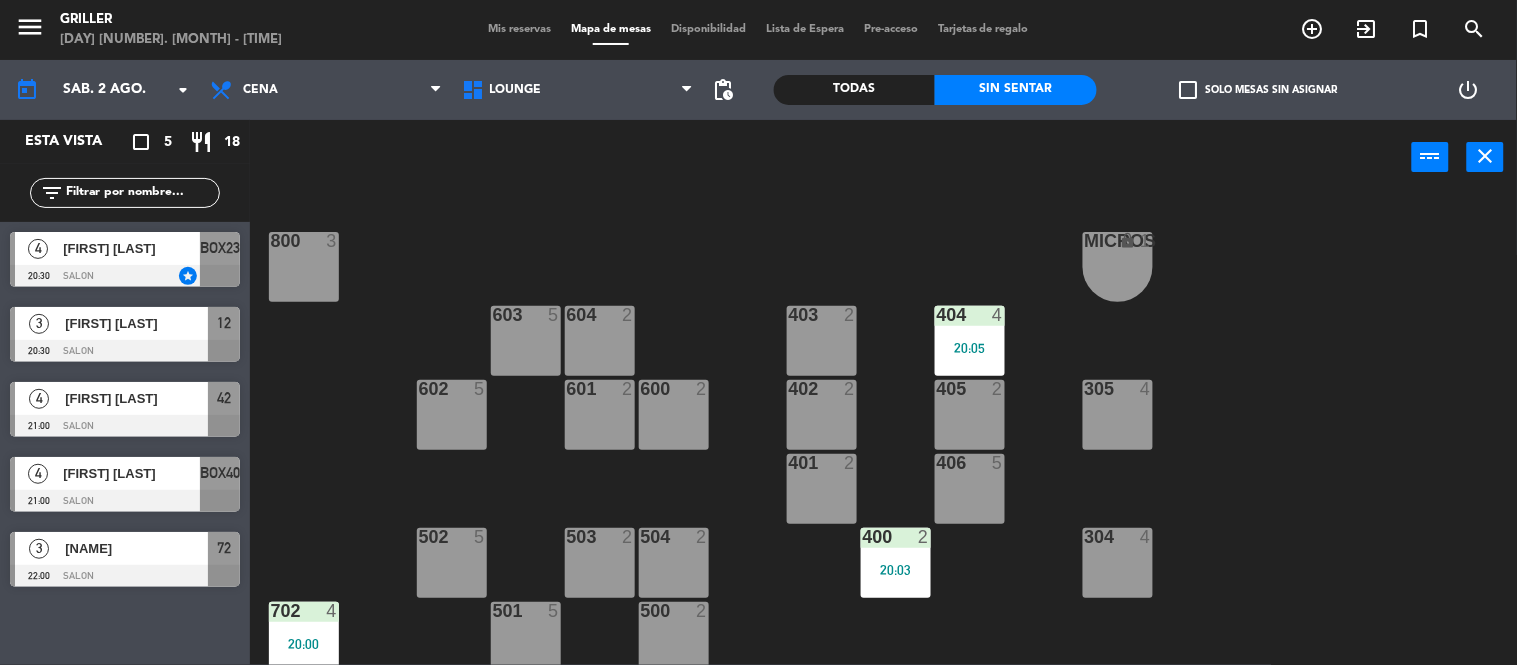 click on "RECEP lock 1 CION lock 1 804 2 805 2 801 3 802 2 803 3 806 3 900 2 901 2 902 2 800 3 MICROS lock 1 603 5 604 2 403 2 404 4 20:05 602 5 601 2 600 2 402 2 405 2 305 4 401 2 406 5 502 5 503 2 504 2 400 2 20:03 304 4 501 5 500 2 702 4 20:00 303 4 701 4 700 6 302 3 B1 lock 1 B2 lock 1 B3 lock 1 B4 lock 1 B5 lock 1COCINA lock 1 B6 lock 1 301 3 B7 lock 1 B8 lock 1 B9 lock 1 300 3 B10 lock 1 BAÑO lock 1" 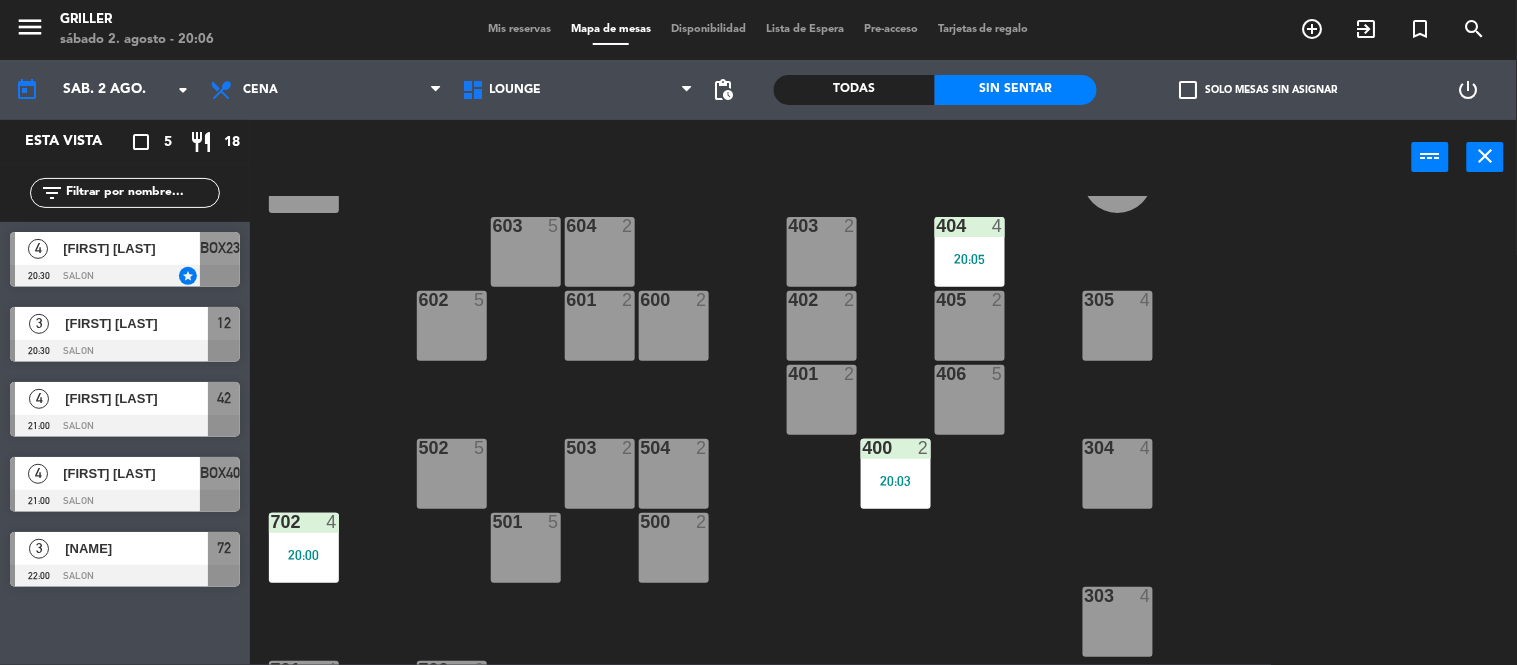 scroll, scrollTop: 355, scrollLeft: 0, axis: vertical 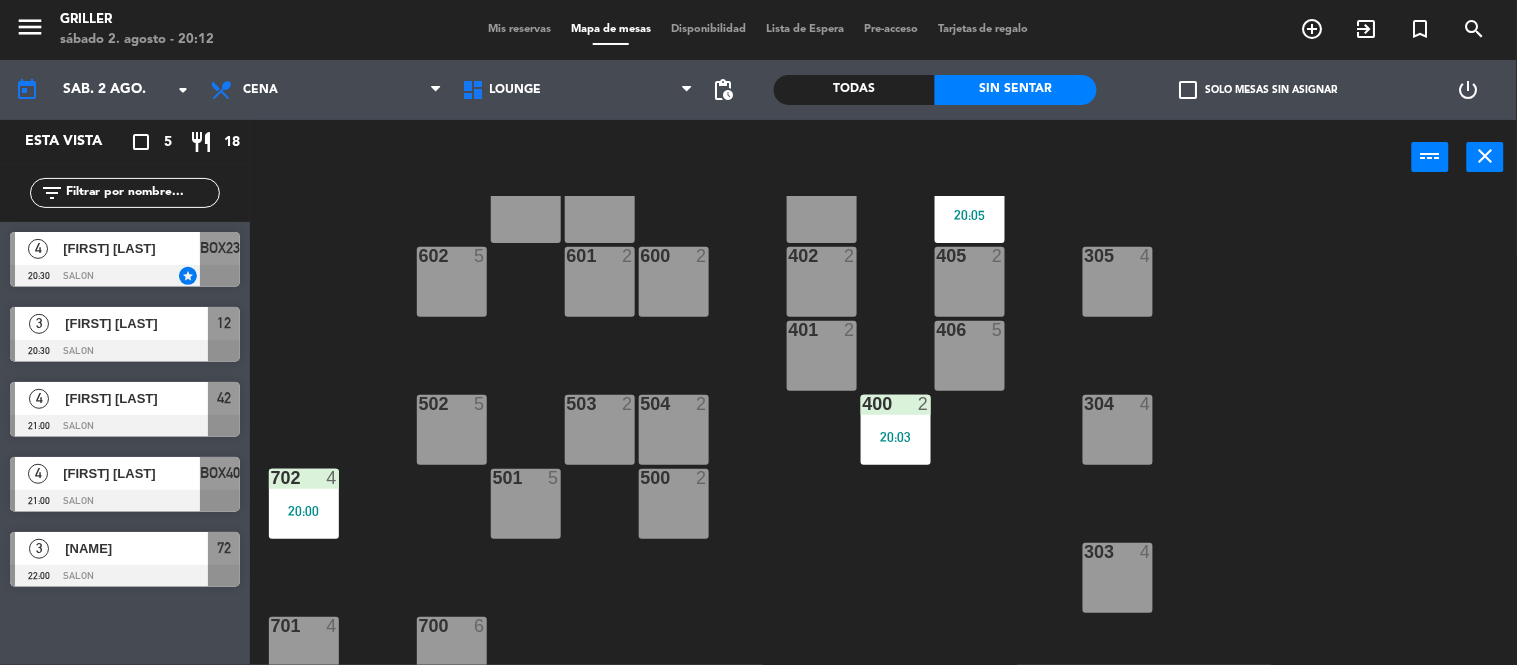 click on "Mis reservas" at bounding box center (519, 29) 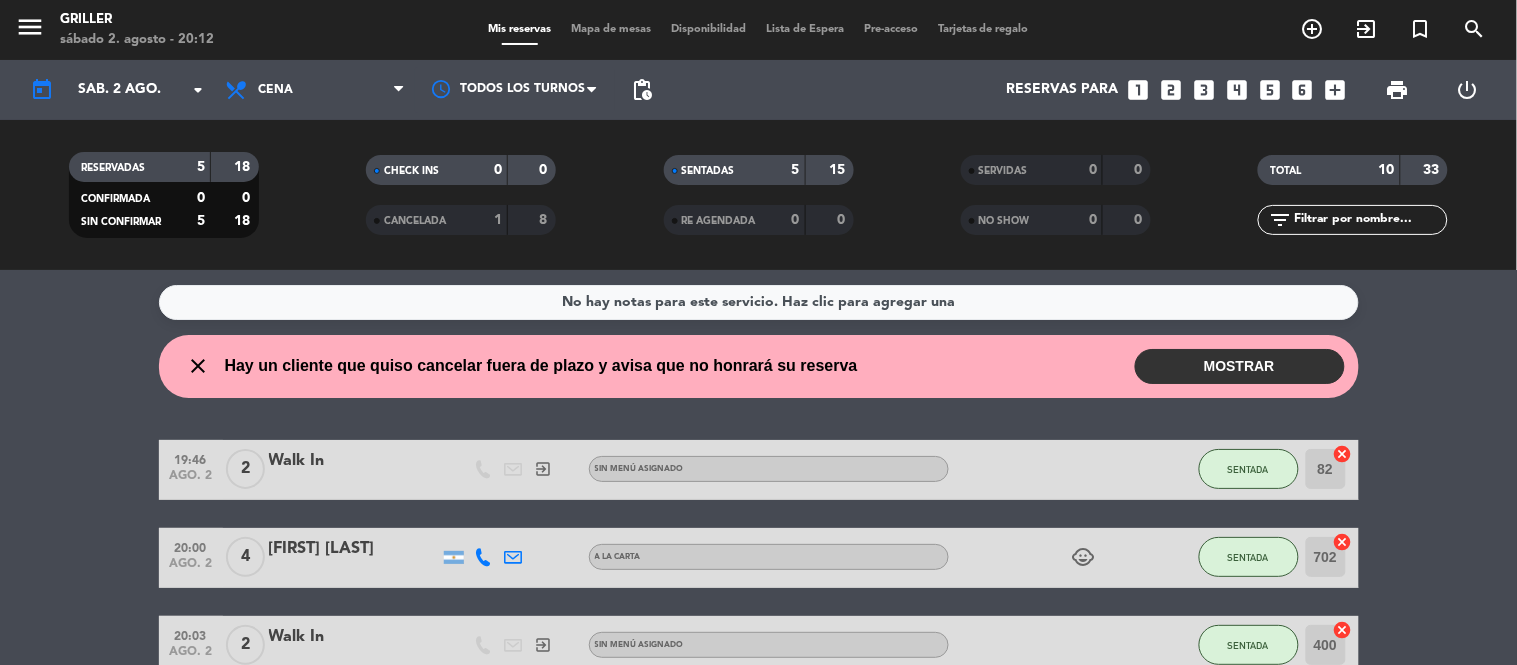 click on "MOSTRAR" at bounding box center [1240, 366] 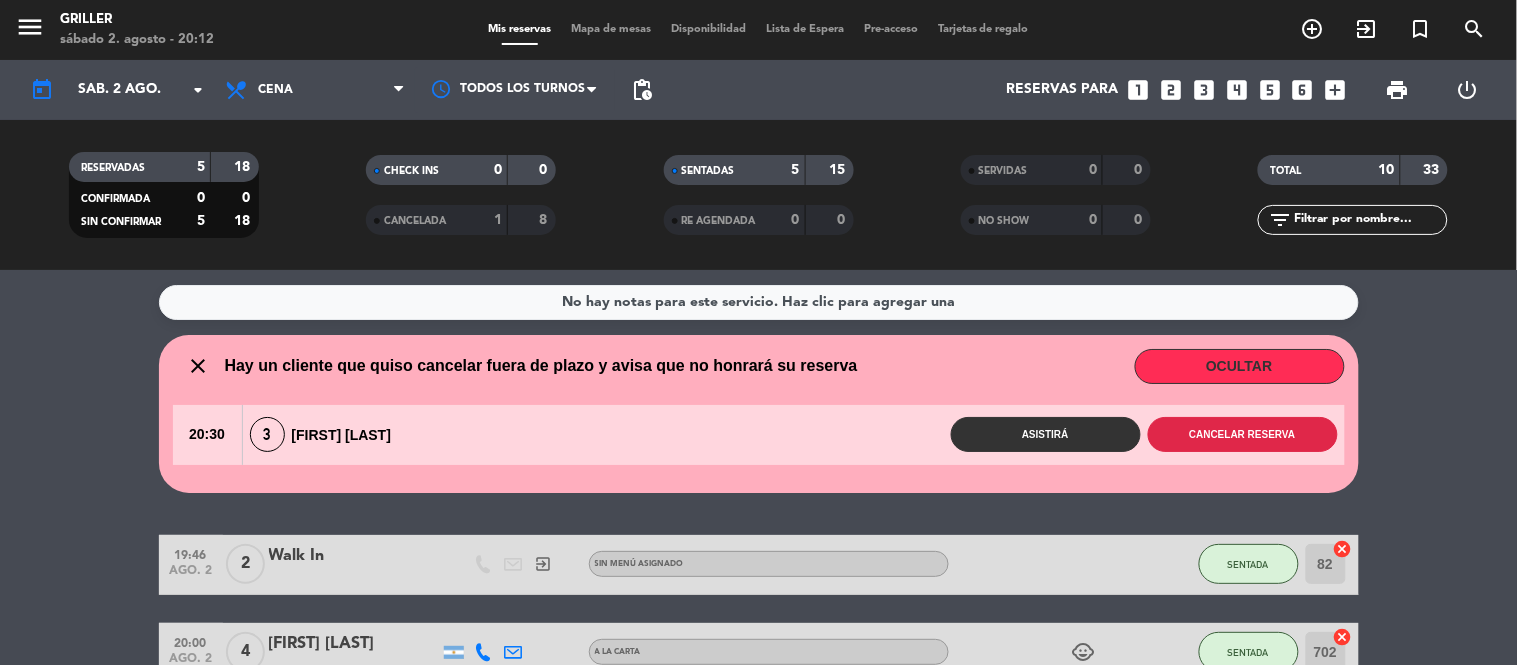 click on "Cancelar reserva" at bounding box center [1243, 434] 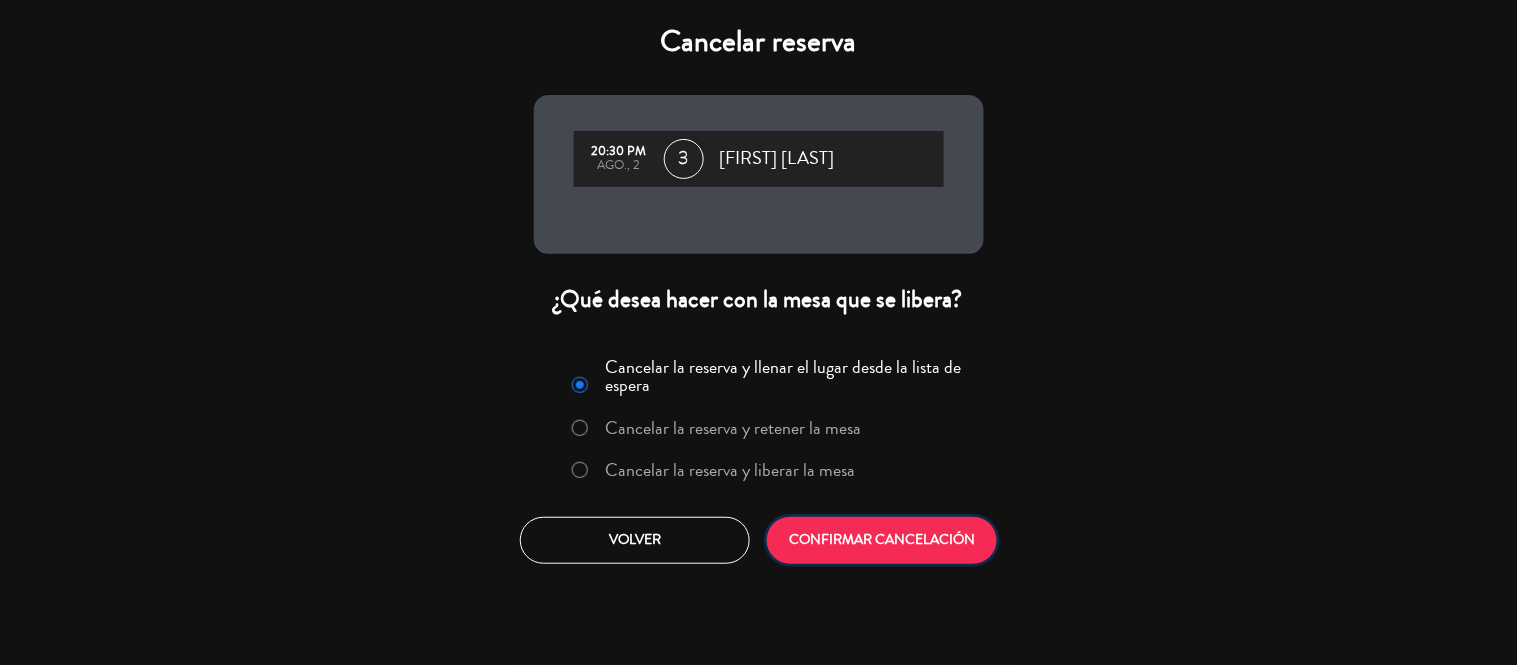click on "CONFIRMAR CANCELACIÓN" 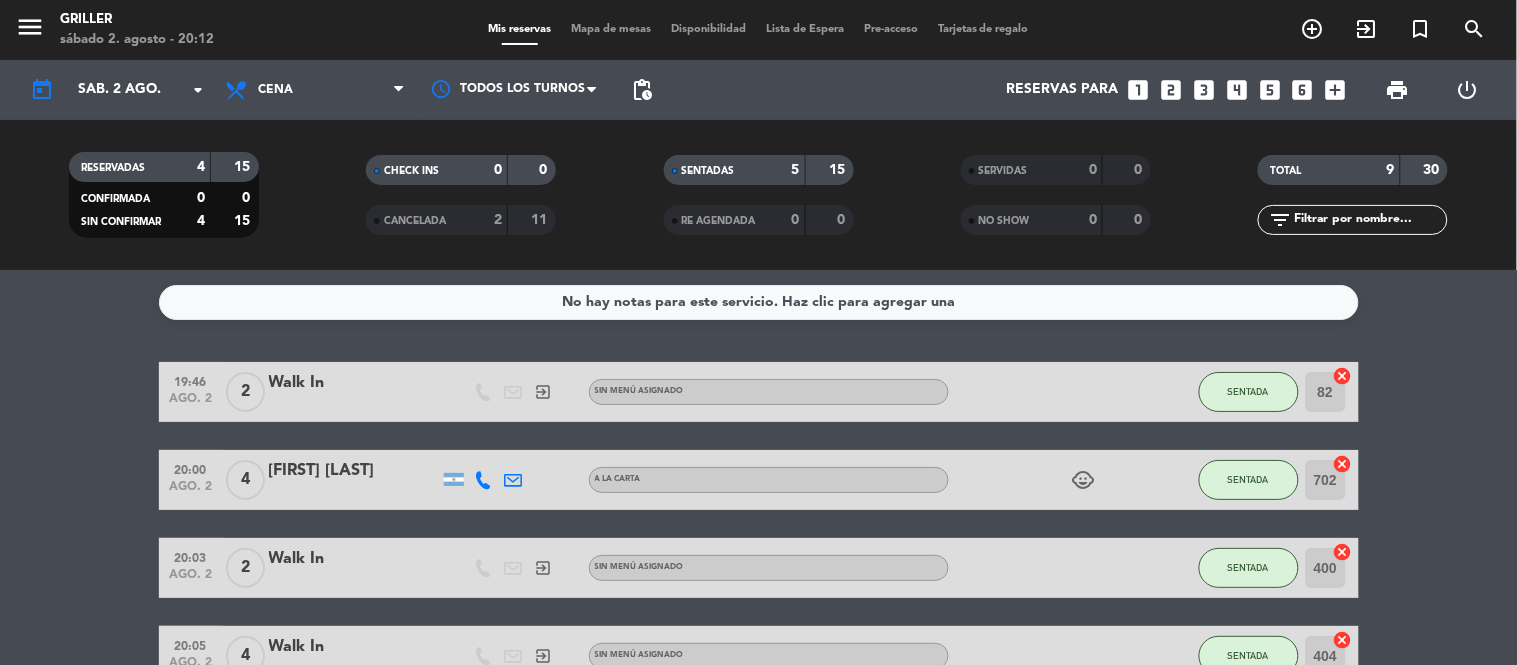 click on "Mapa de mesas" at bounding box center [611, 29] 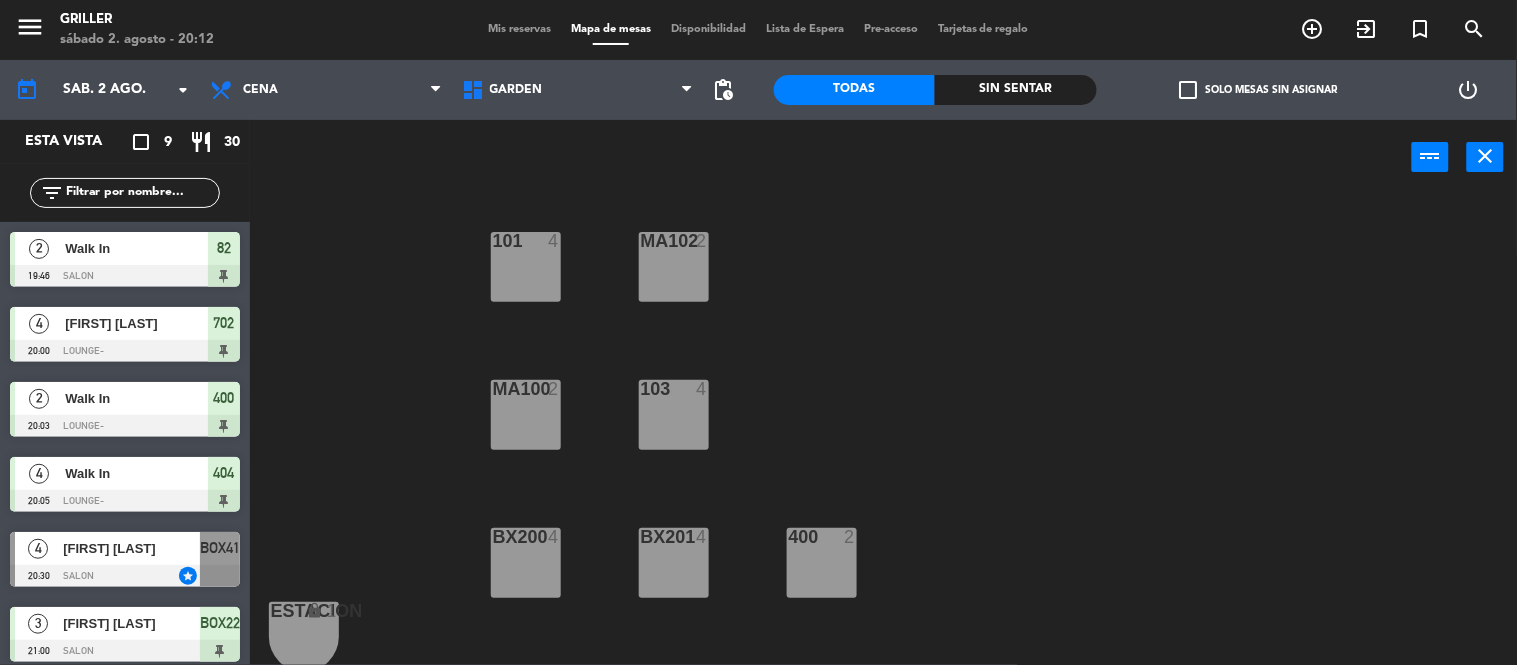 click on "Sin sentar" 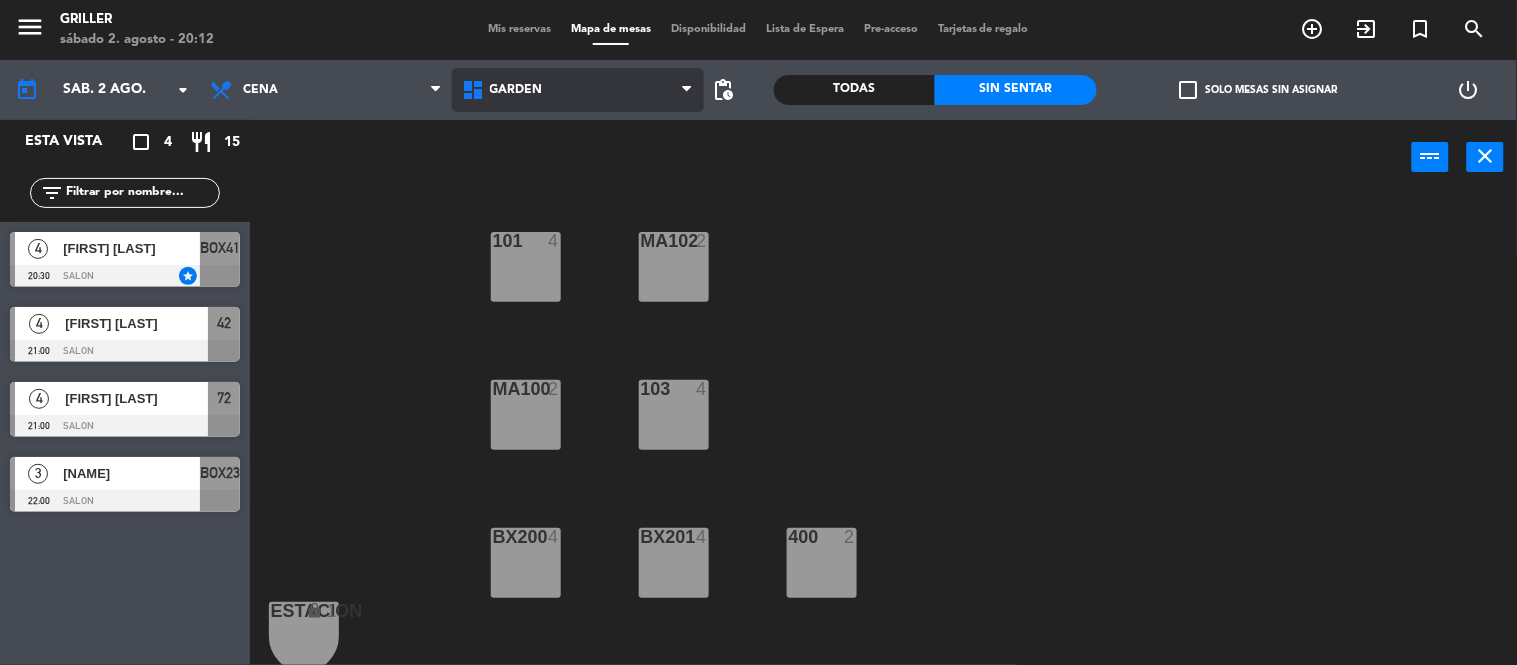 click on "GARDEN" at bounding box center [578, 90] 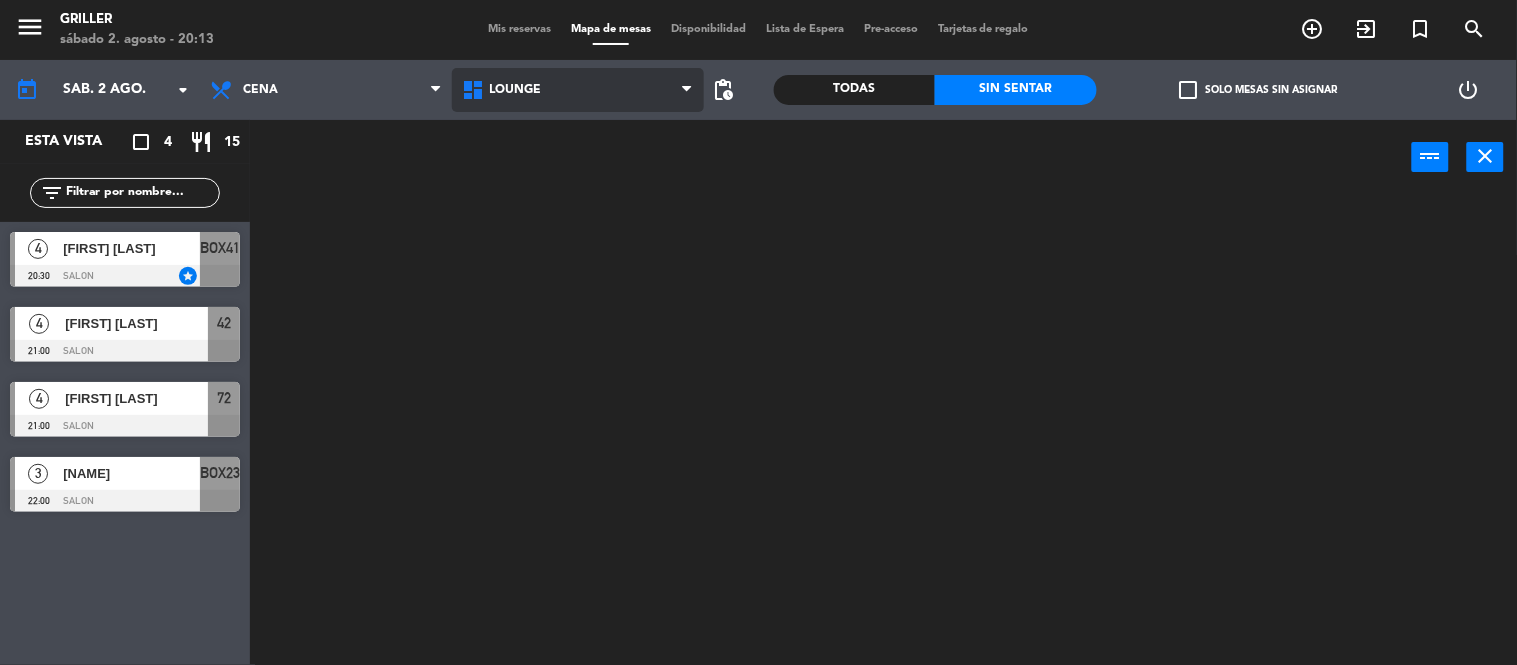 click on "menu  Griller   sábado 2. agosto - 20:13   Mis reservas   Mapa de mesas   Disponibilidad   Lista de Espera   Pre-acceso   Tarjetas de regalo  add_circle_outline exit_to_app turned_in_not search today    sáb. 2 ago. arrow_drop_down  Almuerzo  Cena  Cena  Almuerzo  Cena  GARDEN   LOUNGE   MEITRE   SALON   TERRAZA   LOUNGE   GARDEN   LOUNGE   MEITRE   SALON   TERRAZA  pending_actions  Todas  Sin sentar  check_box_outline_blank   Solo mesas sin asignar   power_settings_new   Esta vista   crop_square  4  restaurant  15 filter_list  4   [FIRST] [LAST]   20:30   SALON  star BOX41  4   [FIRST] [LAST]   21:00   SALON  42  4   [FIRST] [LAST]   21:00   SALON   3   [FIRST] [LAST]   22:00   SALON  BOX23 power_input close" 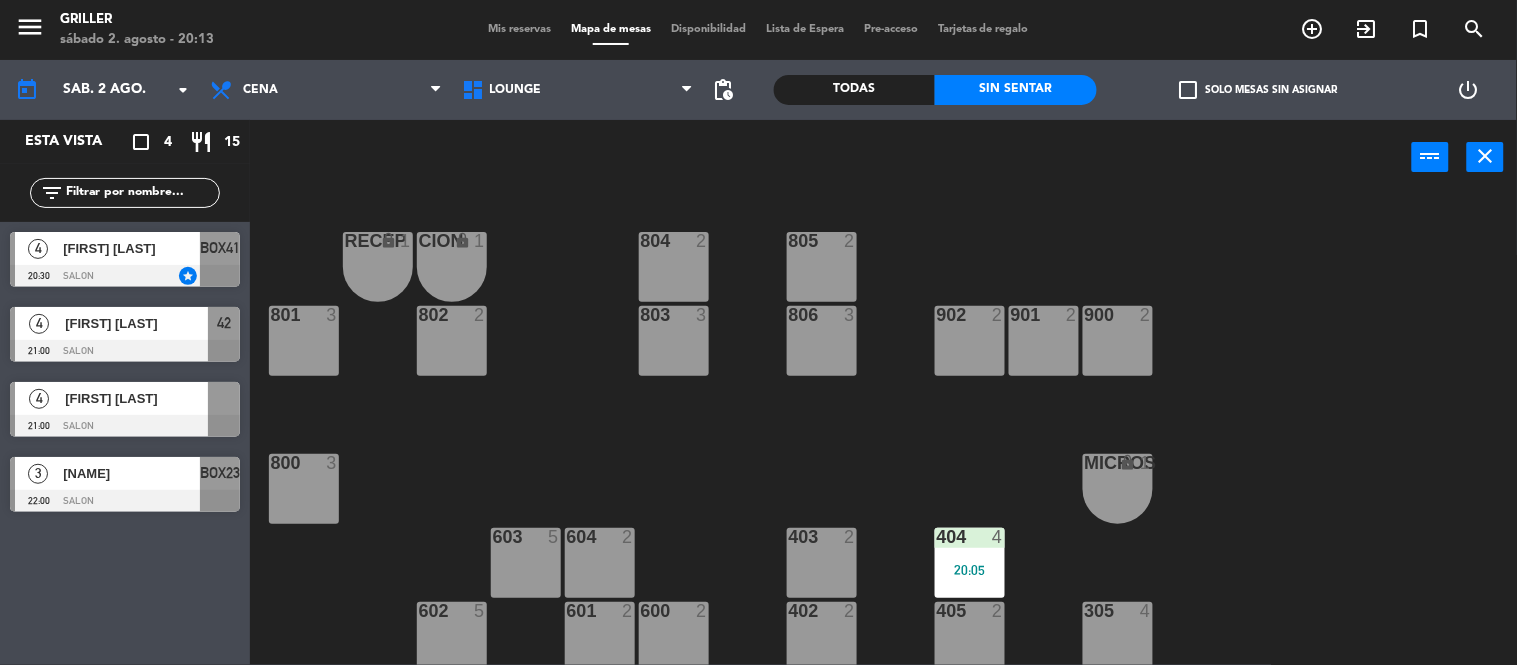 click on "RECEP lock 1 CION lock 1 804 2 805 2 801 3 802 2 803 3 806 3 900 2 901 2 902 2 800 3 MICROS lock 1 603 5 604 2 403 2 404 4 20:05 602 5 601 2 600 2 402 2 405 2 305 4 401 2 406 5 502 5 503 2 504 2 400 2 20:03 304 4 501 5 500 2 702 4 20:00 303 4 701 4 700 6 302 3 B1 lock 1 B2 lock 1 B3 lock 1 B4 lock 1 B5 lock 1COCINA lock 1 B6 lock 1 301 3 B7 lock 1 B8 lock 1 B9 lock 1 300 3 B10 lock 1 BAÑO lock 1" 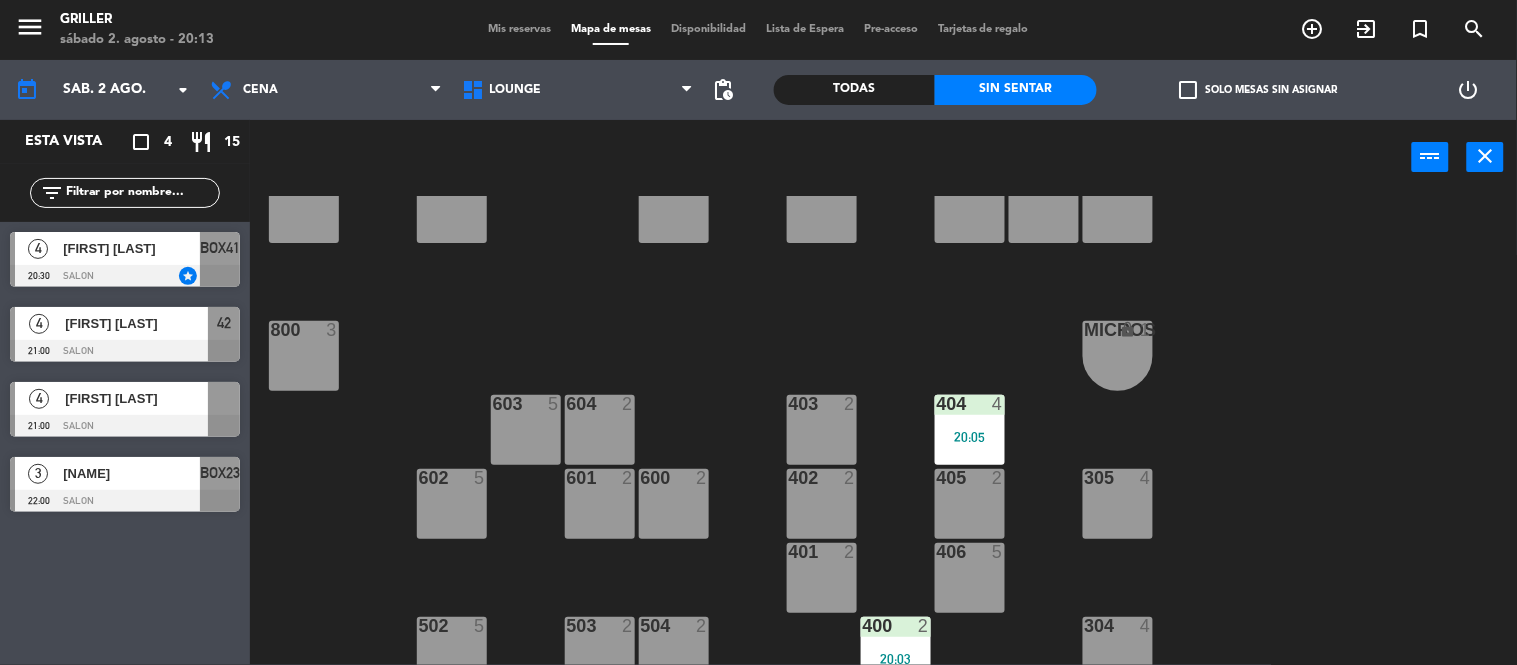 scroll, scrollTop: 177, scrollLeft: 0, axis: vertical 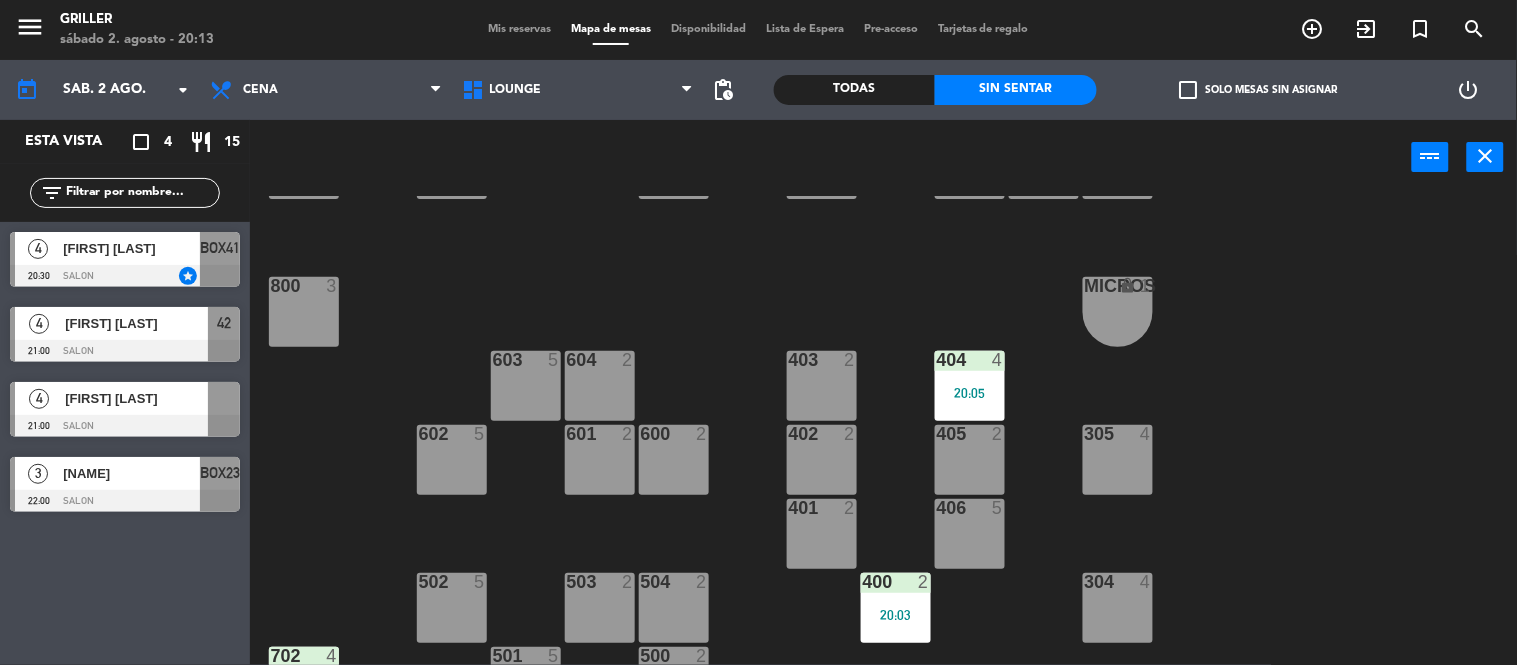 click on "RECEP lock 1 CION lock 1 804 2 805 2 801 3 802 2 803 3 806 3 900 2 901 2 902 2 800 3 MICROS lock 1 603 5 604 2 403 2 404 4 20:05 602 5 601 2 600 2 402 2 405 2 305 4 401 2 406 5 502 5 503 2 504 2 400 2 20:03 304 4 501 5 500 2 702 4 20:00 303 4 701 4 700 6 302 3 B1 lock 1 B2 lock 1 B3 lock 1 B4 lock 1 B5 lock 1COCINA lock 1 B6 lock 1 301 3 B7 lock 1 B8 lock 1 B9 lock 1 300 3 B10 lock 1 BAÑO lock 1" 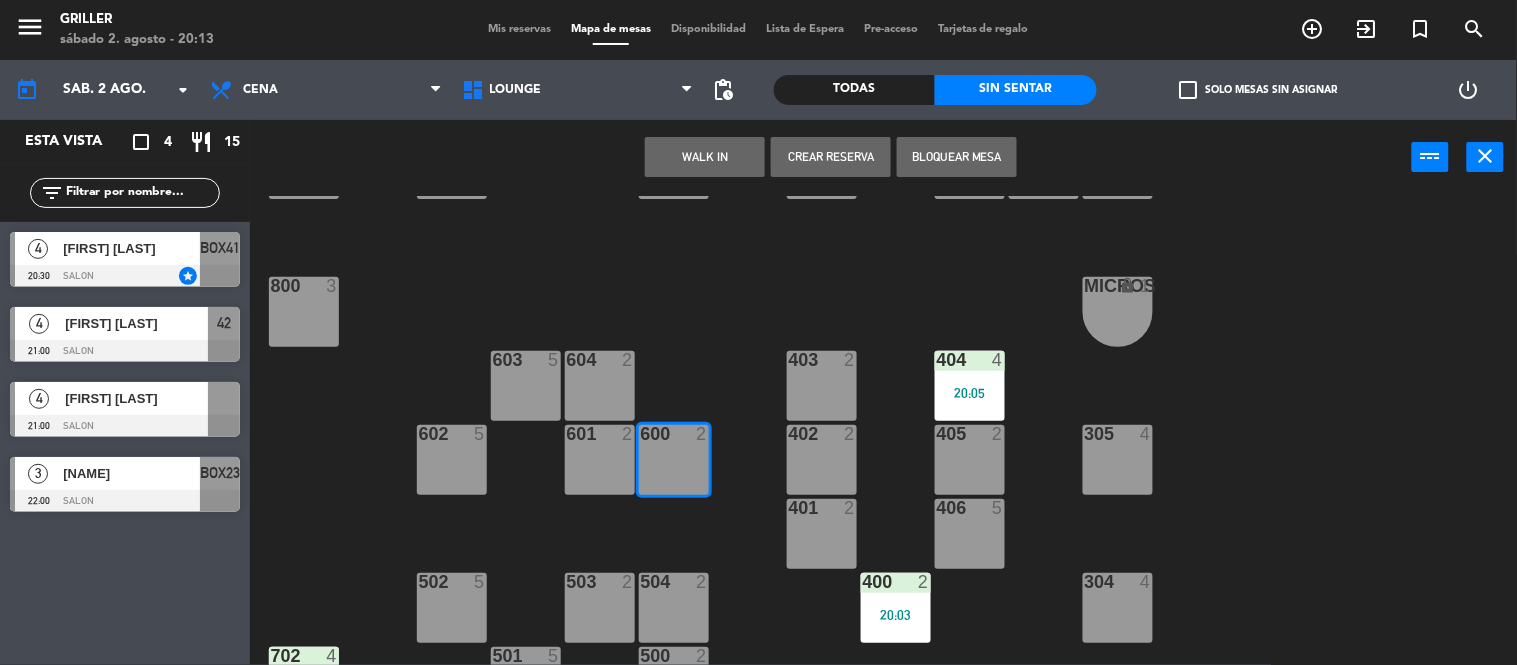 click on "WALK IN" at bounding box center (705, 157) 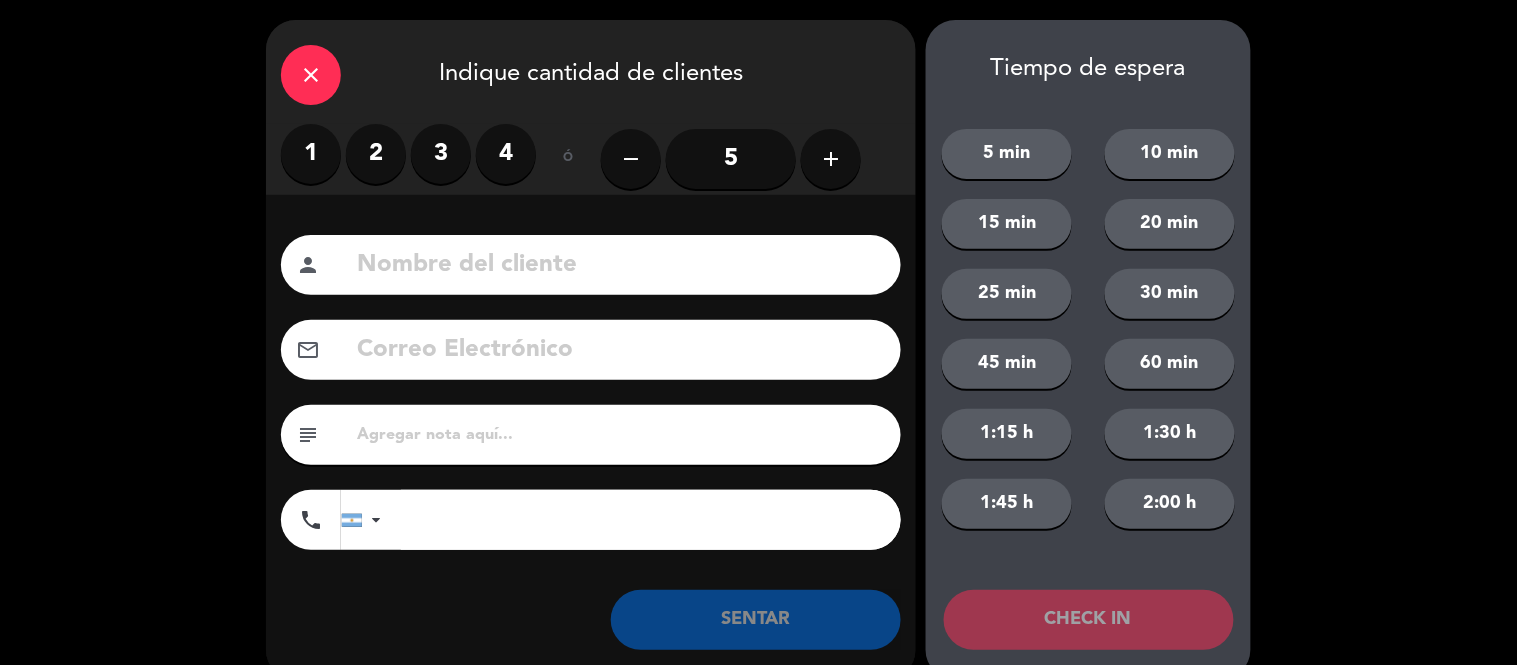 click on "2" at bounding box center [376, 154] 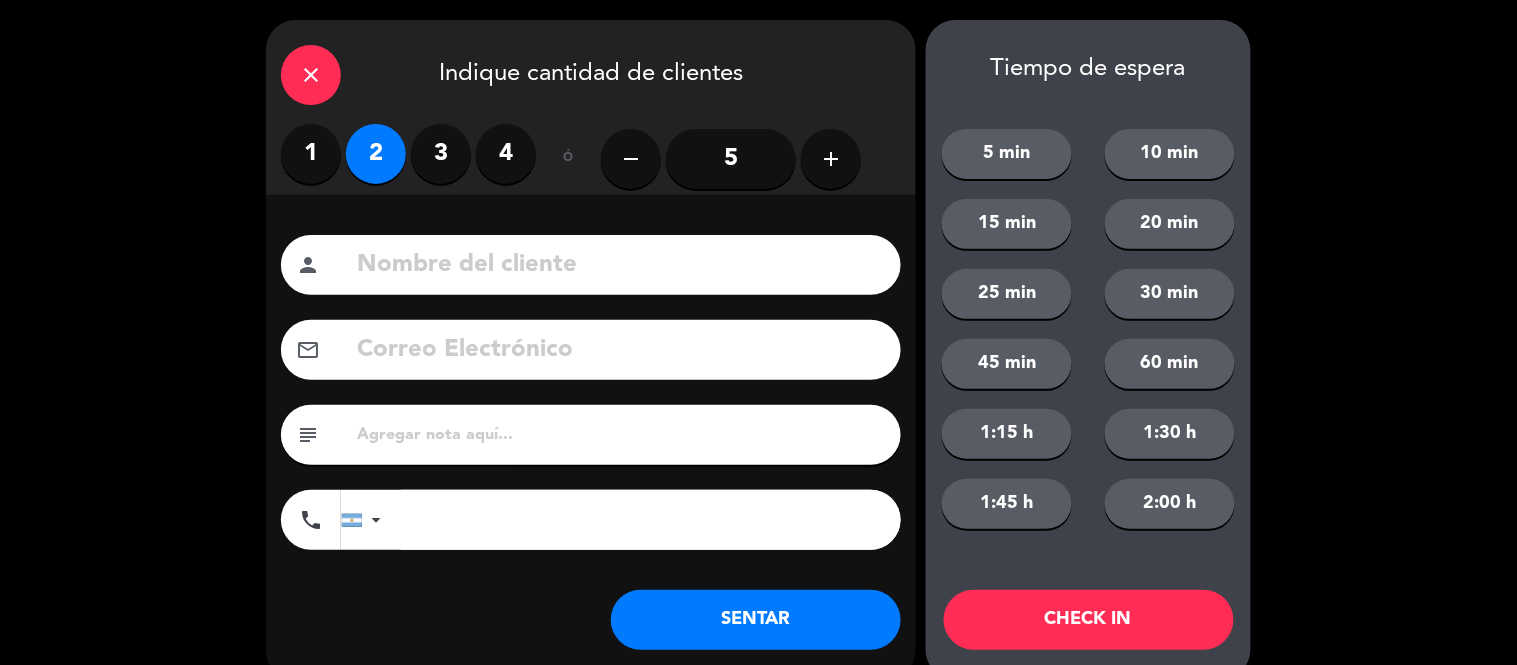 click on "SENTAR" 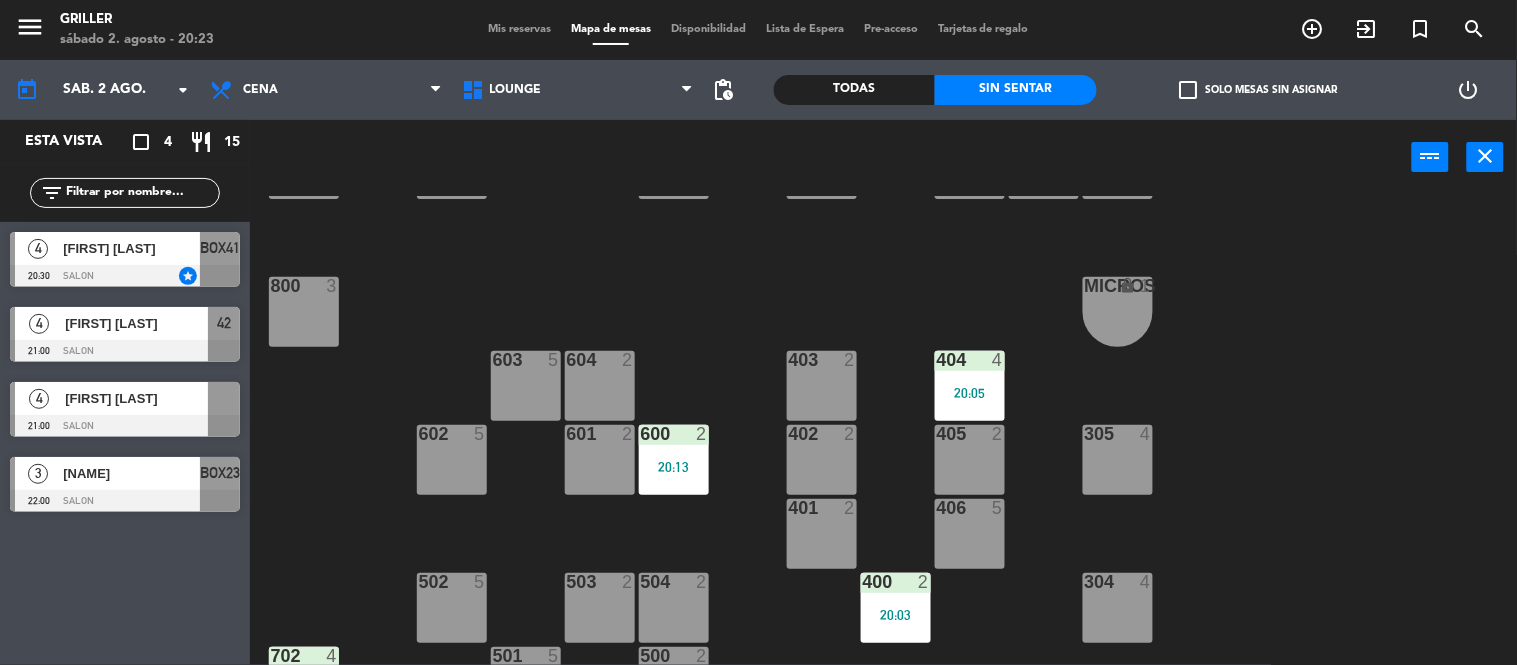 click on "RECEP lock  1  CION lock  1  804  2  805  2  801  3  802  2  803  3  806  3  900  2  901  2  902  2  800  3  MICROS lock  1  603  5  604  2  403  2  404  4   20:05  602  5  601  2  600  2   20:13  402  2  405  2  305  4  401  2  406  5  502  5  503  2  504  2  400  2   20:03  304  4  501  5  500  2  702  4   20:00  303  4  701  4  700  6  302  3  B1 lock  1  B2 lock  1  B3 lock  1  B4 lock  1  B5 lock  1  COCINA lock  1  B6 lock  1  301  3  B7 lock  1  B8 lock  1  B9 lock  1  300  3  B10 lock  1  BAÑO lock  1" 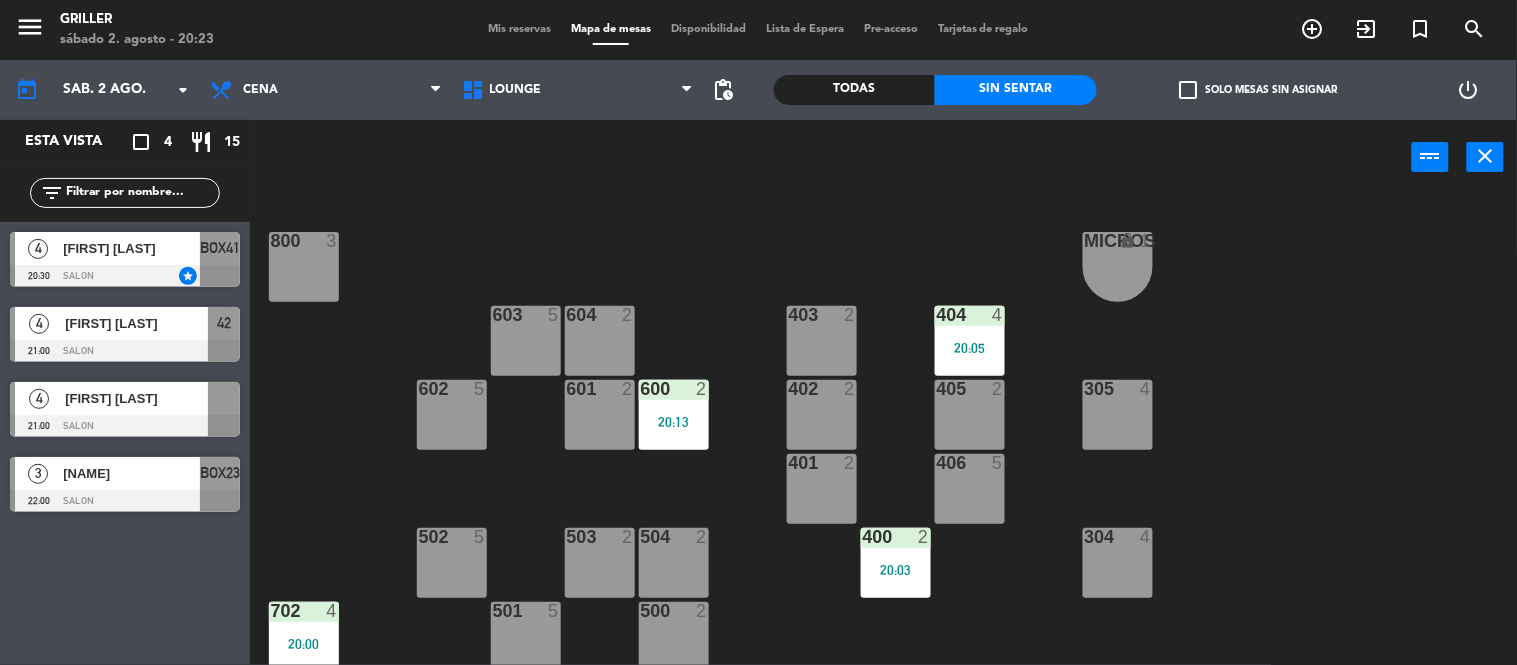 scroll, scrollTop: 266, scrollLeft: 0, axis: vertical 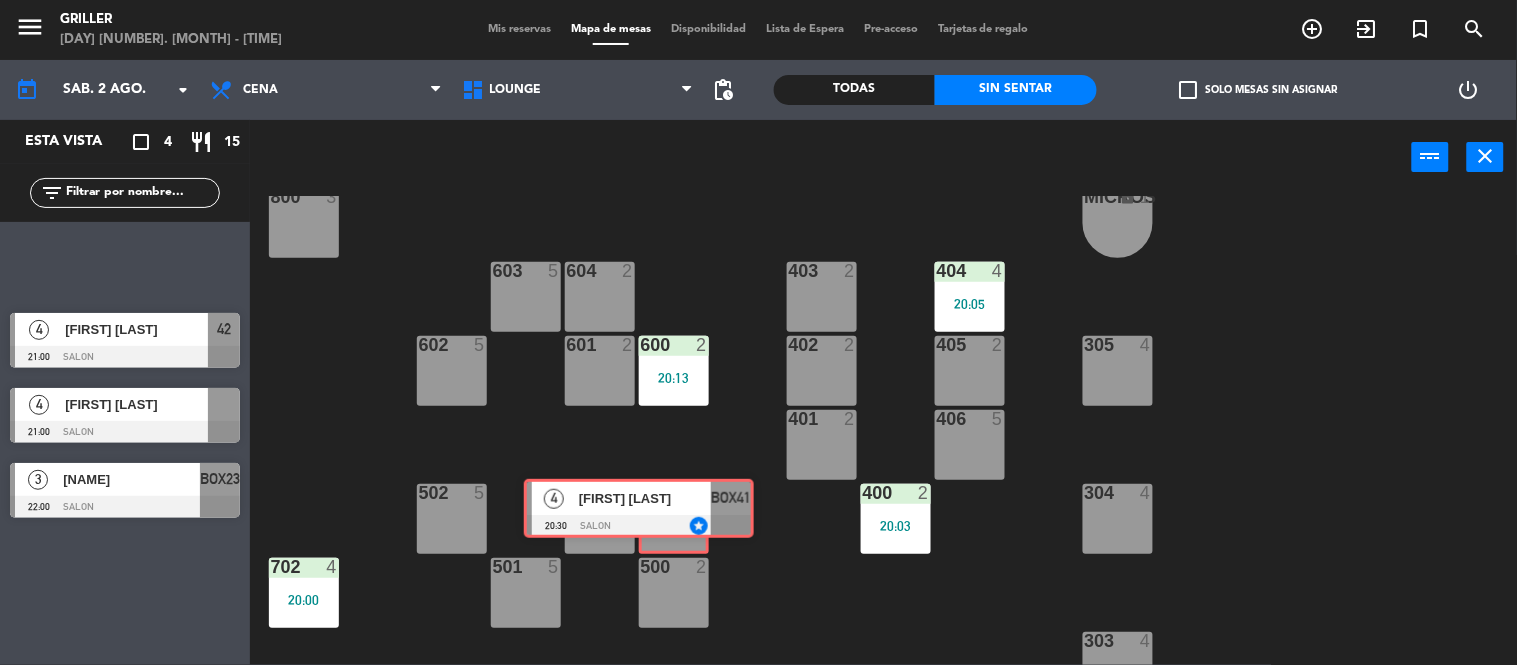 drag, startPoint x: 171, startPoint y: 256, endPoint x: 685, endPoint y: 504, distance: 570.7013 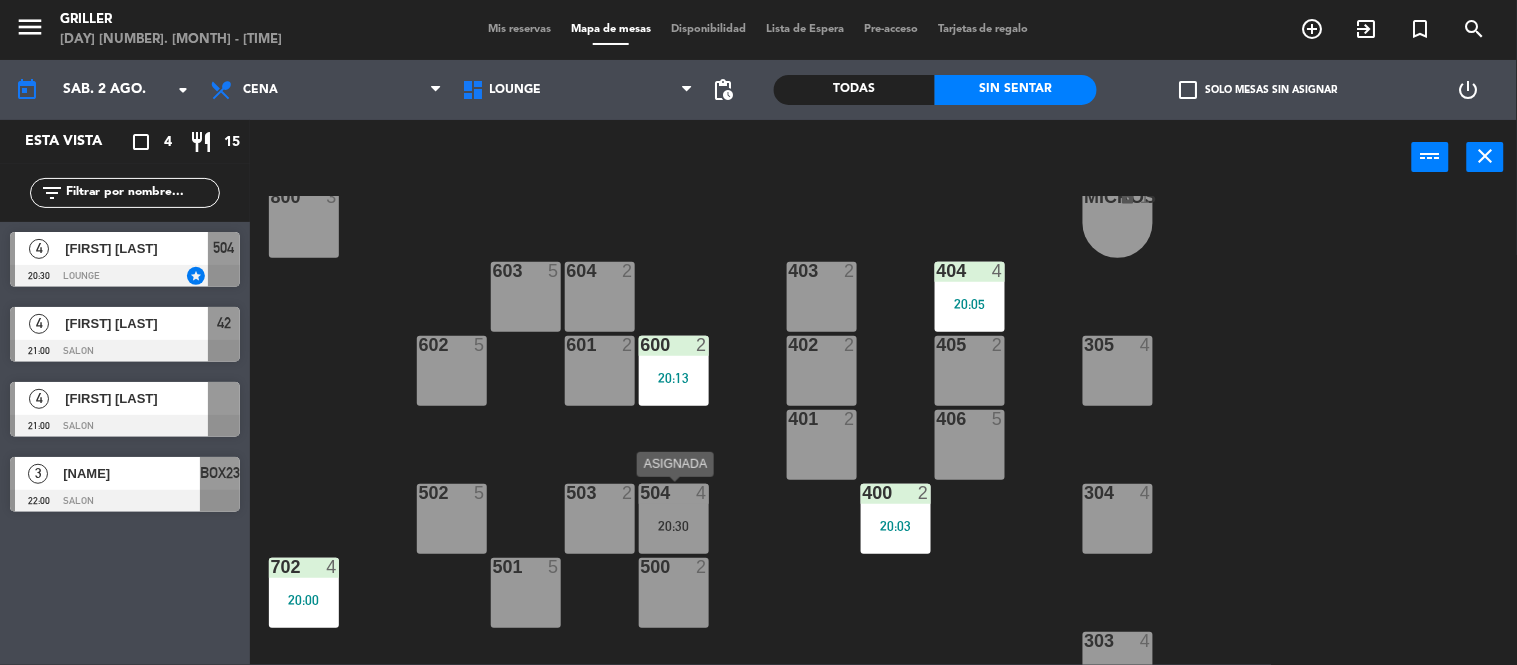 click on "504 4 20:30" at bounding box center [674, 519] 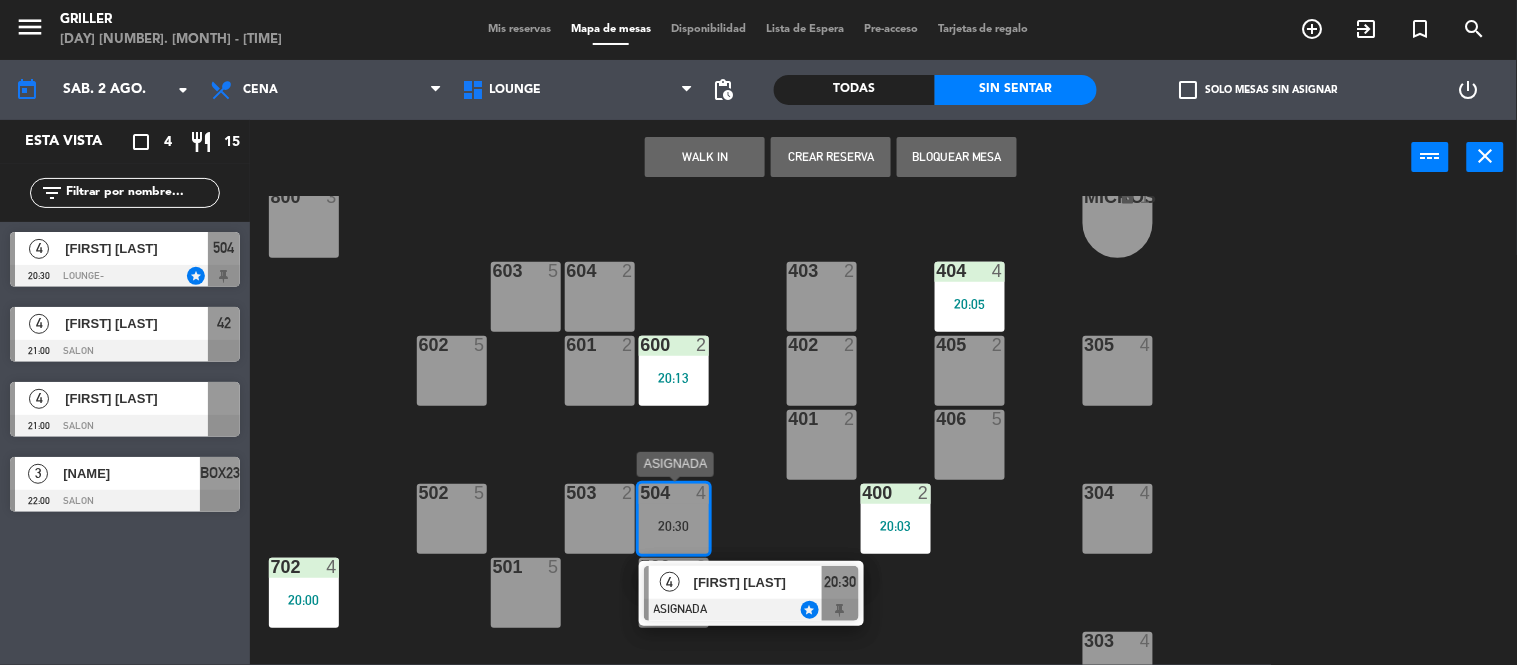 click on "[FIRST] [LAST]" at bounding box center [758, 582] 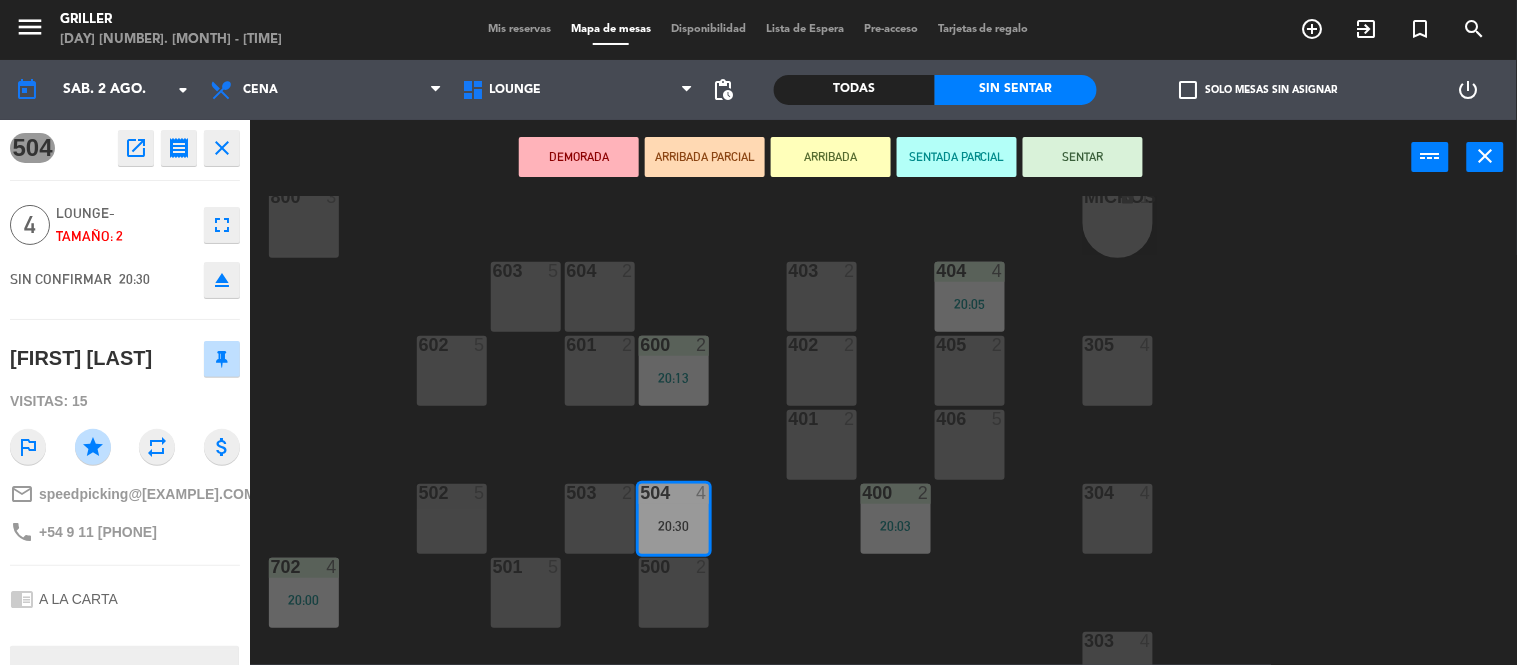 click on "SENTAR" at bounding box center (1083, 157) 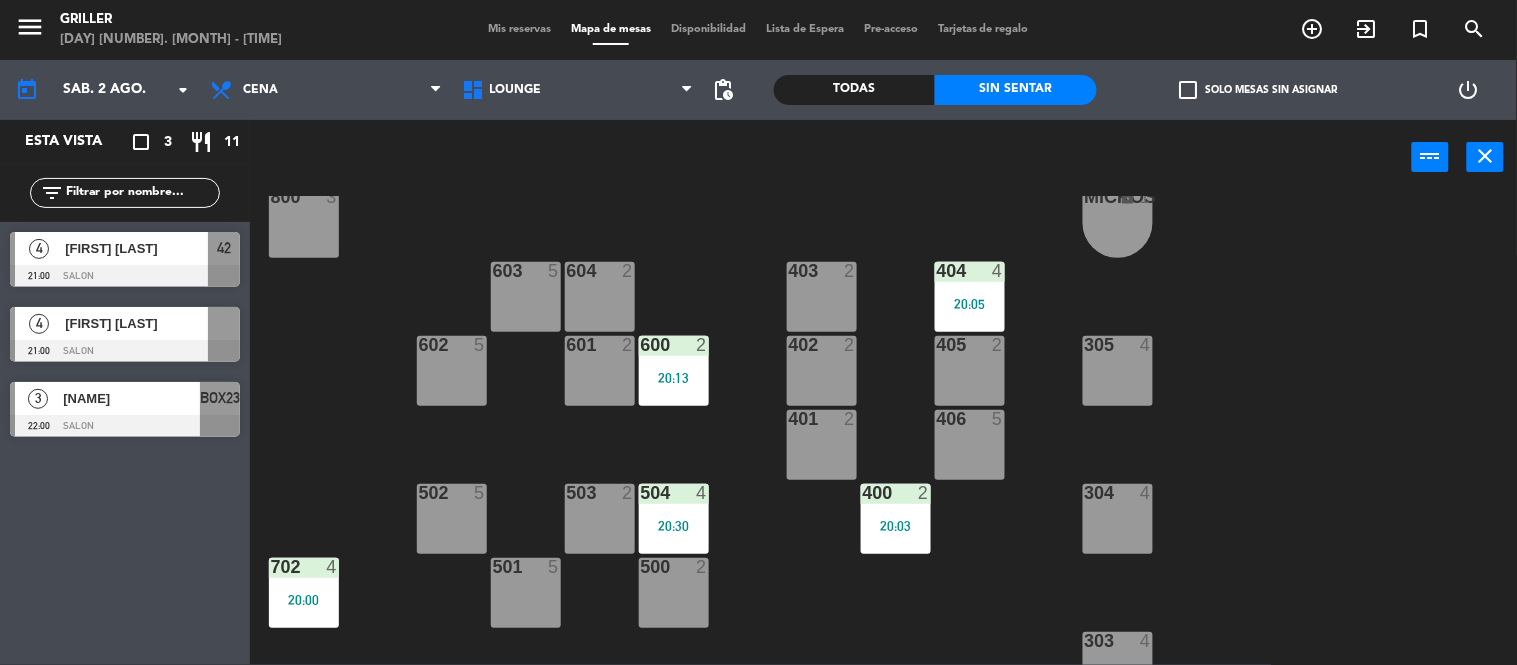 click on "power_input close" at bounding box center [831, 158] 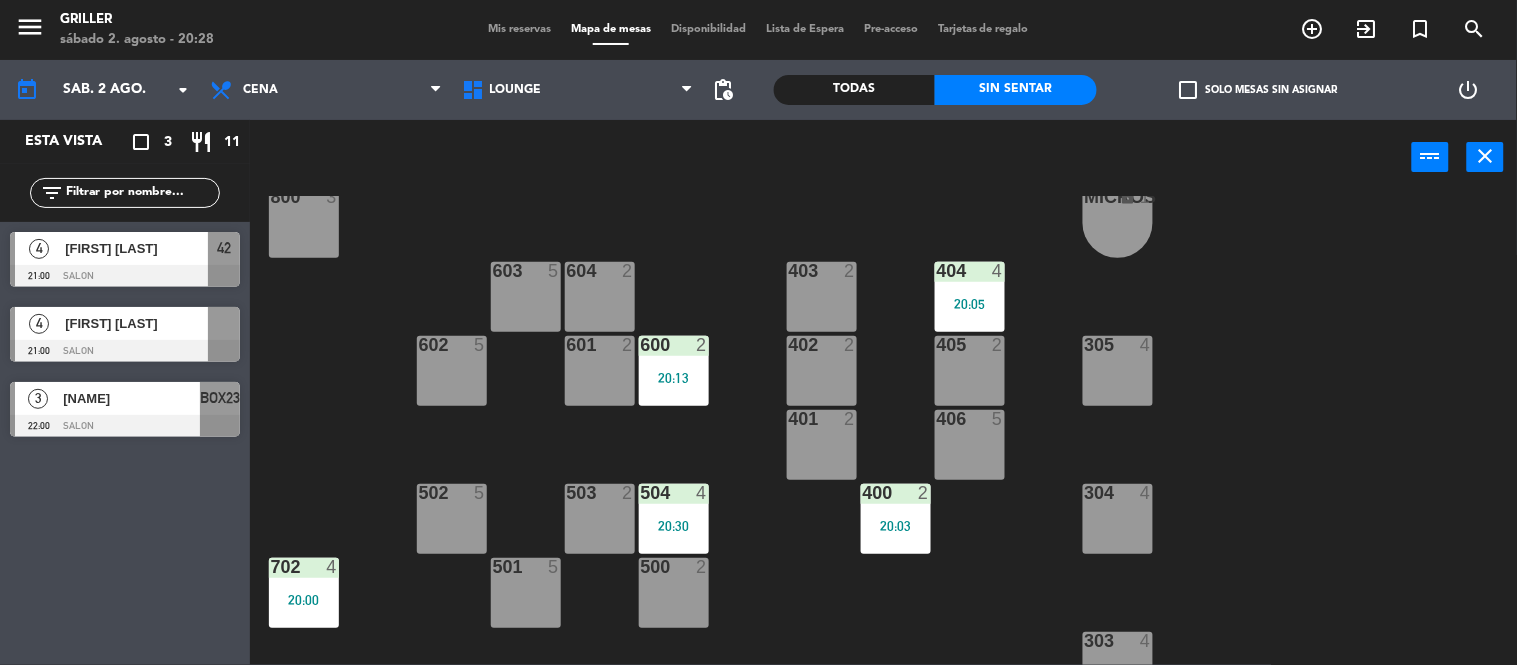 click on "RECEP lock 1 CION lock 1 804 2 805 2 801 3 802 2 803 3 806 3 900 2 901 2 902 2 800 3 MICROS lock 1 603 5 604 2 403 2 404 4 20:05 602 5 601 2 600 2 20:13 402 2 405 2 305 4 401 2 406 5 502 5 503 2 504 4 20:30 400 2 20:03 304 4 501 5 500 2 702 4 20:00 303 4 701 4 700 6 302 3 B1 lock 1 B2 lock 1 B3 lock 1 B4 lock 1 B5 lock 1 COCINA lock 1 B6 lock 1 301 3 B7 lock 1 B8 lock 1 B9 lock 1 300 3 B10 lock 1 BAÑO lock 1" 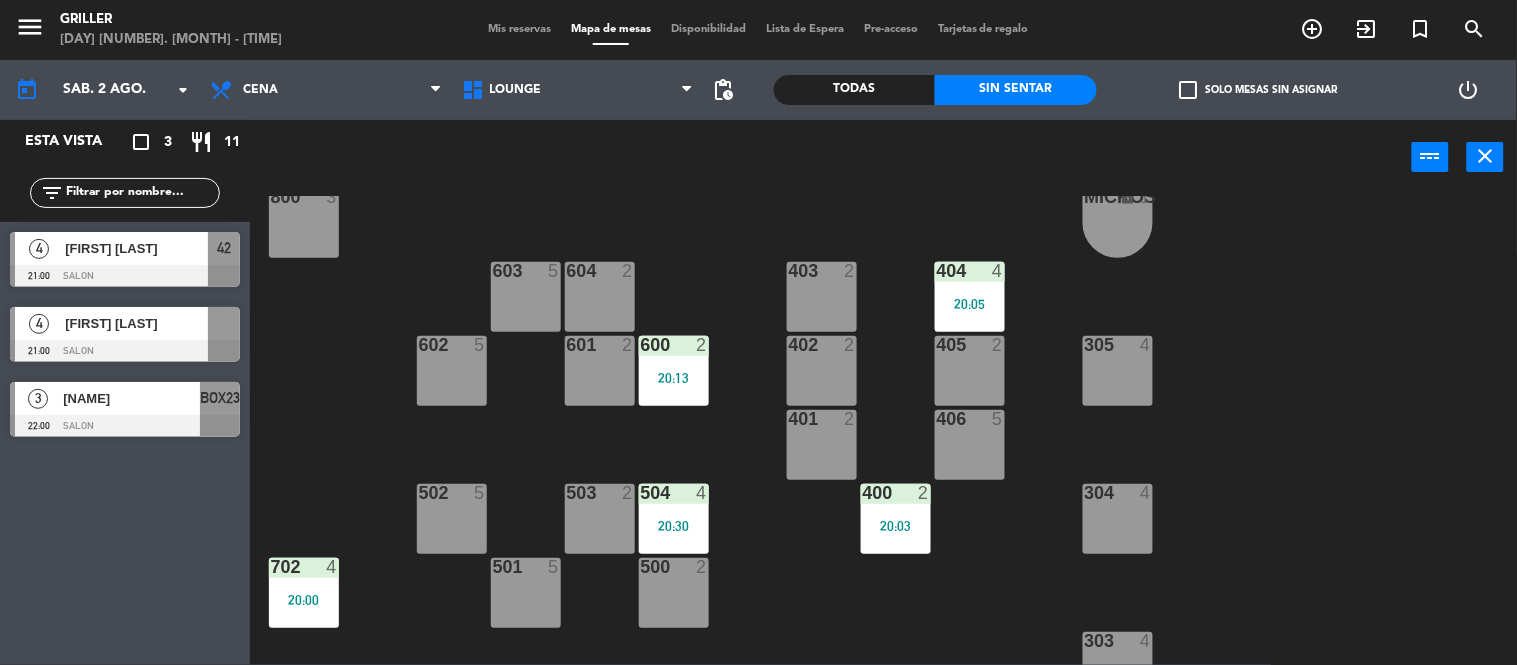 click on "RECEP lock 1 CION lock 1 804 2 805 2 801 3 802 2 803 3 806 3 900 2 901 2 902 2 800 3 MICROS lock 1 603 5 604 2 403 2 404 4 20:05 602 5 601 2 600 2 20:13 402 2 405 2 305 4 401 2 406 5 502 5 503 2 504 4 20:30 400 2 20:03 304 4 501 5 500 2 702 4 20:00 303 4 701 4 700 6 302 3 B1 lock 1 B2 lock 1 B3 lock 1 B4 lock 1 B5 lock 1 COCINA lock 1 B6 lock 1 301 3 B7 lock 1 B8 lock 1 B9 lock 1 300 3 B10 lock 1 BAÑO lock 1" 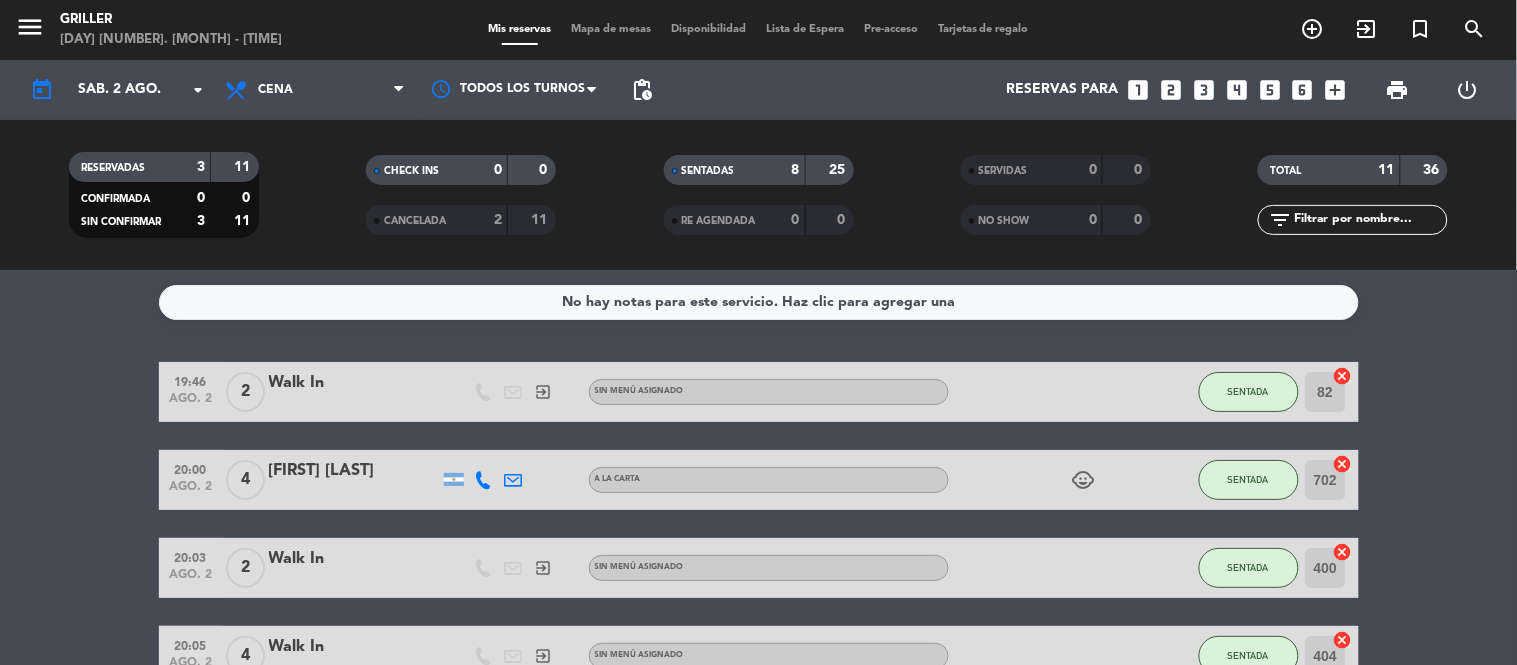 click on "19:46   ago. 2   2   Walk In   exit_to_app  Sin menú asignado SENTADA 82  cancel   20:00   ago. 2   4   [FIRST] [LAST]   A LA CARTA  child_care  SENTADA 702  cancel   20:03   ago. 2   2   Walk In   exit_to_app  Sin menú asignado SENTADA 400  cancel   20:05   ago. 2   4   Walk In   exit_to_app  Sin menú asignado SENTADA 404  cancel   20:13   ago. 2   4   Walk In   exit_to_app  Sin menú asignado SENTADA BOX40  cancel   20:13   ago. 2   2   Walk In   exit_to_app  Sin menú asignado SENTADA 600  cancel   20:30   ago. 2   4   [FIRST] [LAST]   star   15 Visitas   A LA CARTA SENTADA 504  cancel   21:00   ago. 2   3   [FIRST] [LAST]   A LA CARTA  child_care  SENTADA BOX22  cancel   21:00   ago. 2   4   [FIRST] [LAST]   A LA CARTA  subject  SIN CONFIRMAR 42  cancel   21:00   ago. 2   4   [FIRST] [LAST]   A LA CARTA  airplanemode_active  SIN CONFIRMAR  border_all   22:00   ago. 2   3   [FIRST] [LAST]   A LA CARTA SIN CONFIRMAR BOX23  cancel" 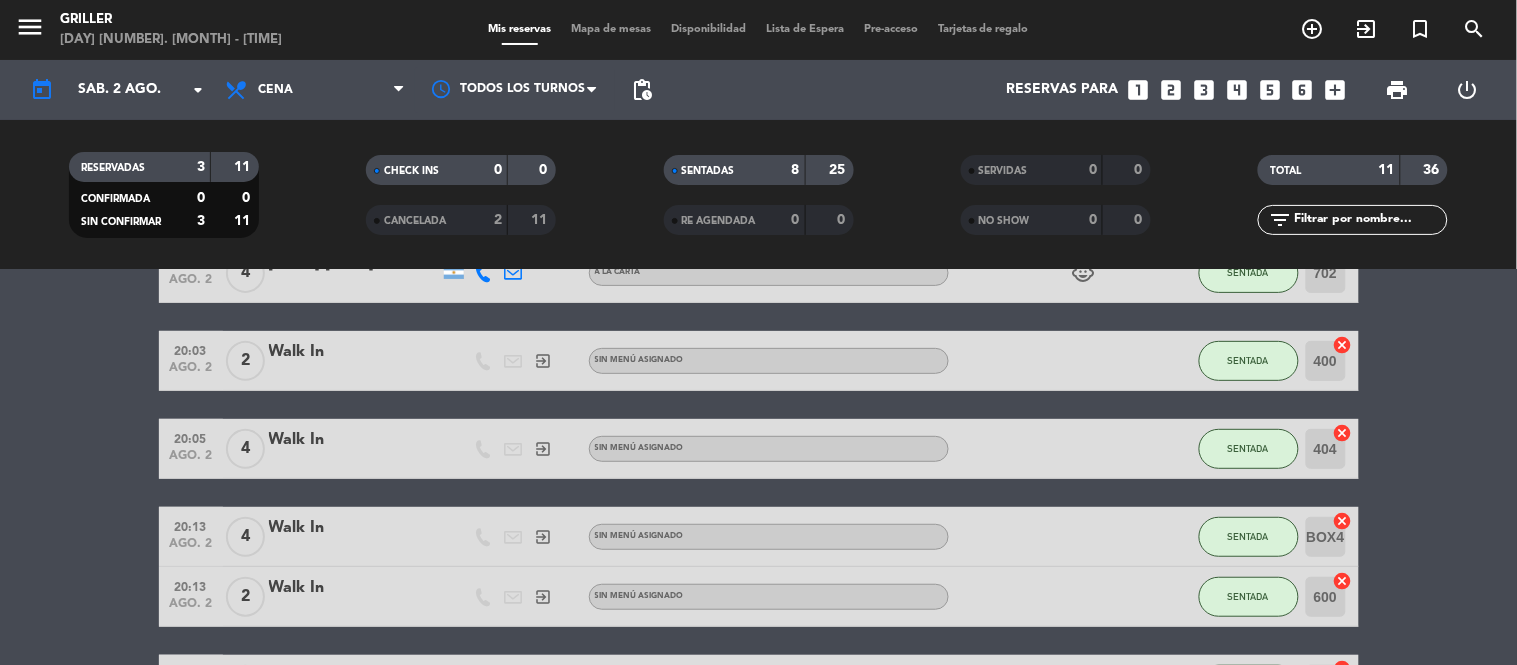 scroll, scrollTop: 0, scrollLeft: 0, axis: both 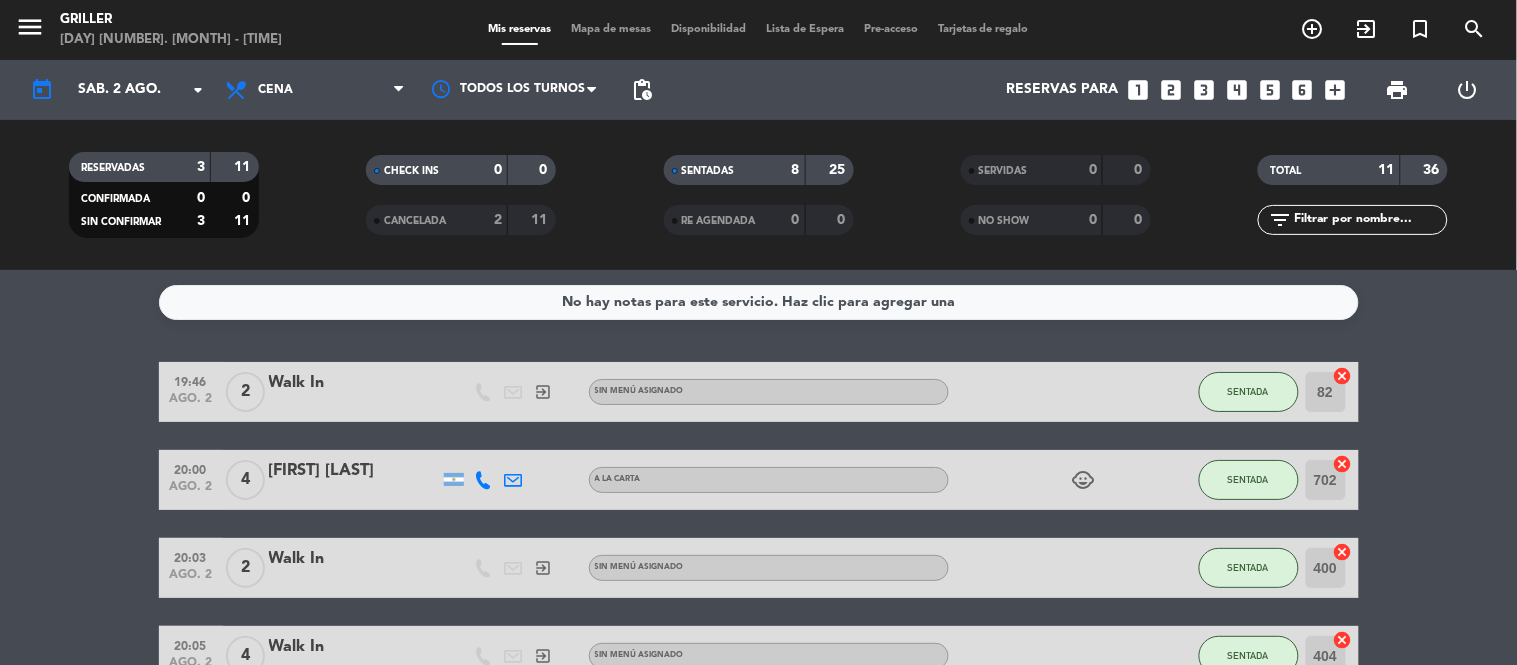 click on "Mapa de mesas" at bounding box center [611, 29] 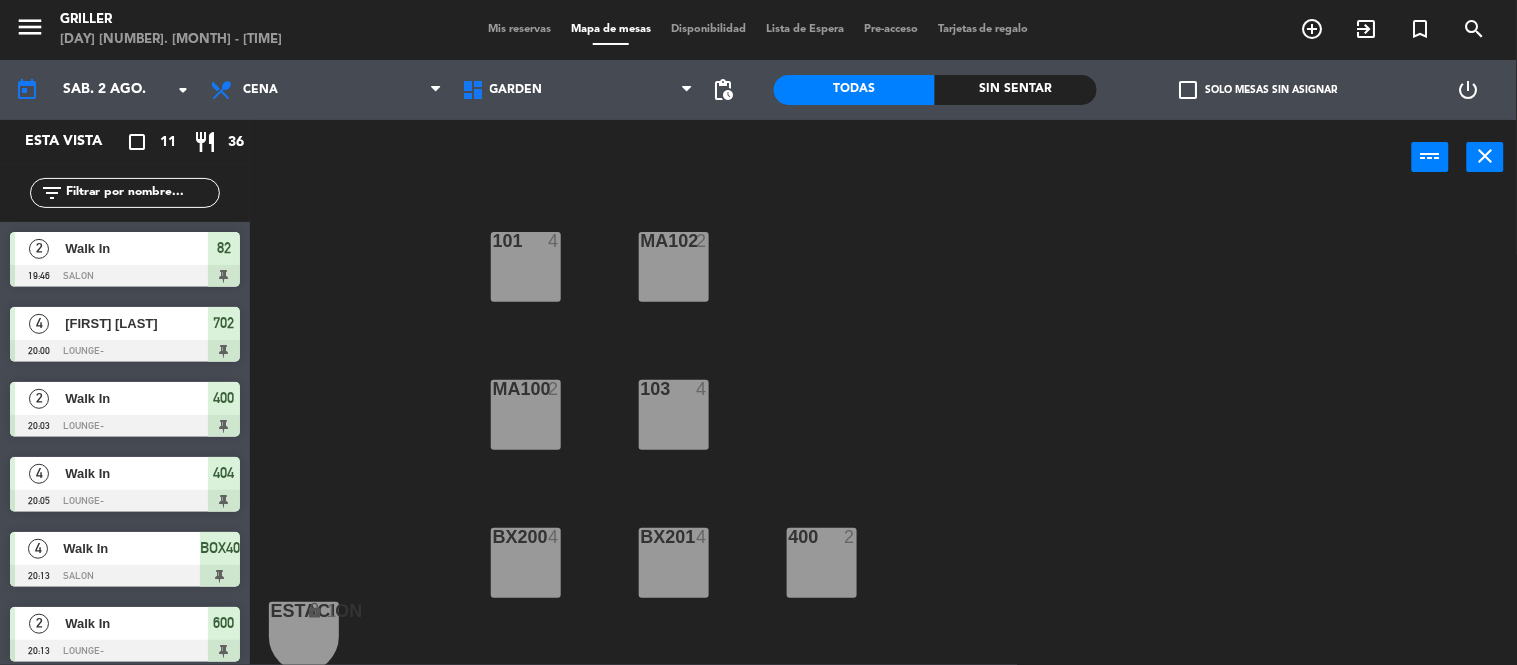 click on "Mis reservas" at bounding box center (519, 29) 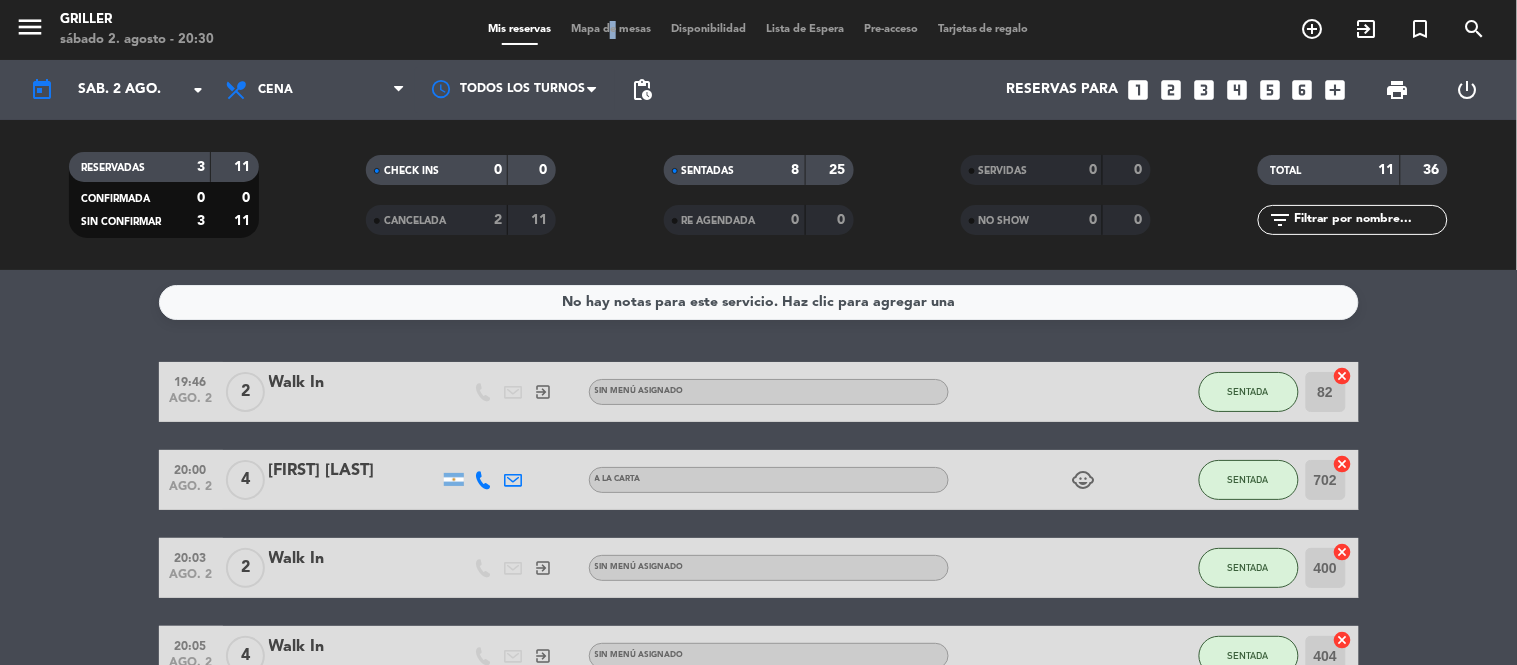 drag, startPoint x: 596, startPoint y: 10, endPoint x: 602, endPoint y: 28, distance: 18.973665 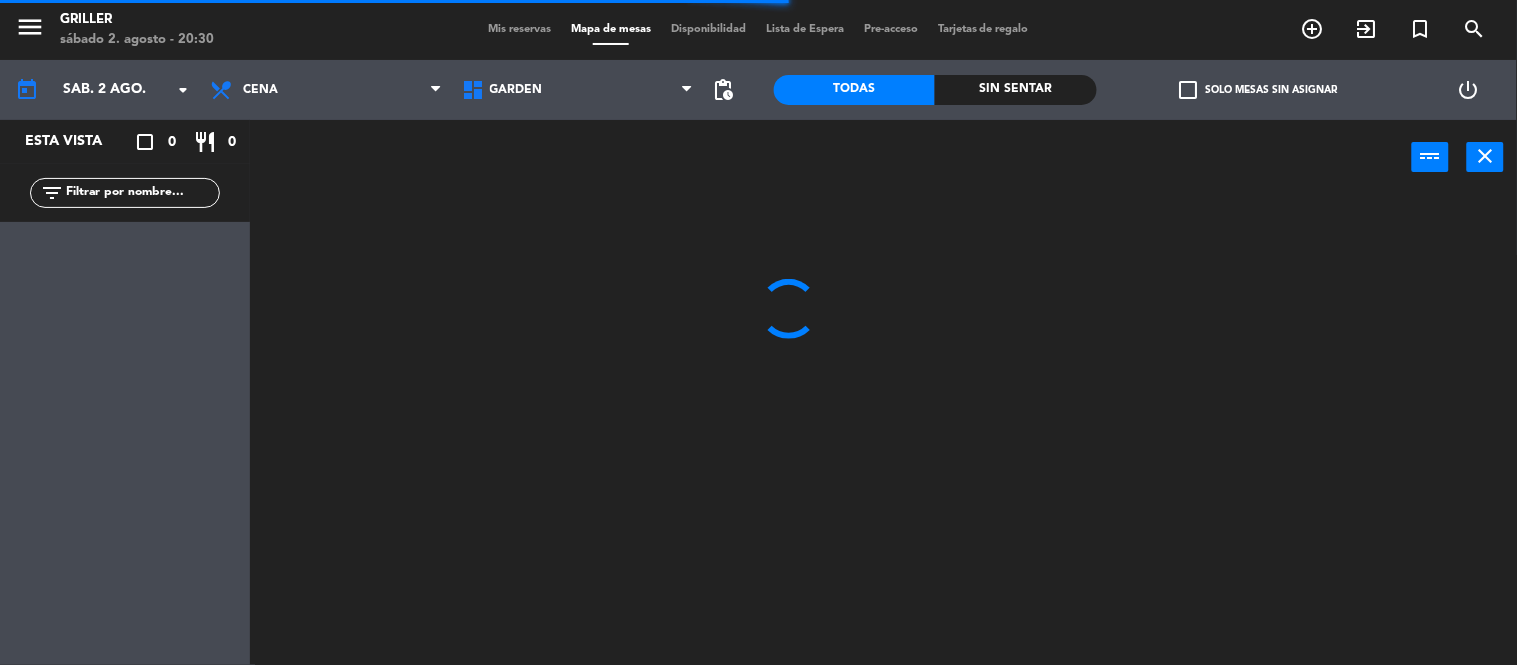click on "Sin sentar" 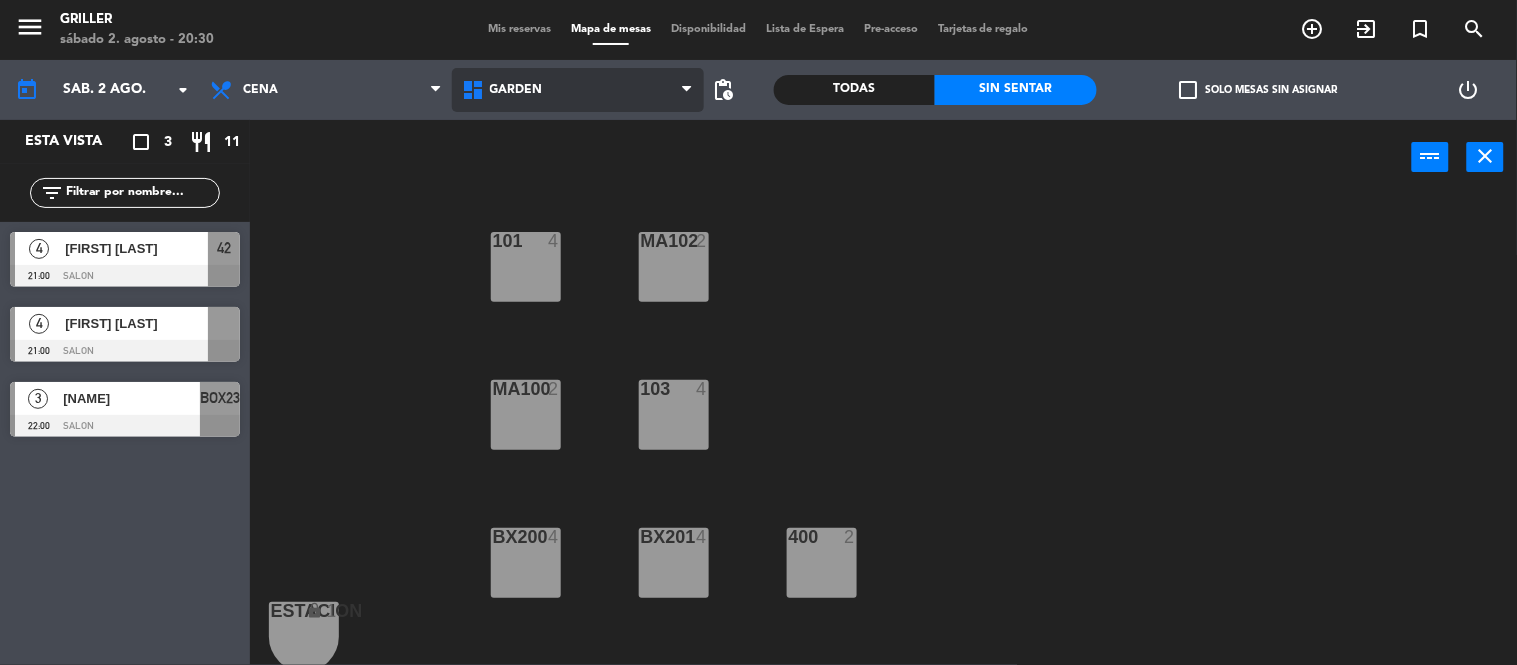 click on "GARDEN" at bounding box center [578, 90] 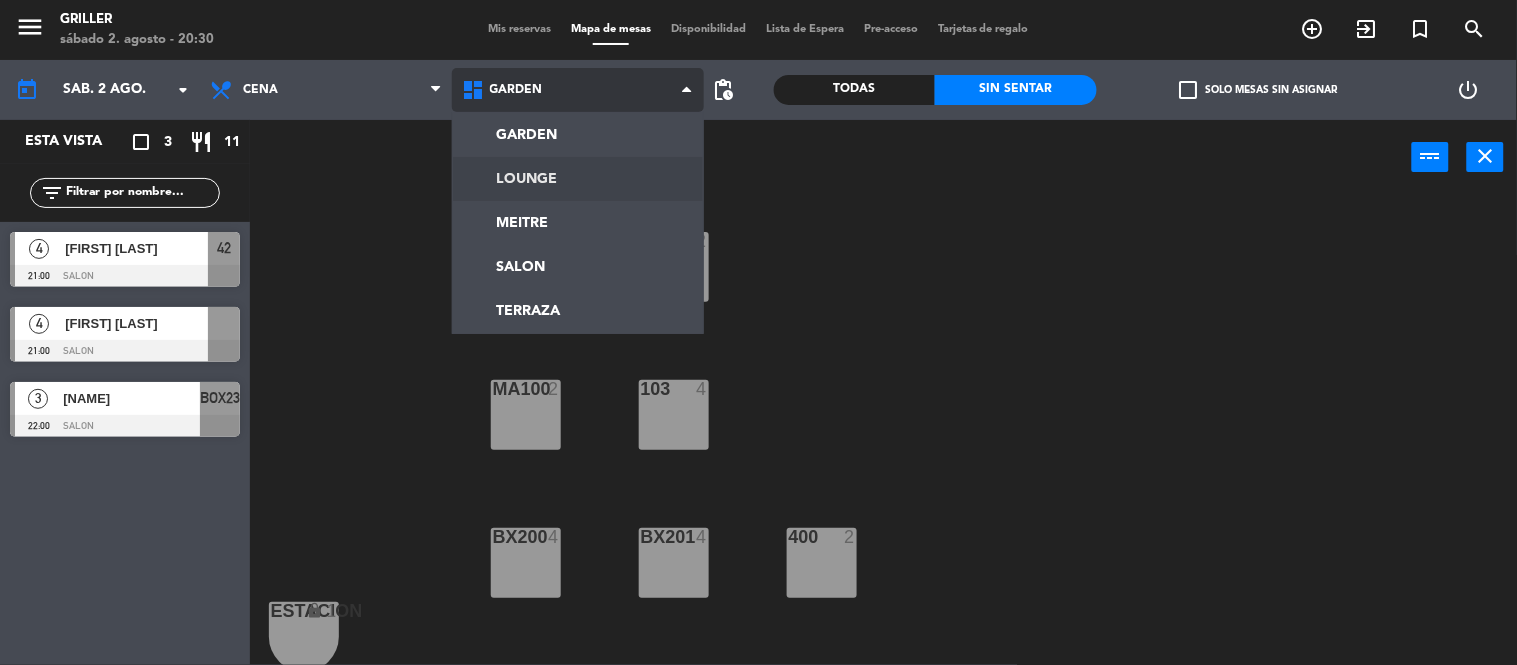 click on "[DAY] [NUMBER]. [MONTH] - [TIME]   [NAME]   [TIME]   [NAME]   [TIME]   [NAME]   [TIME]" 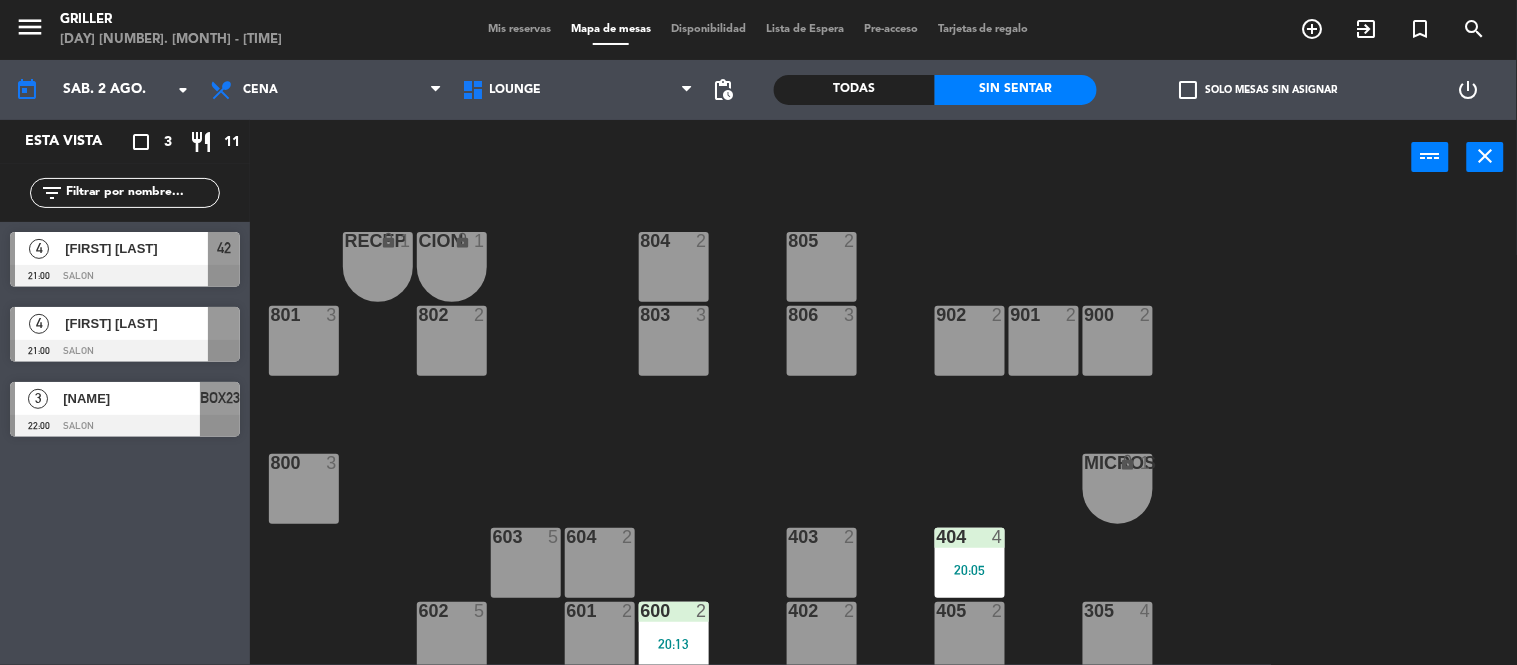 click on "Mis reservas" at bounding box center (519, 29) 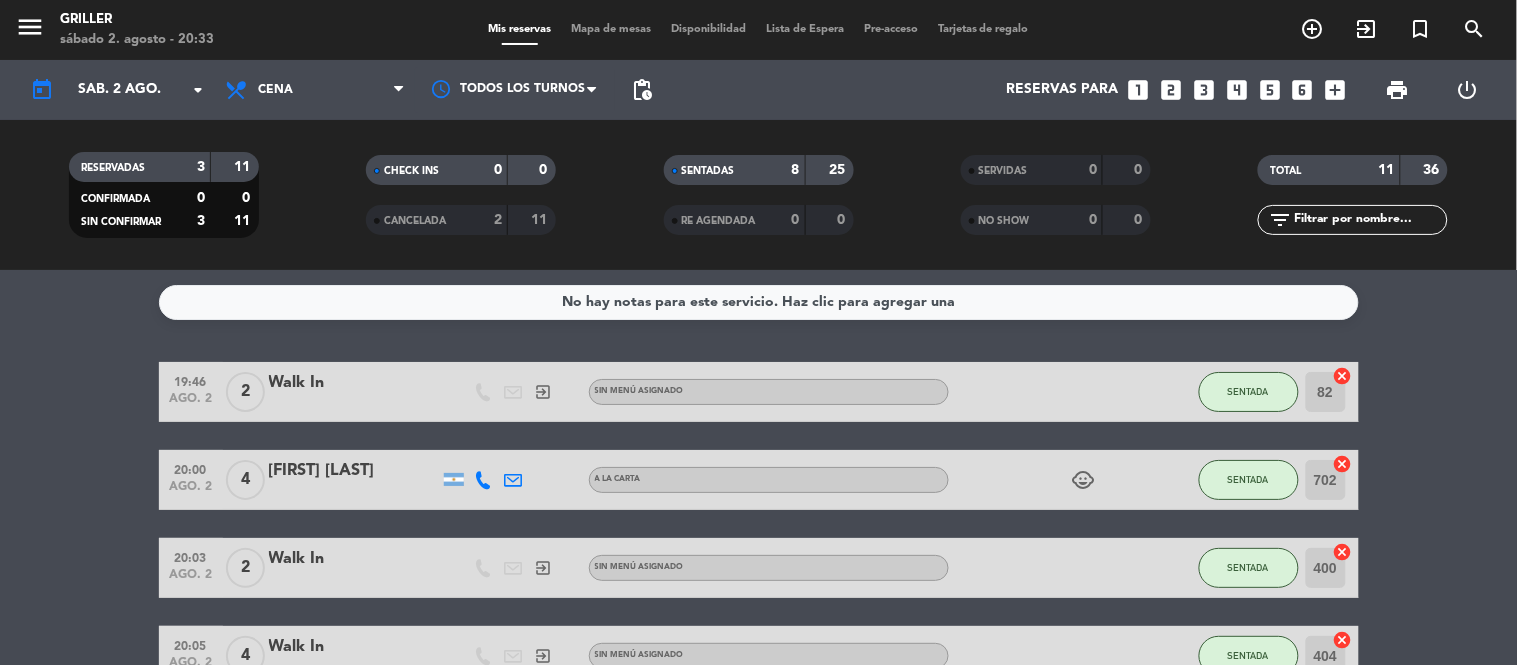 click on "SENTADAS" 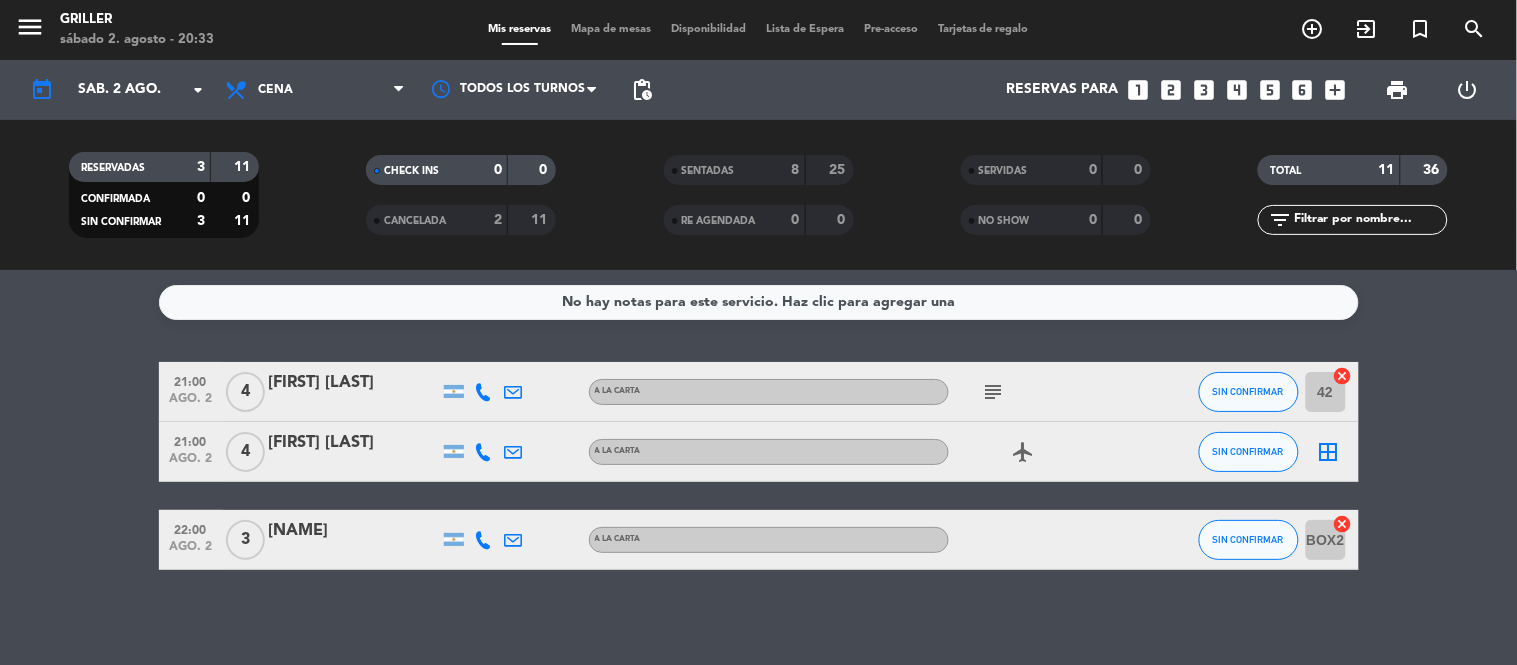 click on "subject" 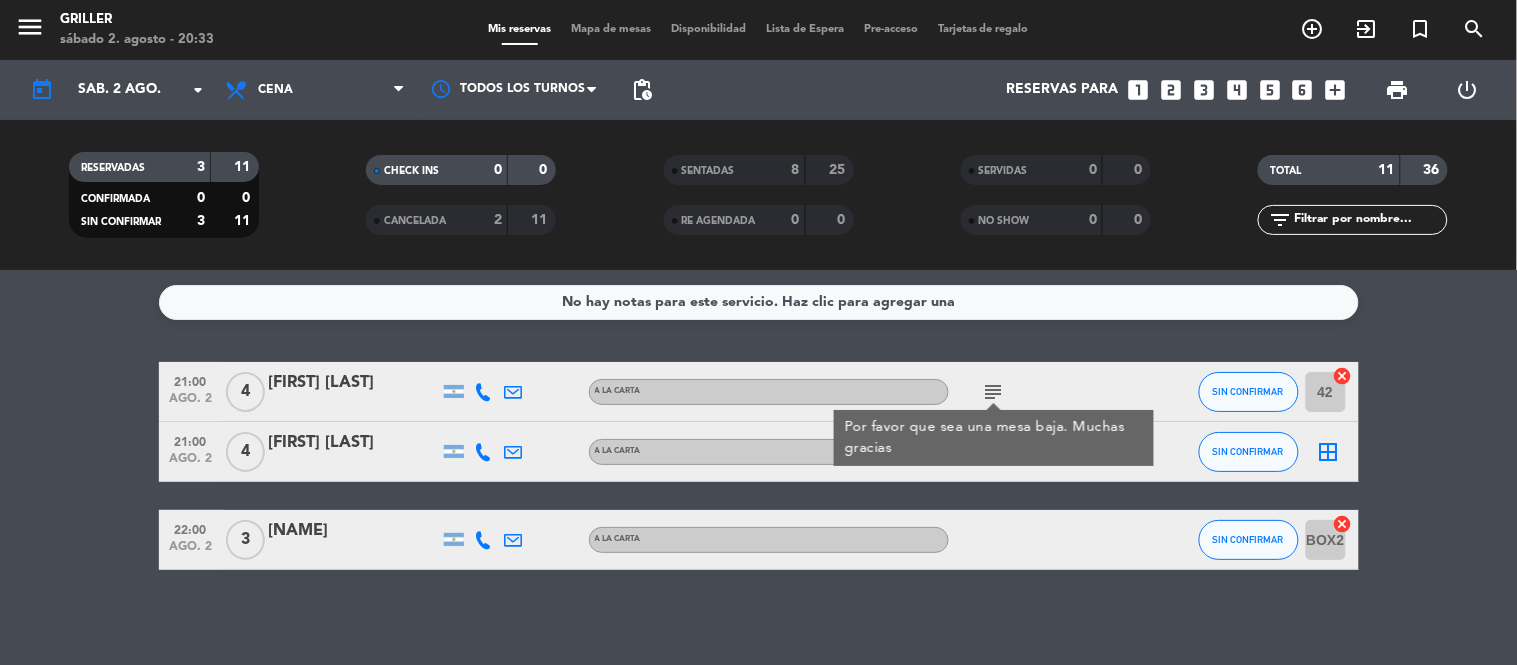 click on "21:00 ago. 2 4 [FIRST] [LAST] A LA CARTA subject Por favor que sea una mesa baja. Muchas gracias SIN CONFIRMAR 42 cancel 21:00 ago. 2 4 [FIRST] [LAST] A LA CARTA airplanemode_active SIN CONFIRMAR border_all 22:00 ago. 2 3 [FIRST] [LAST] A LA CARTA SIN CONFIRMAR BOX23 cancel" 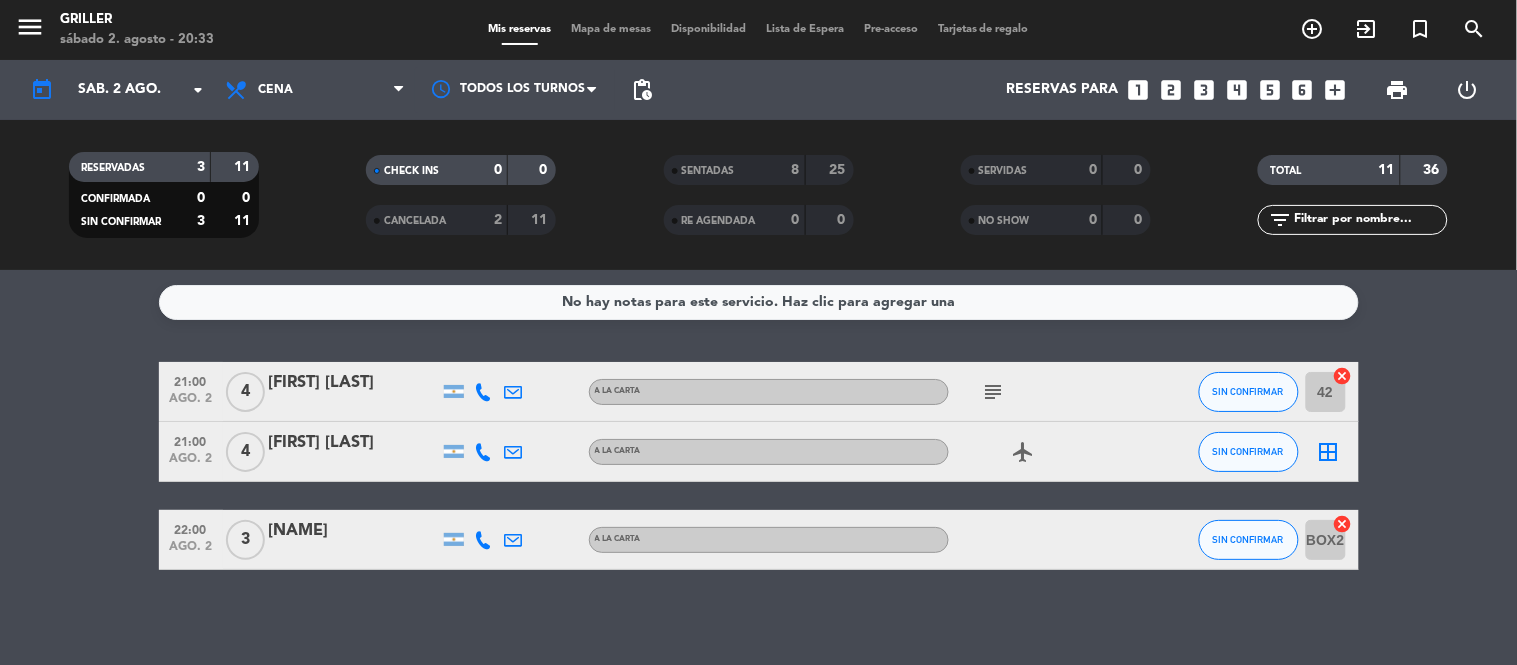 click on "Mapa de mesas" at bounding box center (611, 29) 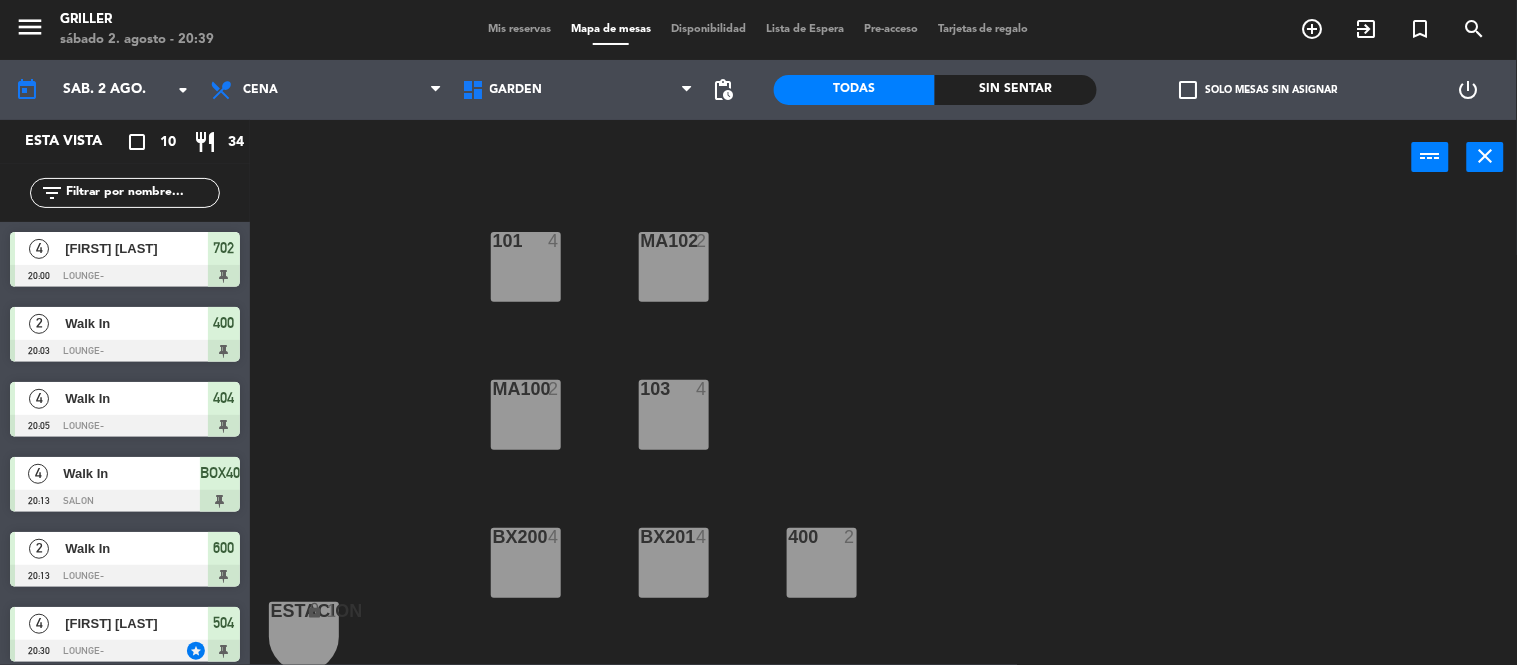 click on "101  4  MA102  2  103  4  MA100  2  BX200  4  BX201  4  400  2  ESTACION lock  1  205  5  202  5  MA401  2  BX204  4  BX203  4  MA300  2  402  3  301  3  302  6  307  6  303  2  304  6  305  4  306  6" 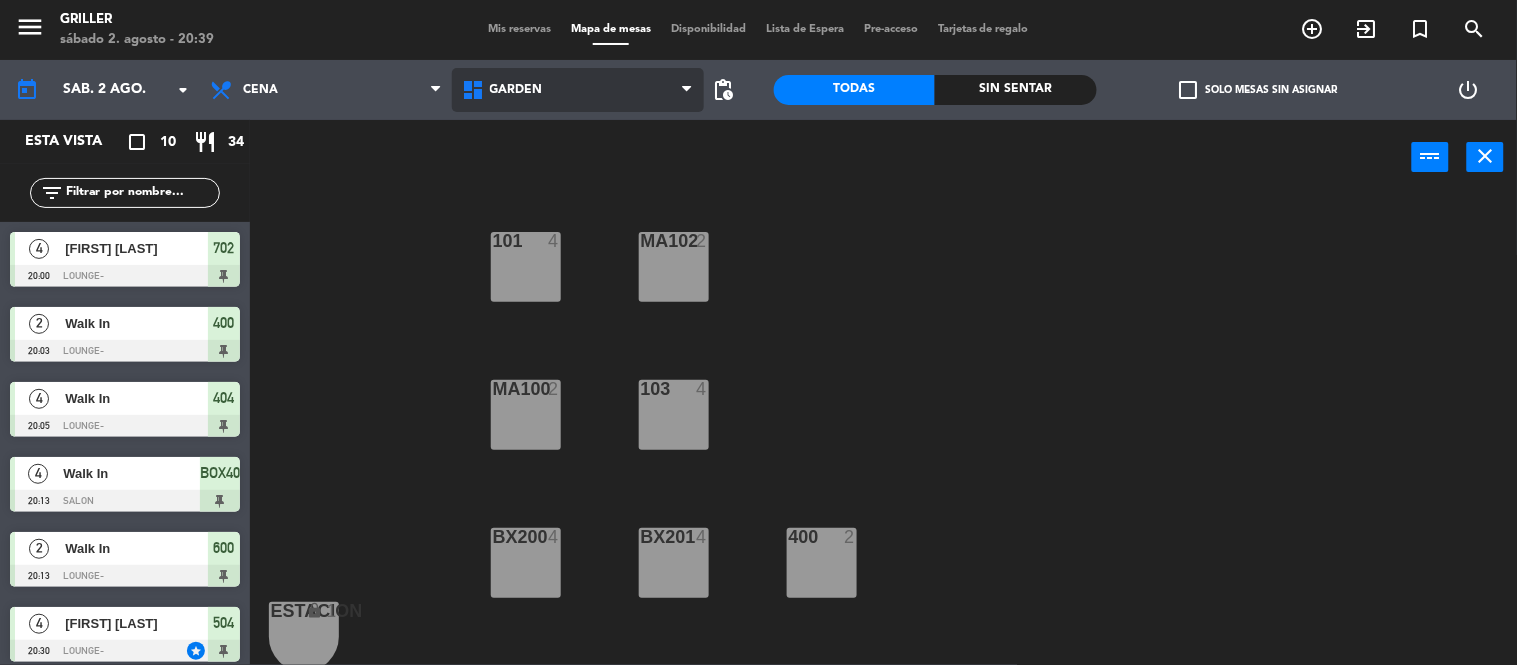 click on "GARDEN" at bounding box center (578, 90) 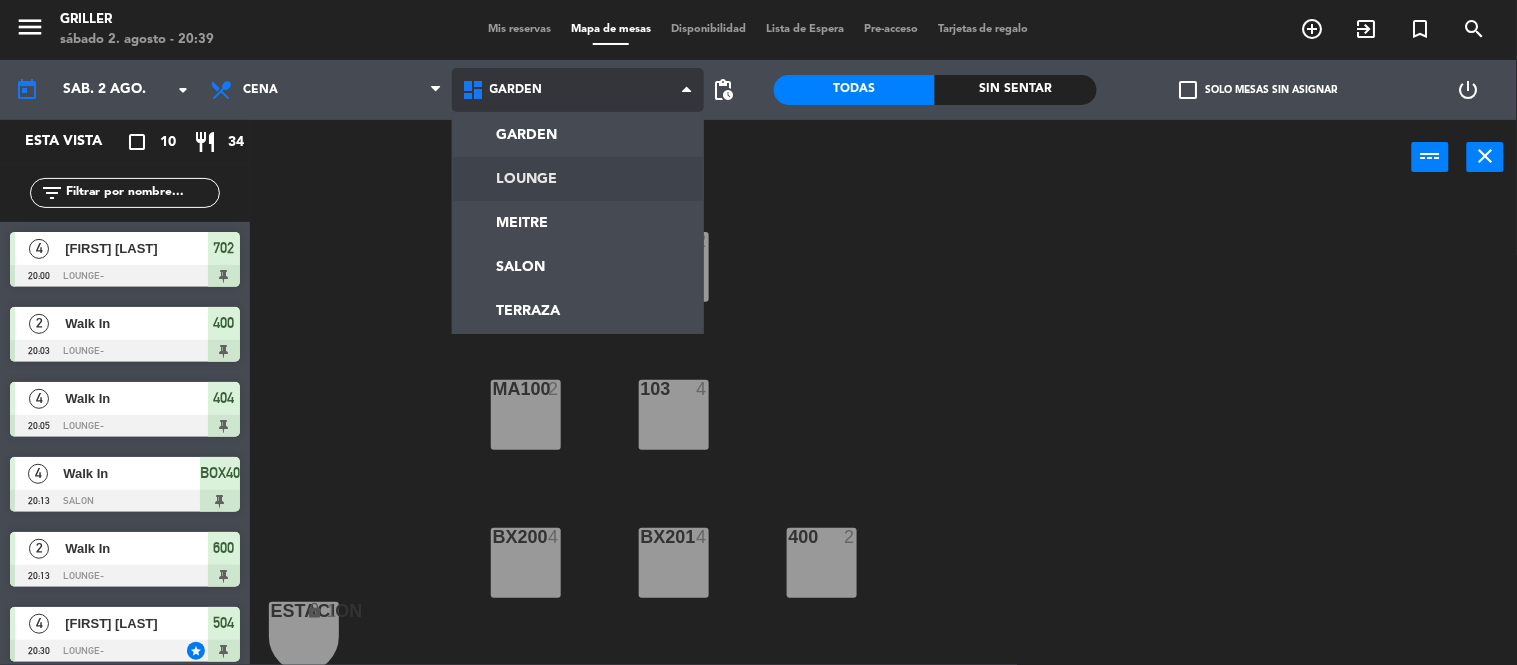 click on "menu Griller sábado 2. agosto - 20:39 Mis reservas Mapa de mesas Disponibilidad Lista de Espera Pre-acceso Tarjetas de regalo add_circle_outline exit_to_app turned_in_not search today sáb. 2 ago. arrow_drop_down Almuerzo Cena Cena Almuerzo Cena GARDEN LOUNGE MEITRE SALON TERRAZA GARDEN GARDEN LOUNGE MEITRE SALON TERRAZA pending_actions Todas Sin sentar check_box_outline_blank Solo mesas sin asignar power_settings_new Esta vista crop_square 10 restaurant 34 filter_list 4 [FIRST] [LAST] 20:00 LOUNGE- 702 2 Walk In 20:03 LOUNGE- 400 4 Walk In 20:05 LOUNGE- 404 4 Walk In 20:13 SALON BOX40 2 Walk In 20:13 LOUNGE- 600 4 [FIRST] [LAST] 20:30 LOUNGE- star 504 3 [FIRST] [LAST] 21:00 SALON BOX22 4 [FIRST] [LAST] 21:00 SALON 42 4 [FIRST] [LAST] 21:00 SALON 3 [FIRST] [LAST] 22:00 SALON BOX23 power_input close 101 4 MA102 2 103 4 MA100 2 BX200 4 BX201 4 400 2 ESTACION" 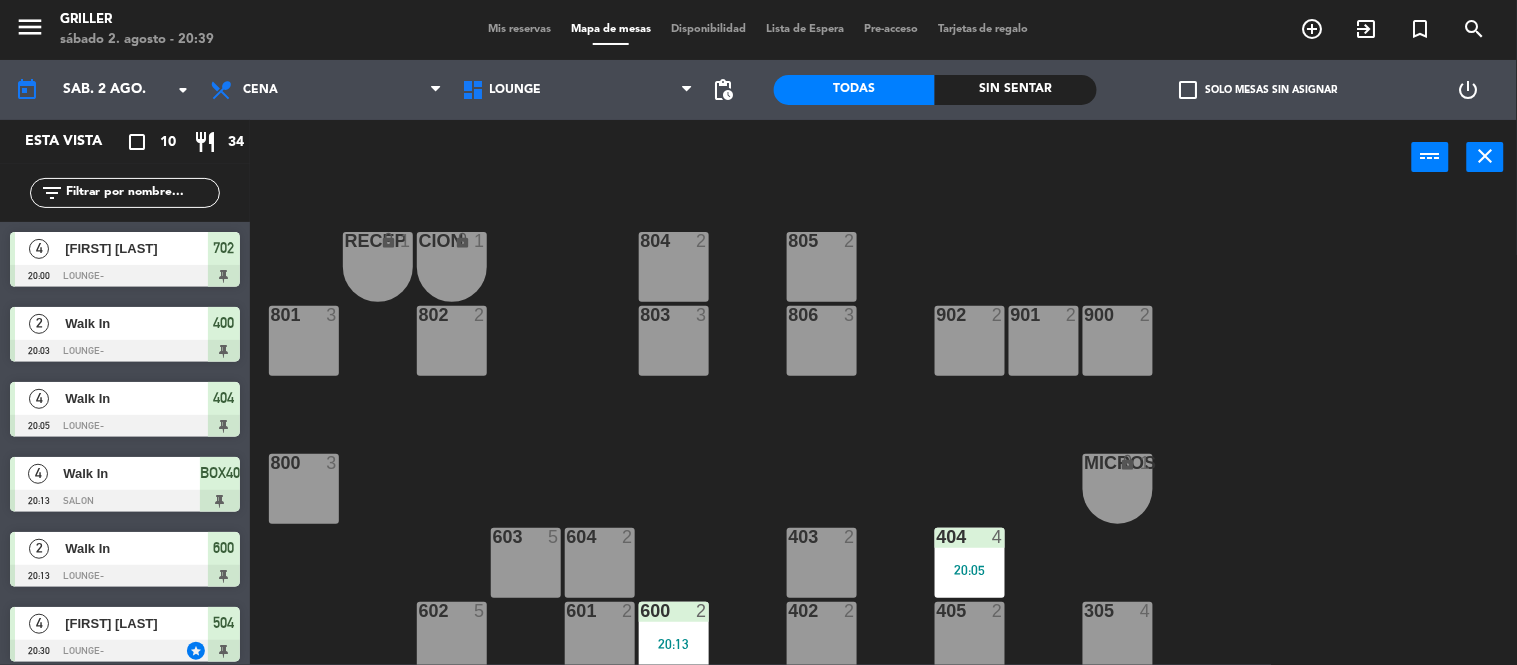 click on "Sin sentar" 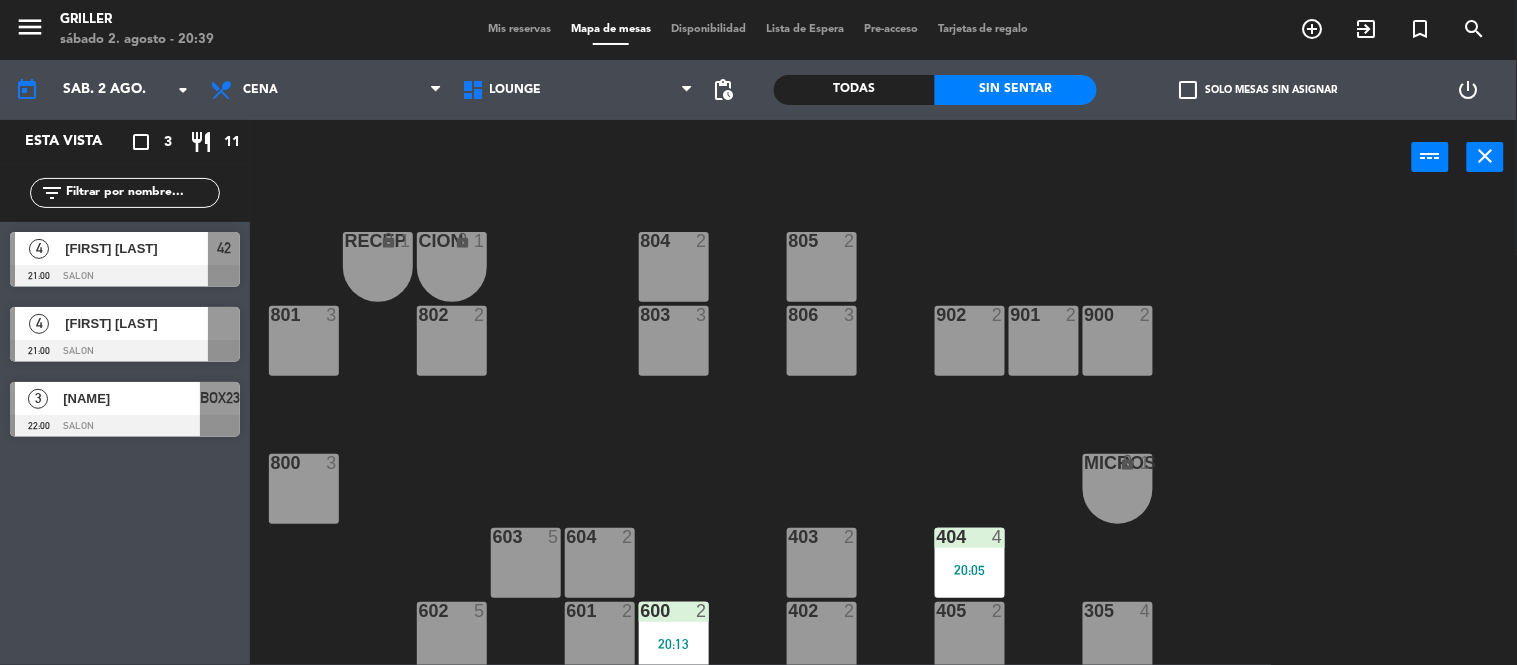 click on "RECEP lock 1 CION lock 1 804 2 805 2 801 3 802 2 803 3 806 3 900 2 901 2 902 2 800 3 MICROS lock 1 603 5 604 2 403 2 404 4 20:05 602 5 601 2 600 2 20:13 402 2 405 2 305 4 401 2 406 5 502 5 503 2 504 4 20:30 400 2 20:03 304 4 501 5 500 2 702 4 20:00 303 4 701 4 700 6 302 3 B1 lock 1 B2 lock 1 B3 lock 1 B4 lock 1 B5 lock 1 COCINA lock 1 B6 lock 1 301 3 B7 lock 1 B8 lock 1 B9 lock 1 300 3 B10 lock 1 BAÑO lock 1" 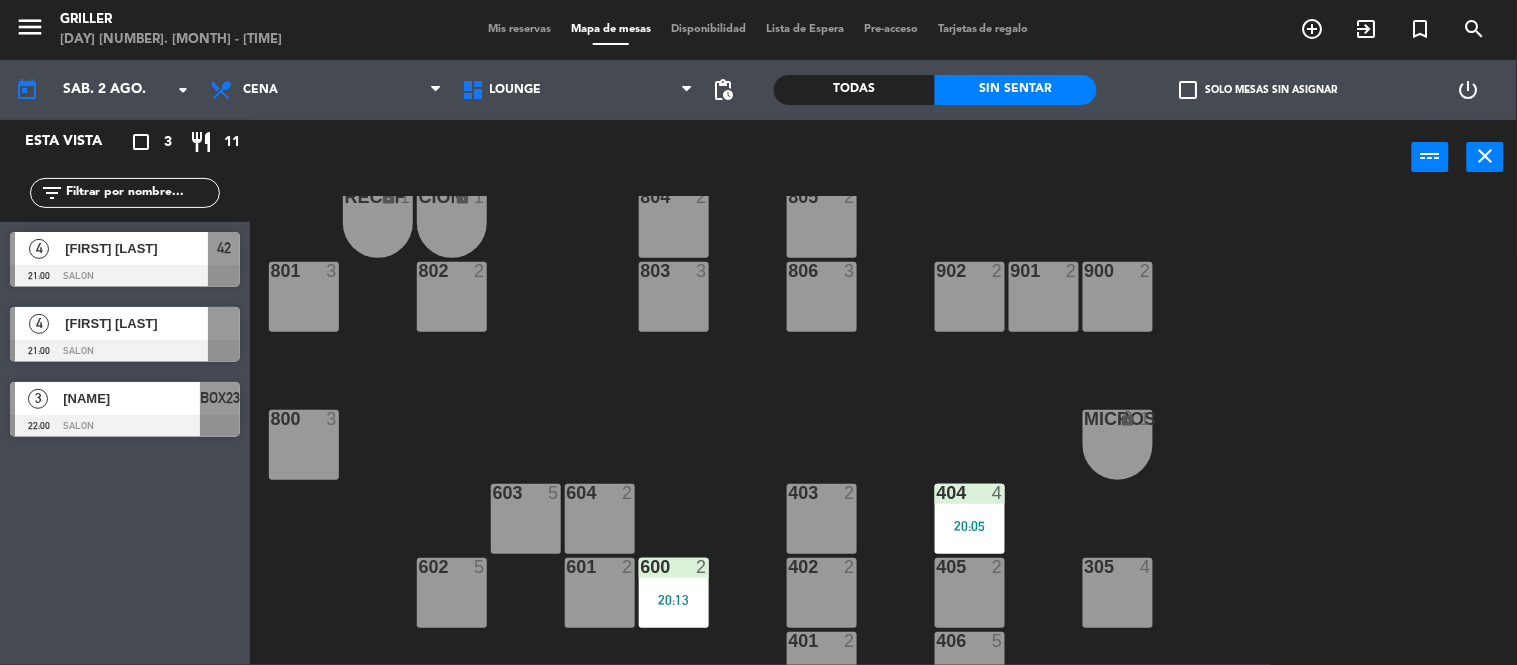 scroll, scrollTop: 0, scrollLeft: 0, axis: both 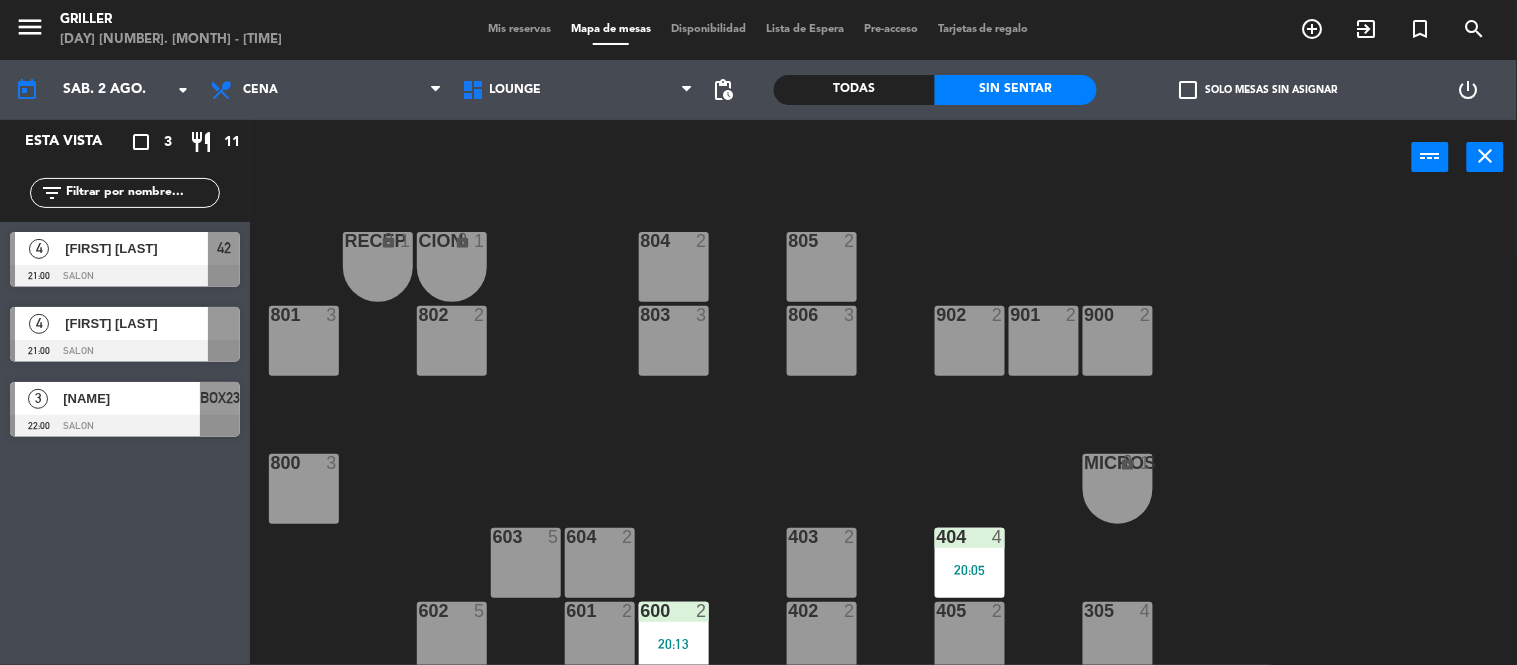 click on "RECEP lock 1 CION lock 1 804 2 805 2 801 3 802 2 803 3 806 3 900 2 901 2 902 2 800 3 MICROS lock 1 603 5 604 2 403 2 404 4 20:05 602 5 601 2 600 2 20:13 402 2 405 2 305 4 401 2 406 5 502 5 503 2 504 4 20:30 400 2 20:03 304 4 501 5 500 2 702 4 20:00 303 4 701 4 700 6 302 3 B1 lock 1 B2 lock 1 B3 lock 1 B4 lock 1 B5 lock 1 COCINA lock 1 B6 lock 1 301 3 B7 lock 1 B8 lock 1 B9 lock 1 300 3 B10 lock 1 BAÑO lock 1" 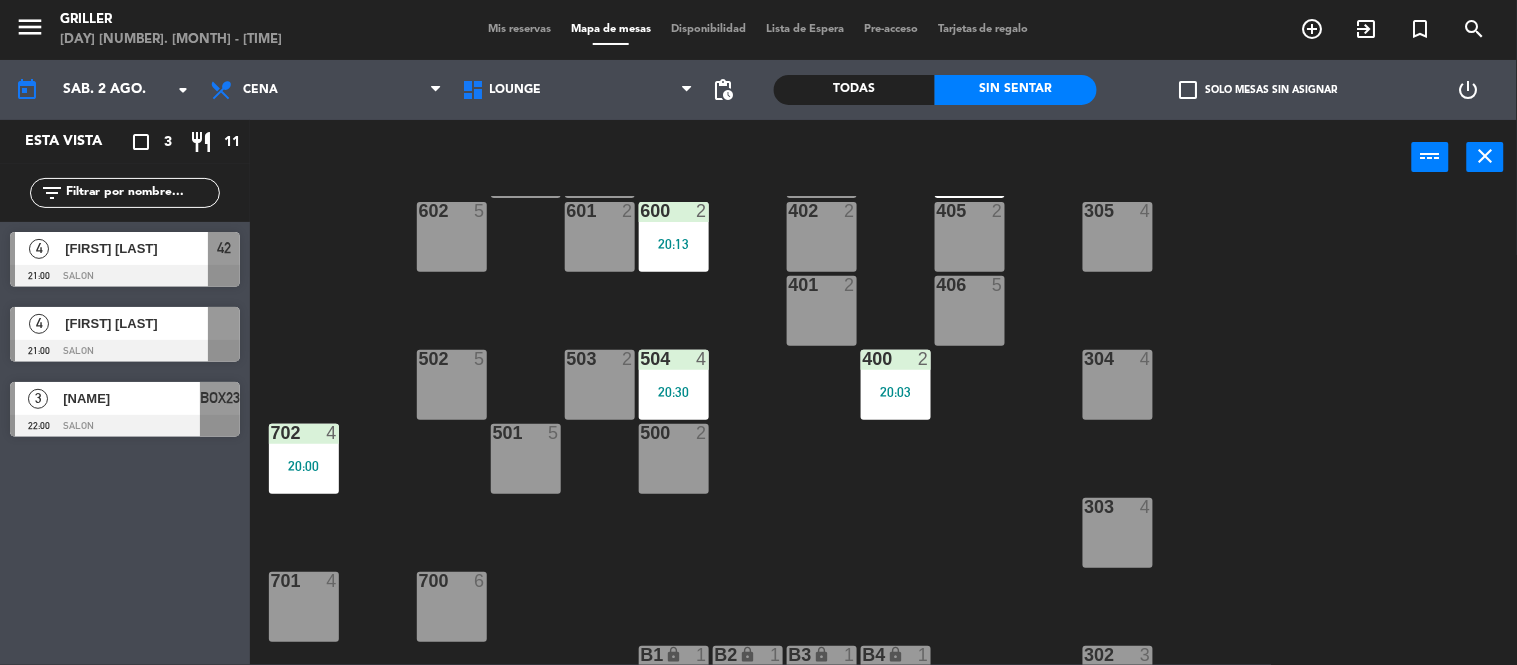 scroll, scrollTop: 533, scrollLeft: 0, axis: vertical 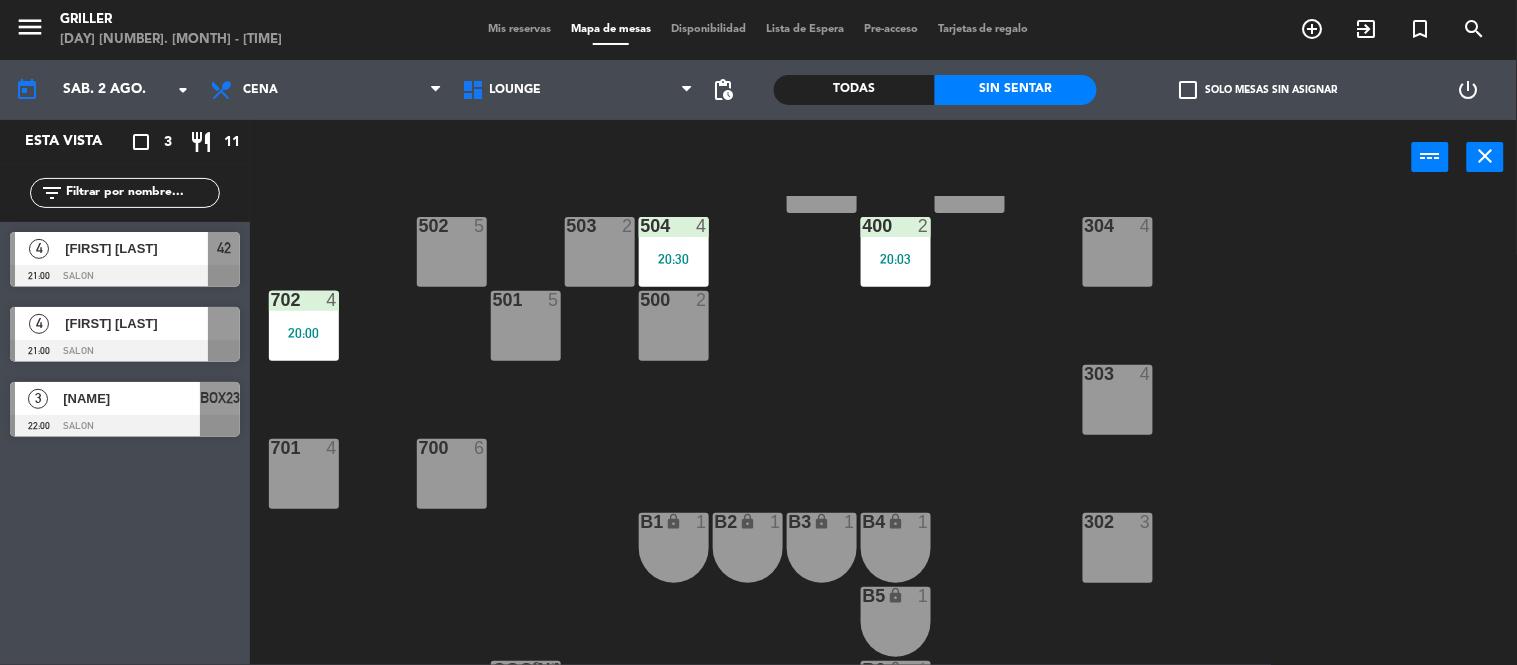 click on "701  4" at bounding box center (304, 474) 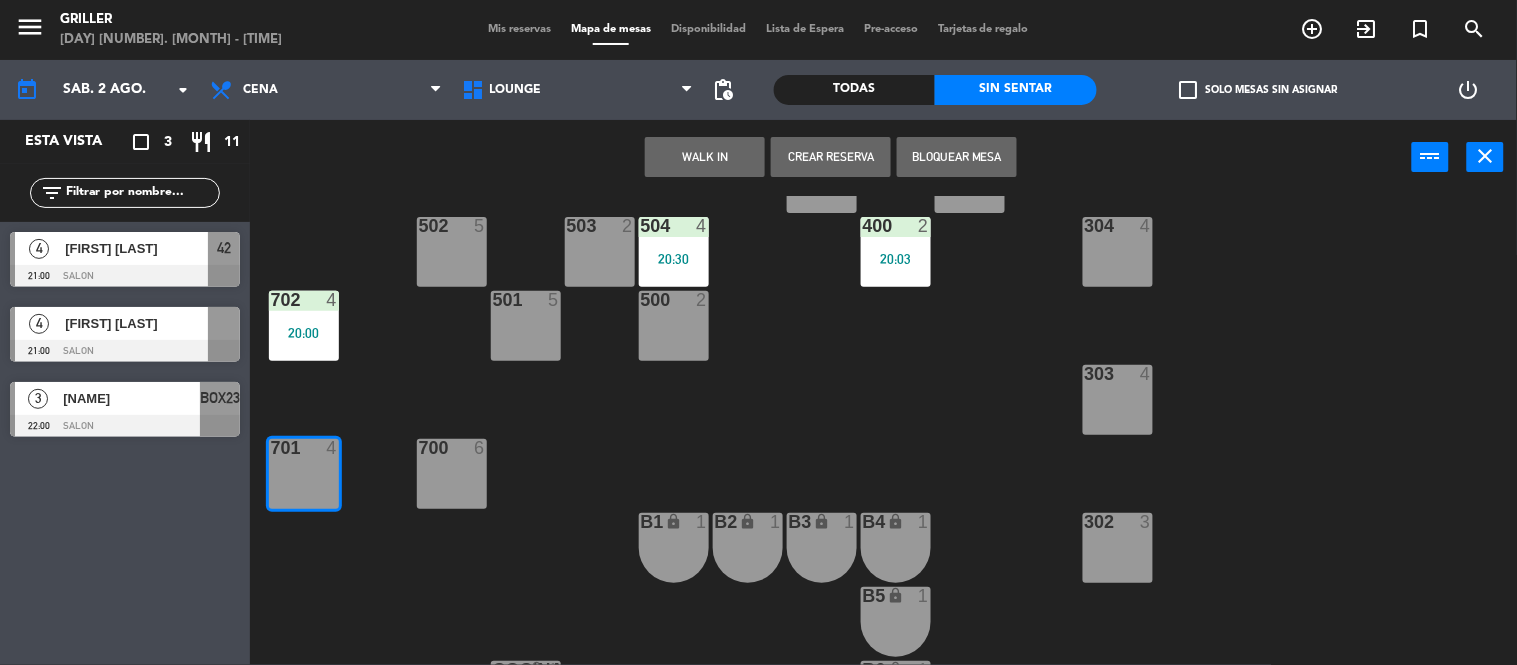 click on "WALK IN" at bounding box center (705, 157) 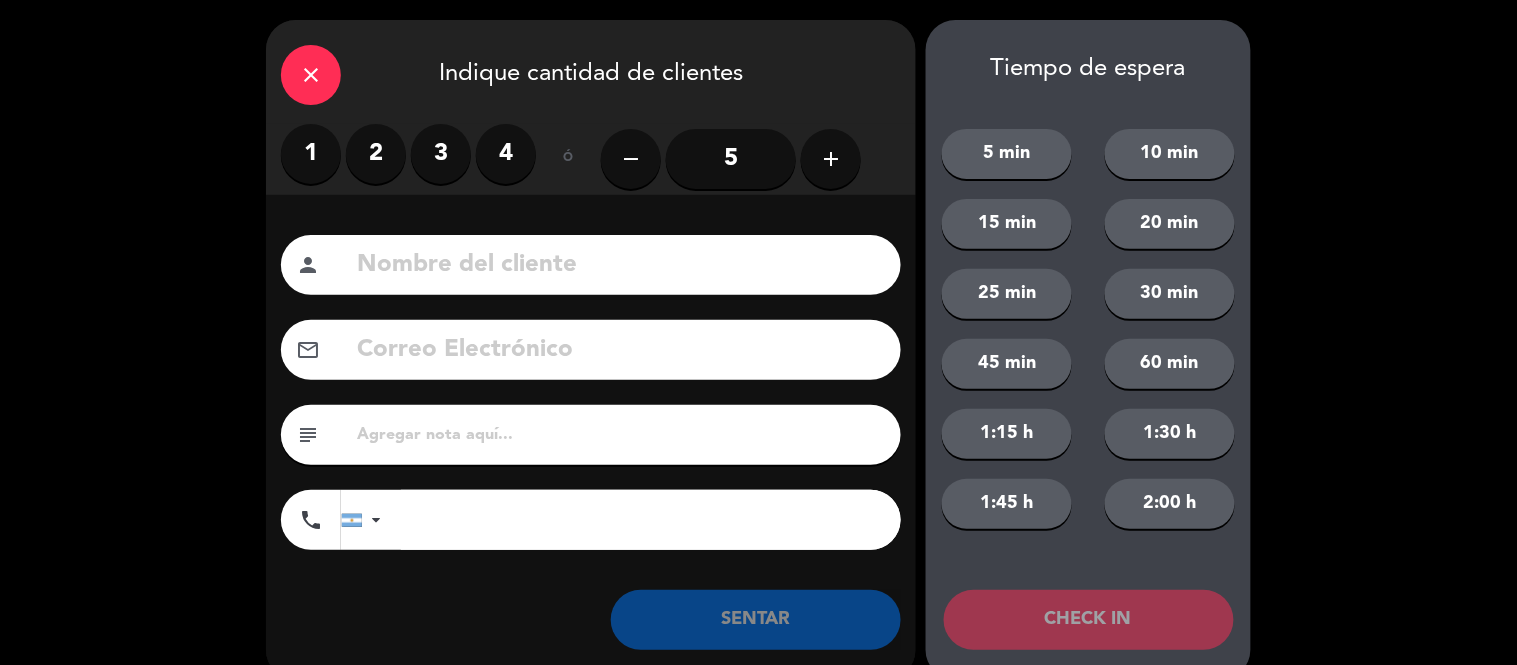 click on "4" at bounding box center [506, 154] 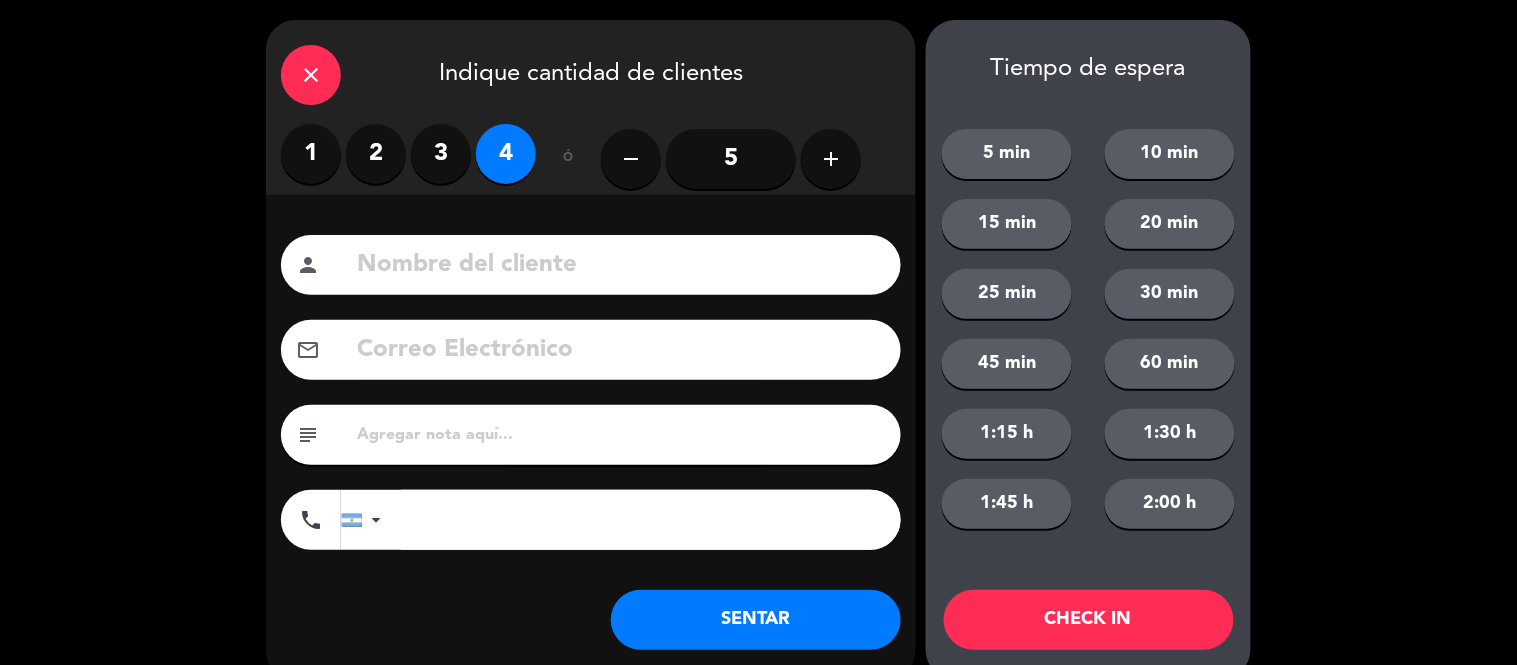 click on "SENTAR" 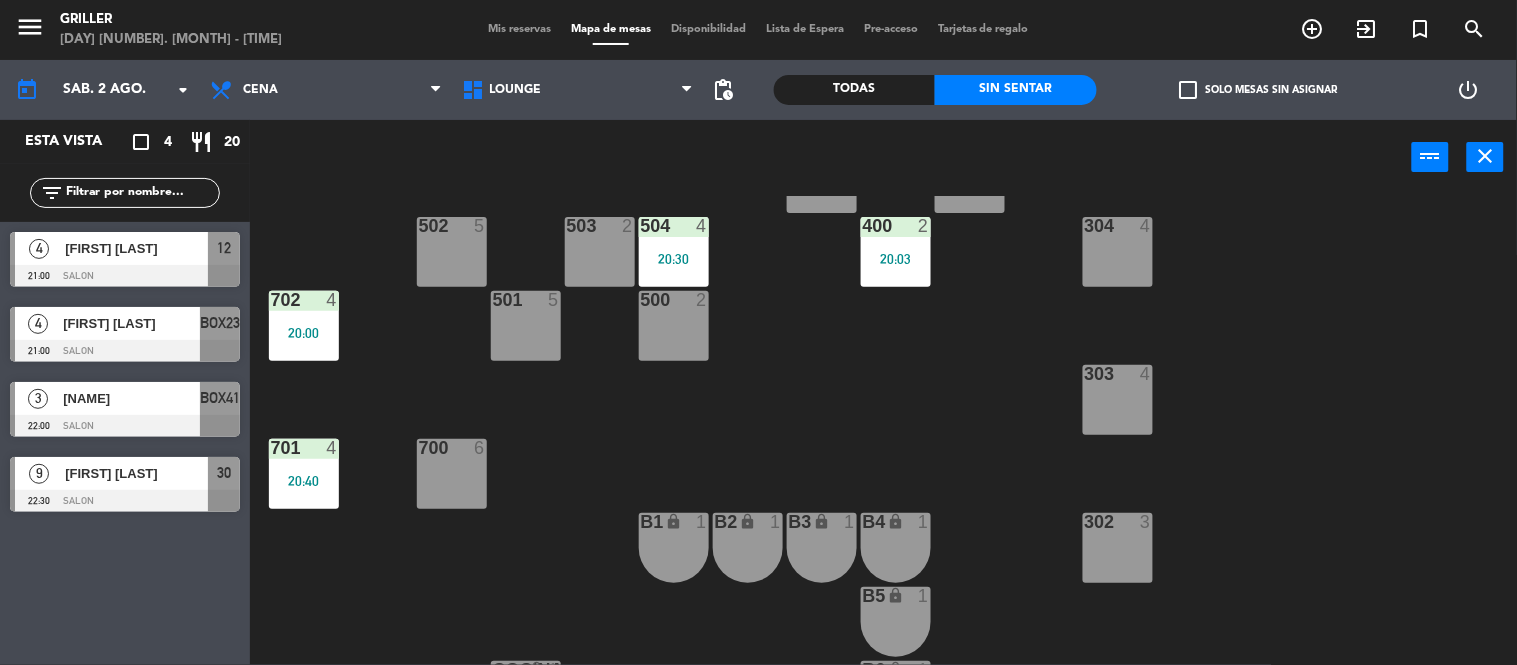 click on "RECEP lock  1  CION lock  1  804  2  805  2  801  3  802  2  803  3  806  3  900  2  901  2  902  2  800  3  MICROS lock  1  603  5  604  2  403  2  404  4   20:05  602  5  601  2  600  2   20:13  402  2  405  2  305  4  401  2  406  5  502  5  503  2  504  4   20:30  400  2   20:03  304  4  501  5  500  2  702  4   20:00  303  4  701  4   20:40  700  6  302  3  B1 lock  1  B2 lock  1  B3 lock  1  B4 lock  1  B5 lock  1  COCINA lock  1  B6 lock  1  301  3  B7 lock  1  B8 lock  1  B9 lock  1  300  3  B10 lock  1  BAÑO lock  1" 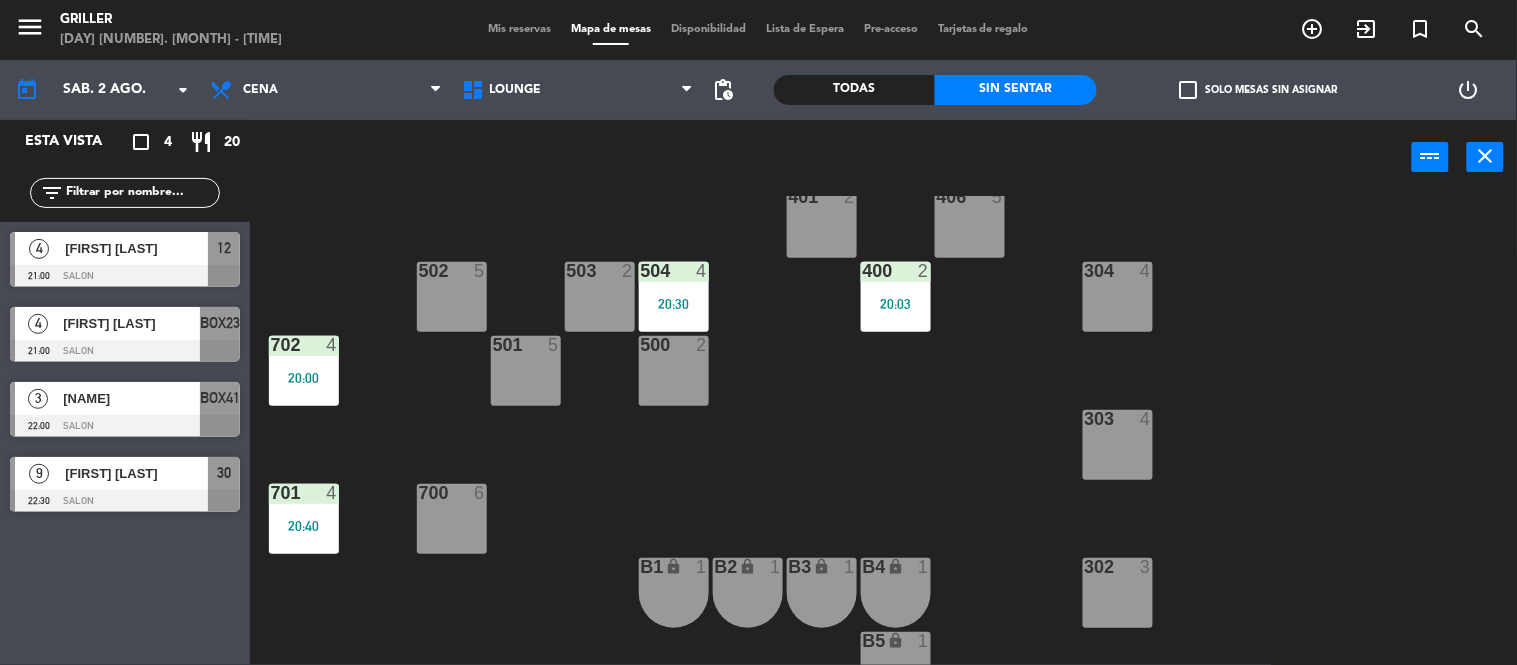 click on "RECEP lock  1  CION lock  1  804  2  805  2  801  3  802  2  803  3  806  3  900  2  901  2  902  2  800  3  MICROS lock  1  603  5  604  2  403  2  404  4   20:05  602  5  601  2  600  2   20:13  402  2  405  2  305  4  401  2  406  5  502  5  503  2  504  4   20:30  400  2   20:03  304  4  501  5  500  2  702  4   20:00  303  4  701  4   20:40  700  6  302  3  B1 lock  1  B2 lock  1  B3 lock  1  B4 lock  1  B5 lock  1  COCINA lock  1  B6 lock  1  301  3  B7 lock  1  B8 lock  1  B9 lock  1  300  3  B10 lock  1  BAÑO lock  1" 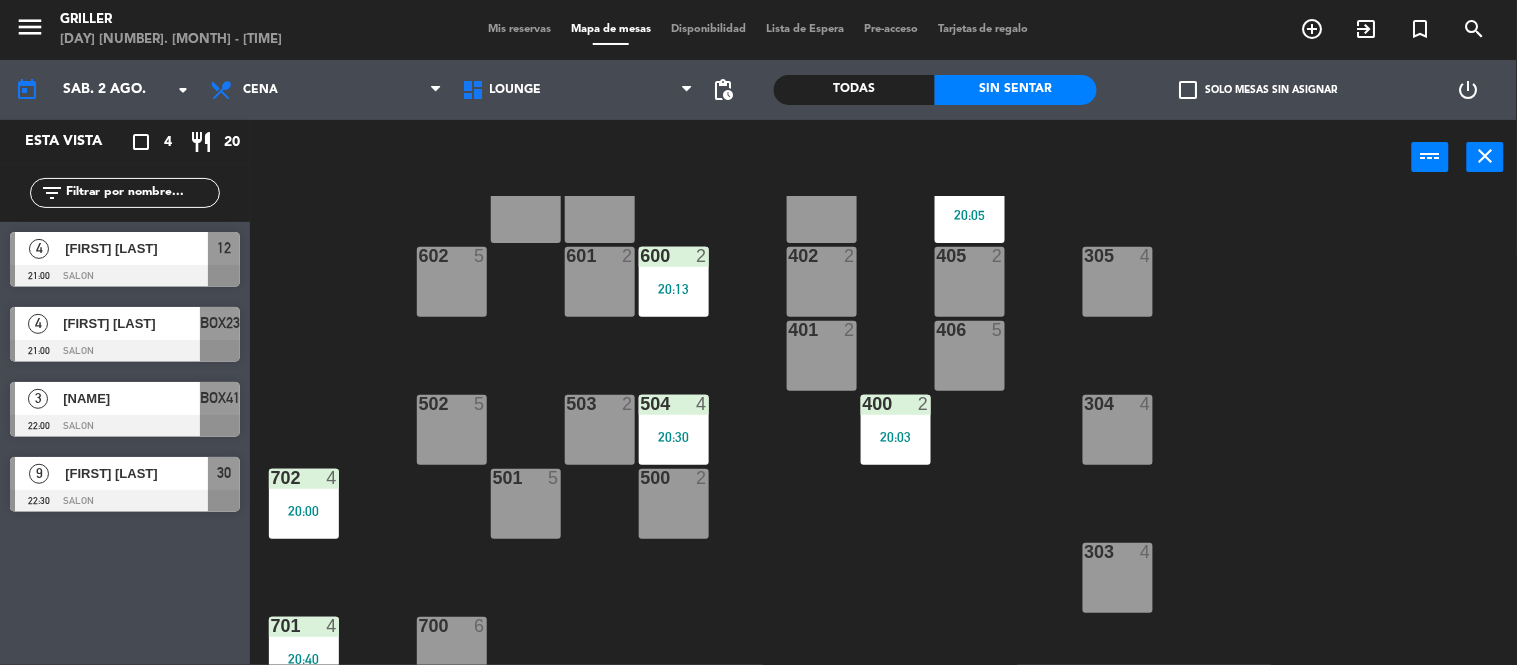 scroll, scrollTop: 311, scrollLeft: 0, axis: vertical 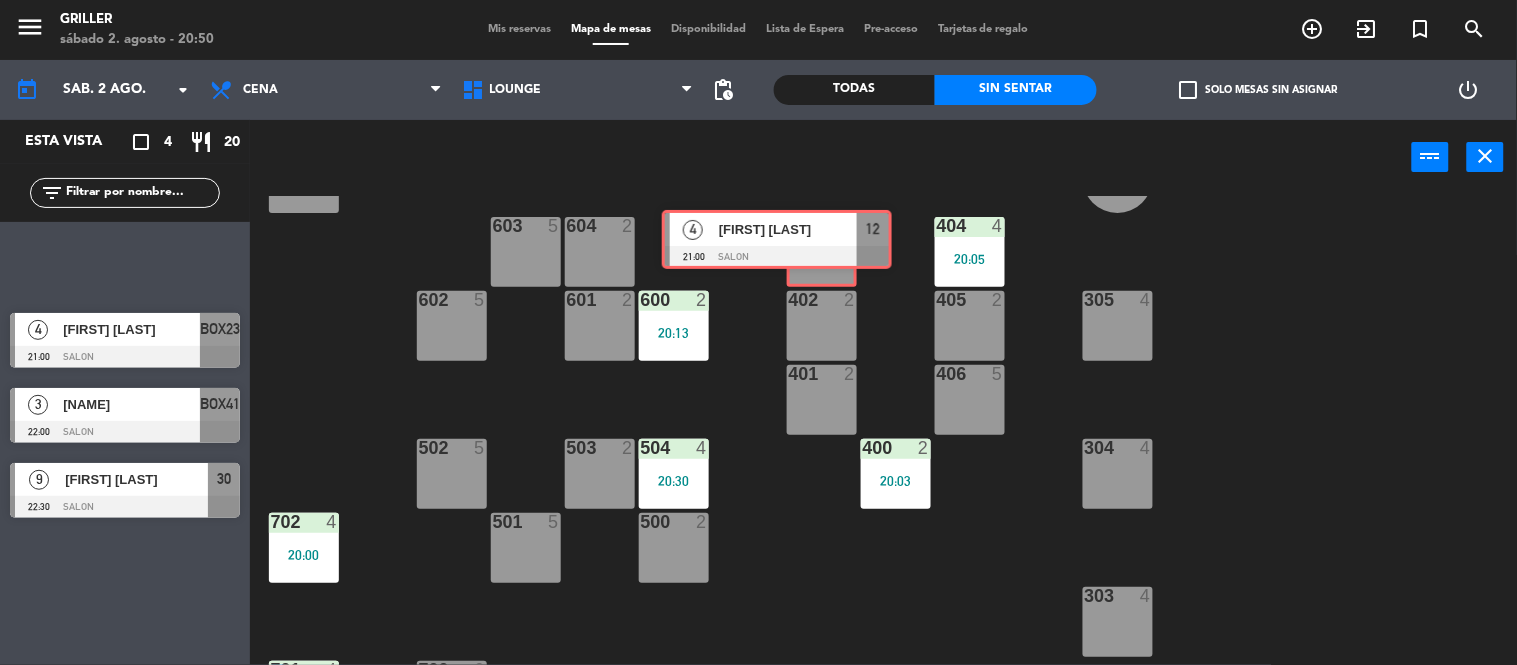 drag, startPoint x: 192, startPoint y: 257, endPoint x: 841, endPoint y: 233, distance: 649.4436 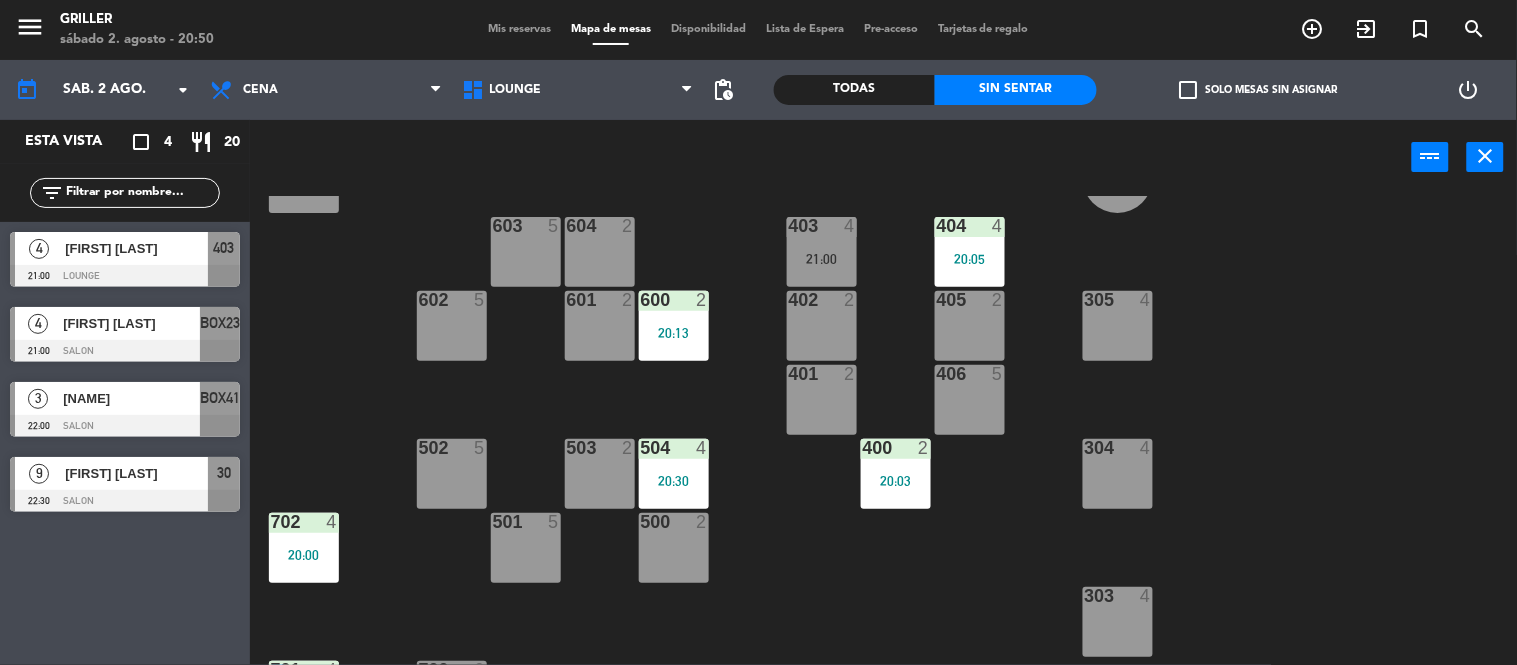 click on "4" at bounding box center (854, 226) 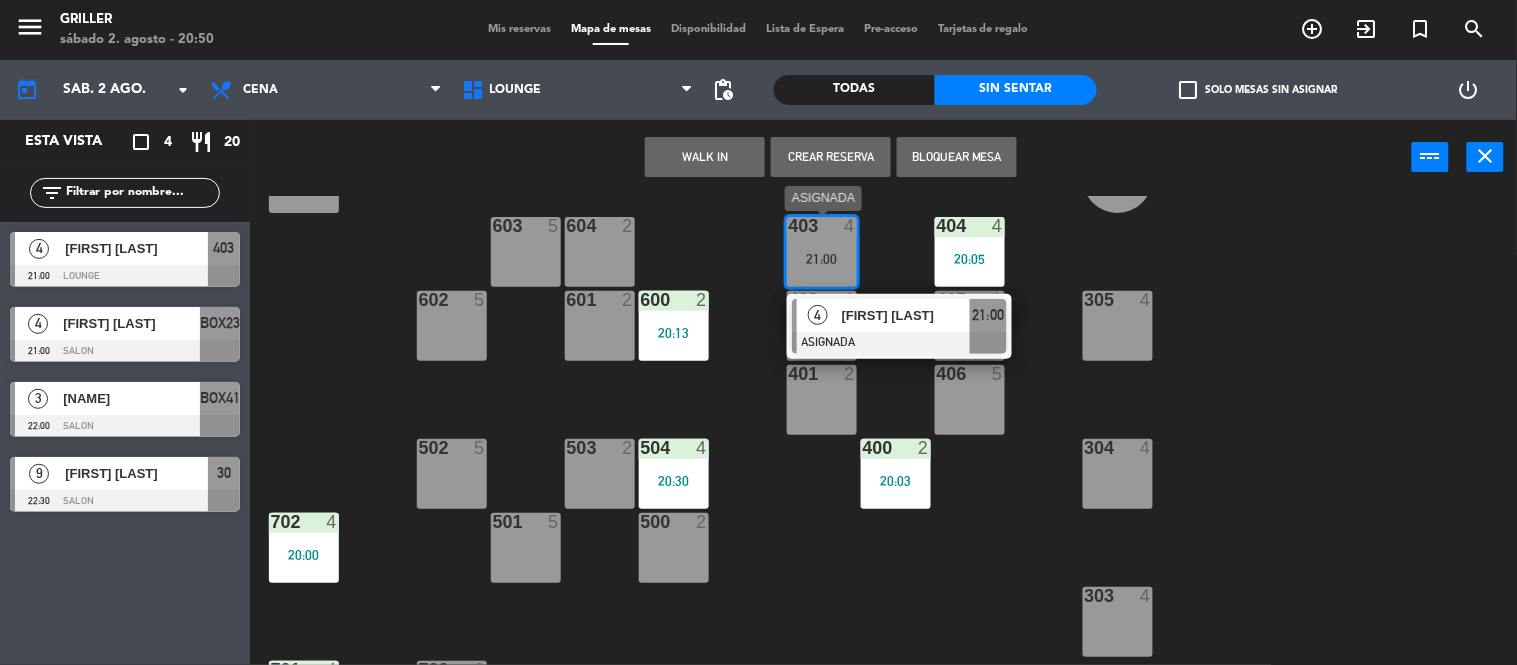 click on "[FIRST] [LAST]" at bounding box center (906, 315) 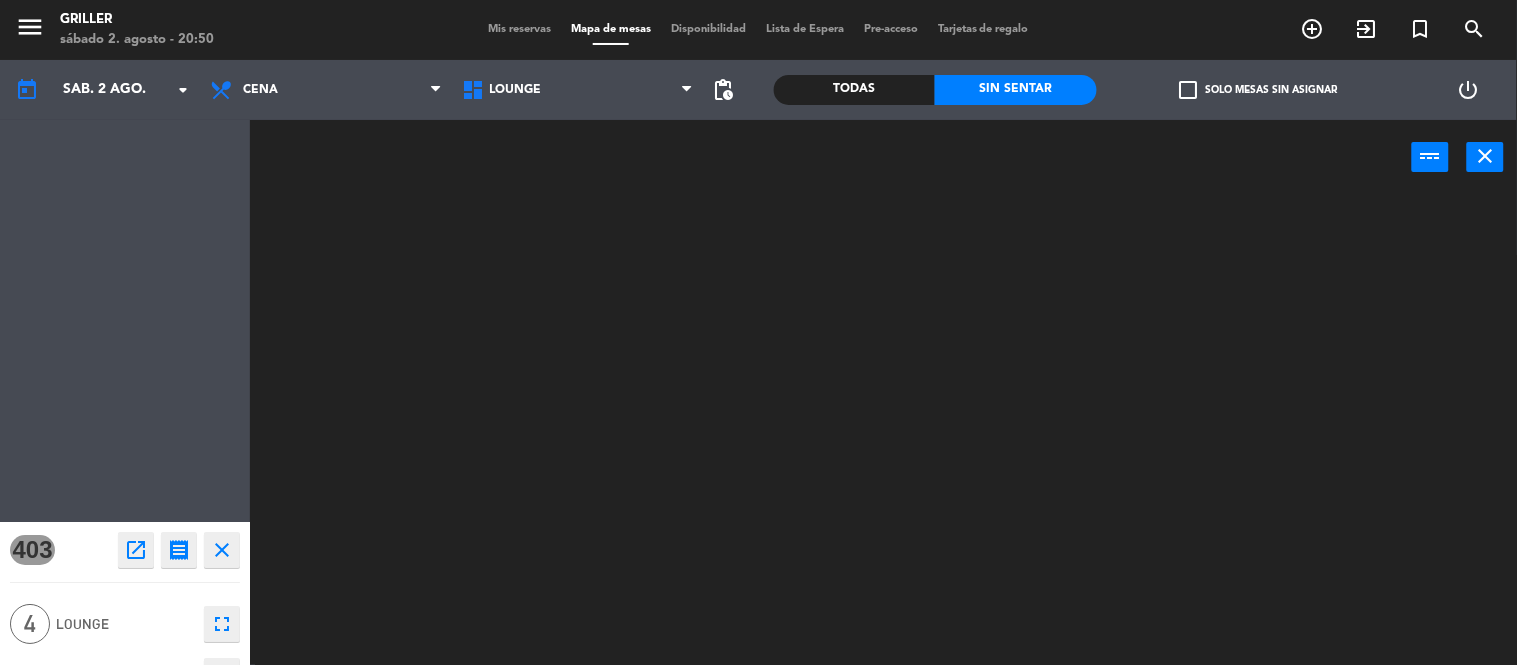 scroll, scrollTop: 0, scrollLeft: 0, axis: both 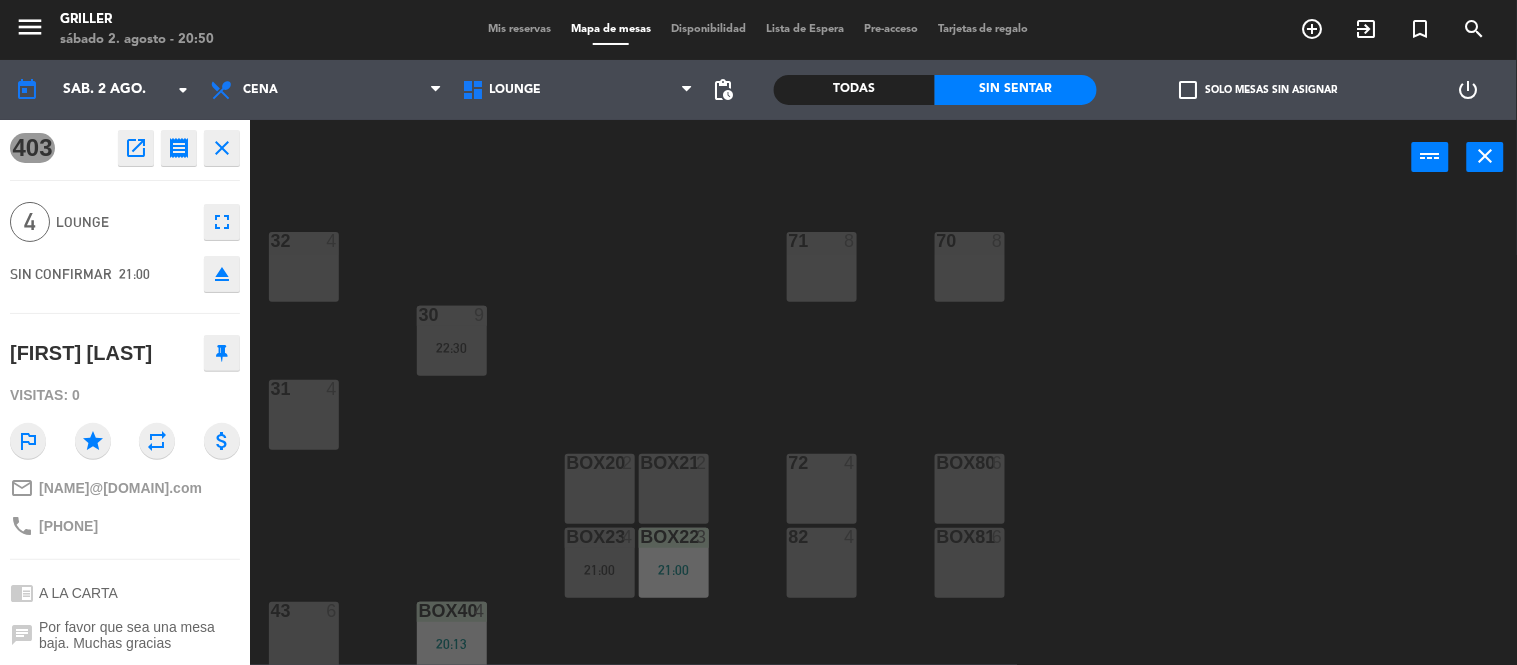 click on "32  4  71  8  70  8  30  9   22:30  31  4  BOX20  2  BOX21  2  72  4  BOX80  6  BOX23  4   21:00  BOX22  3   21:00  82  4  BOX81  6  BOX40  4   20:13  43  6  BOX41  3   22:00  12  4  42  5  10  8  11  7" 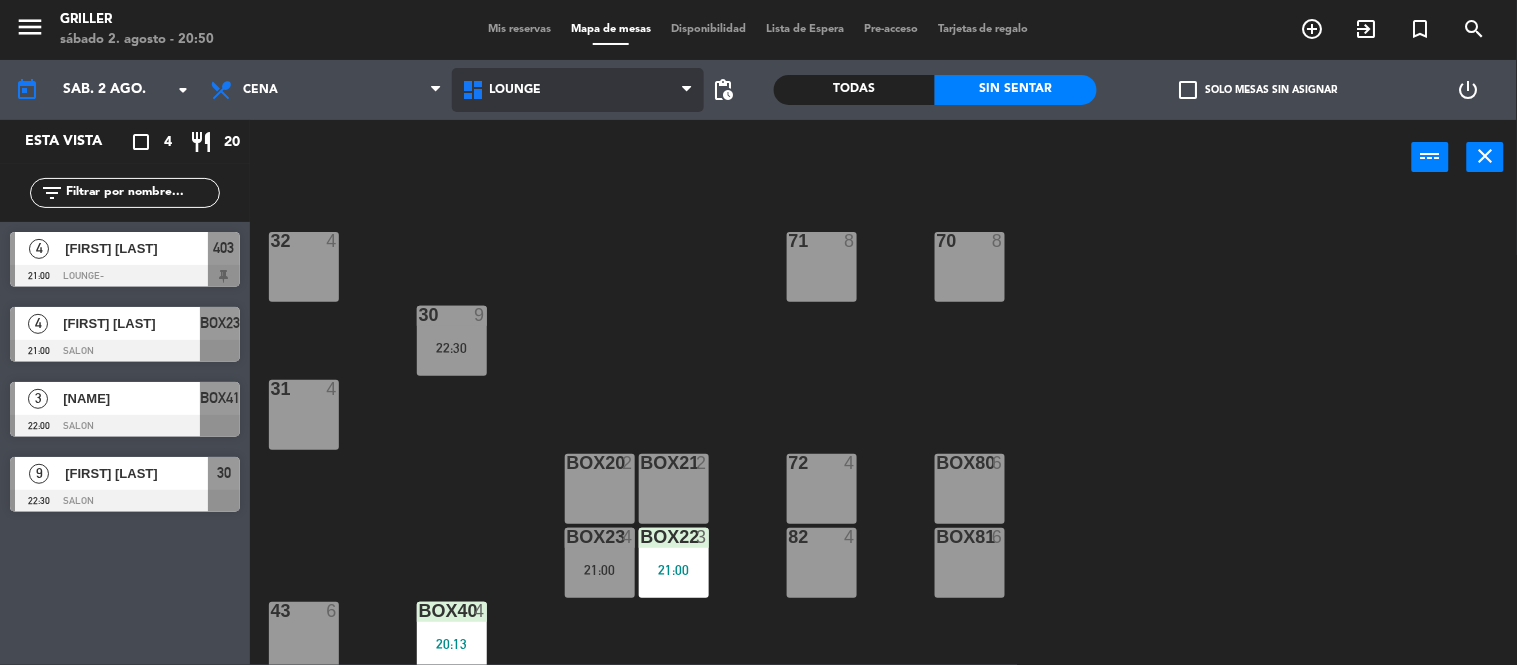 click on "LOUNGE" at bounding box center [578, 90] 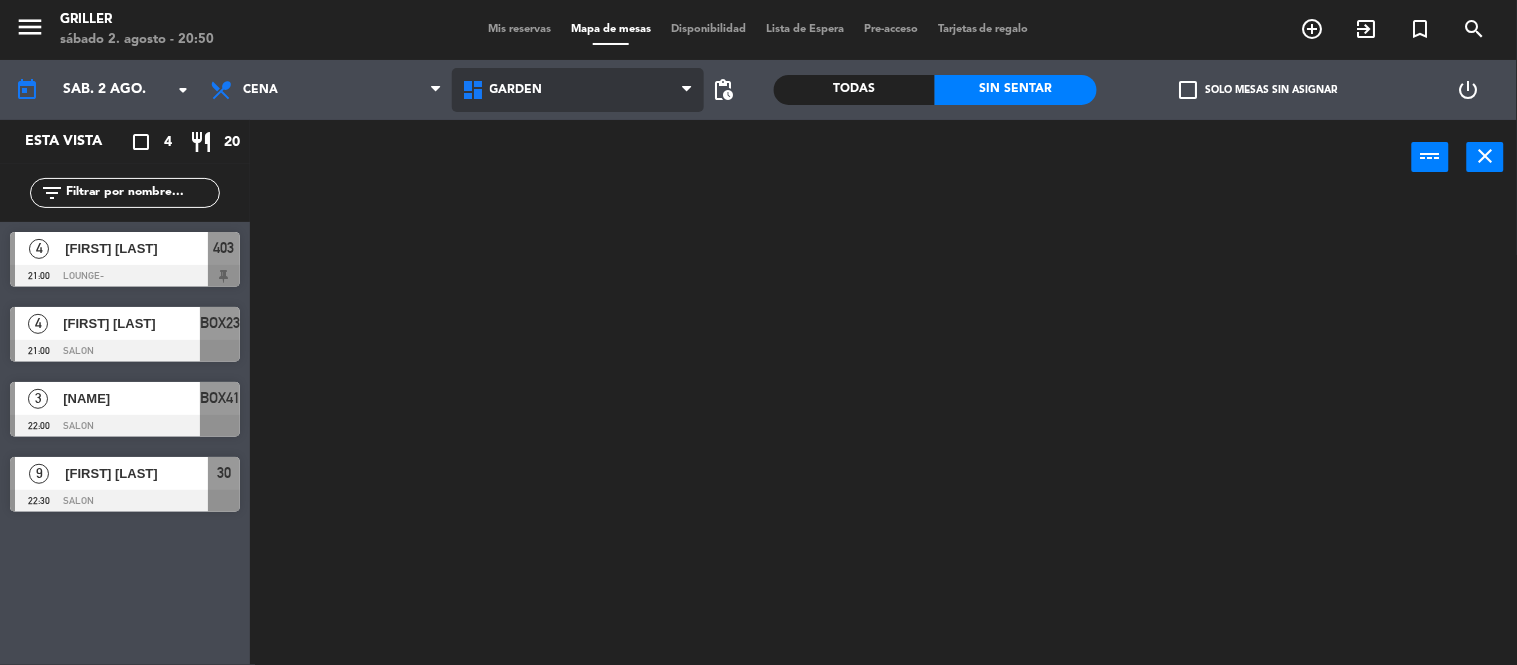 drag, startPoint x: 595, startPoint y: 135, endPoint x: 590, endPoint y: 110, distance: 25.495098 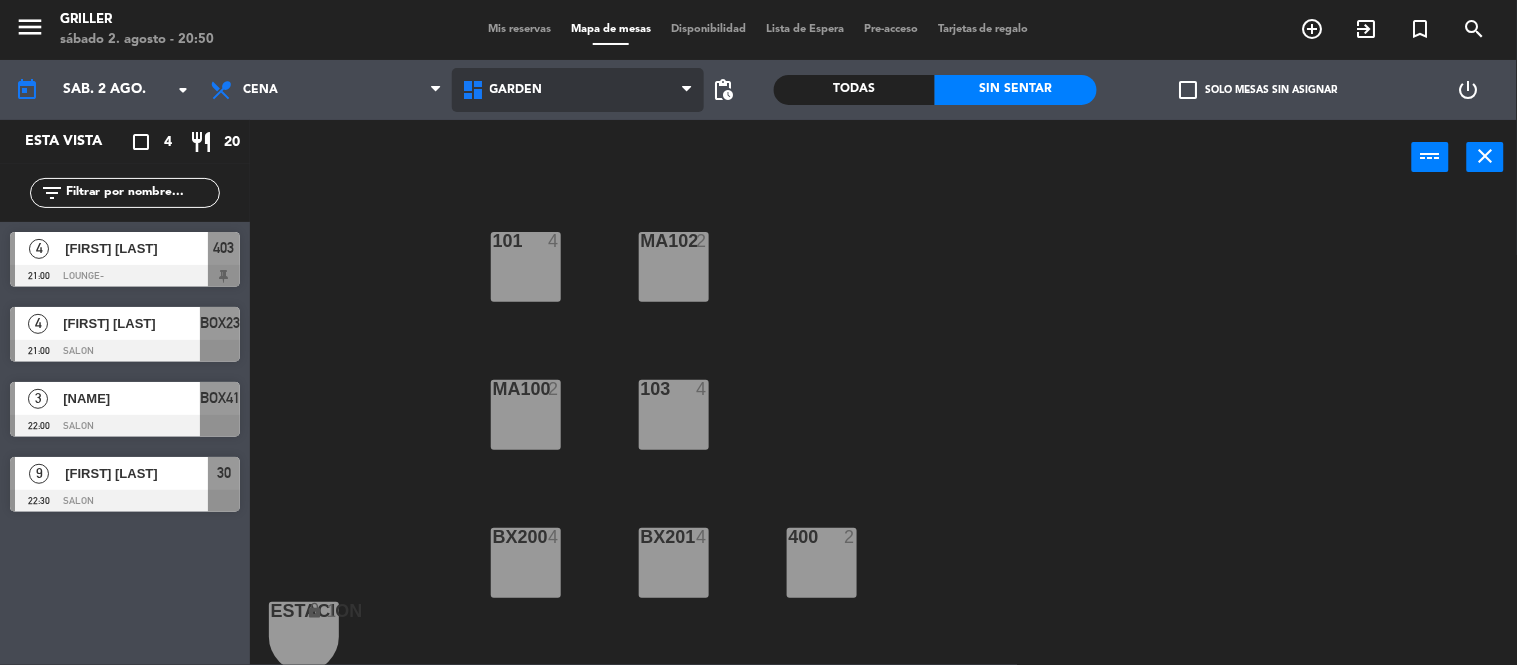 click on "GARDEN" at bounding box center (578, 90) 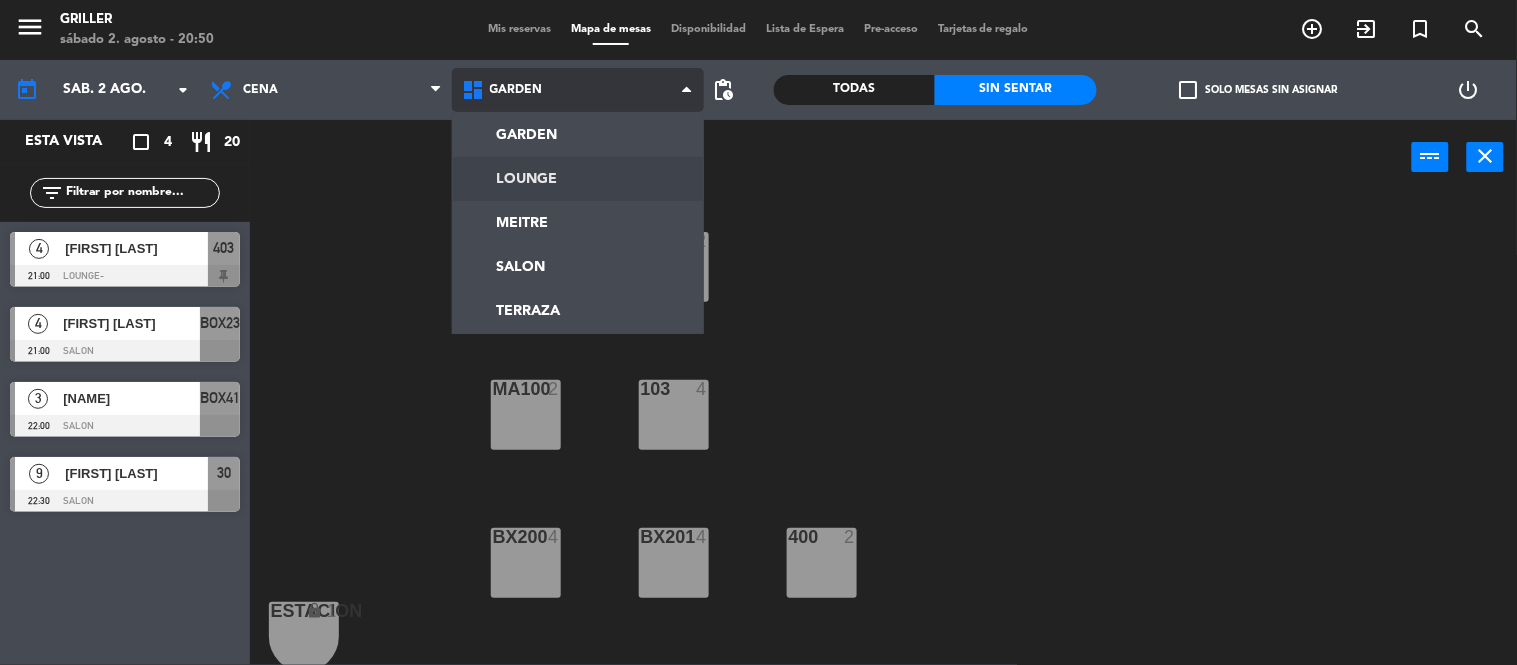 click on "menu  Griller   sábado 2. agosto - 20:50   Mis reservas   Mapa de mesas   Disponibilidad   Lista de Espera   Pre-acceso   Tarjetas de regalo  add_circle_outline exit_to_app turned_in_not search today    sáb. 2 ago. arrow_drop_down  Almuerzo  Cena  Cena  Almuerzo  Cena  GARDEN   LOUNGE   MEITRE   SALON   TERRAZA   GARDEN   GARDEN   LOUNGE   MEITRE   SALON   TERRAZA  pending_actions  Todas  Sin sentar  check_box_outline_blank   Solo mesas sin asignar   power_settings_new   Esta vista   crop_square  4  restaurant  20 filter_list  4   [FIRST] [LAST]   21:00   LOUNGE-  403  4   [FIRST] [LAST]   21:00   SALON  BOX23  3   [FIRST] [LAST]   22:00   SALON  BOX41  9   [FIRST] [LAST]   22:30   SALON  30 power_input close 101  4  MA102  2  103  4  MA100  2  BX200  4  BX201  4  400  2  ESTACION lock  1  205  5  202  5  MA401  2  BX204  4  BX203  4  MA300  2  402  3  301  3  302  6  307  6  303  2  304  6  305  4  306  6" 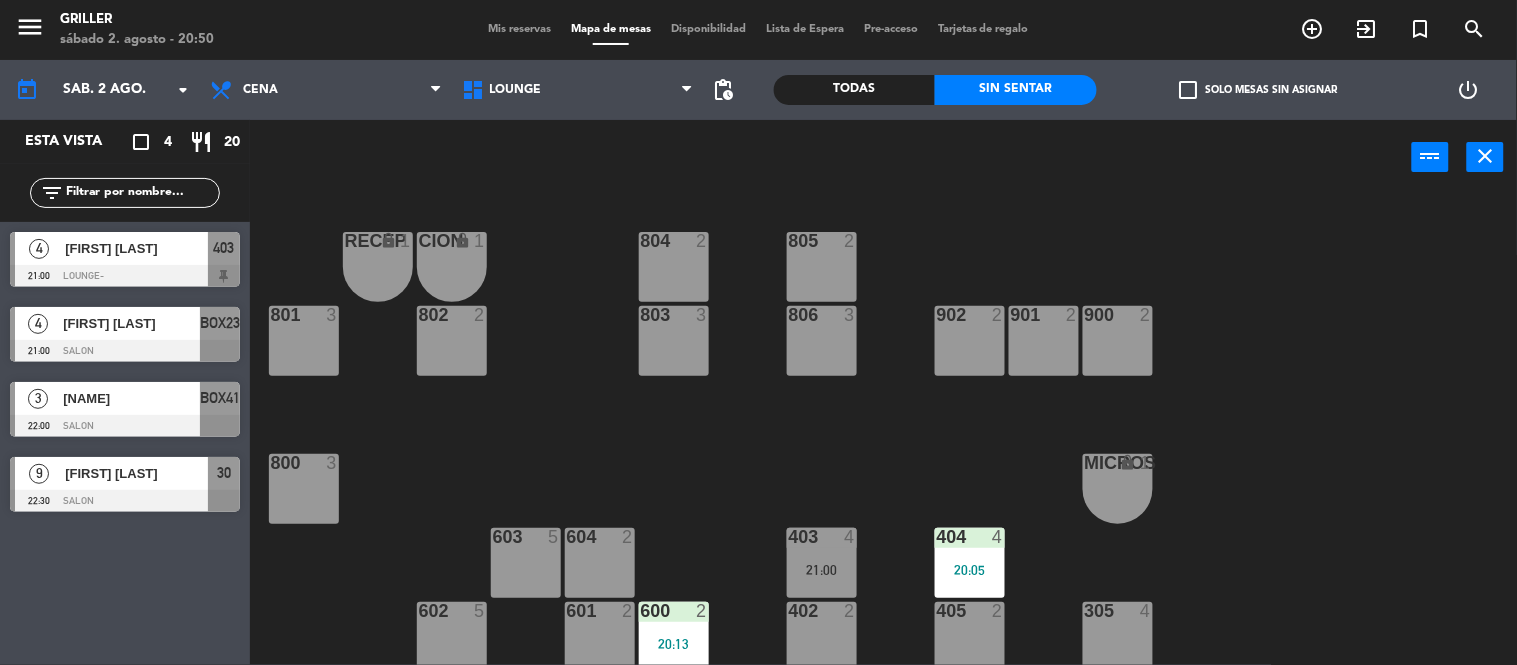 click on "RECEP lock 1 CION lock 1 804 2 805 2 801 3 802 2 803 3 806 3 900 2 901 2 902 2 800 3 MICROS lock 1 603 5 604 2 403 4 21:00 404 4 20:05 602 5 601 2 600 2 20:13 402 2 405 2 305 4 401 2 406 5 502 5 503 2 504 4 20:30 400 2 20:03 304 4 501 5 500 2 702 4 20:00 303 4 701 4 20:40 700 6 302 3 B1 lock 1 B2 lock 1 B3 lock 1 B4 lock 1 B5 lock 1 COCINA lock 1 B6 lock 1 301 3 B7 lock 1 B8 lock 1 B9 lock 1 300 3 B10 lock 1 BAÑO lock 1" 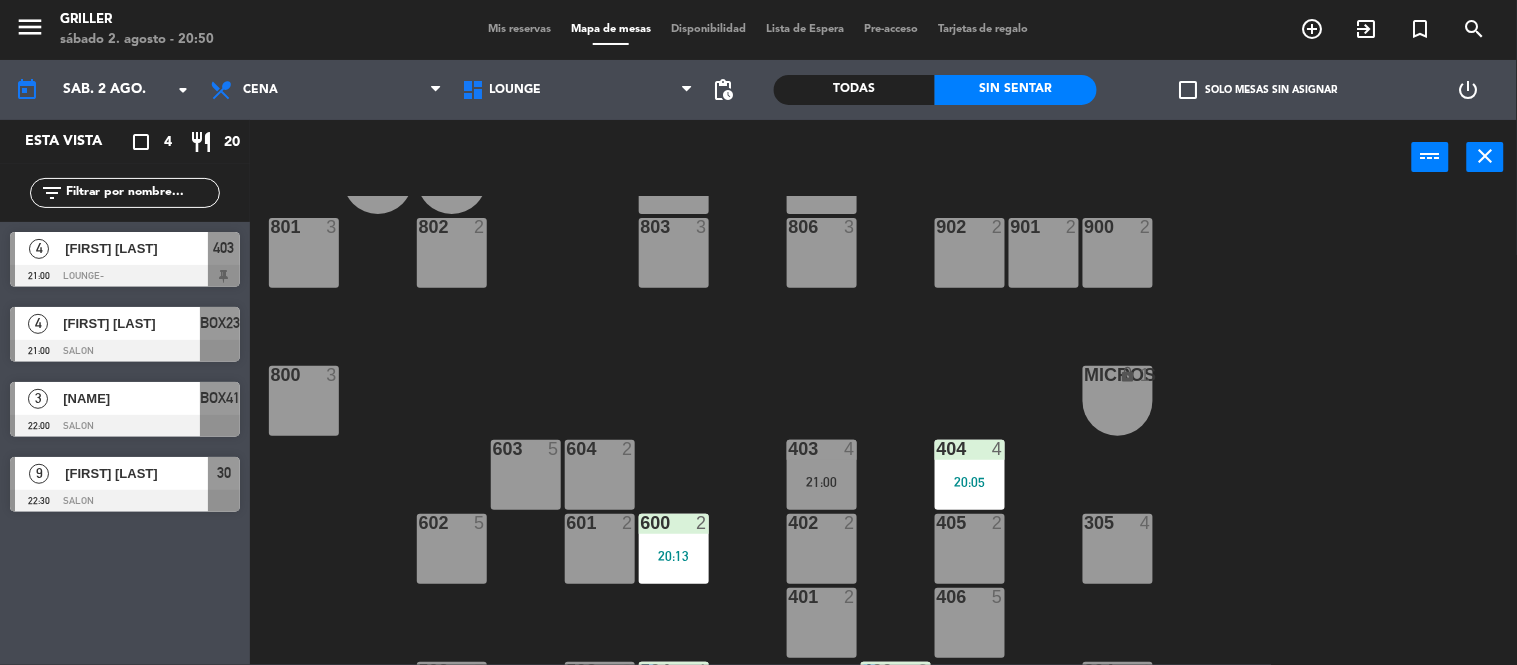 scroll, scrollTop: 133, scrollLeft: 0, axis: vertical 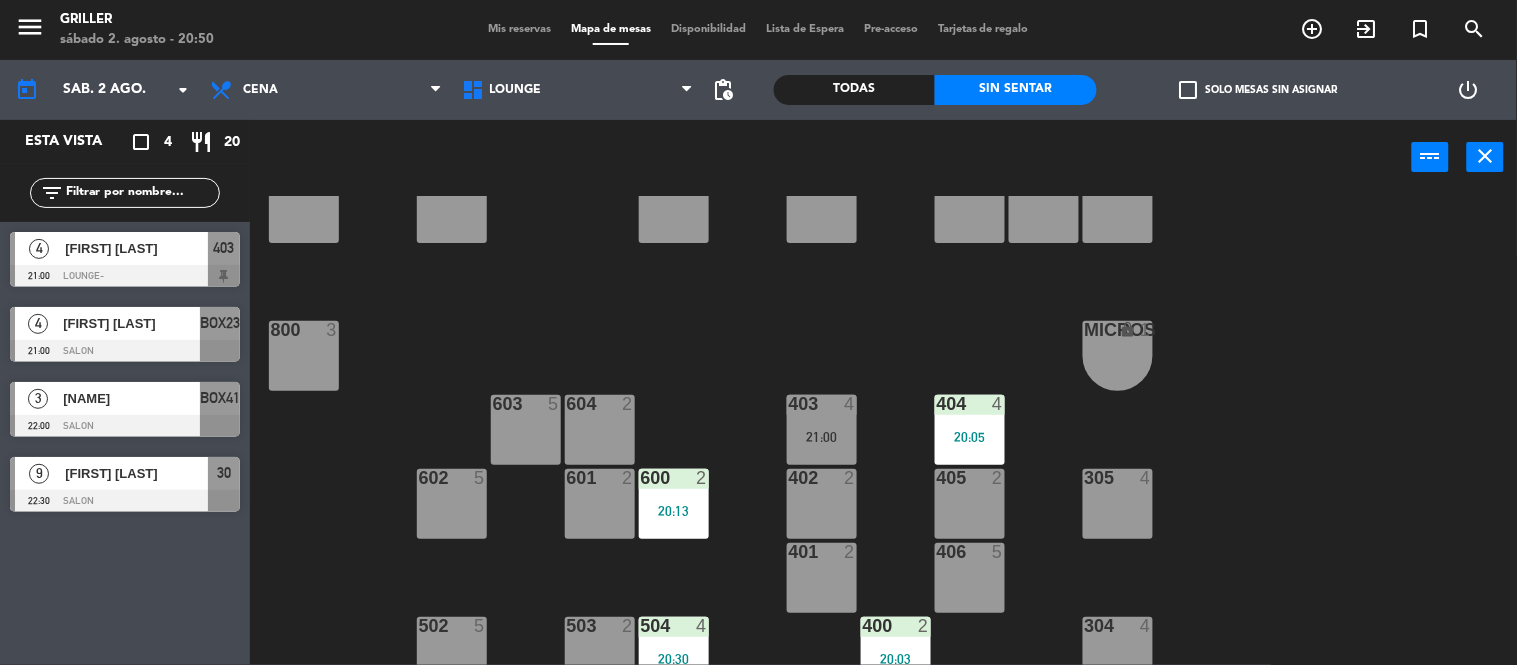 click at bounding box center [821, 404] 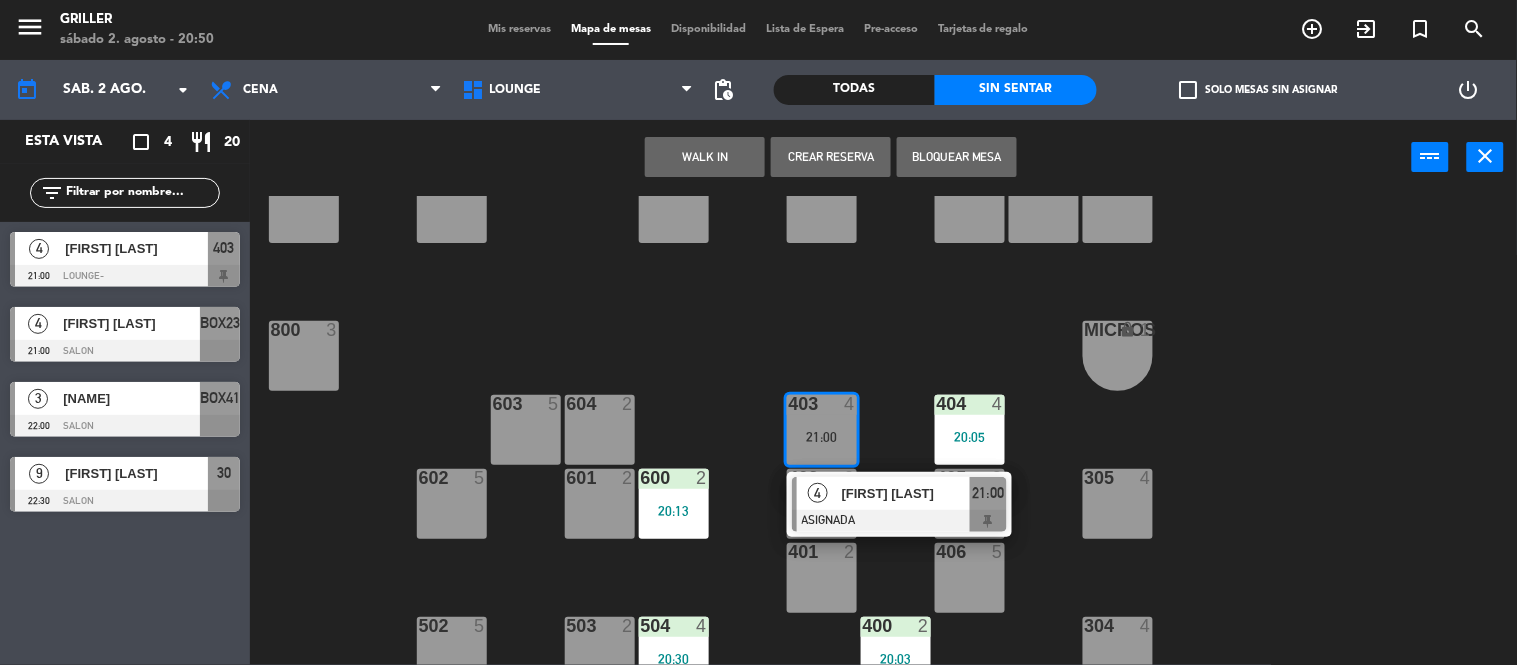 click on "[FIRST] [LAST]" at bounding box center [906, 493] 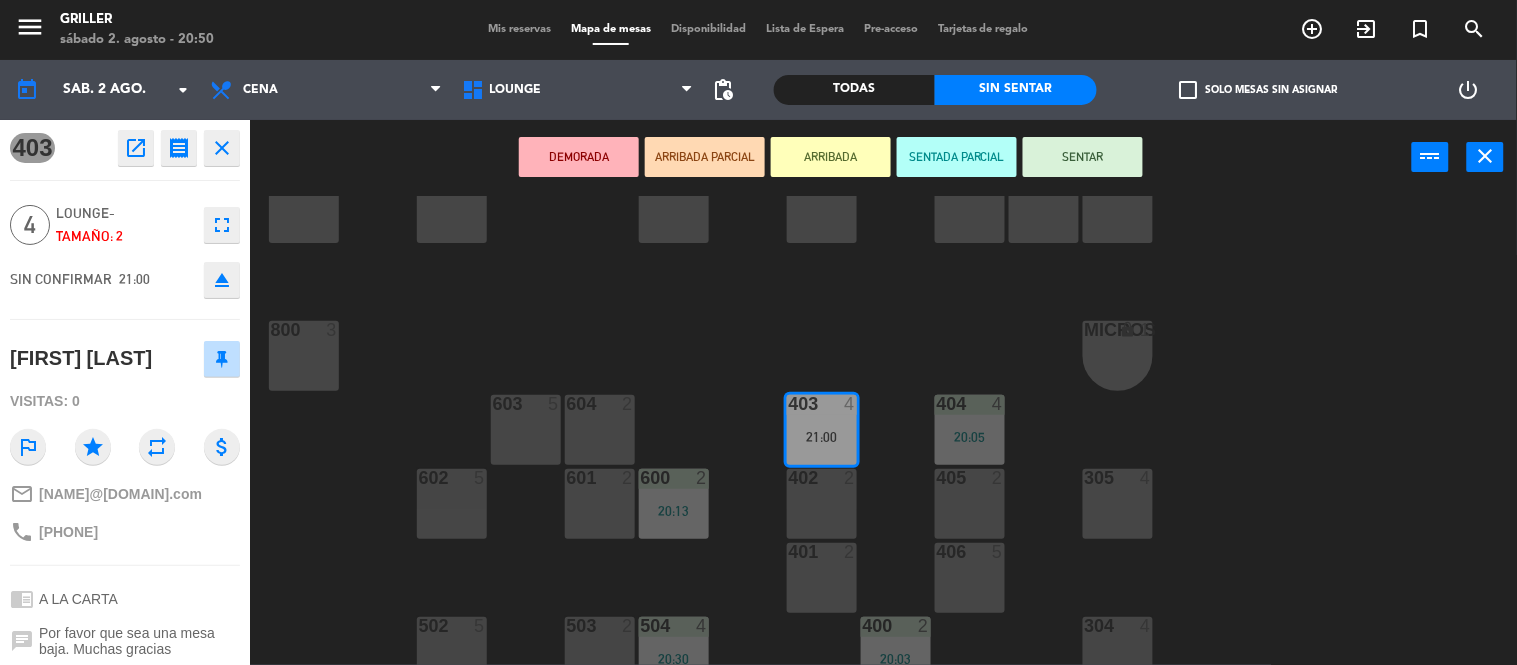 click on "SENTAR" at bounding box center [1083, 157] 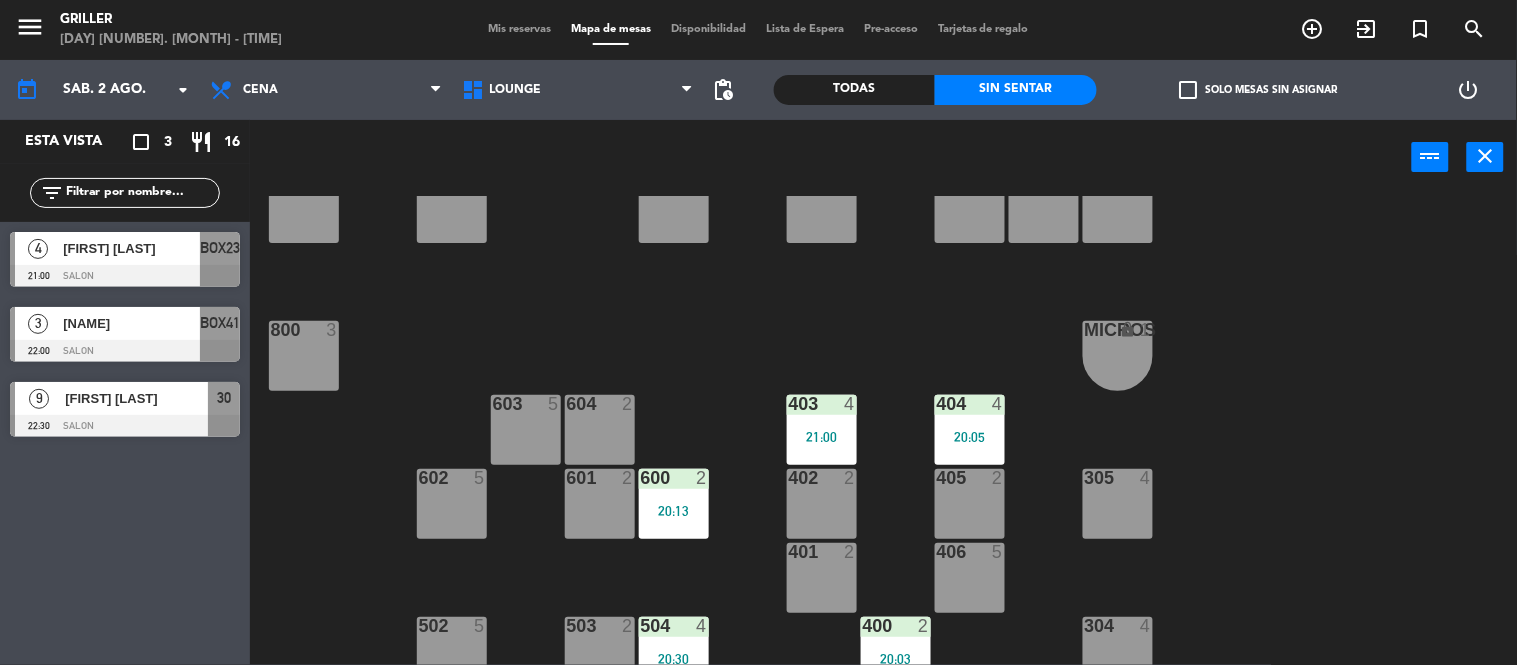 click at bounding box center [969, 552] 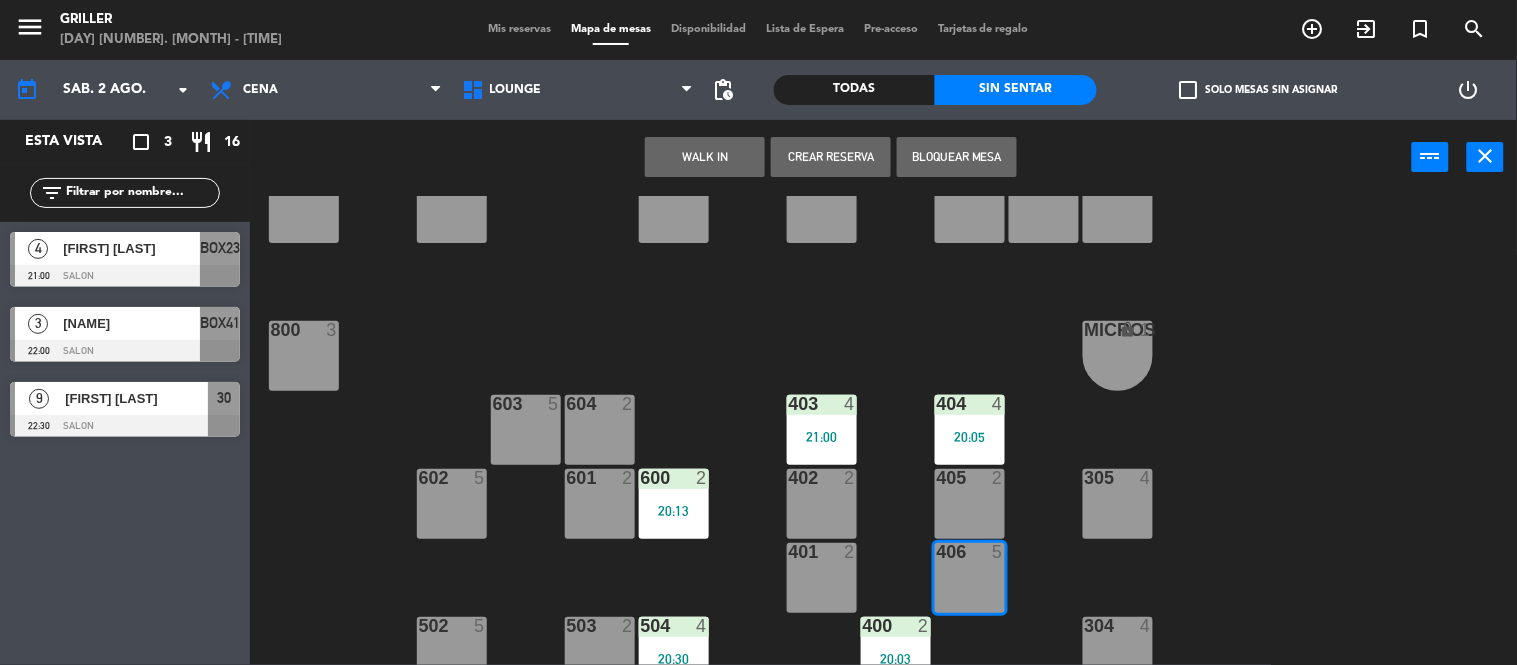 click on "WALK IN" at bounding box center [705, 157] 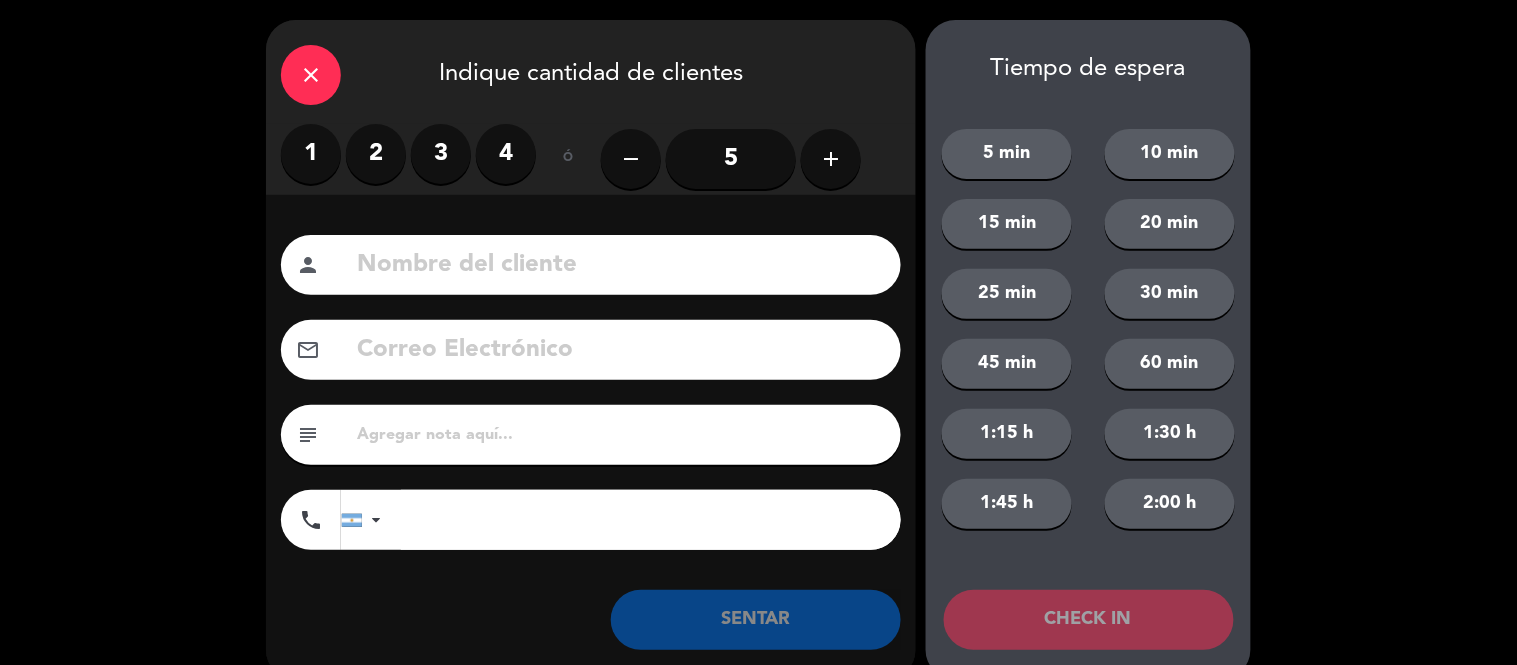 click on "4" at bounding box center (506, 154) 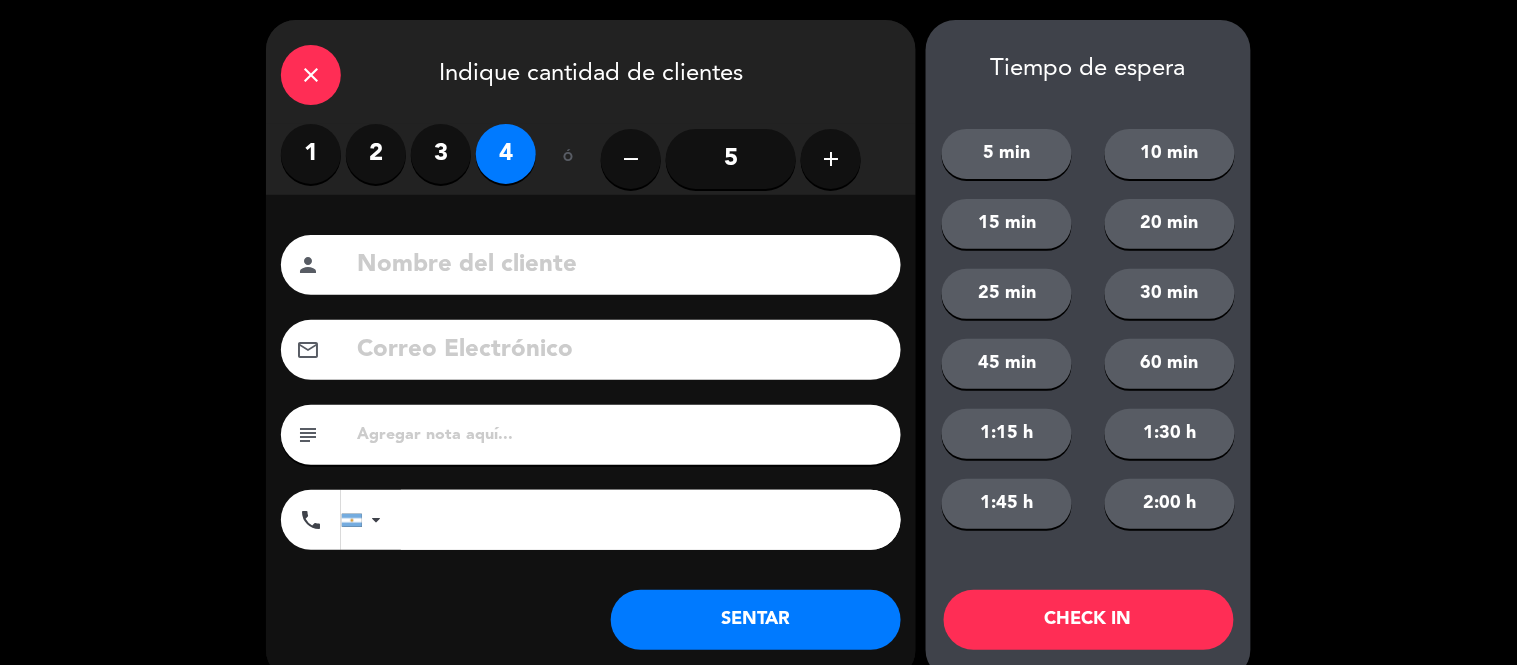 click on "SENTAR" 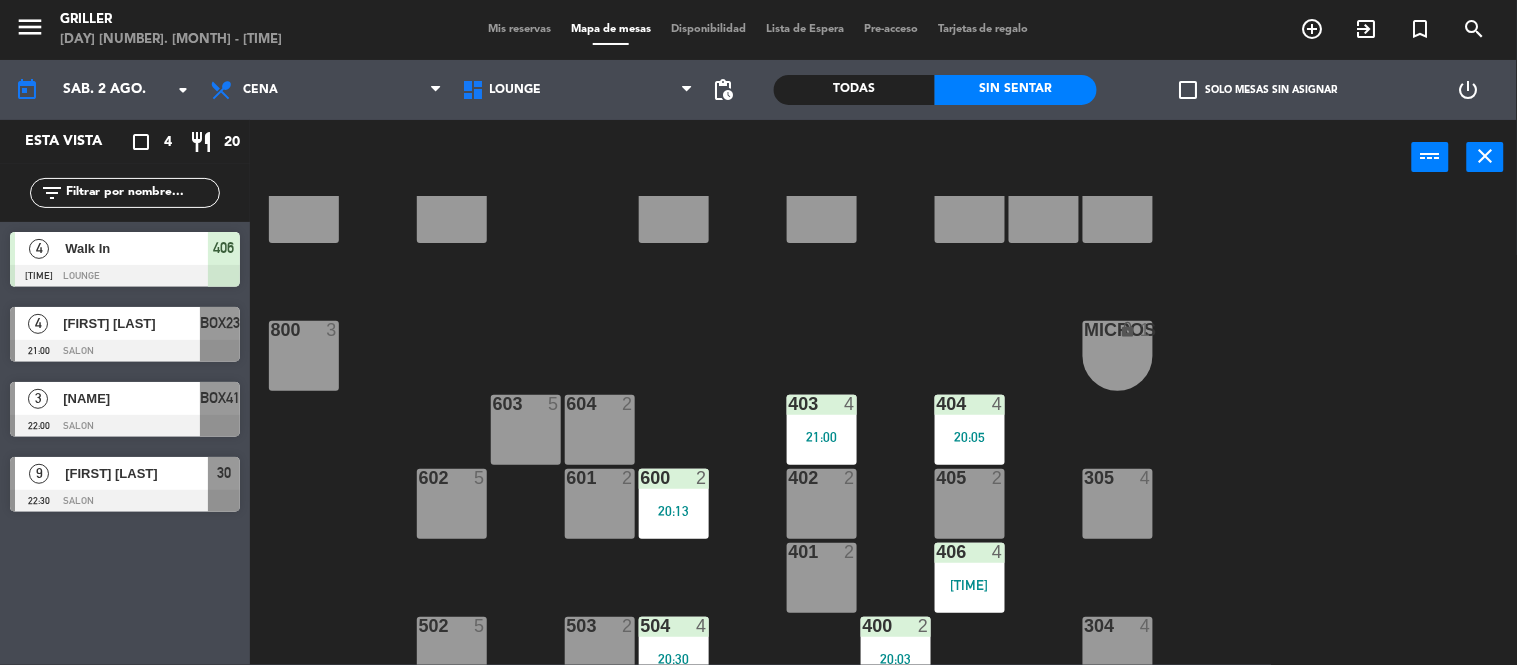 click on "RECEP lock  1  CION lock  1  804  2  805  2  801  3  802  2  803  3  806  3  900  2  901  2  902  2  800  3  MICROS lock  1  603  5  604  2  403  4   21:00  404  4   20:05  602  5  601  2  600  2   20:13  402  2  405  2  305  4  401  2  406  4   20:54  502  5  503  2  504  4   20:30  400  2   20:03  304  4  501  5  500  2  702  4   20:00  303  4  701  4   20:40  700  6  302  3  B1 lock  1  B2 lock  1  B3 lock  1  B4 lock  1  B5 lock  1  COCINA lock  1  B6 lock  1  301  3  B7 lock  1  B8 lock  1  B9 lock  1  300  3  B10 lock  1  BAÑO lock  1" 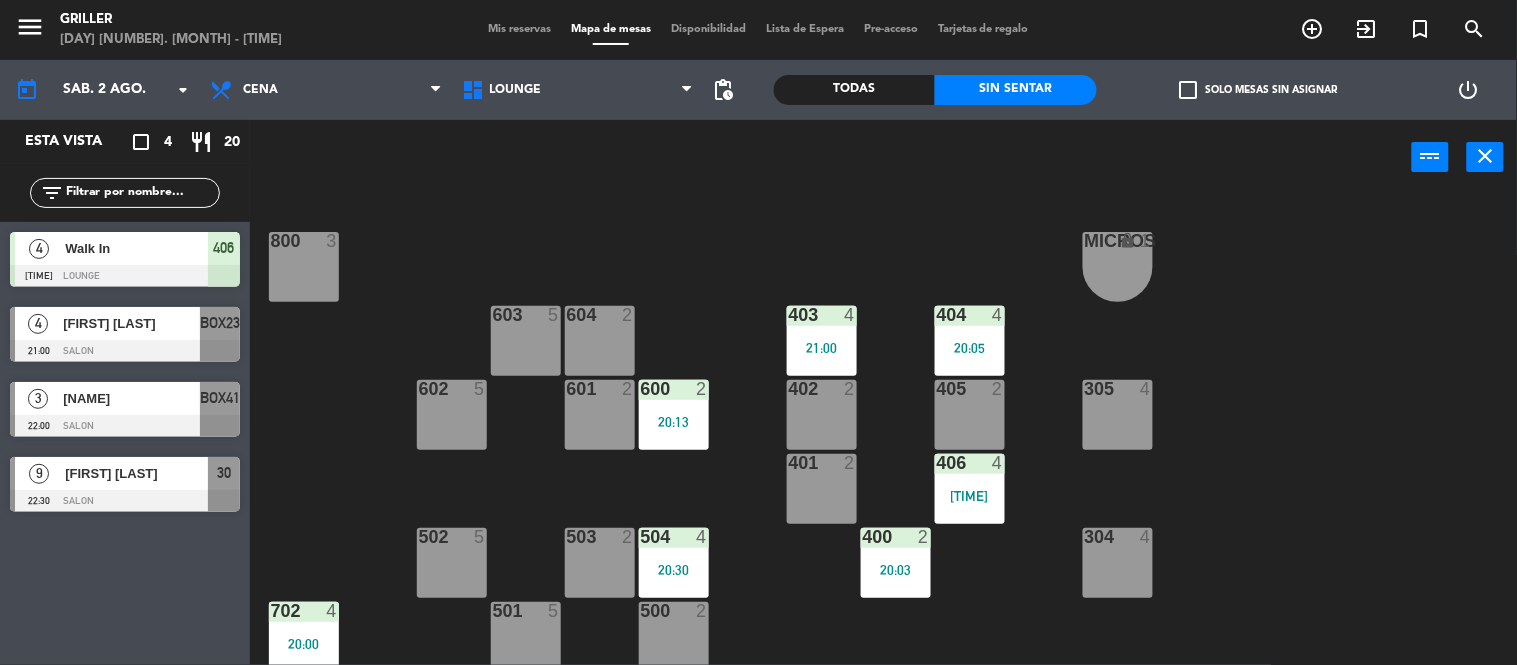 scroll, scrollTop: 266, scrollLeft: 0, axis: vertical 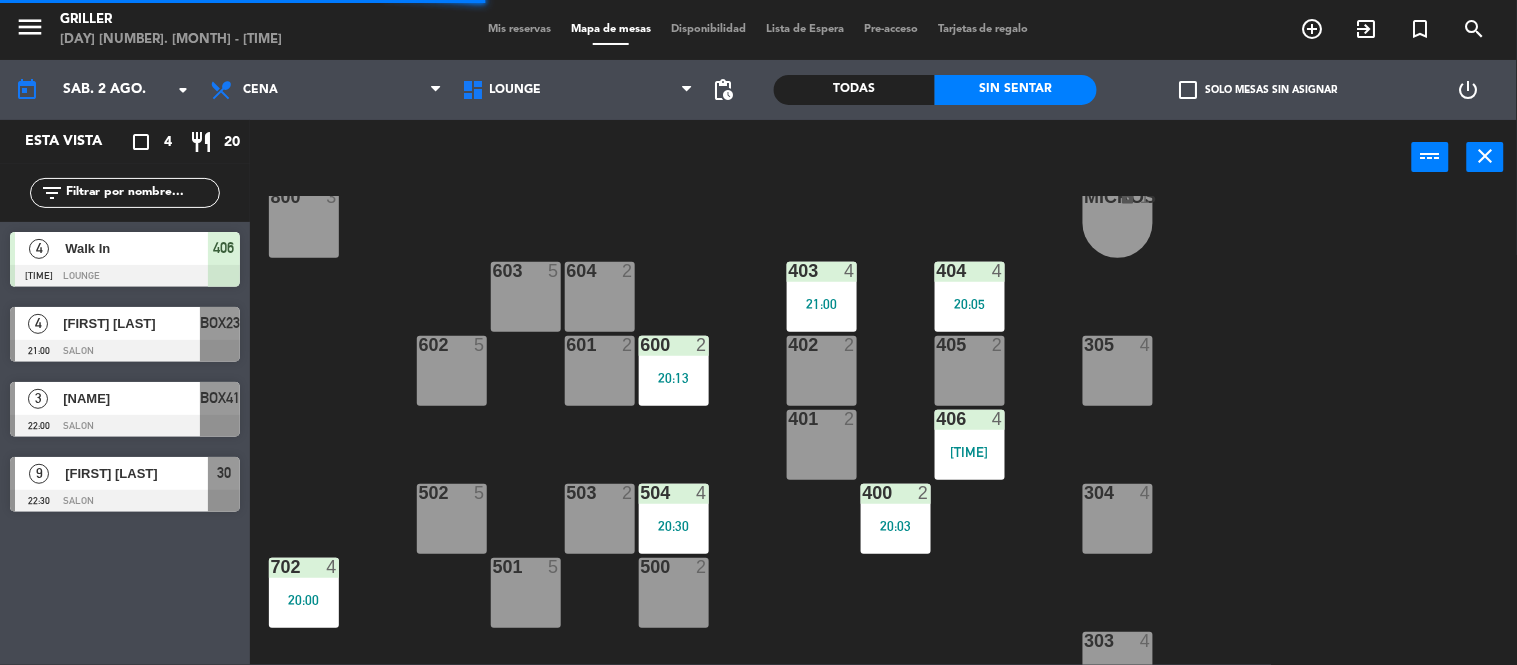 click on "502  5" at bounding box center [452, 519] 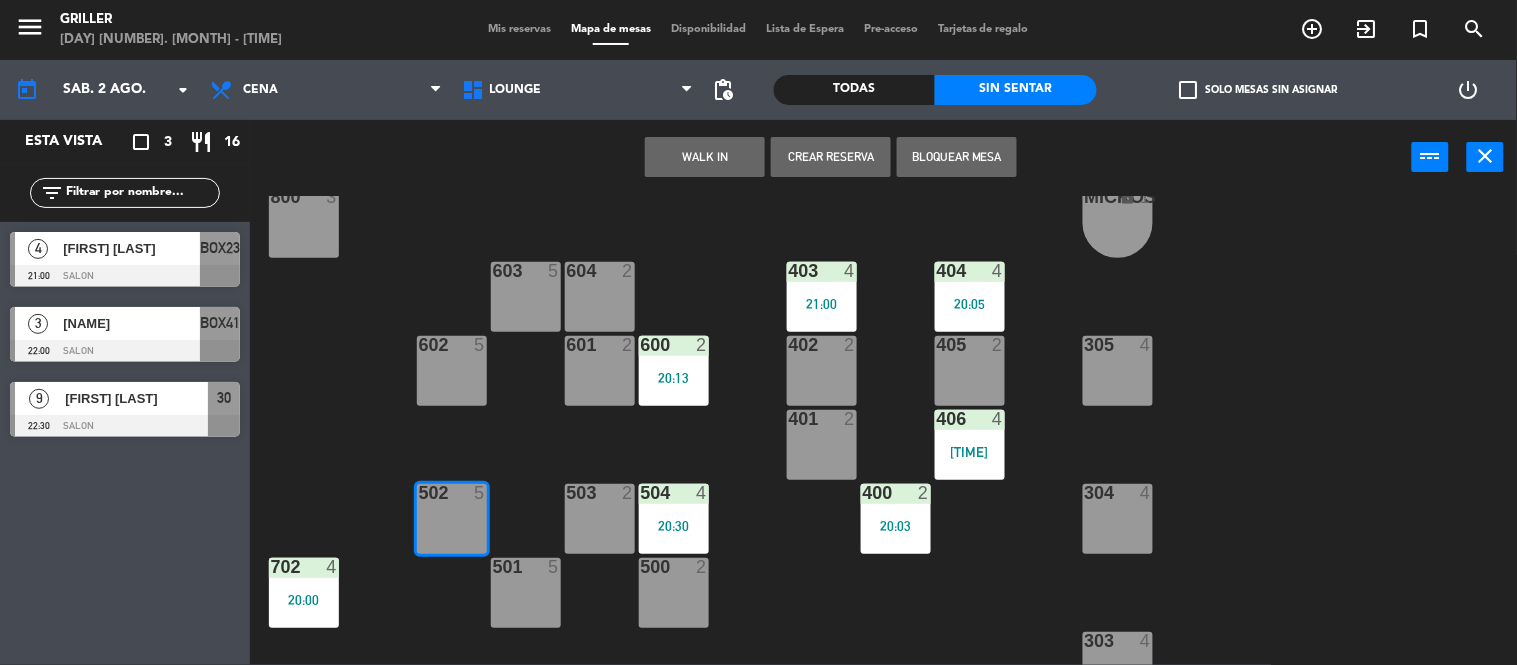 click on "RECEP lock  1  CION lock  1  804  2  805  2  801  3  802  2  803  3  806  3  900  2  901  2  902  2  800  3  MICROS lock  1  603  5  604  2  403  4   21:00  404  4   20:05  602  5  601  2  600  2   20:13  402  2  405  2  305  4  401  2  406  4   20:54  502  5  503  2  504  4   20:30  400  2   20:03  304  4  501  5  500  2  702  4   20:00  303  4  701  4   20:40  700  6  302  3  B1 lock  1  B2 lock  1  B3 lock  1  B4 lock  1  B5 lock  1  COCINA lock  1  B6 lock  1  301  3  B7 lock  1  B8 lock  1  B9 lock  1  300  3  B10 lock  1  BAÑO lock  1" 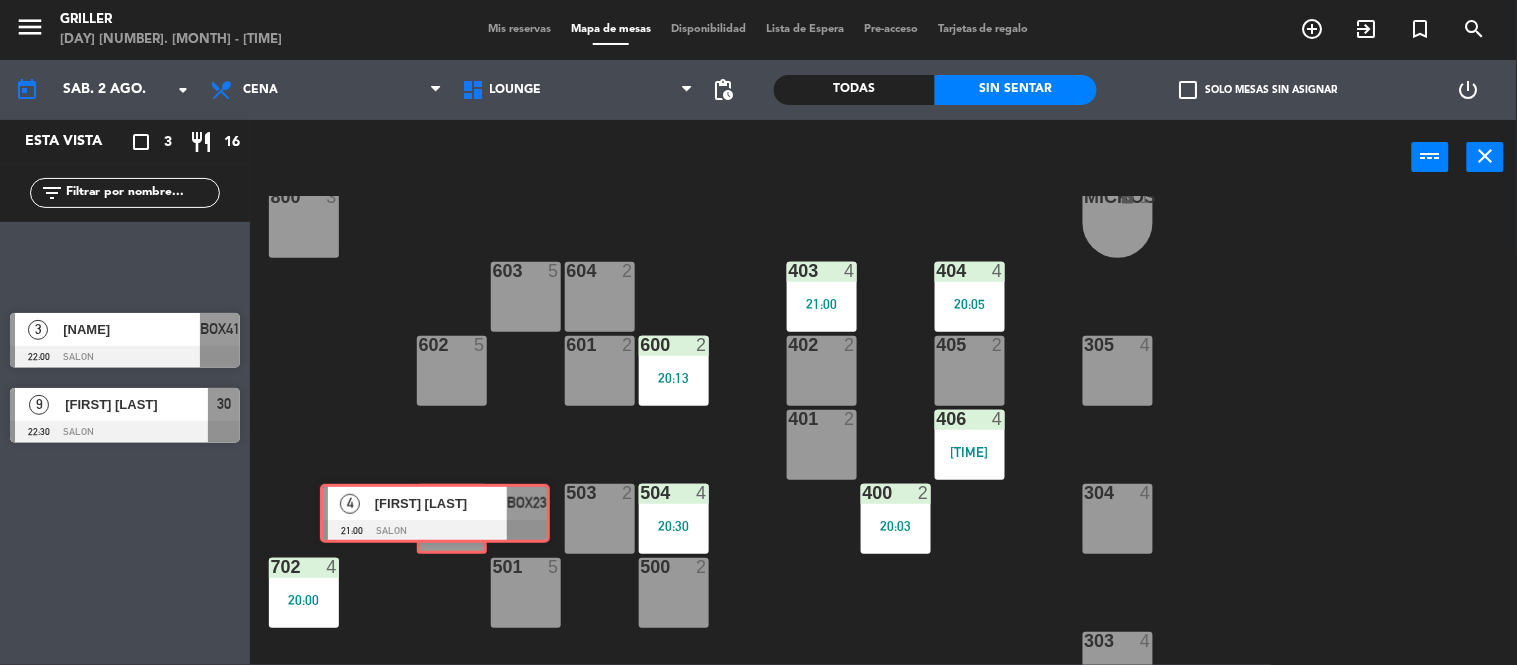 drag, startPoint x: 144, startPoint y: 255, endPoint x: 455, endPoint y: 506, distance: 399.65234 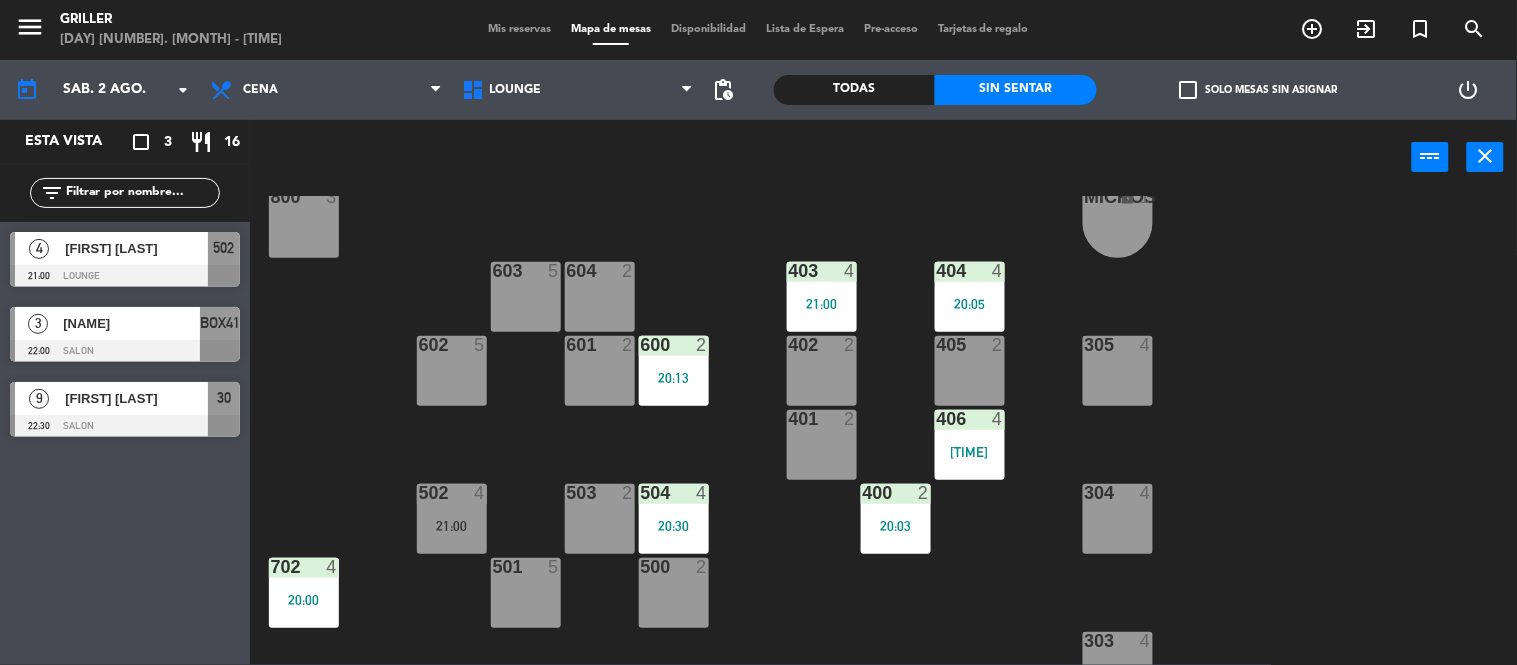 click on "502  4   21:00" at bounding box center [452, 519] 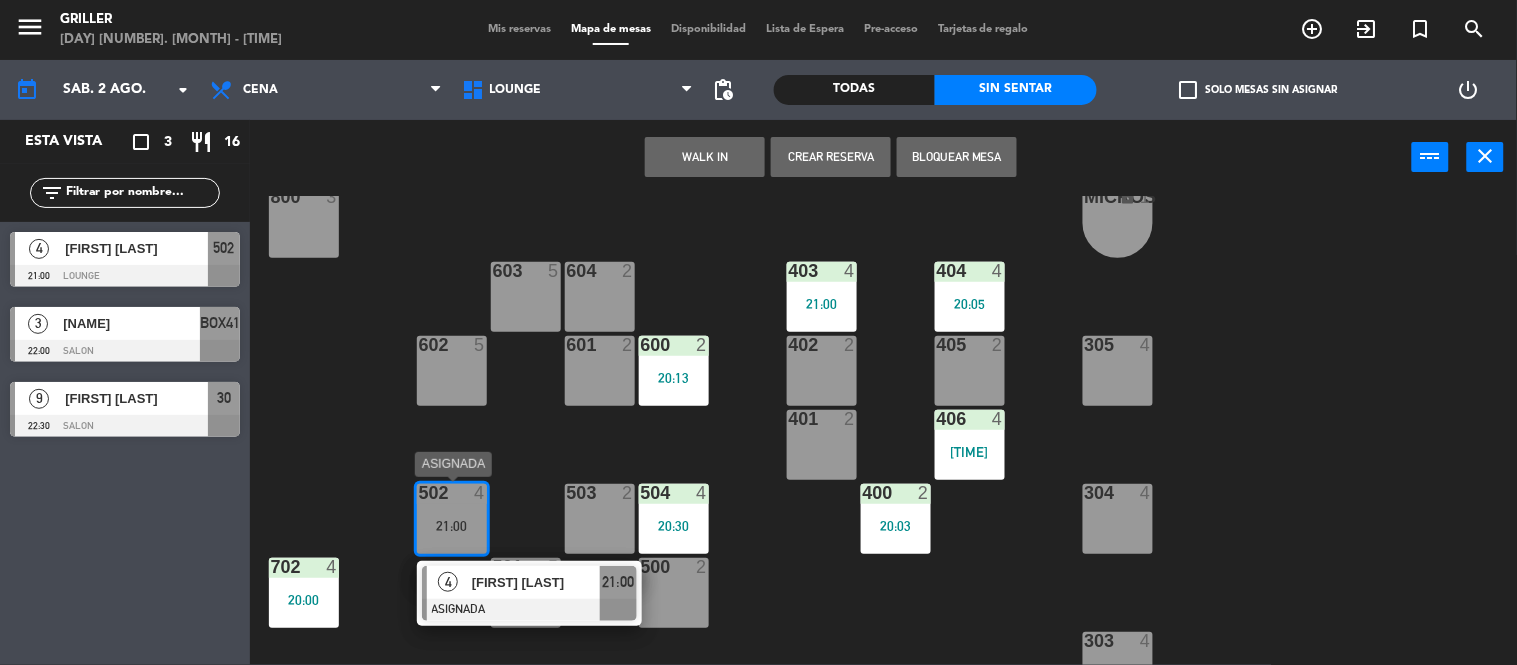 click on "[FIRST] [LAST]" at bounding box center (536, 582) 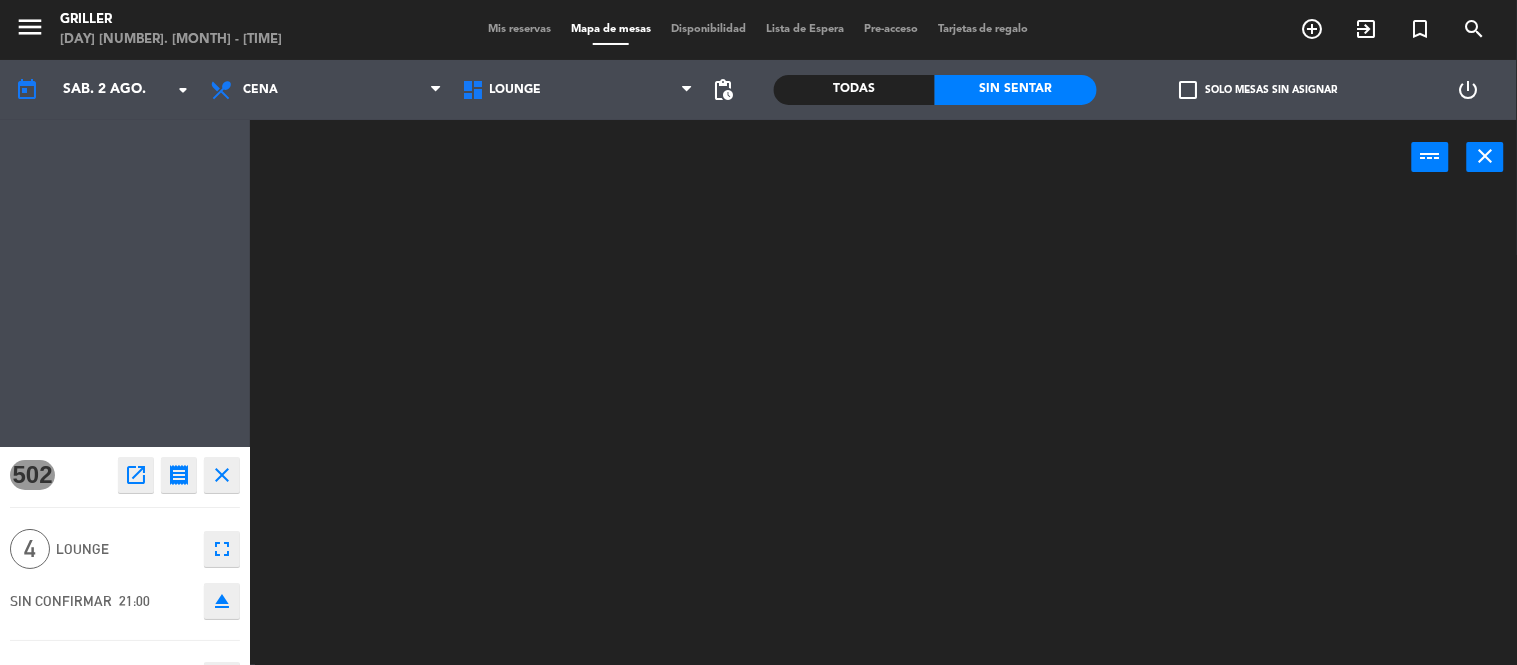 scroll, scrollTop: 0, scrollLeft: 0, axis: both 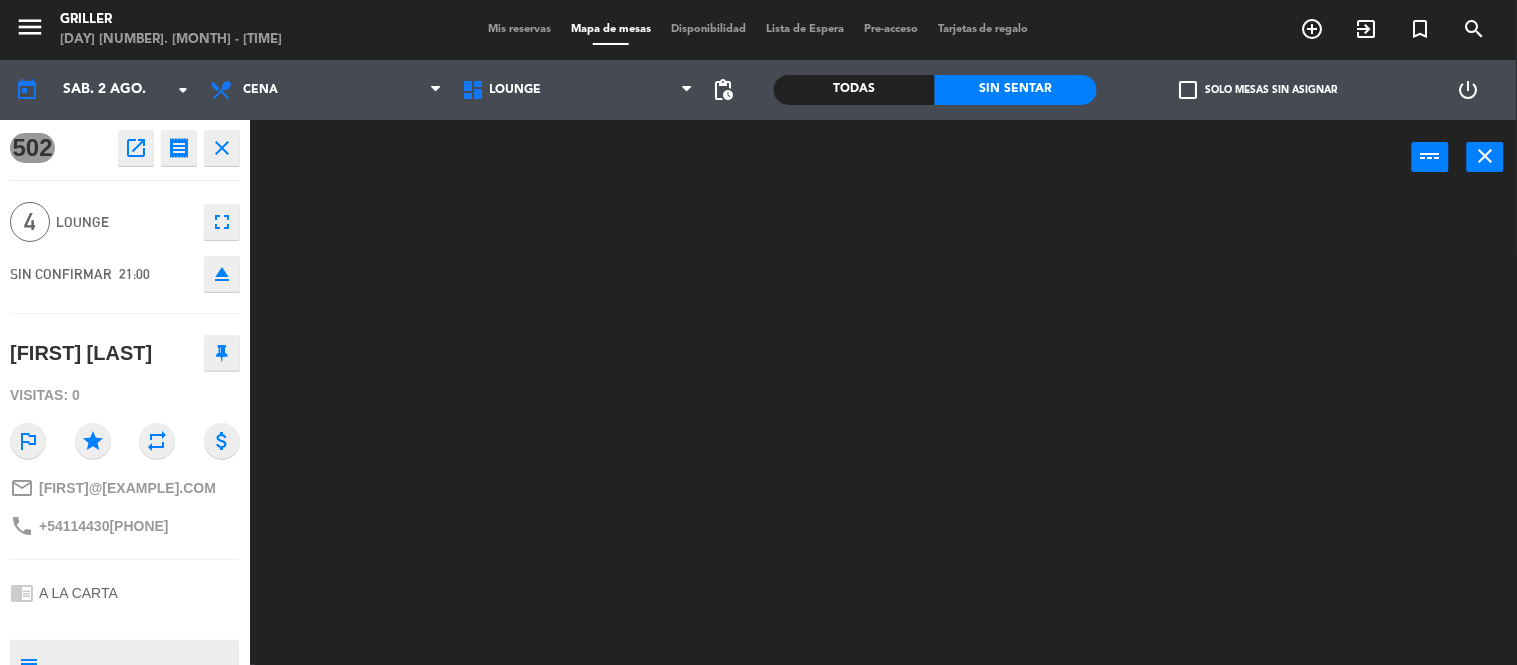 click 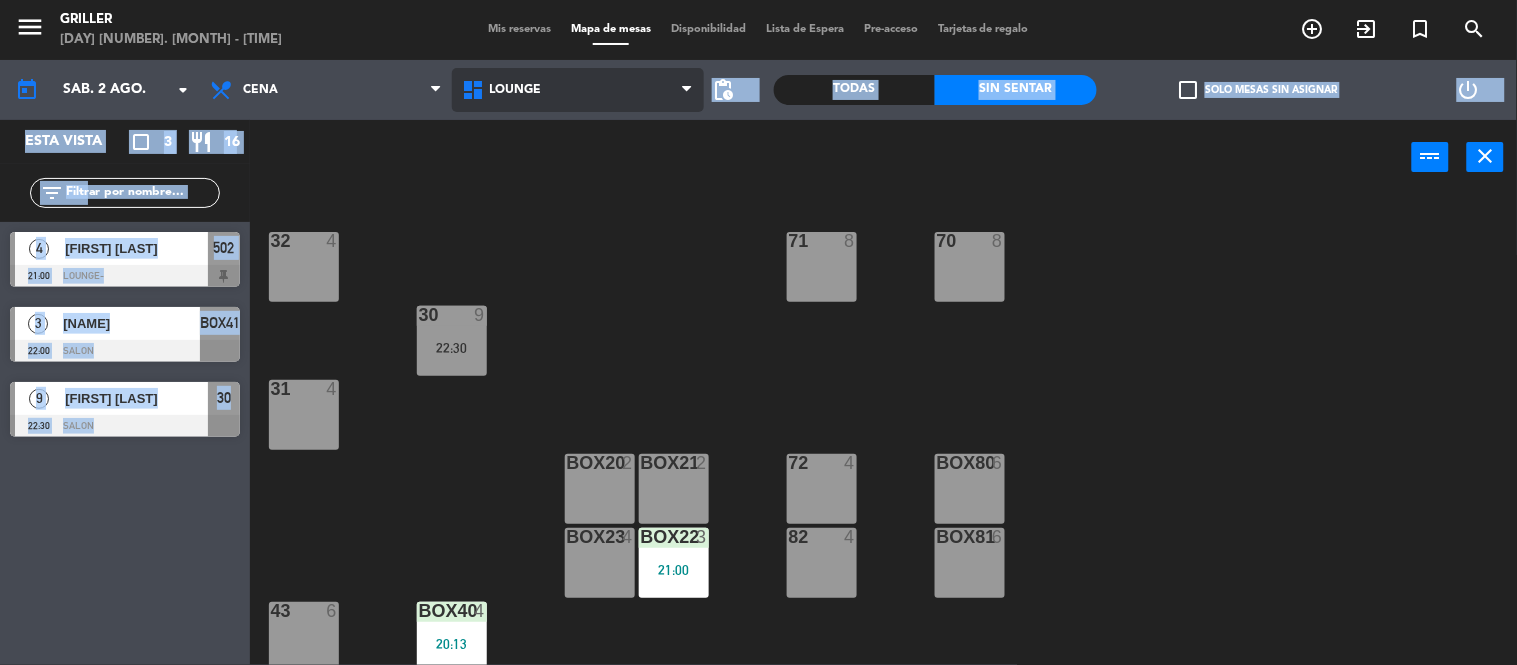 drag, startPoint x: 582, startPoint y: 120, endPoint x: 575, endPoint y: 107, distance: 14.764823 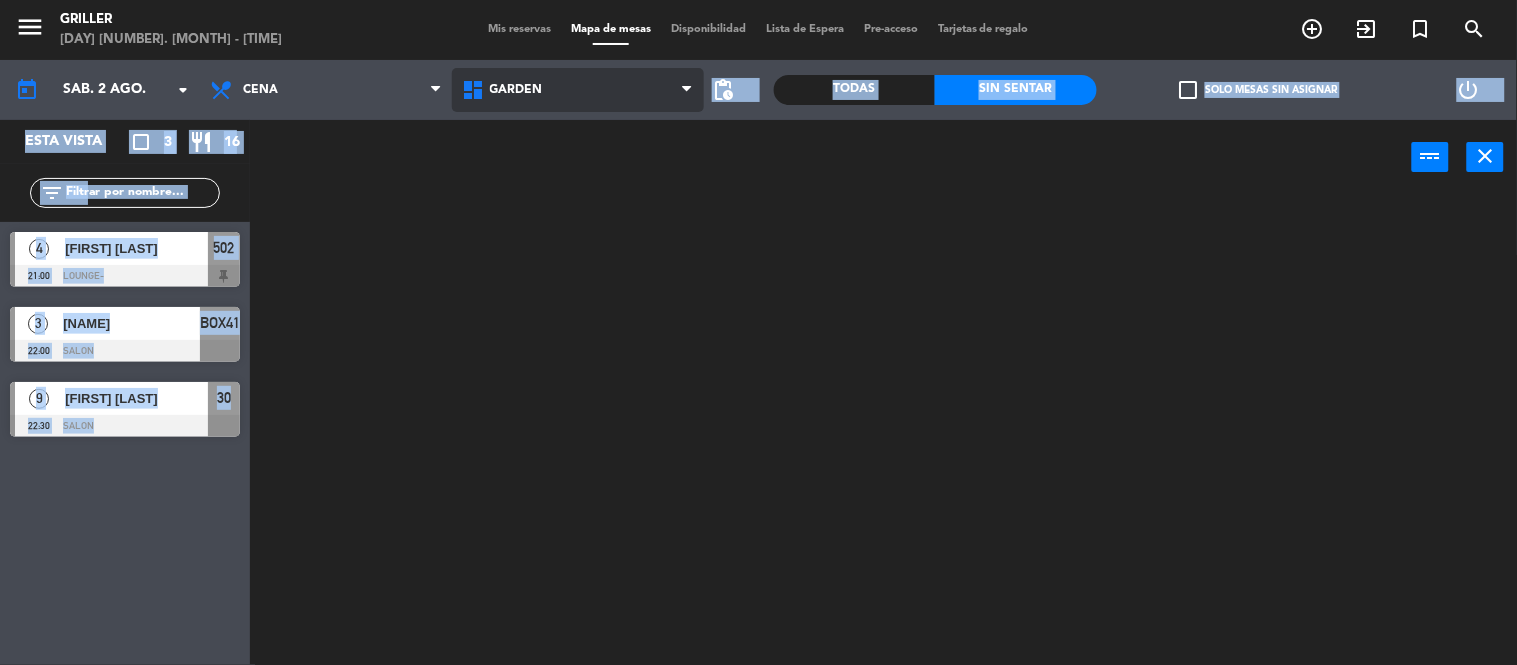 click on "menu  Griller   sábado 2. agosto - 20:54   Mis reservas   Mapa de mesas   Disponibilidad   Lista de Espera   Pre-acceso   Tarjetas de regalo  add_circle_outline exit_to_app turned_in_not search today    sáb. 2 ago. arrow_drop_down  Almuerzo  Cena  Cena  Almuerzo  Cena  GARDEN   LOUNGE   MEITRE   SALON   TERRAZA   GARDEN   GARDEN   LOUNGE   MEITRE   SALON   TERRAZA  pending_actions  Todas  Sin sentar  check_box_outline_blank   Solo mesas sin asignar   power_settings_new   Esta vista   crop_square  3  restaurant  16 filter_list  4   [FIRST] [LAST]   21:00   LOUNGE-  502  3   [FIRST] [LAST]   22:00   SALON  BOX41  9   [FIRST] [LAST]   22:30   SALON  30 power_input close" 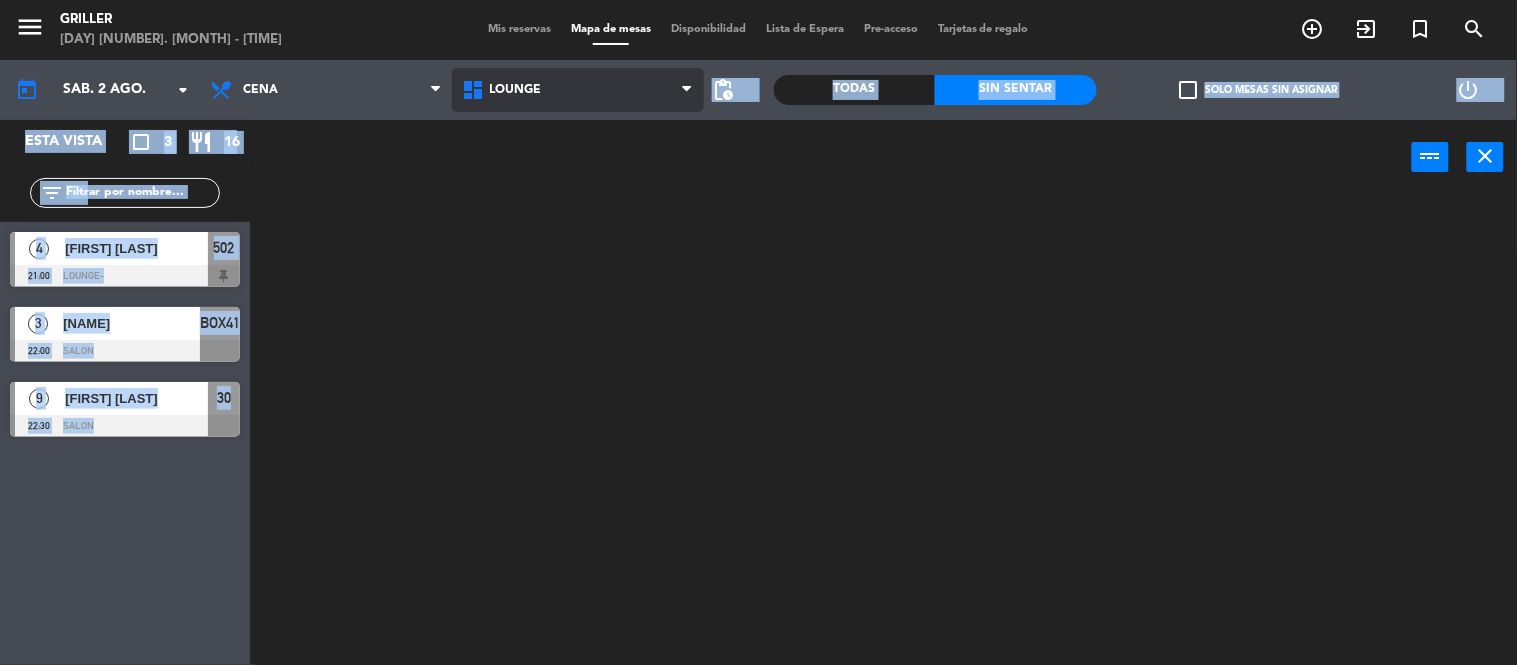 click on "menu Griller sábado 2. agosto - 20:54 Mis reservas Mapa de mesas Disponibilidad Lista de Espera Pre-acceso Tarjetas de regalo add_circle_outline exit_to_app turned_in_not search today sáb. 2 ago. arrow_drop_down Almuerzo Cena Cena Almuerzo Cena GARDEN LOUNGE MEITRE SALON TERRAZA LOUNGE GARDEN LOUNGE MEITRE SALON TERRAZA pending_actions Todas Sin sentar check_box_outline_blank Solo mesas sin asignar power_settings_new Esta vista crop_square 3 restaurant 16 filter_list 4 [FIRST] [LAST] 21:00 LOUNGE- 502 3 [FIRST] [LAST] 22:00 SALON BOX41 9 [FIRST] [LAST] 22:30 SALON 30 power_input close" 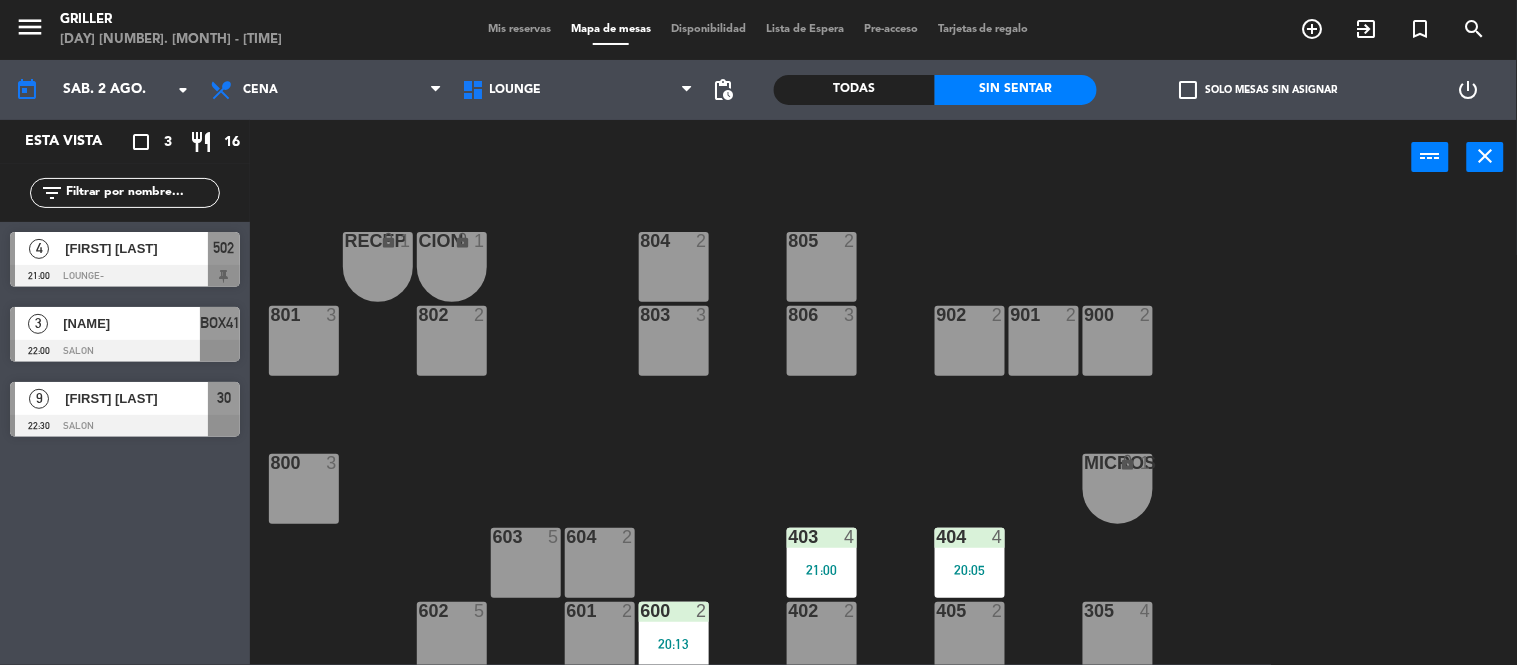 click on "RECEP lock  1  CION lock  1  804  2  805  2  801  3  802  2  803  3  806  3  900  2  901  2  902  2  800  3  MICROS lock  1  603  5  604  2  403  4   21:00  404  4   20:05  602  5  601  2  600  2   20:13  402  2  405  2  305  4  401  2  406  4   20:54  502  4   21:00  503  2  504  4   20:30  400  2   20:03  304  4  501  5  500  2  702  4   20:00  303  4  701  4   20:40  700  6  302  3  B1 lock  1  B2 lock  1  B3 lock  1  B4 lock  1  B5 lock  1  COCINA lock  1  B6 lock  1  301  3  B7 lock  1  B8 lock  1  B9 lock  1  300  3  B10 lock  1  BAÑO lock  1" 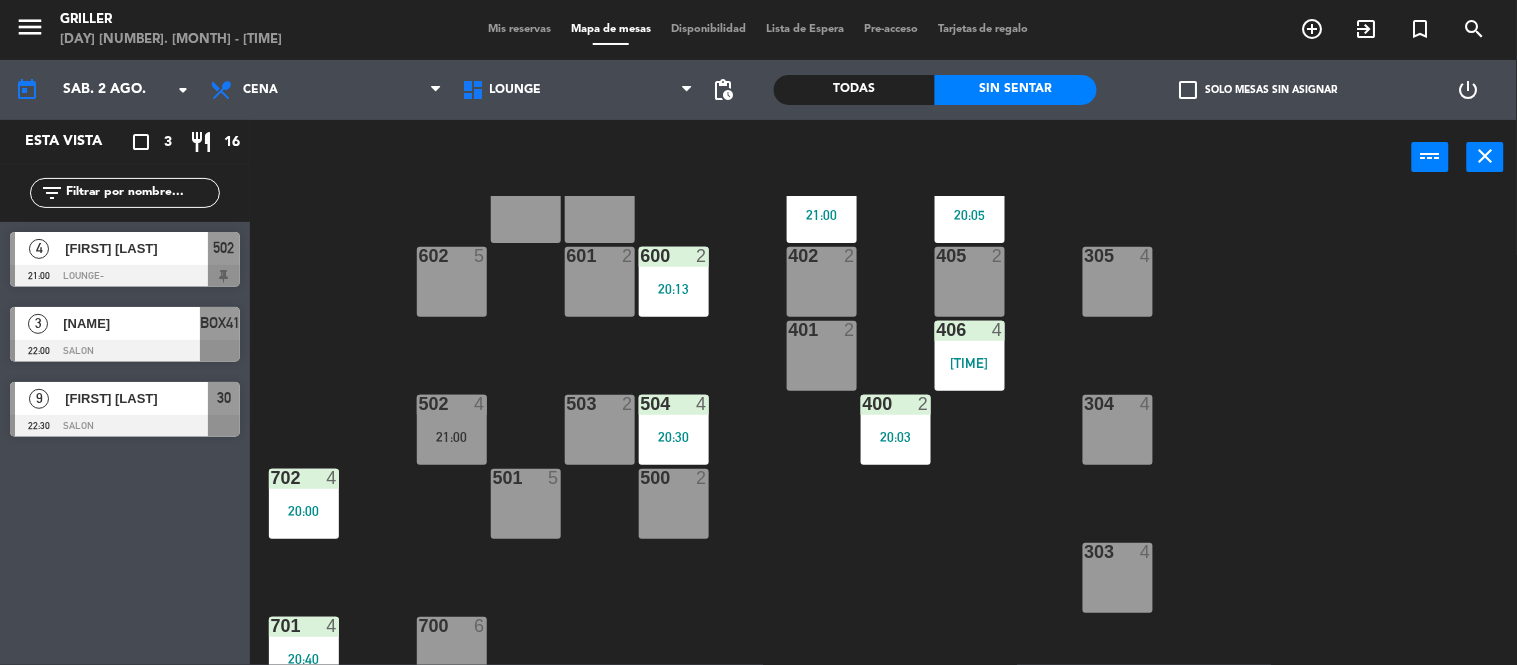 scroll, scrollTop: 444, scrollLeft: 0, axis: vertical 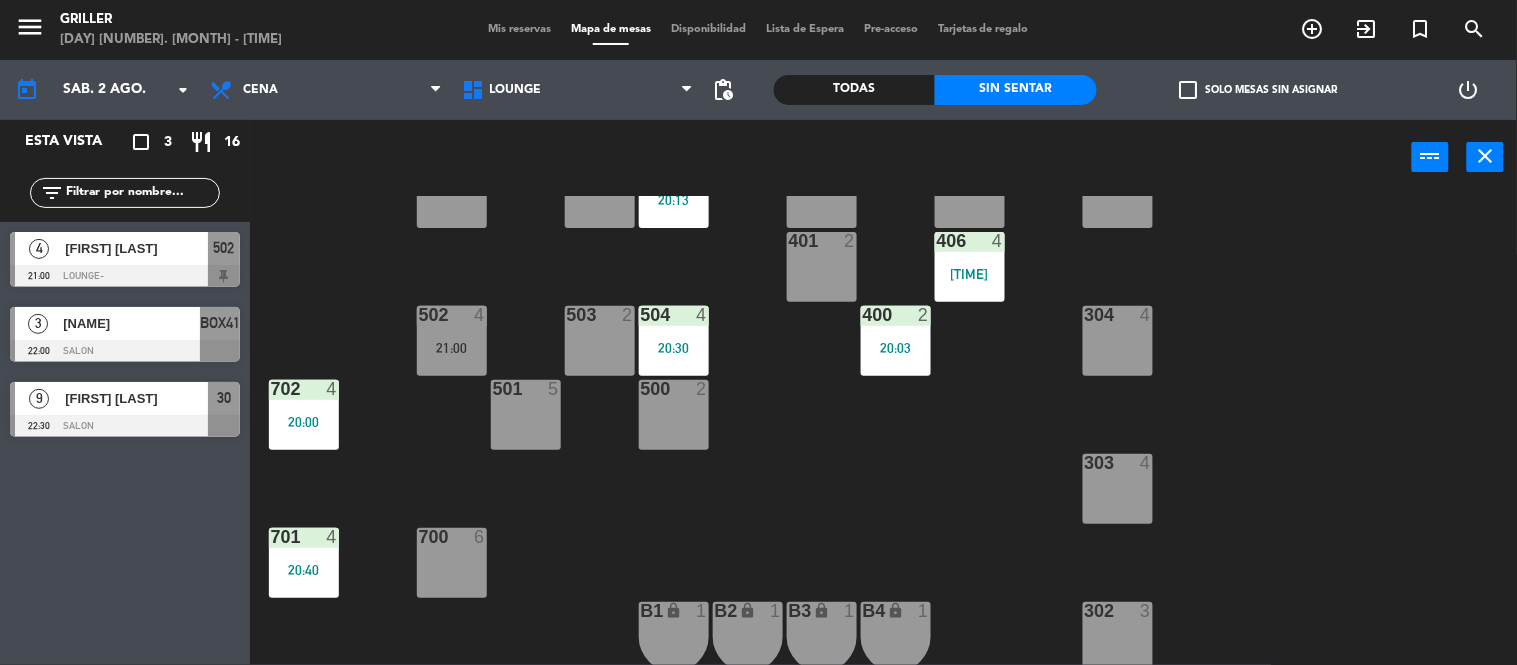 click on "502  4   21:00" at bounding box center (452, 341) 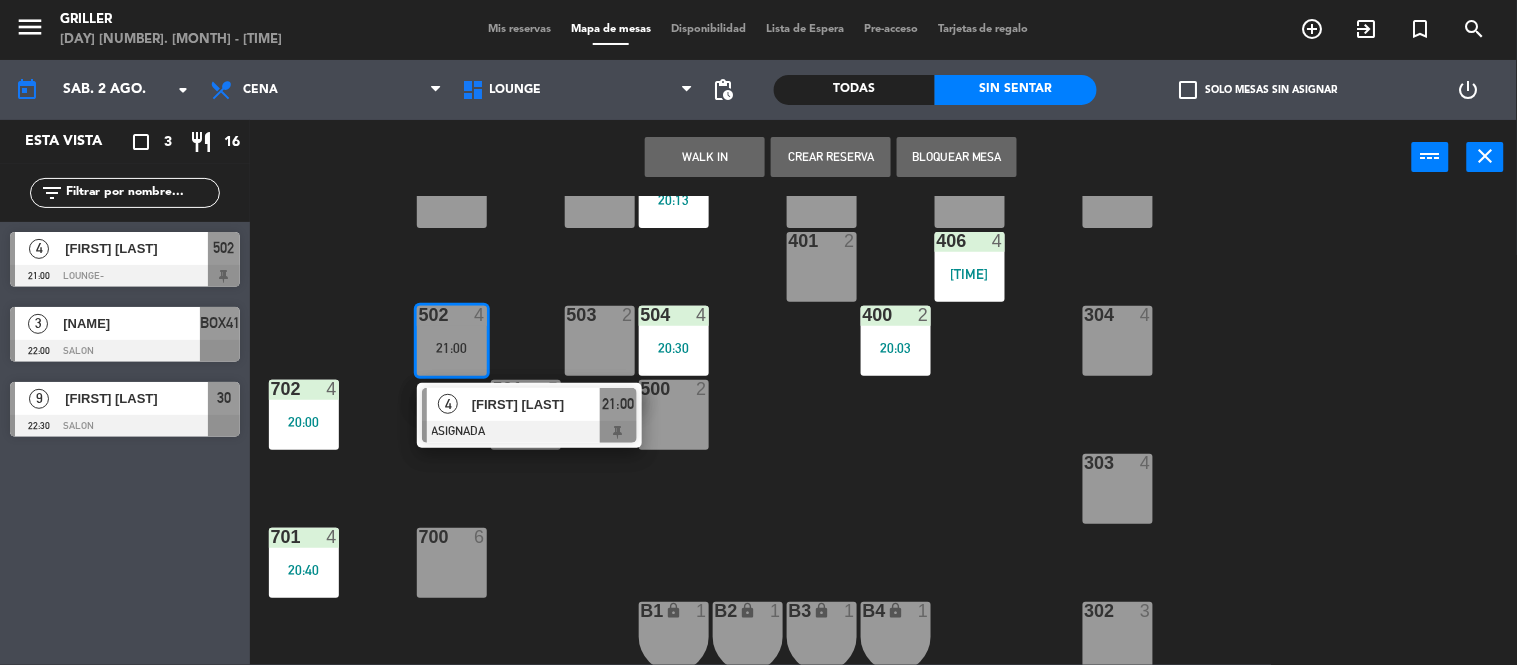 click on "[NAME]   [TIME]" at bounding box center [529, 415] 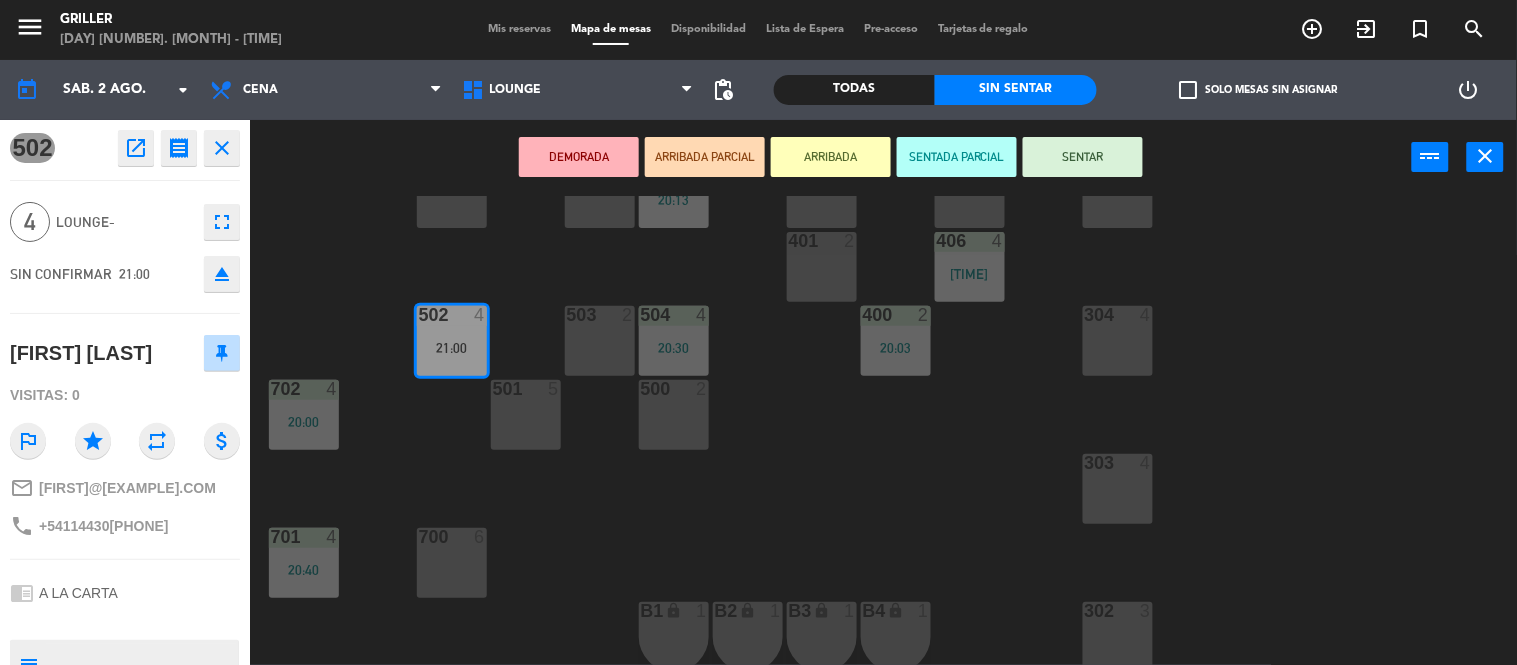 click on "SENTAR" at bounding box center [1083, 157] 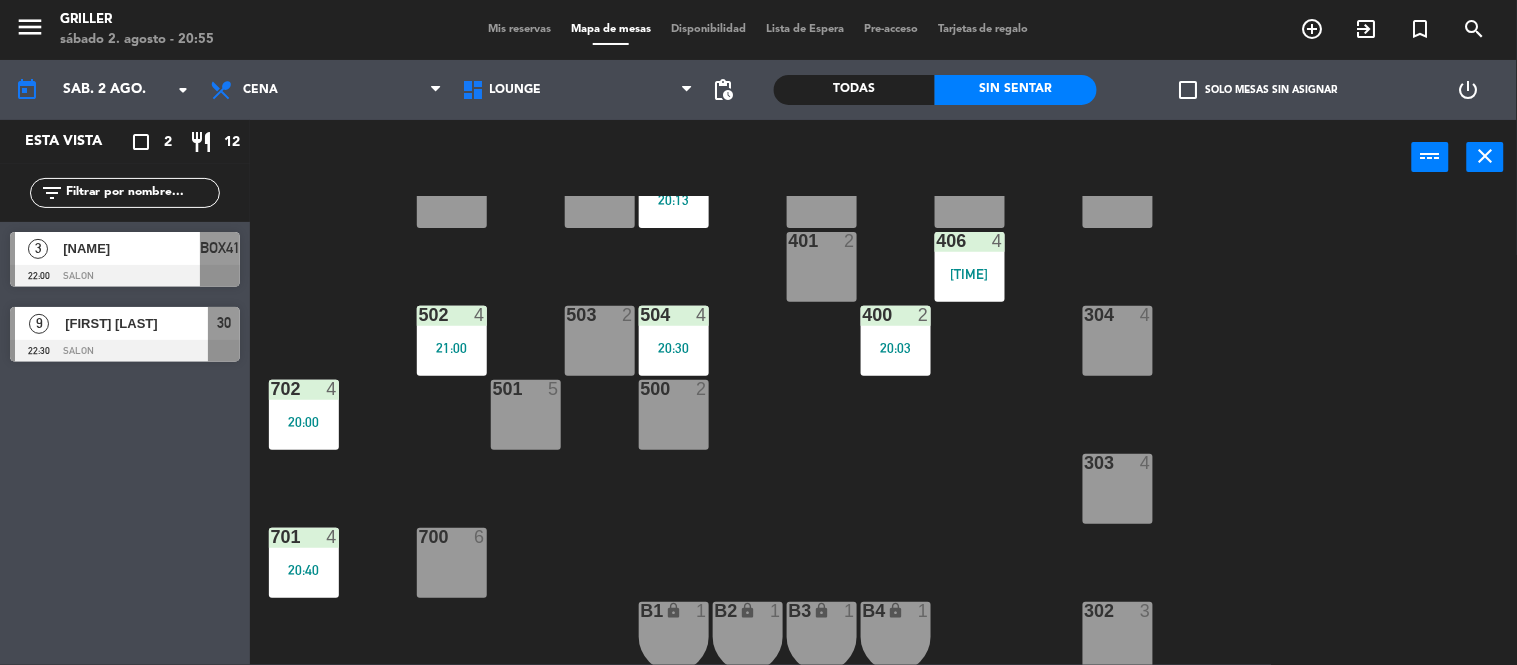 click on "power_input close" at bounding box center [831, 158] 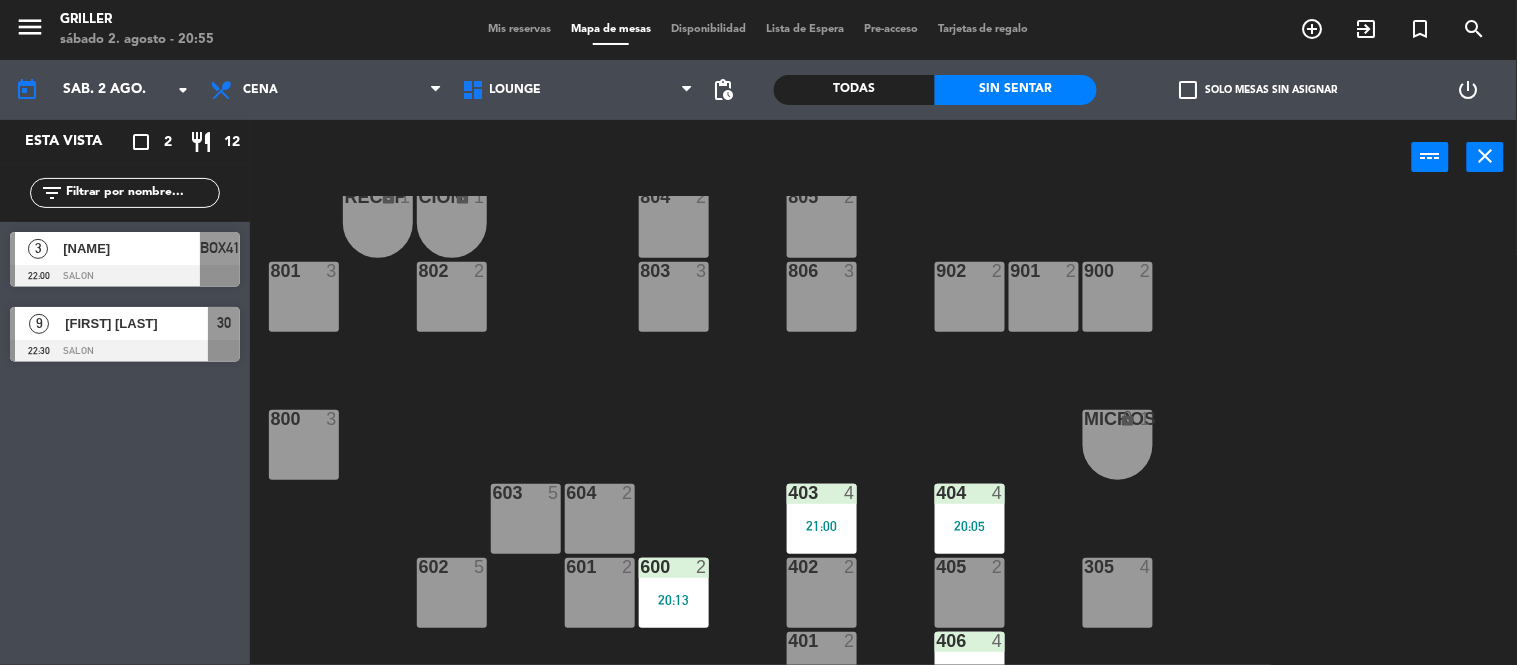 scroll, scrollTop: 0, scrollLeft: 0, axis: both 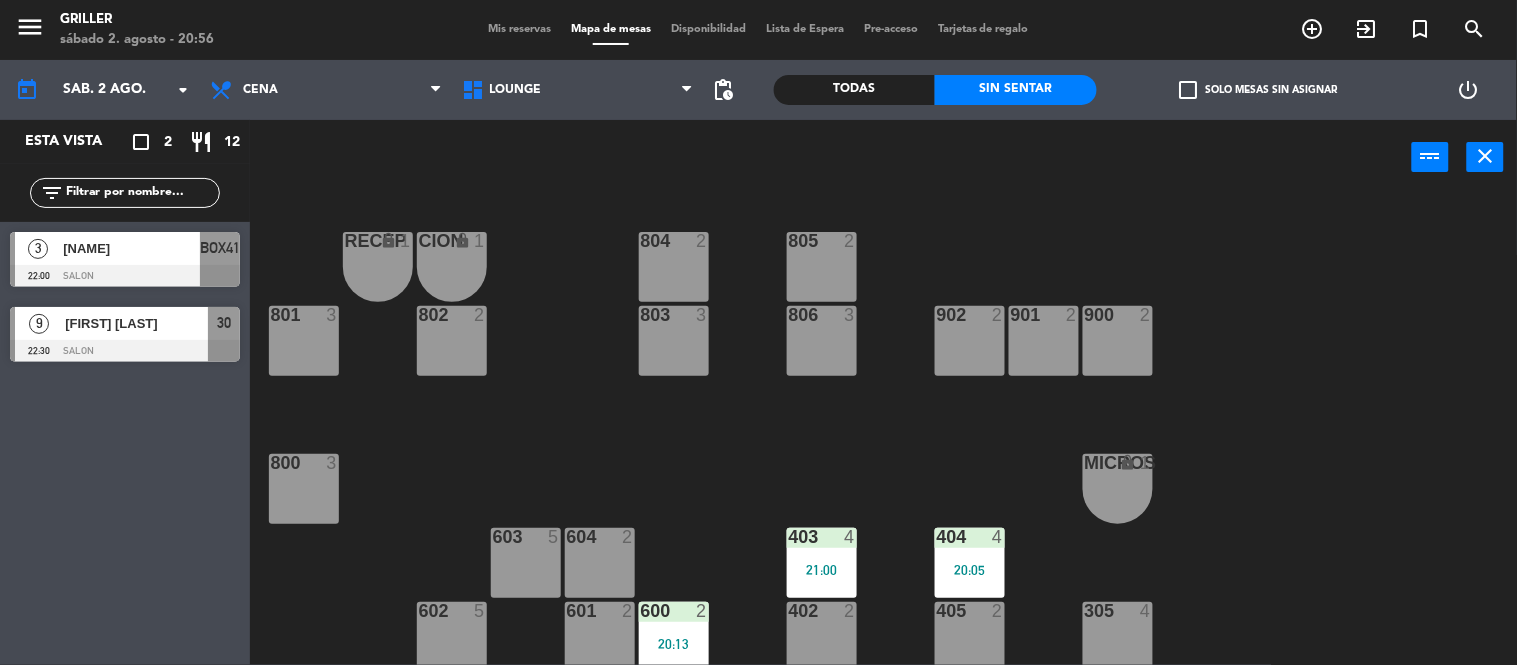 click on "Mis reservas" at bounding box center (519, 29) 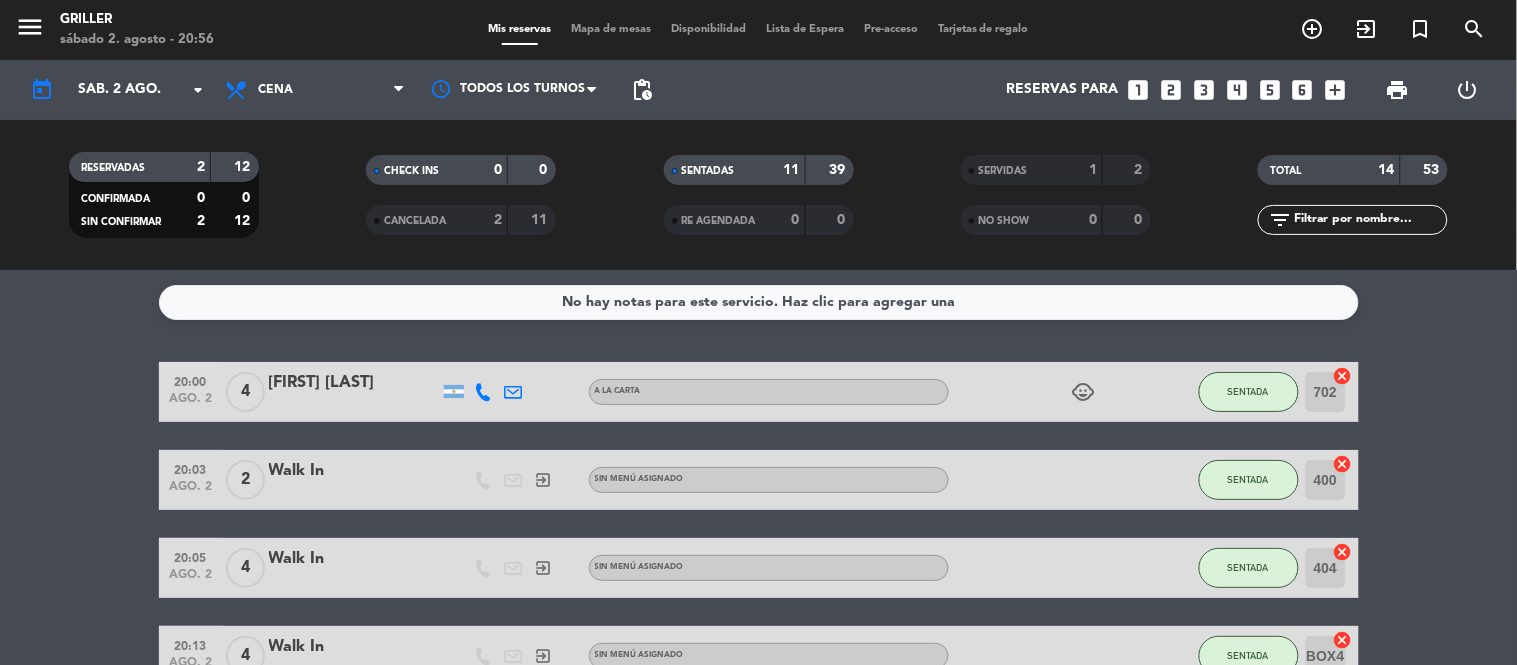 click on "20:00 ago. 2 4 [FIRST] [LAST] A LA CARTA child_care SENTADA 20:03 ago. 2 2 Walk In exit_to_app Sin menú asignado SENTADA 400 cancel 20:05 ago. 2 4 Walk In exit_to_app Sin menú asignado SENTADA 404 cancel 20:13 ago. 2 4 Walk In exit_to_app Sin menú asignado SENTADA BOX40 cancel 20:13 ago. 2 2 Walk In exit_to_app Sin menú asignado SENTADA 600 cancel 20:30 ago. 2 4 [FIRST] [LAST] star 15 Visitas A LA CARTA SENTADA 504 cancel 20:40 ago. 2 4 Walk In exit_to_app Sin menú asignado SENTADA 701 cancel 20:54 ago. 2 4 Walk In exit_to_app Sin menú asignado SENTADA 406 cancel 21:00 ago. 2 3 [FIRST] [LAST] A LA CARTA child_care SENTADA BOX22 cancel 21:00 ago. 2 4 [FIRST] [LAST] A LA CARTA subject SENTADA 403 cancel 21:00 ago. 2 4 [FIRST] [LAST] A LA CARTA airplanemode_active SENTADA 502 cancel 22:00 ago. 2 3 [FIRST] [LAST] A LA CARTA SIN CONFIRMAR BOX41 9 30" 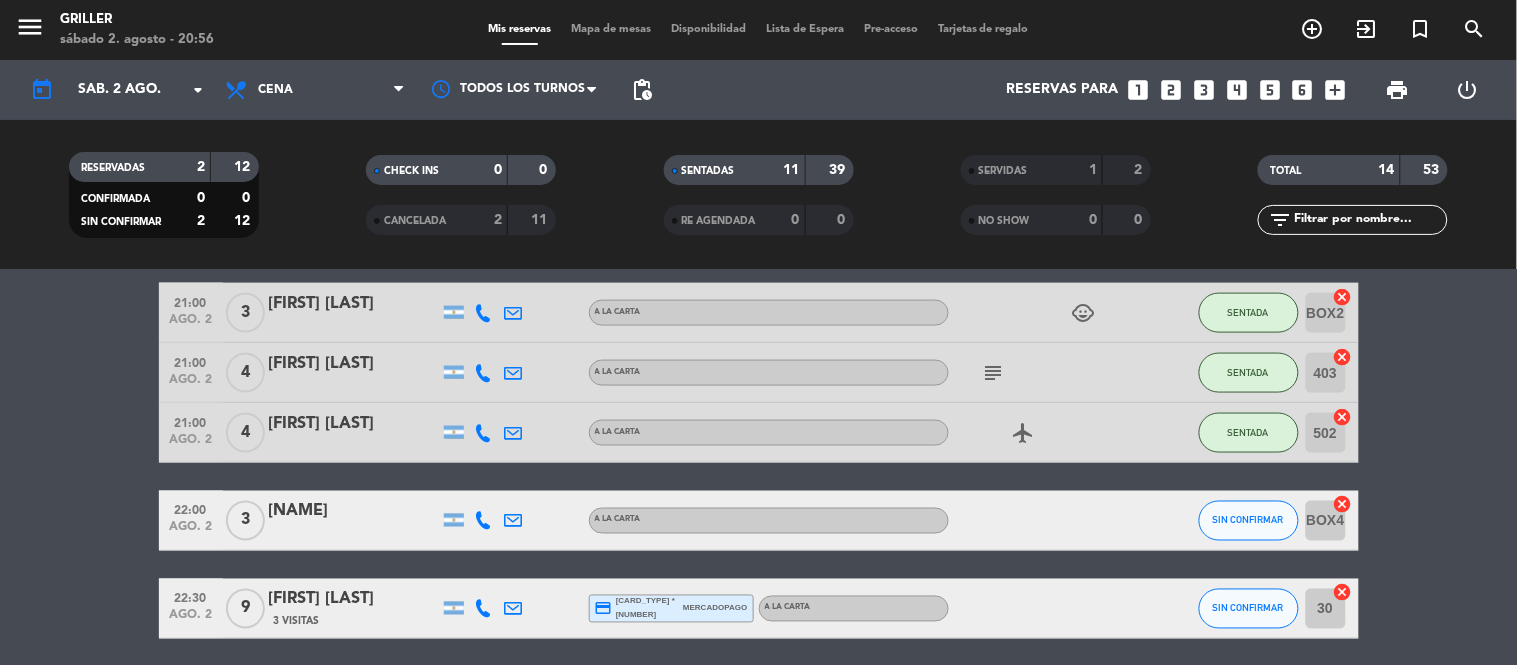 scroll, scrollTop: 827, scrollLeft: 0, axis: vertical 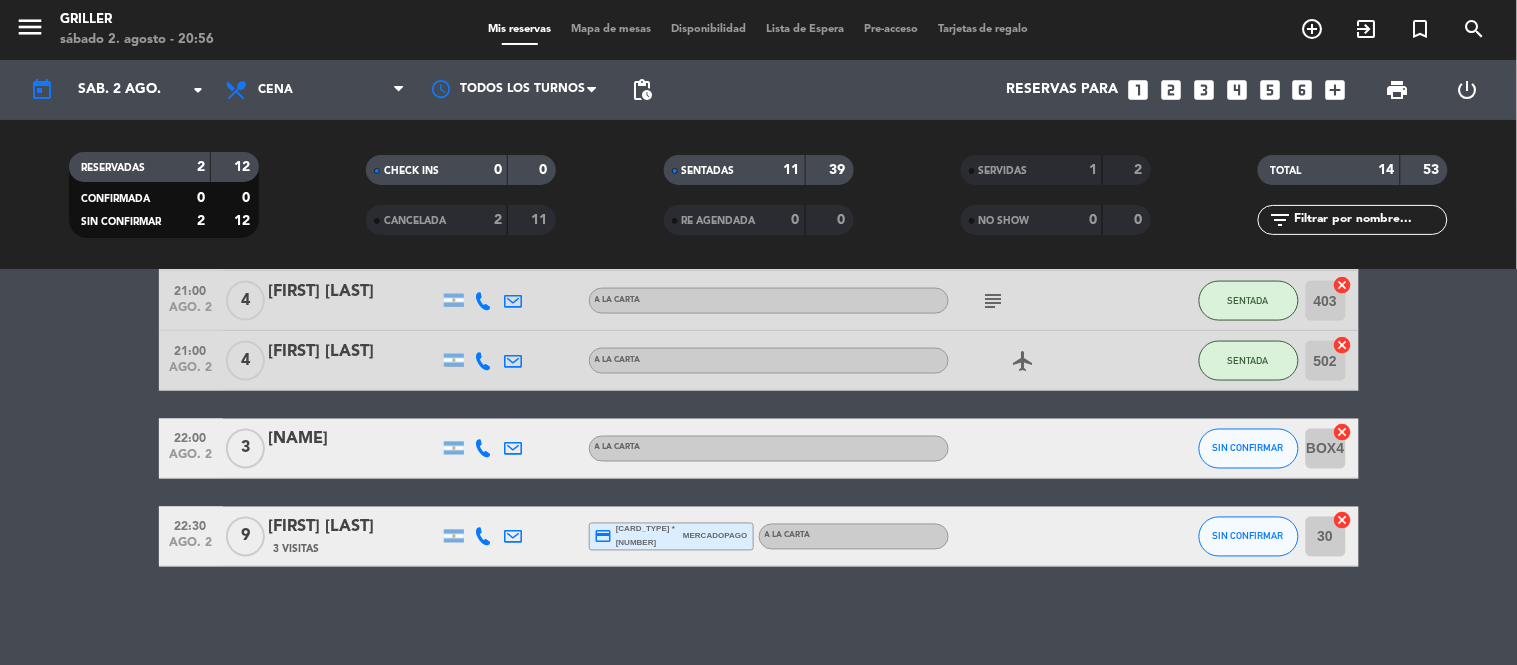 click on "Mapa de mesas" at bounding box center (611, 29) 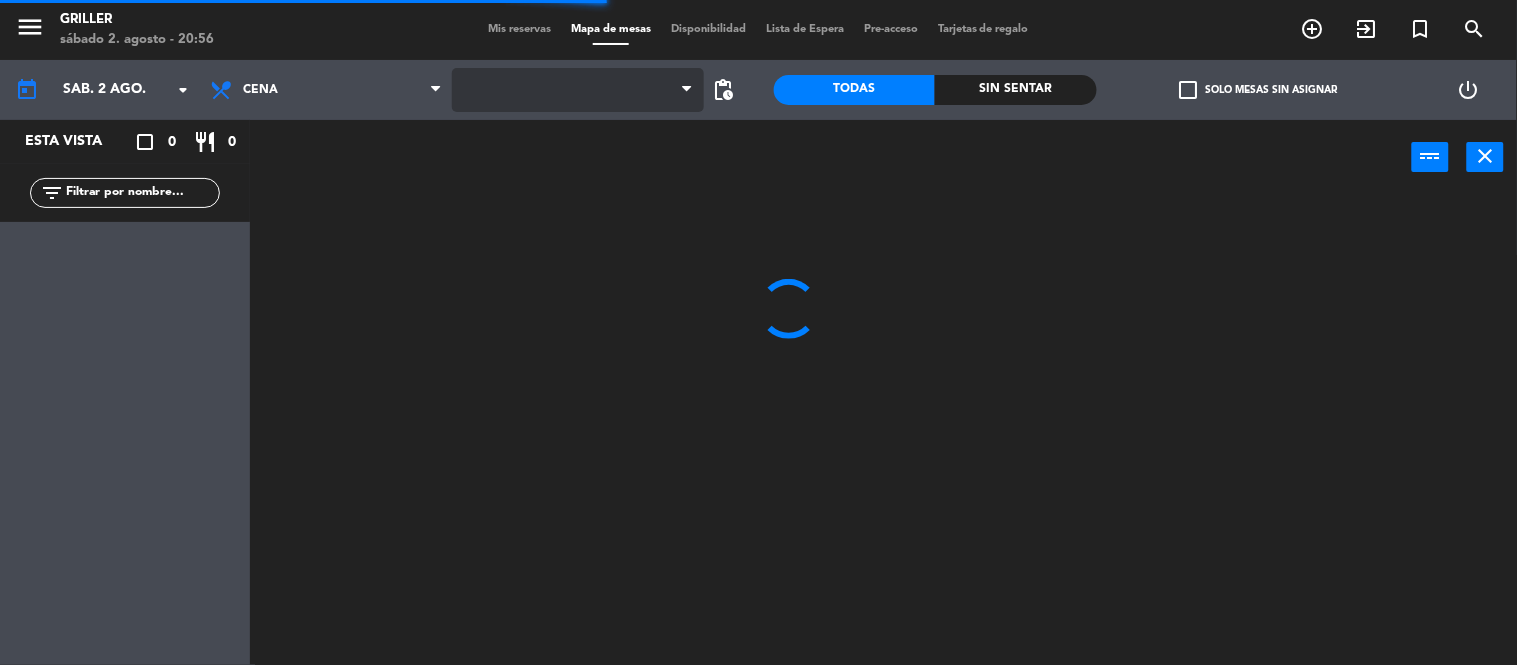 click at bounding box center [578, 90] 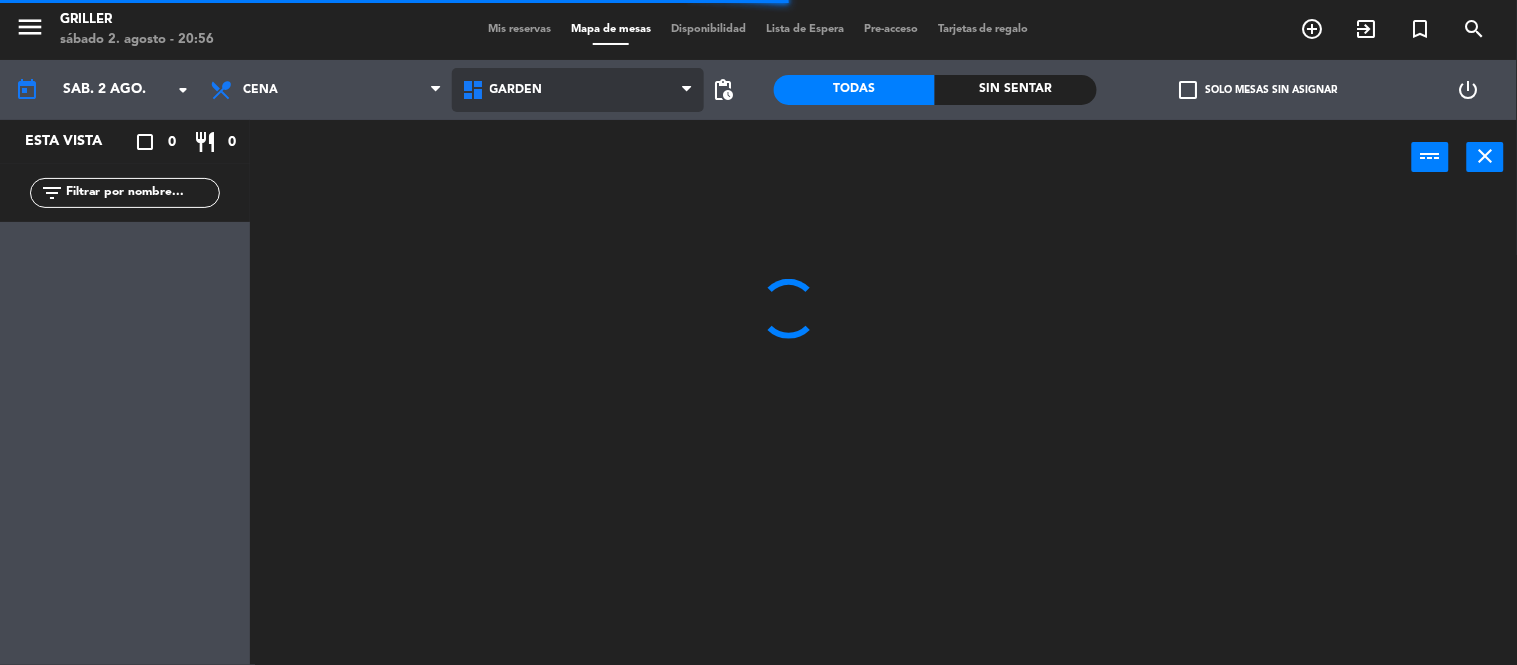 click on "GARDEN" at bounding box center [578, 90] 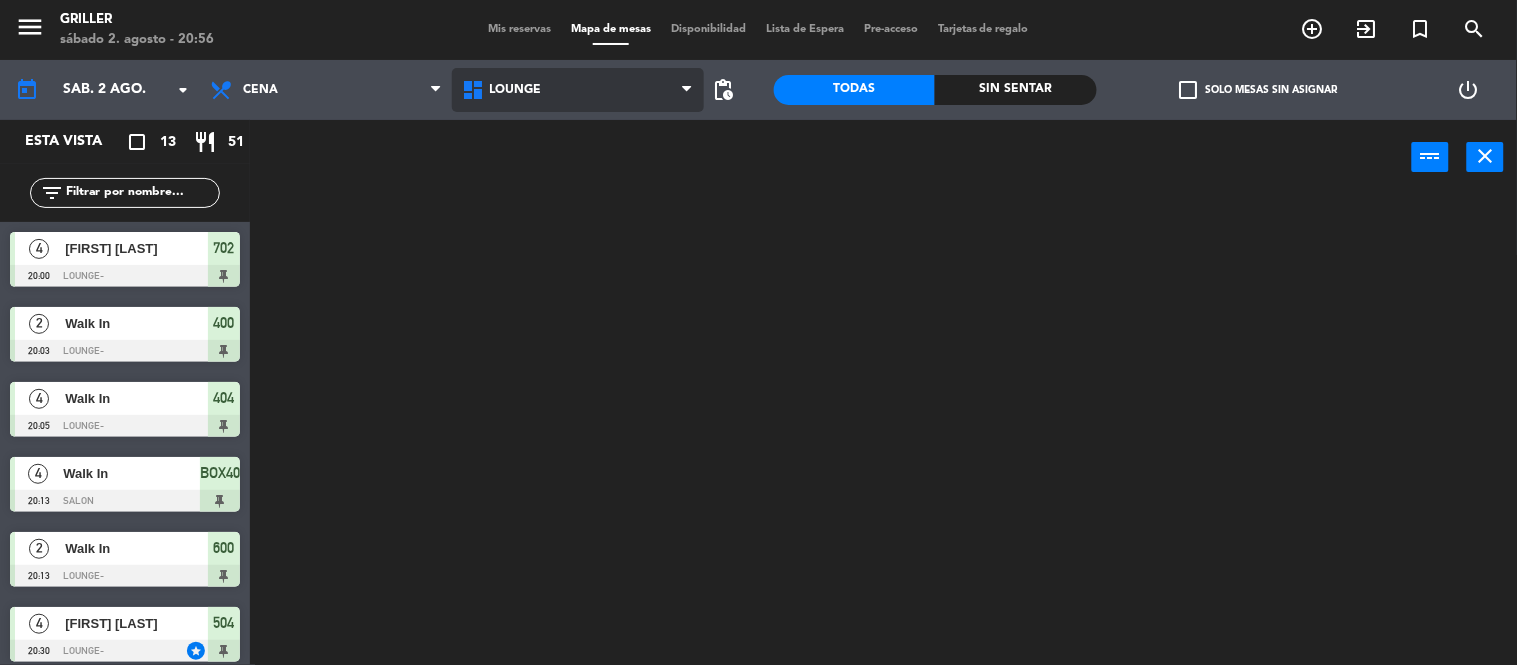 click on "menu  Griller   sábado 2. agosto - 20:56   Mis reservas   Mapa de mesas   Disponibilidad   Lista de Espera   Pre-acceso   Tarjetas de regalo  add_circle_outline exit_to_app turned_in_not search today    sáb. 2 ago. arrow_drop_down  Almuerzo  Cena  Cena  Almuerzo  Cena  GARDEN   LOUNGE   MEITRE   SALON   TERRAZA   LOUNGE   GARDEN   LOUNGE   MEITRE   SALON   TERRAZA  pending_actions  Todas  Sin sentar  check_box_outline_blank   Solo mesas sin asignar   power_settings_new   Esta vista   crop_square  13  restaurant  51 filter_list  4   [FIRST] [LAST]   20:00   LOUNGE-  702  2   Walk In   20:03   LOUNGE-  400  4   Walk In   20:05   LOUNGE-  404  4   Walk In   20:13   SALON  BOX40  2   Walk In   20:13   LOUNGE-  600  4   [FIRST] [LAST]   20:30   LOUNGE-  star 504  4   Walk In   20:40   LOUNGE-  701  4   Walk In   20:54   LOUNGE-  406  3   [FIRST] [LAST]   21:00   SALON  BOX22  4   [FIRST] [LAST]   21:00   LOUNGE-  403  4   [FIRST] [LAST]   21:00   LOUNGE-  502  3   [FIRST] [LAST]   22:00   SALON  BOX41  9  30" 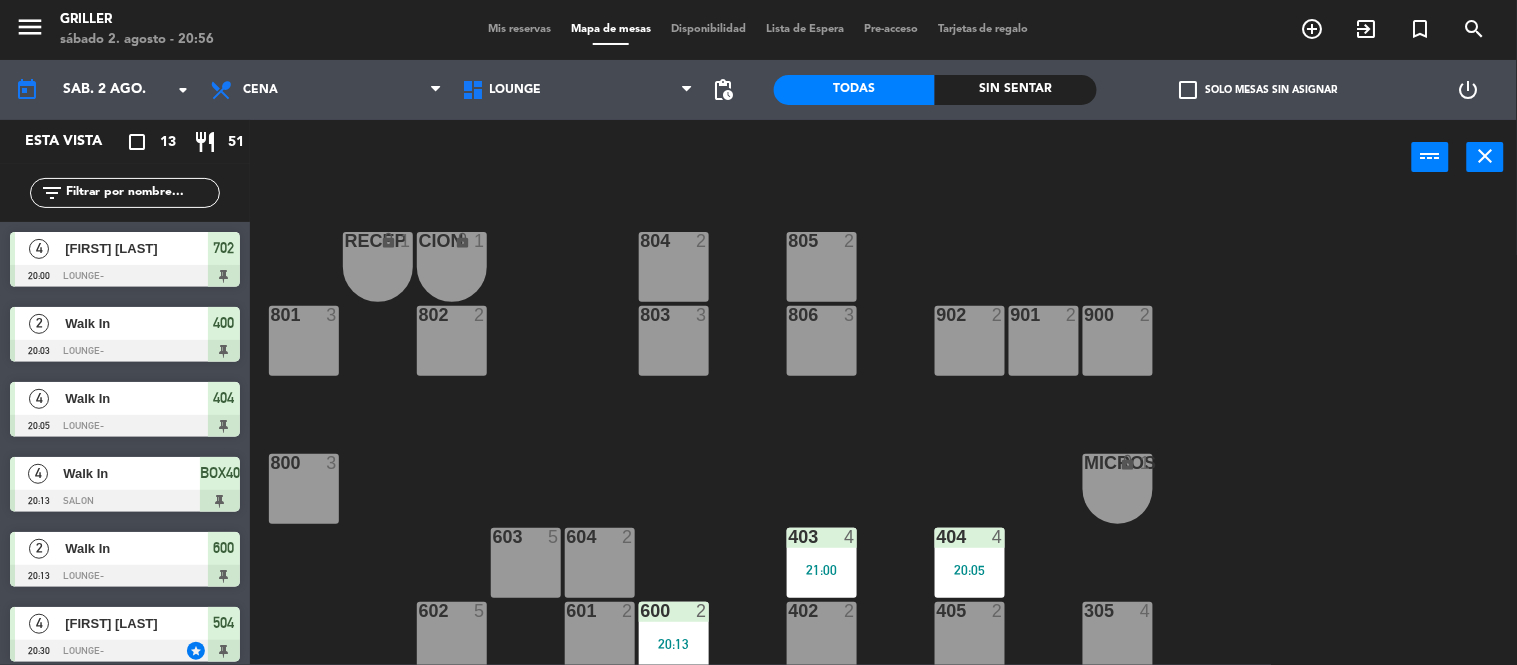 click on "Sin sentar" 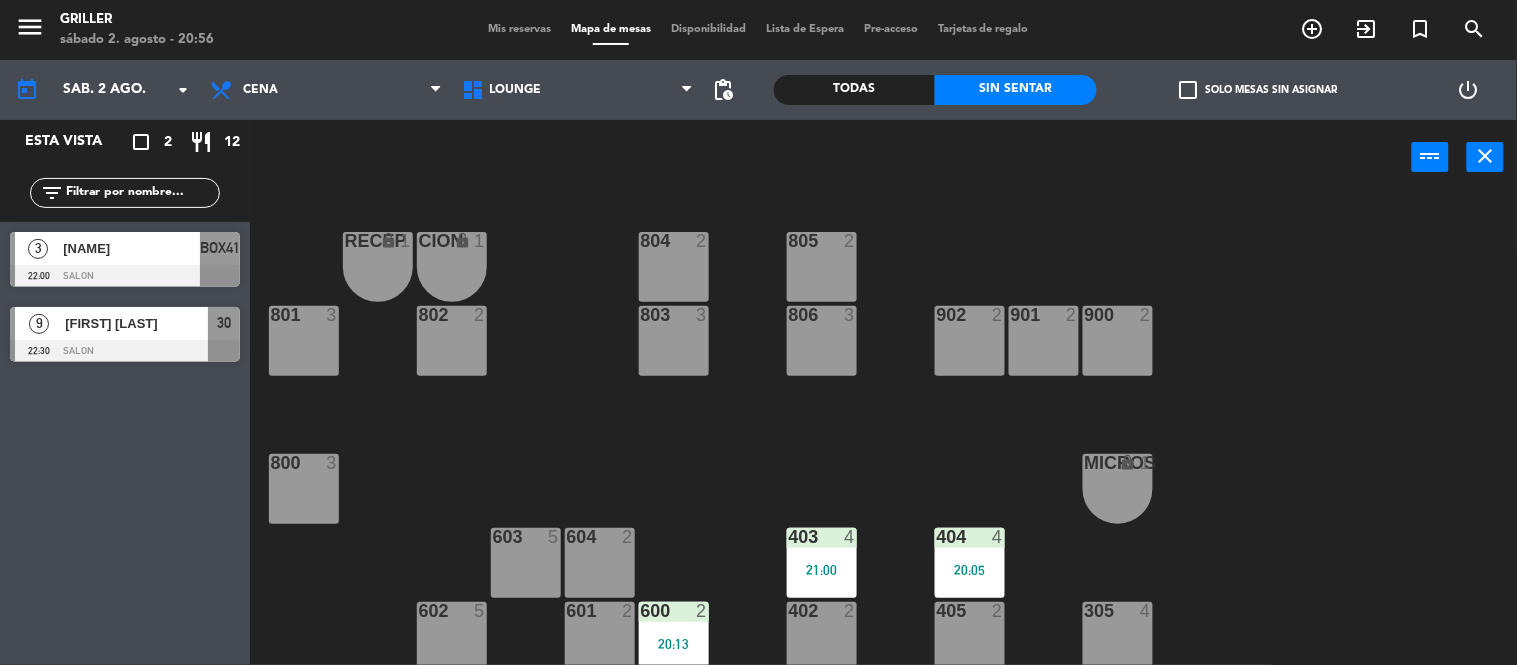 click on "power_input close" at bounding box center (831, 158) 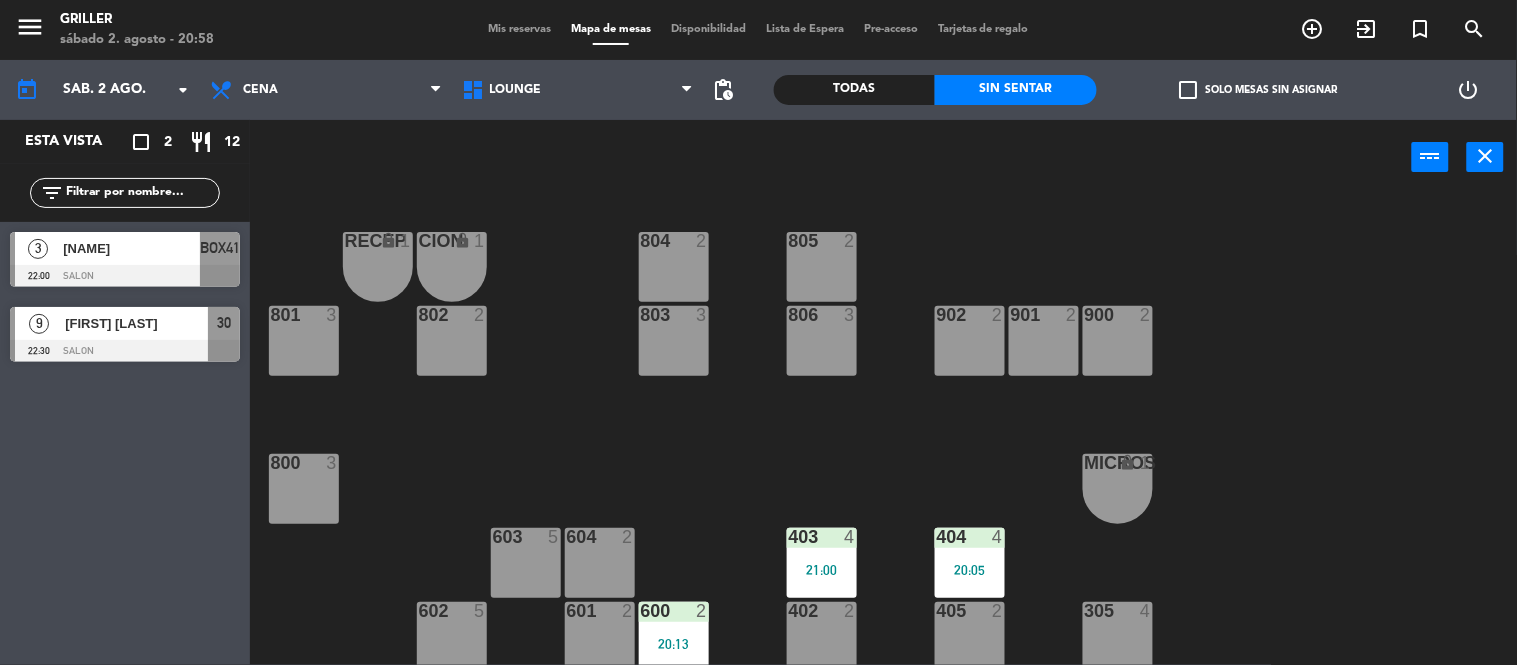 click on "RECEP lock  1  CION lock  1  804  2  805  2  801  3  802  2  803  3  806  3  900  2  901  2  902  2  800  3  MICROS lock  1  603  5  604  2  403  4   21:00  404  4   20:05  602  5  601  2  600  2   20:13  402  2  405  2  305  4  401  2  406  4   20:54  502  4   21:00  503  2  504  4   20:30  400  2   20:03  304  4  501  5  500  2  702  4   20:00  303  4  701  4   20:40  700  6  302  3  B1 lock  1  B2 lock  1  B3 lock  1  B4 lock  1  B5 lock  1  COCINA lock  1  B6 lock  1  301  3  B7 lock  1  B8 lock  1  B9 lock  1  300  3  B10 lock  1  BAÑO lock  1" 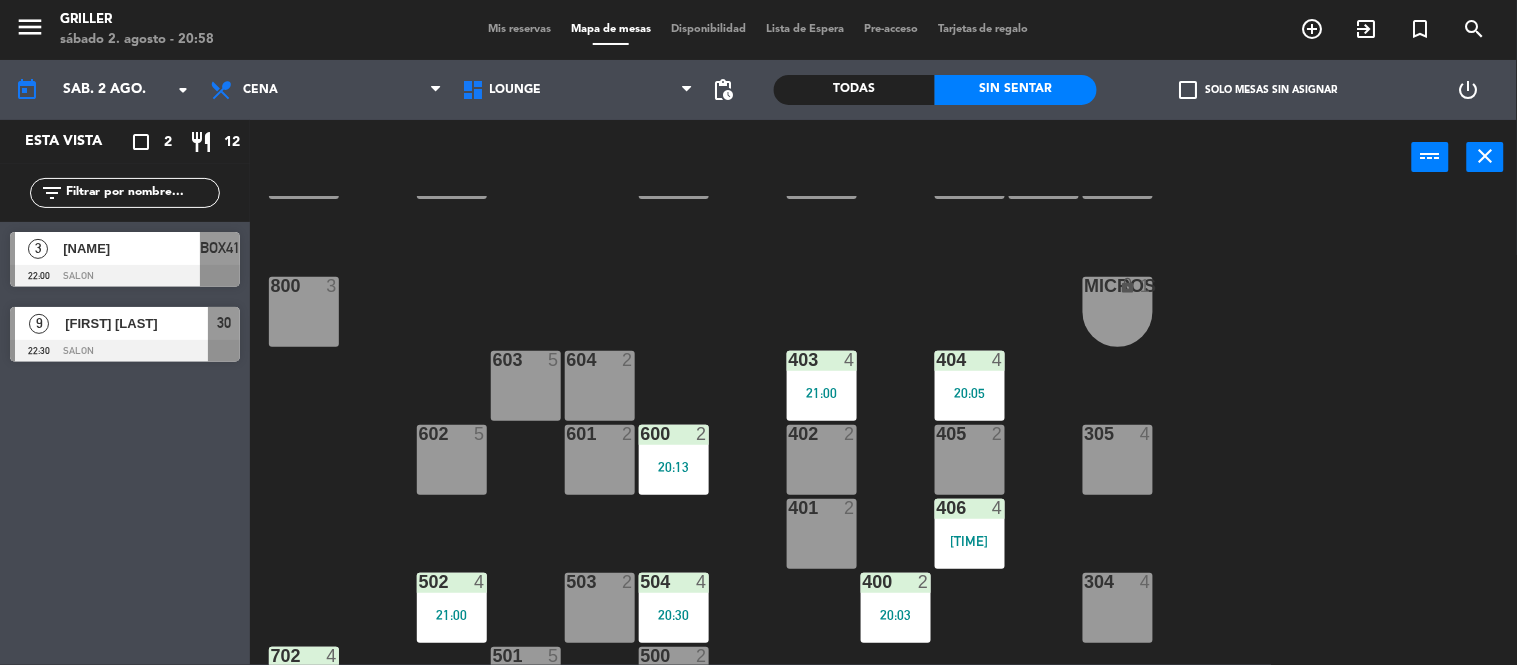 scroll, scrollTop: 311, scrollLeft: 0, axis: vertical 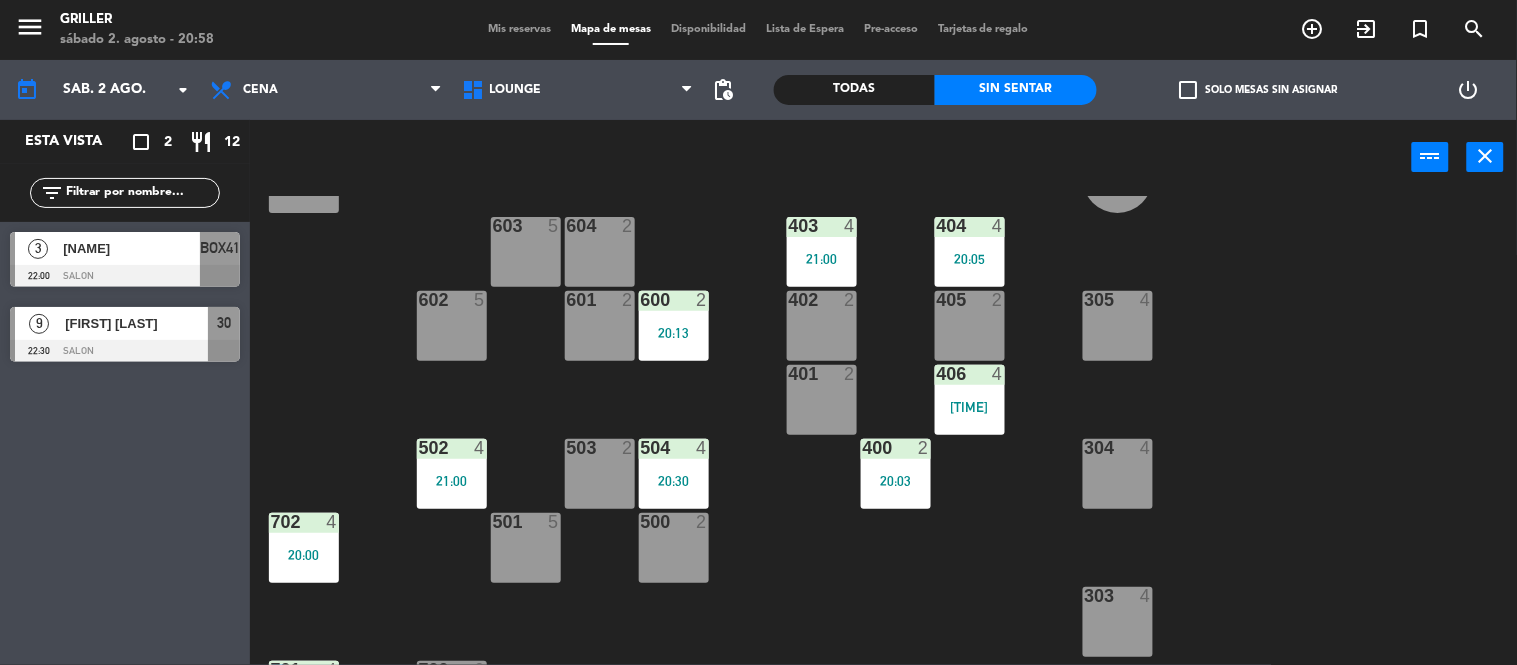 click on "602  5" at bounding box center [452, 326] 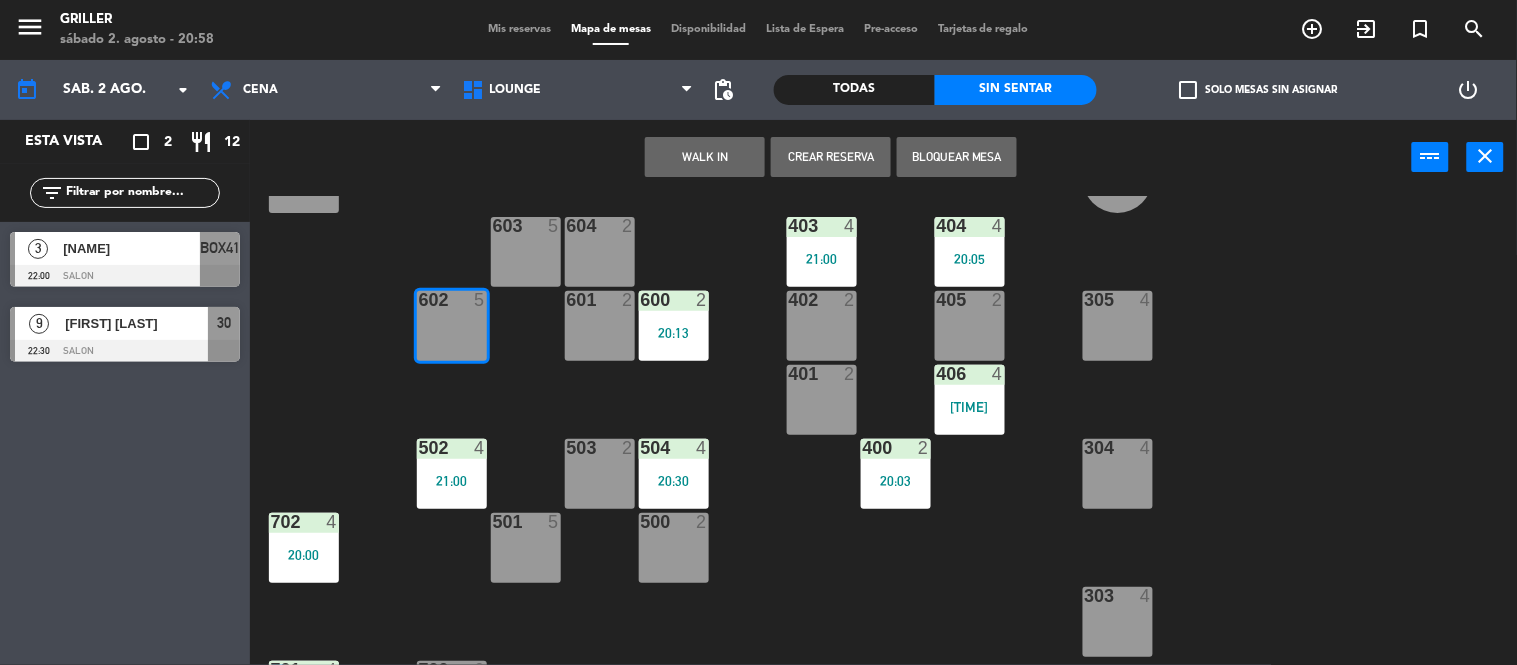 click on "WALK IN" at bounding box center [705, 157] 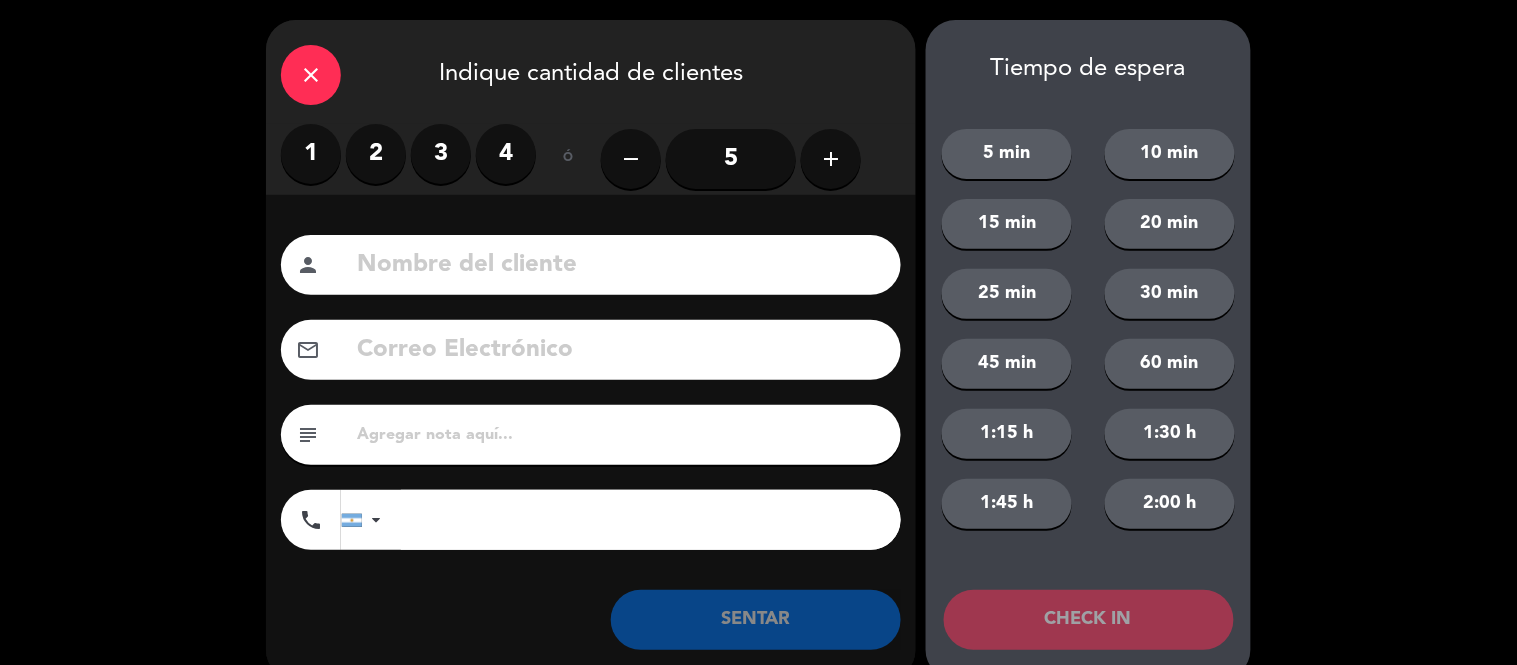 click on "2" at bounding box center (376, 154) 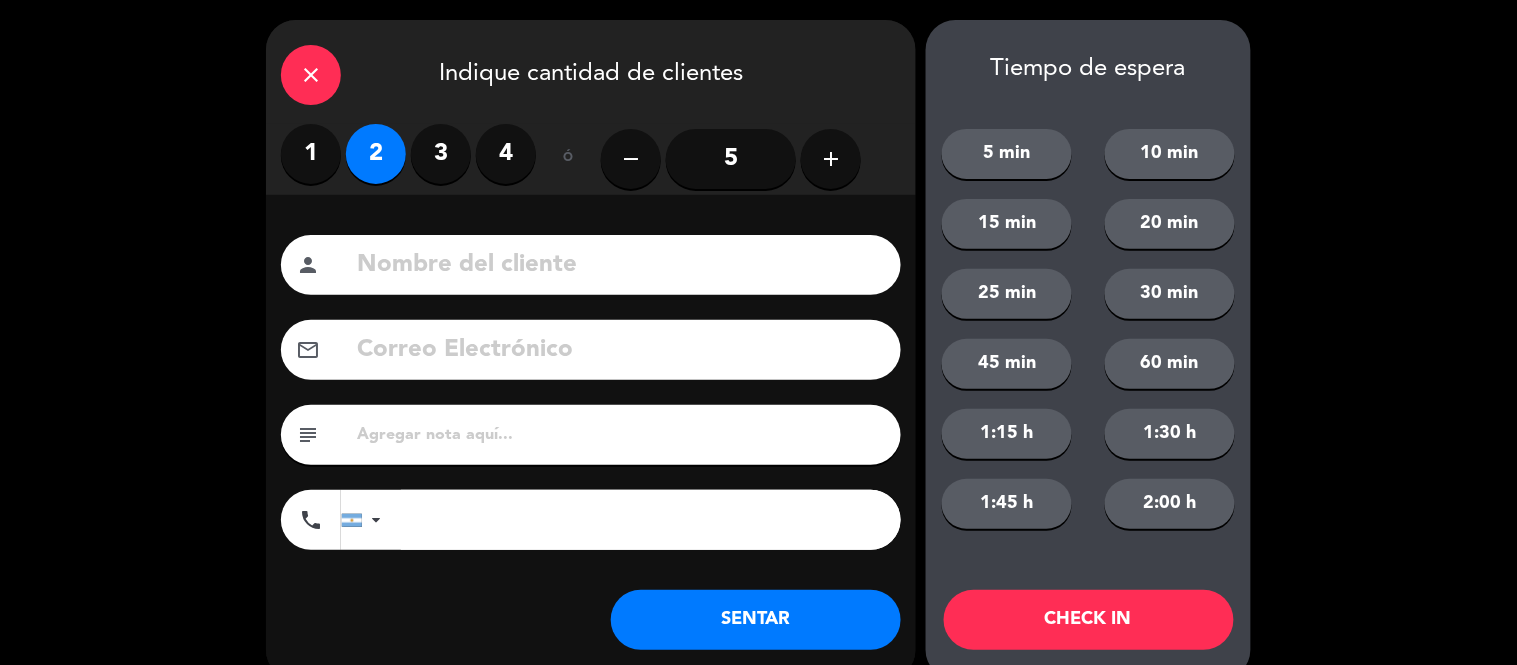 click on "SENTAR" 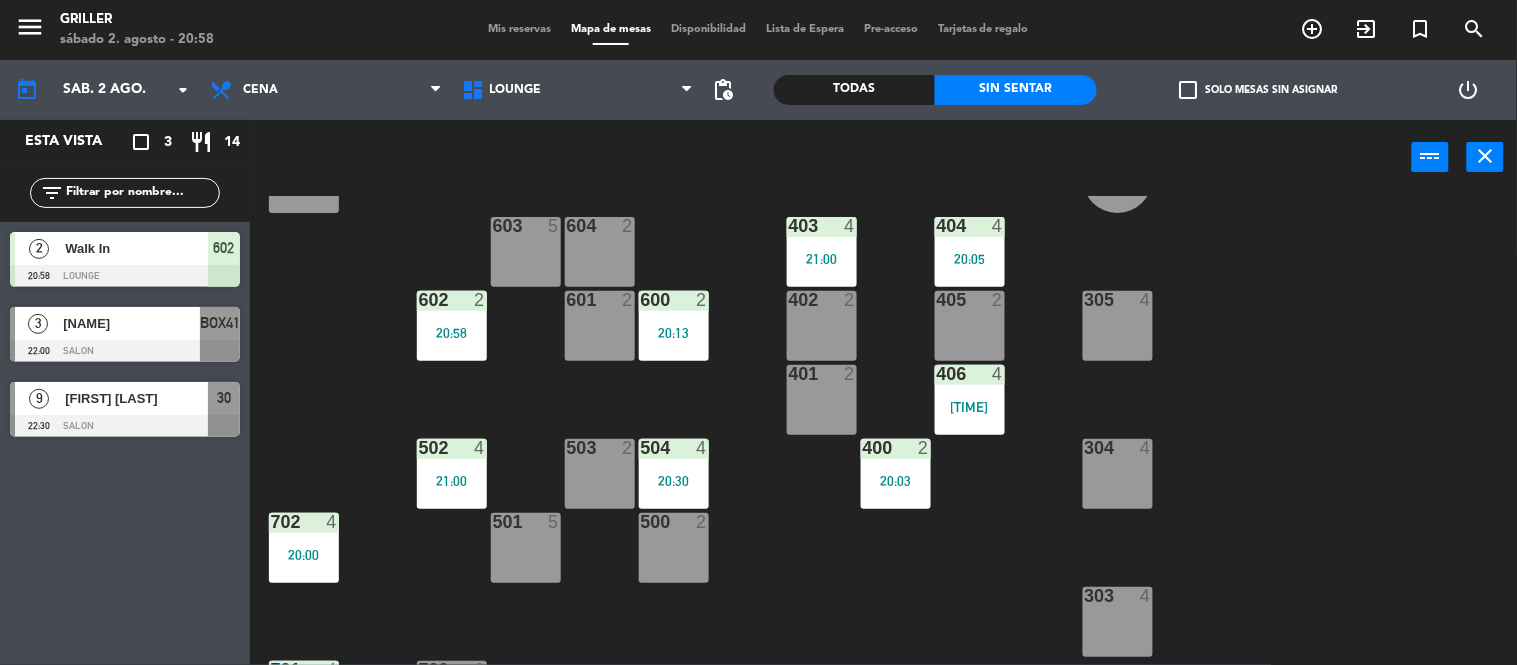 click on "RECEP lock  1  CION lock  1  804  2  805  2  801  3  802  2  803  3  806  3  900  2  901  2  902  2  800  3  MICROS lock  1  603  5  604  2  403  4   21:00  404  4   20:05  602  2   20:58  601  2  600  2   20:13  402  2  405  2  305  4  401  2  406  4   20:54  502  4   21:00  503  2  504  4   20:30  400  2   20:03  304  4  501  5  500  2  702  4   20:00  303  4  701  4   20:40  700  6  302  3  B1 lock  1  B2 lock  1  B3 lock  1  B4 lock  1  B5 lock  1  COCINA lock  1  B6 lock  1  301  3  B7 lock  1  B8 lock  1  B9 lock  1  300  3  B10 lock  1  BAÑO lock  1" 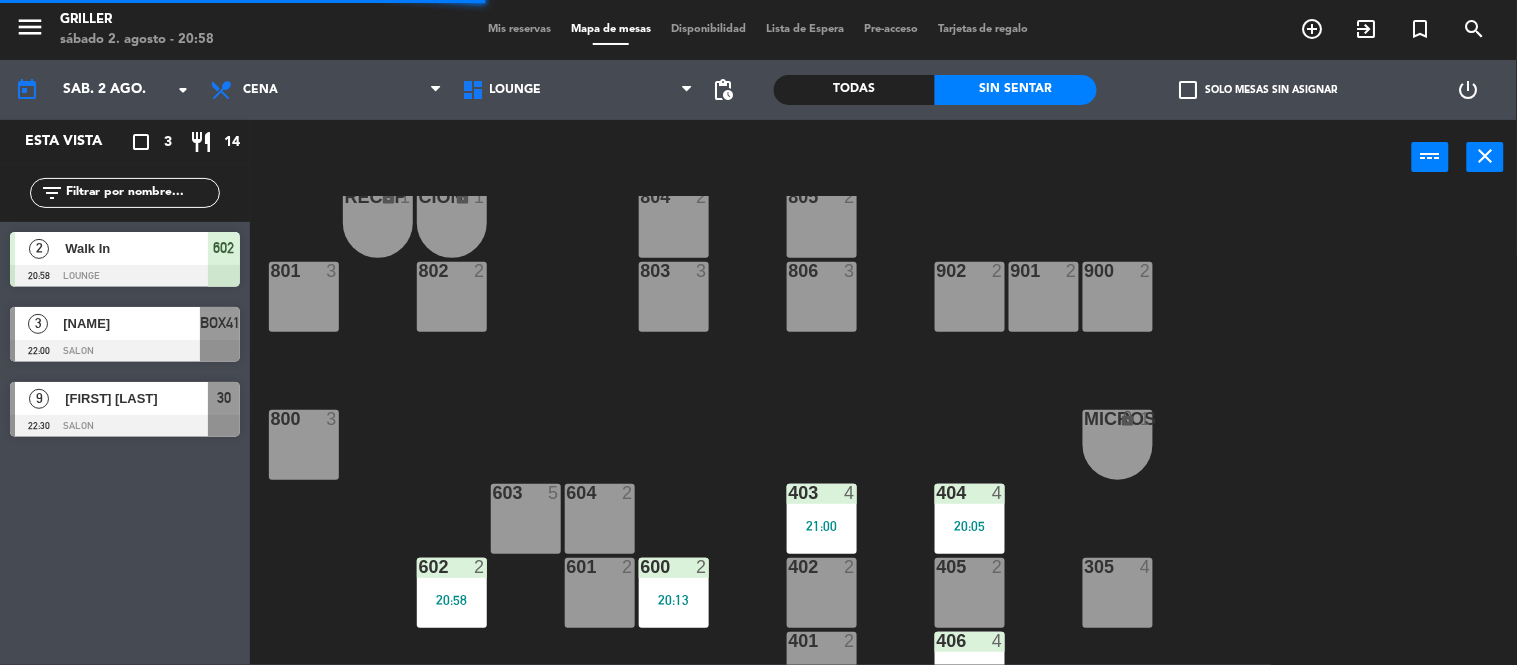 scroll, scrollTop: 0, scrollLeft: 0, axis: both 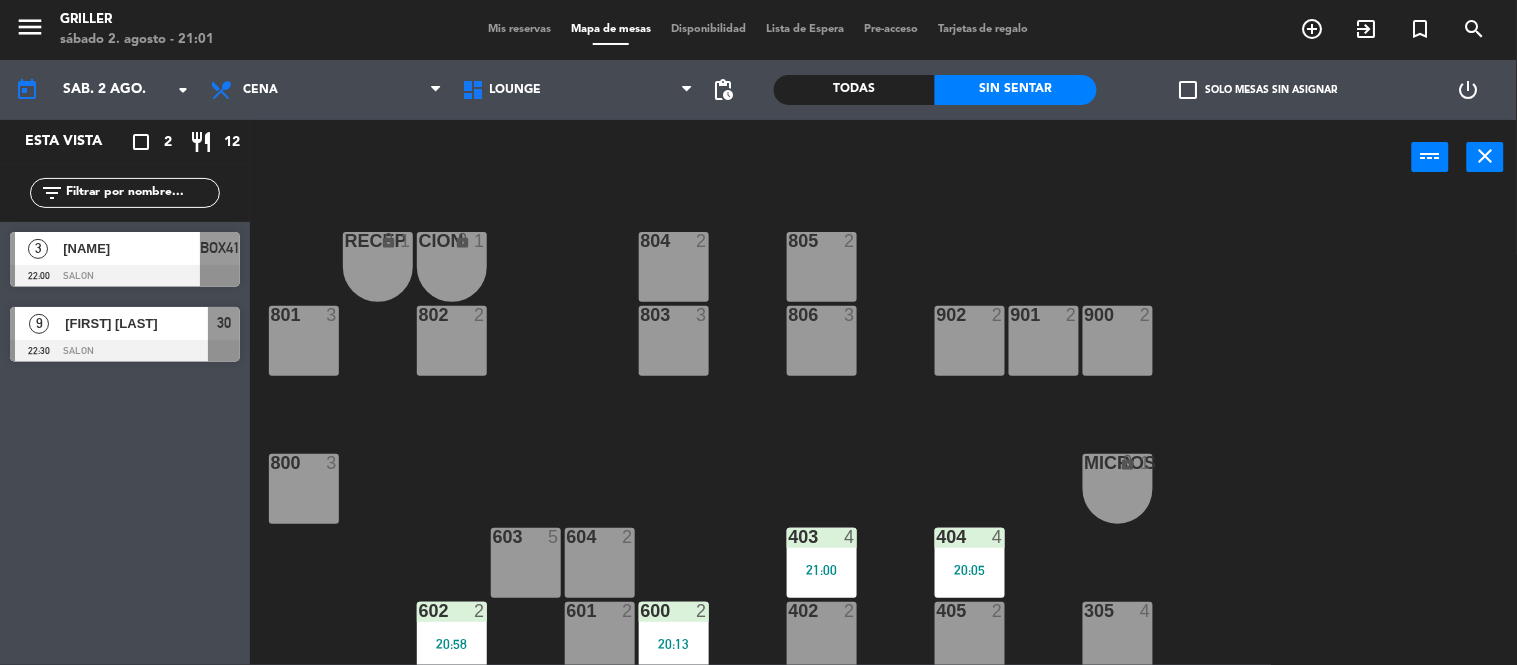 click on "RECEP lock  1  CION lock  1  804  2  805  2  801  3  802  2  803  3  806  3  900  2  901  2  902  2  800  3  MICROS lock  1  603  5  604  2  403  4   21:00  404  4   20:05  602  2   20:58  601  2  600  2   20:13  402  2  405  2  305  4  401  2  406  4   20:54  502  4   21:00  503  2  504  4   20:30  400  2   20:03  304  4  501  5  500  2  702  4   20:00  303  4  701  4   20:40  700  6  302  3  B1 lock  1  B2 lock  1  B3 lock  1  B4 lock  1  B5 lock  1  COCINA lock  1  B6 lock  1  301  3  B7 lock  1  B8 lock  1  B9 lock  1  300  3  B10 lock  1  BAÑO lock  1" 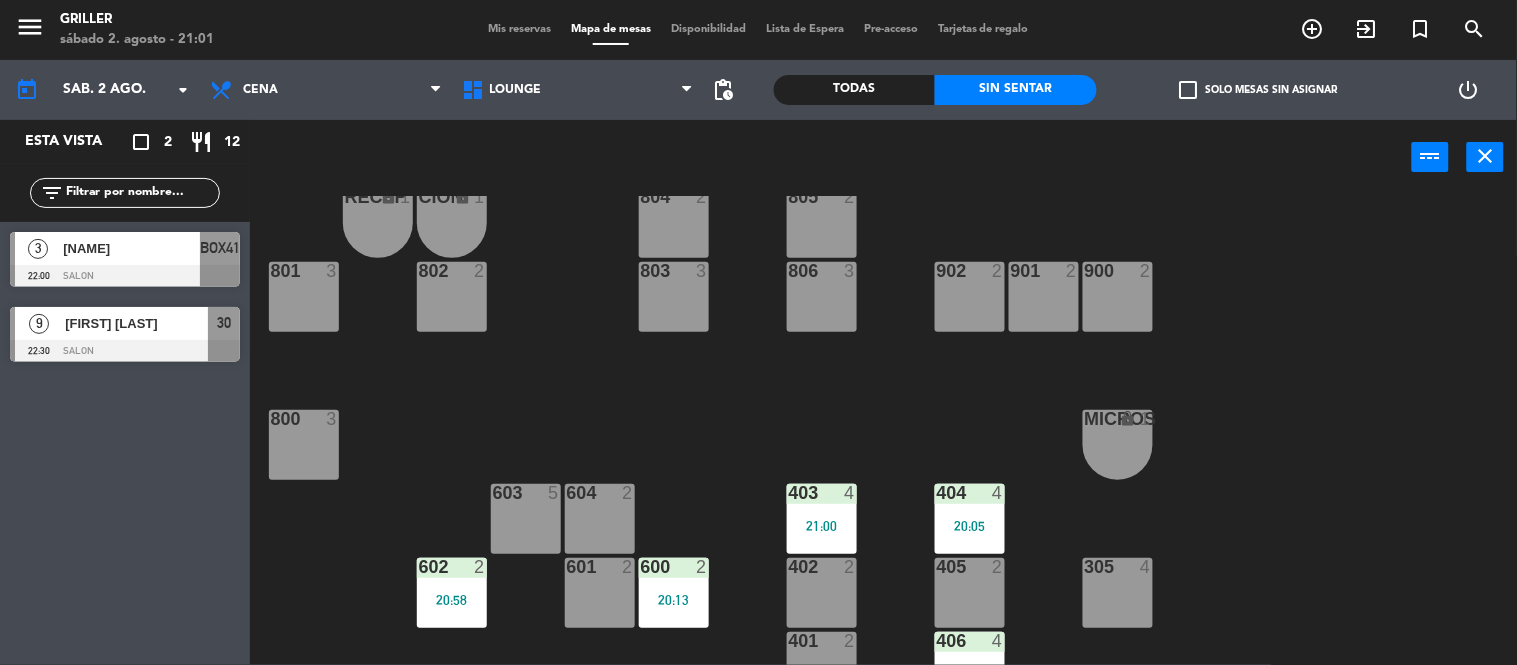 scroll, scrollTop: 311, scrollLeft: 0, axis: vertical 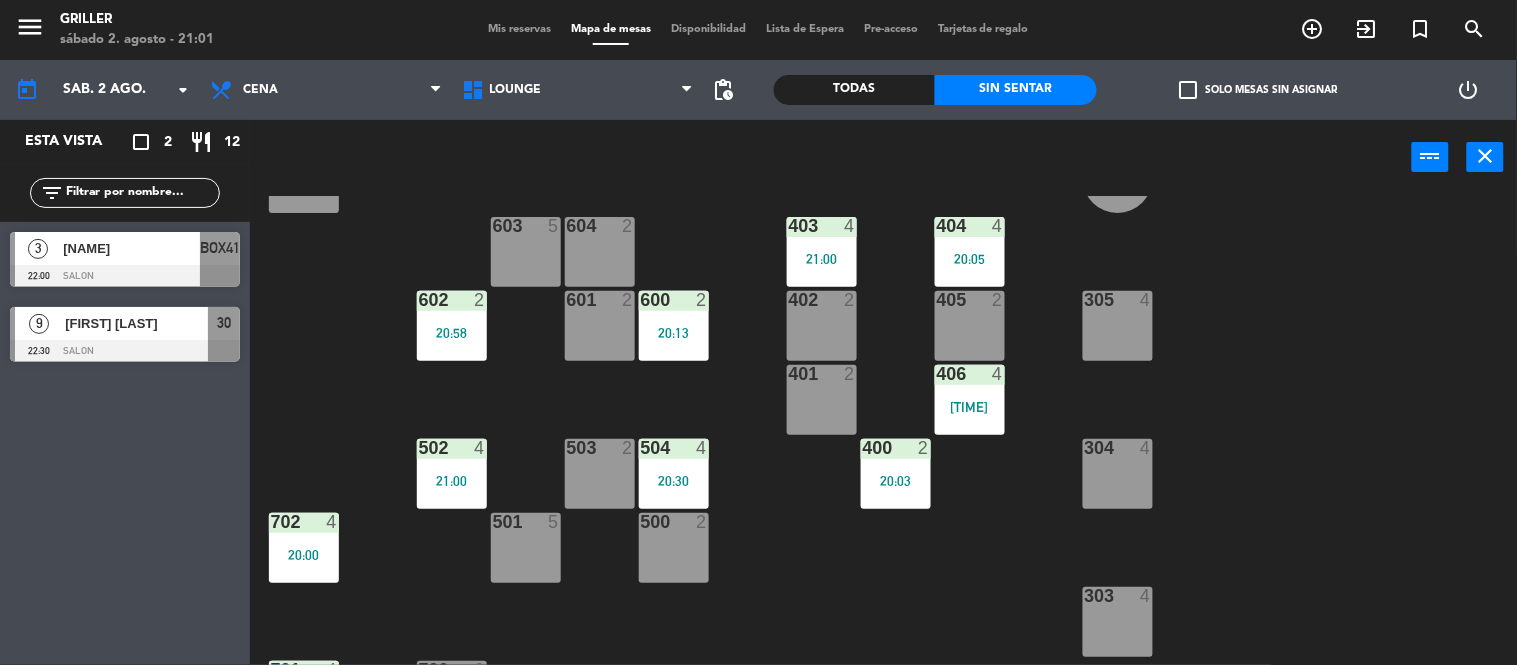 click on "500 2" at bounding box center (674, 523) 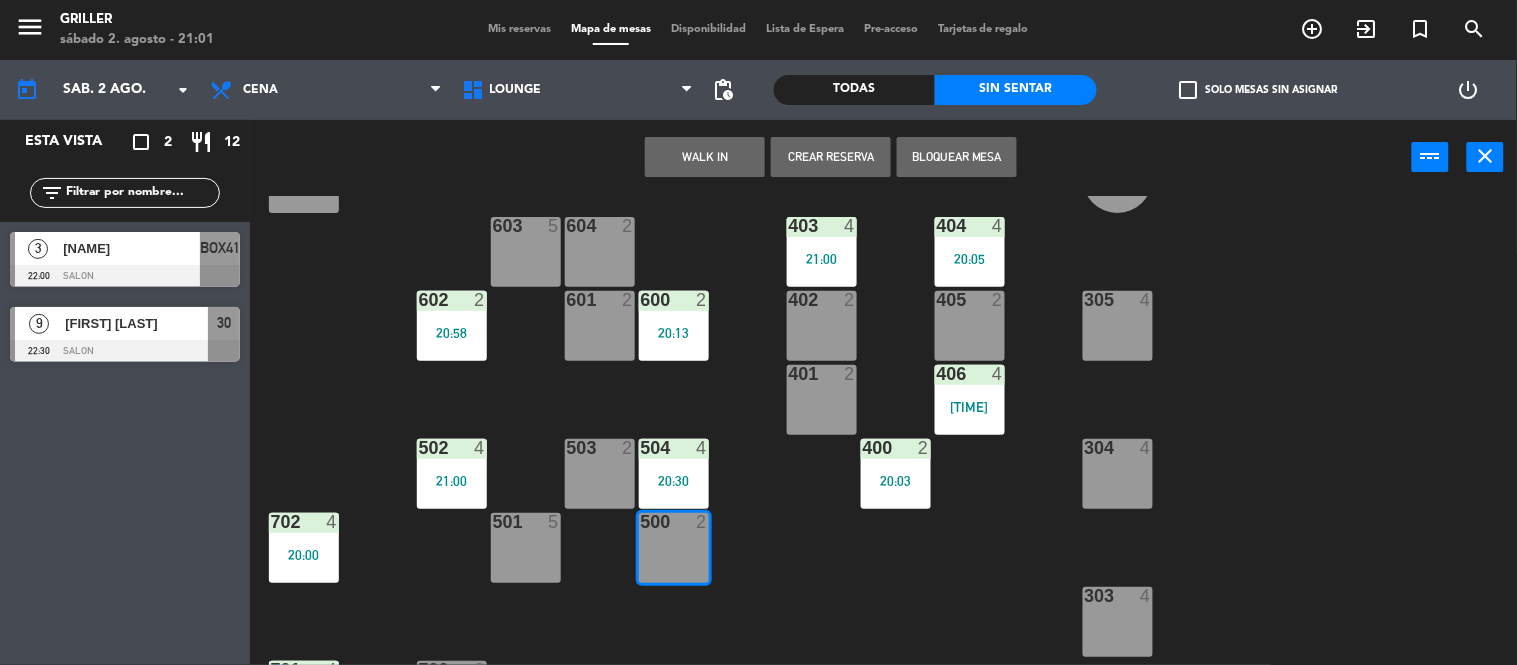 click on "WALK IN" at bounding box center [705, 157] 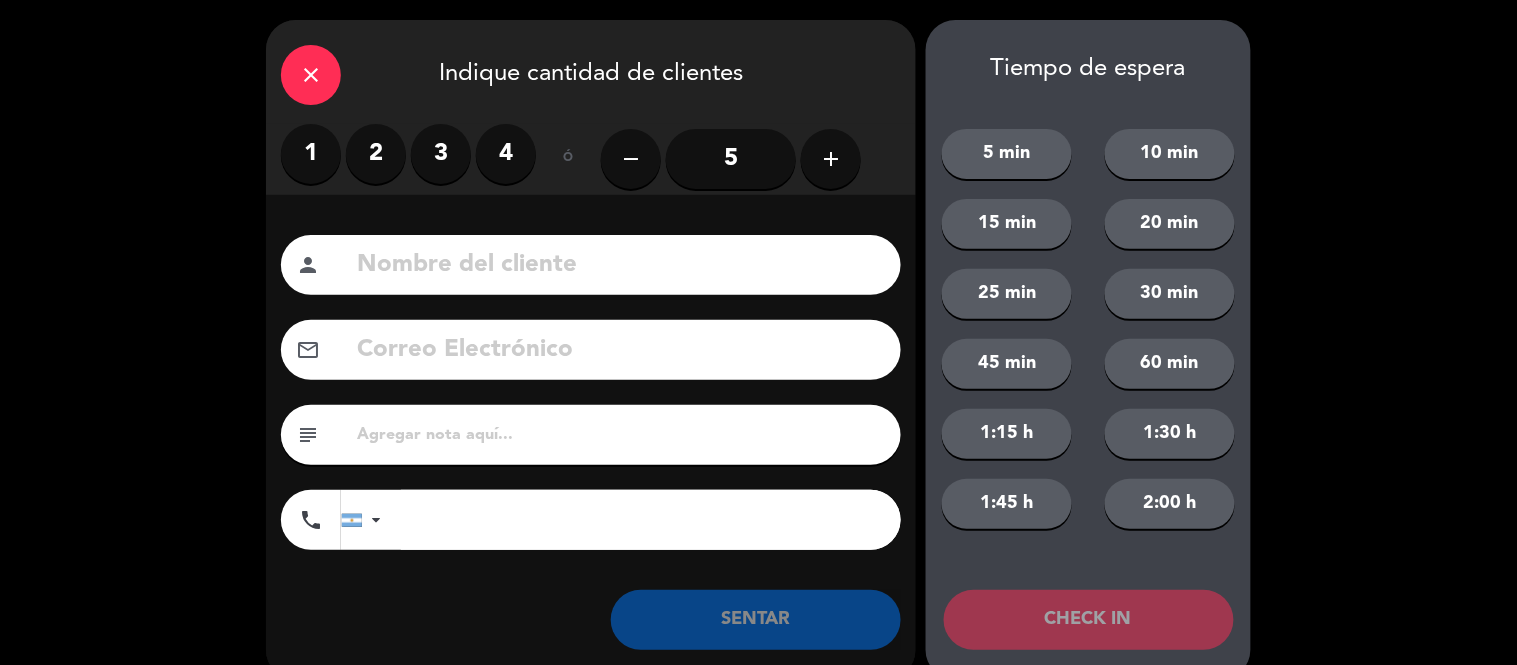 click on "2" at bounding box center (376, 154) 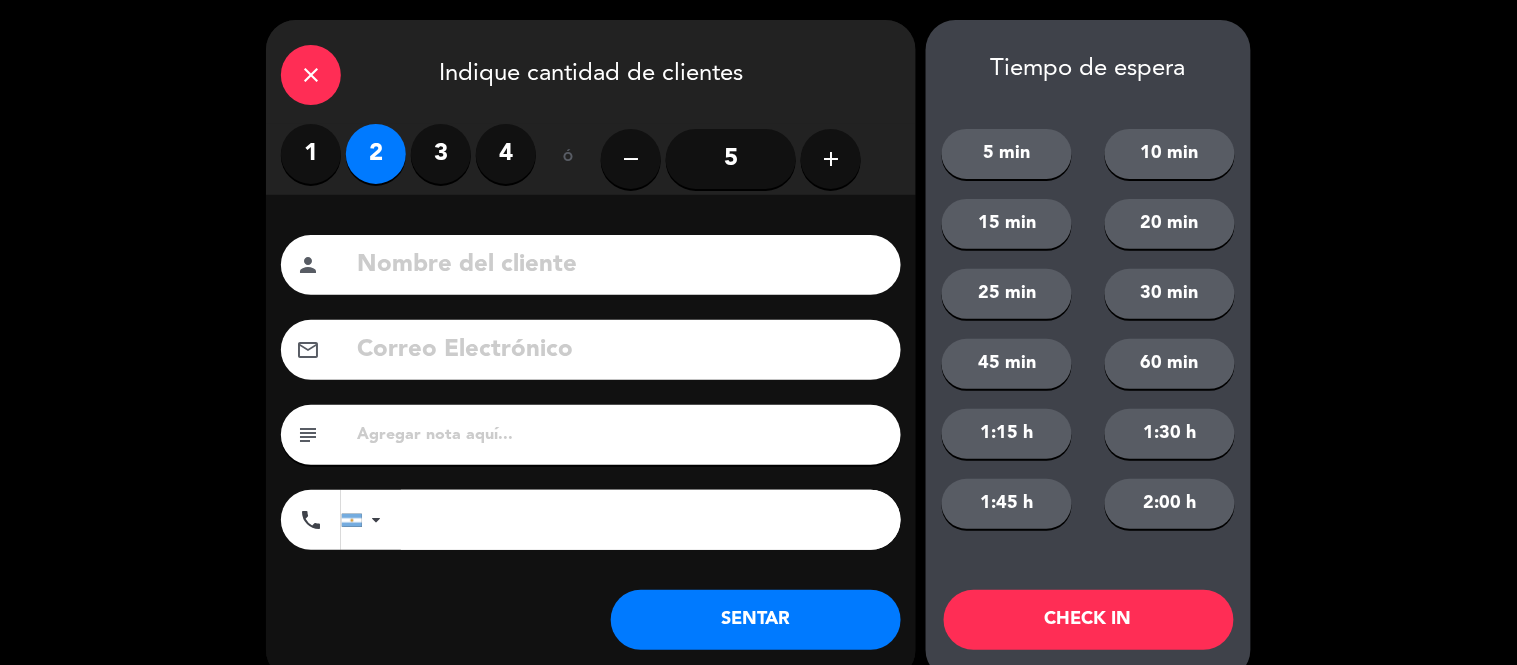 click on "SENTAR" 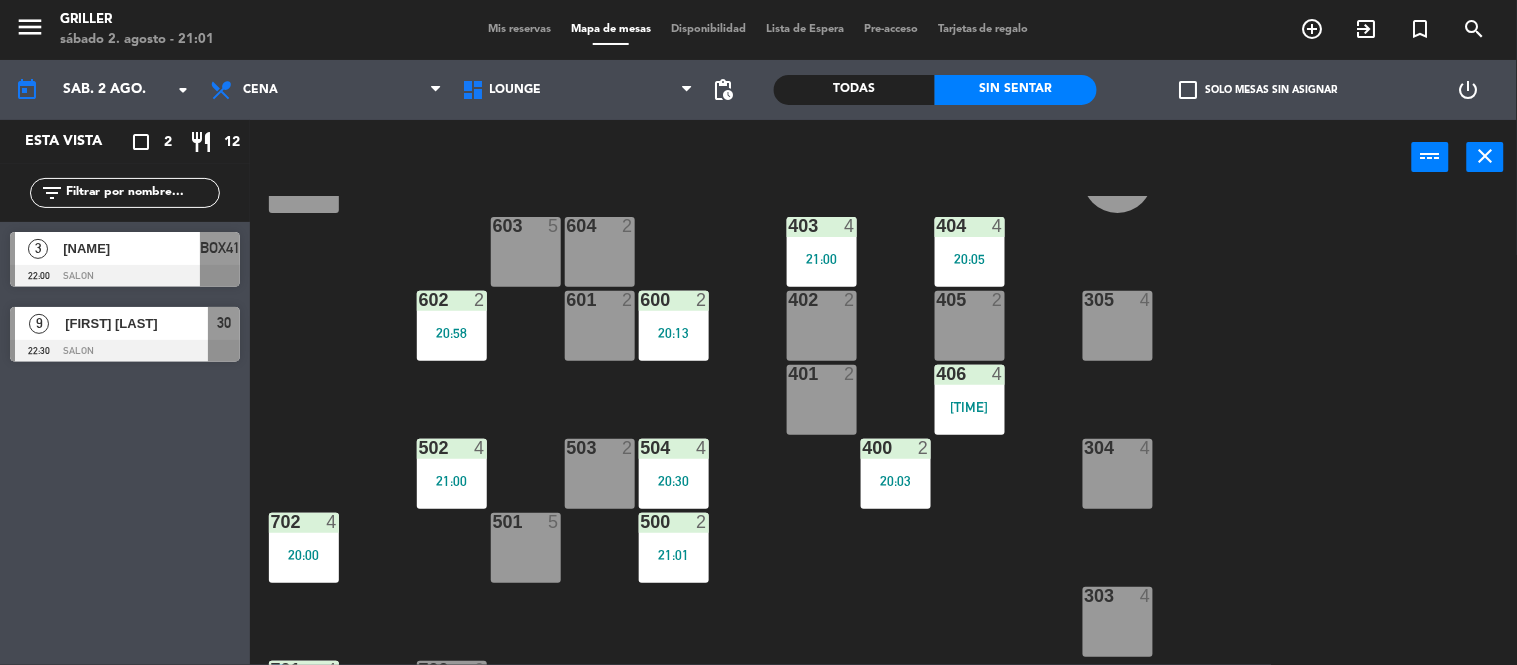 click on "RECEP lock  1  CION lock  1  804  2  805  2  801  3  802  2  803  3  806  3  900  2  901  2  902  2  800  3  MICROS lock  1  603  5  604  2  403  4   21:00  404  4   20:05  602  2   20:58  601  2  600  2   20:13  402  2  405  2  305  4  401  2  406  4   20:54  502  4   21:00  503  2  504  4   20:30  400  2   20:03  304  4  501  5  500  2   21:01  702  4   20:00  303  4  701  4   20:40  700  6  302  3  B1 lock  1  B2 lock  1  B3 lock  1  B4 lock  1  B5 lock  1  COCINA lock  1  B6 lock  1  301  3  B7 lock  1  B8 lock  1  B9 lock  1  300  3  B10 lock  1  BAÑO lock  1" 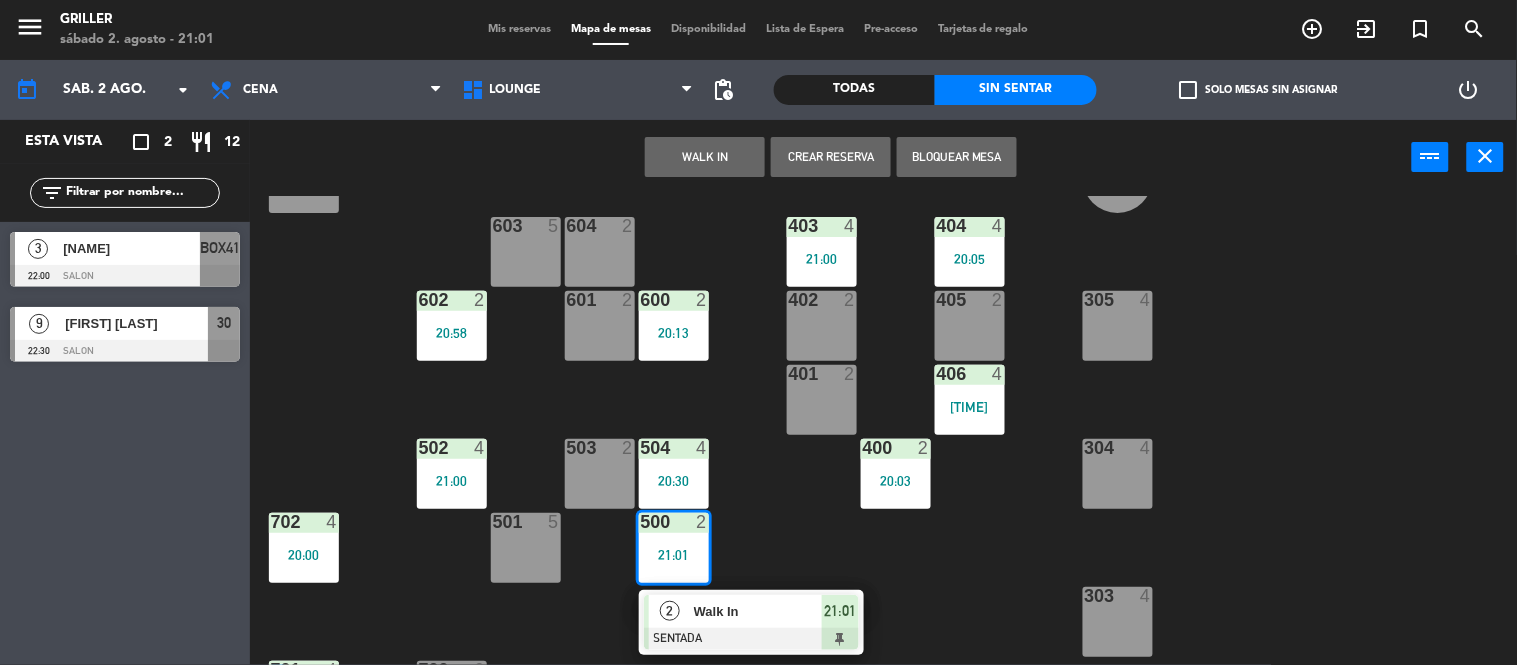click on "Walk In" at bounding box center [757, 611] 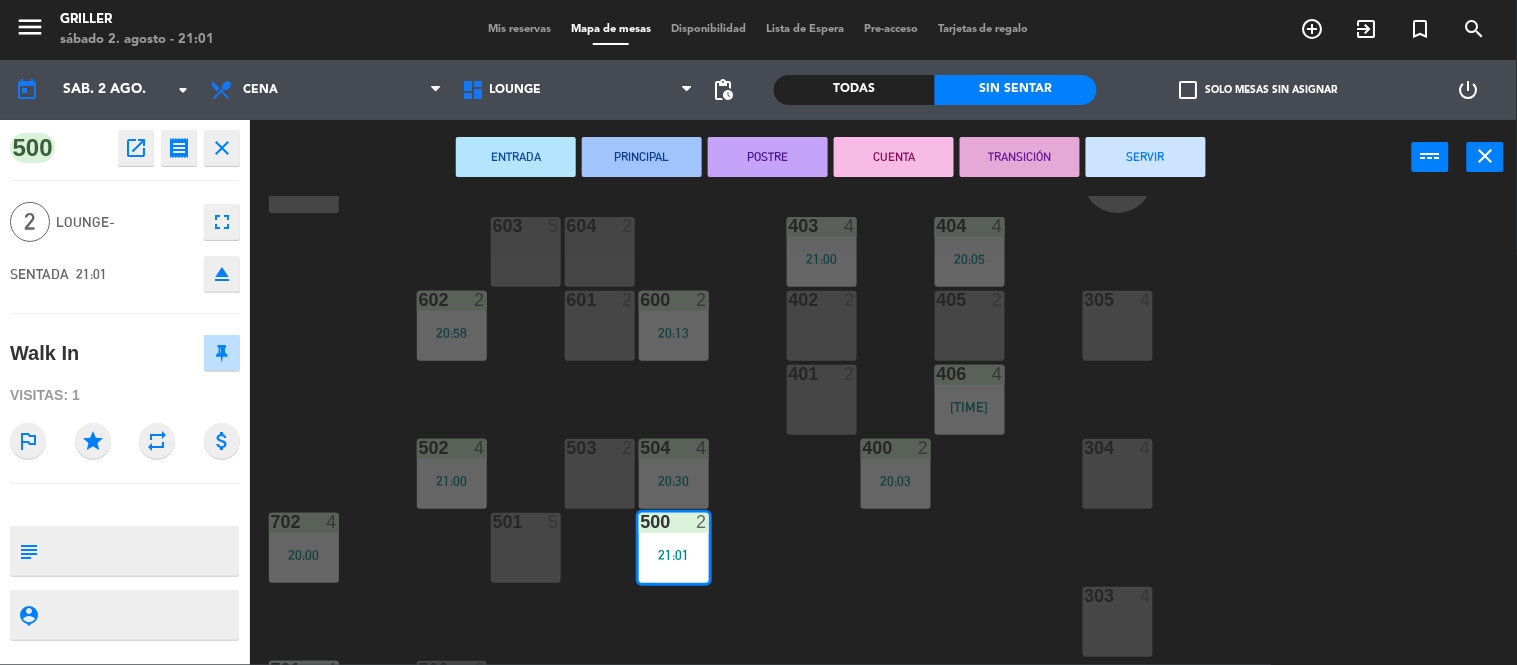 click on "open_in_new" 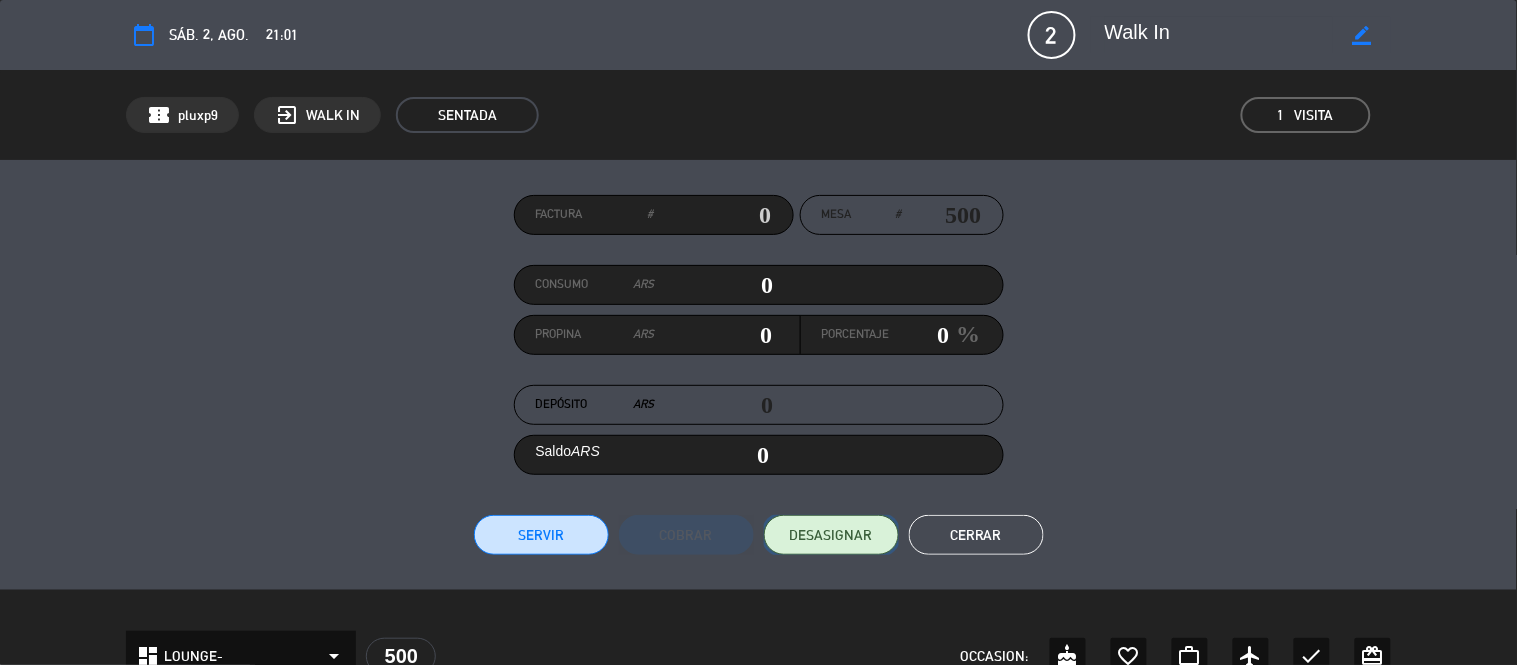 click on "DESASIGNAR" at bounding box center (831, 535) 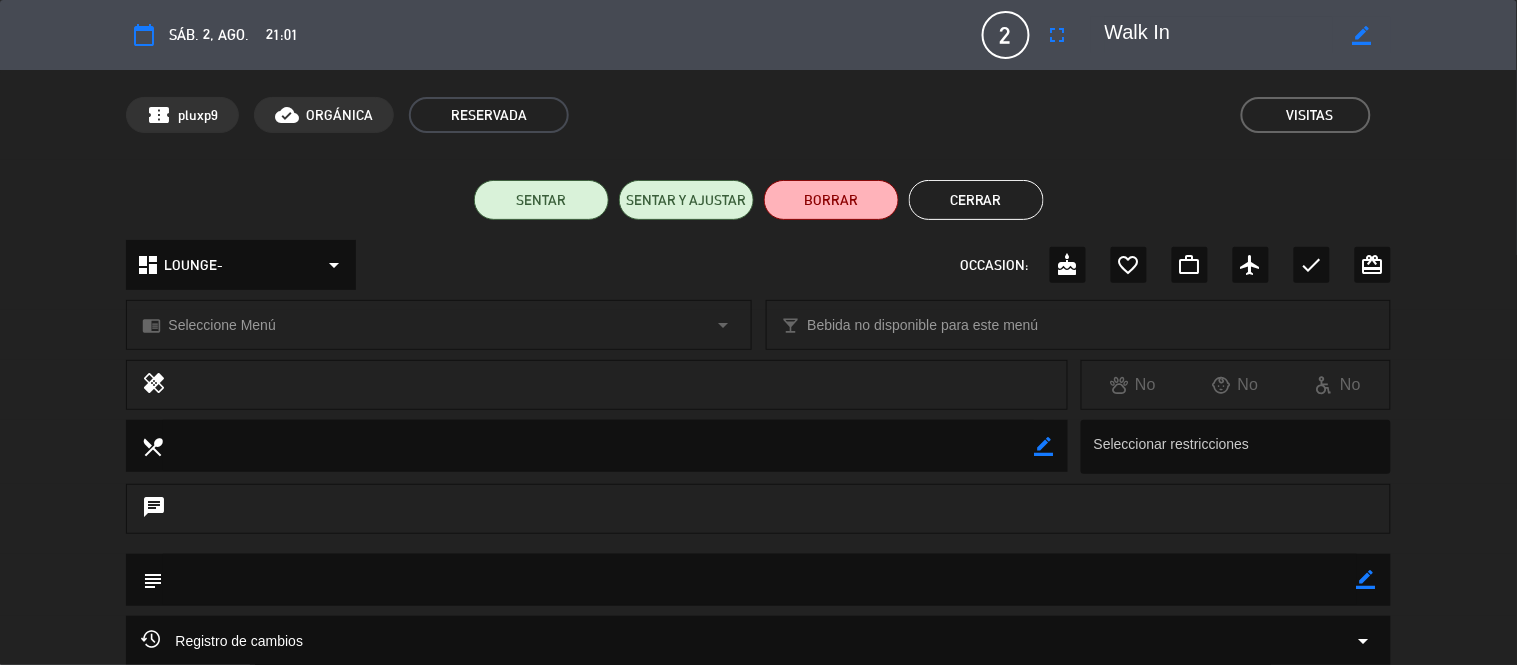 click on "Cerrar" 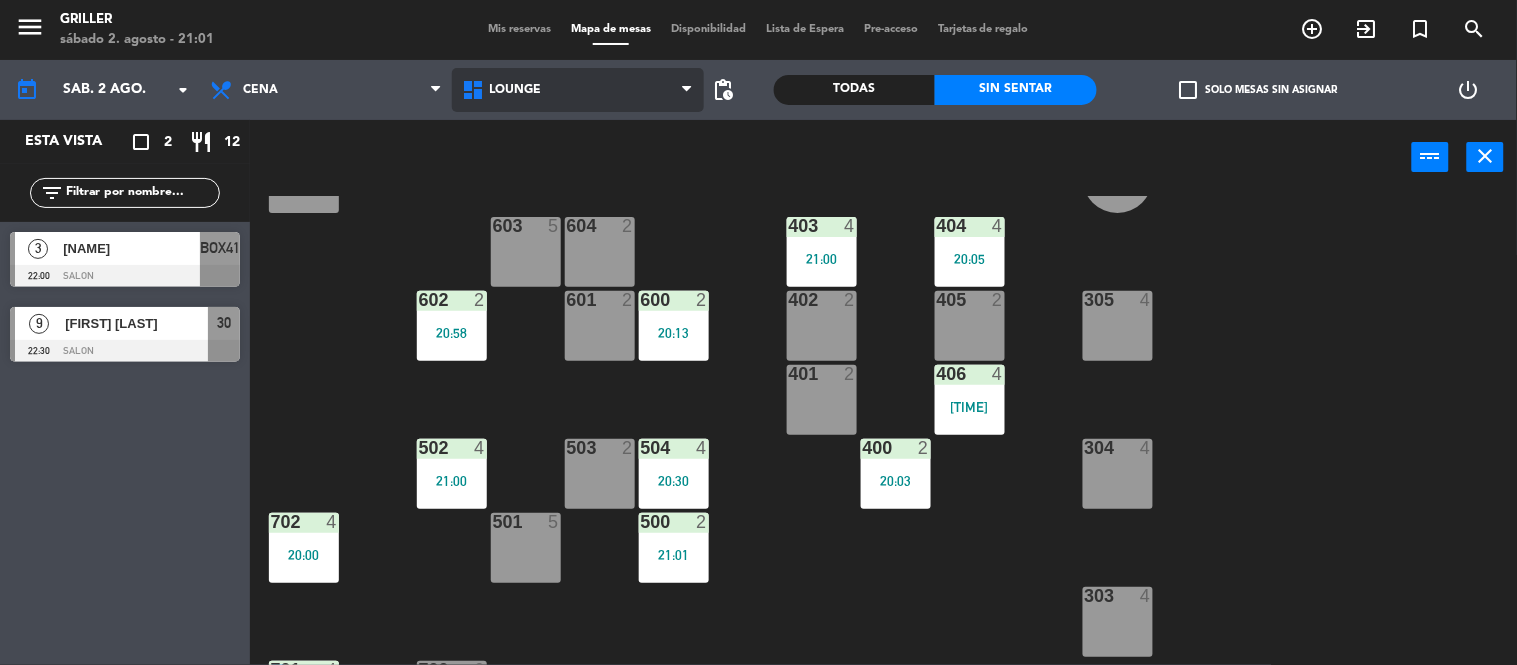 click on "LOUNGE" at bounding box center [578, 90] 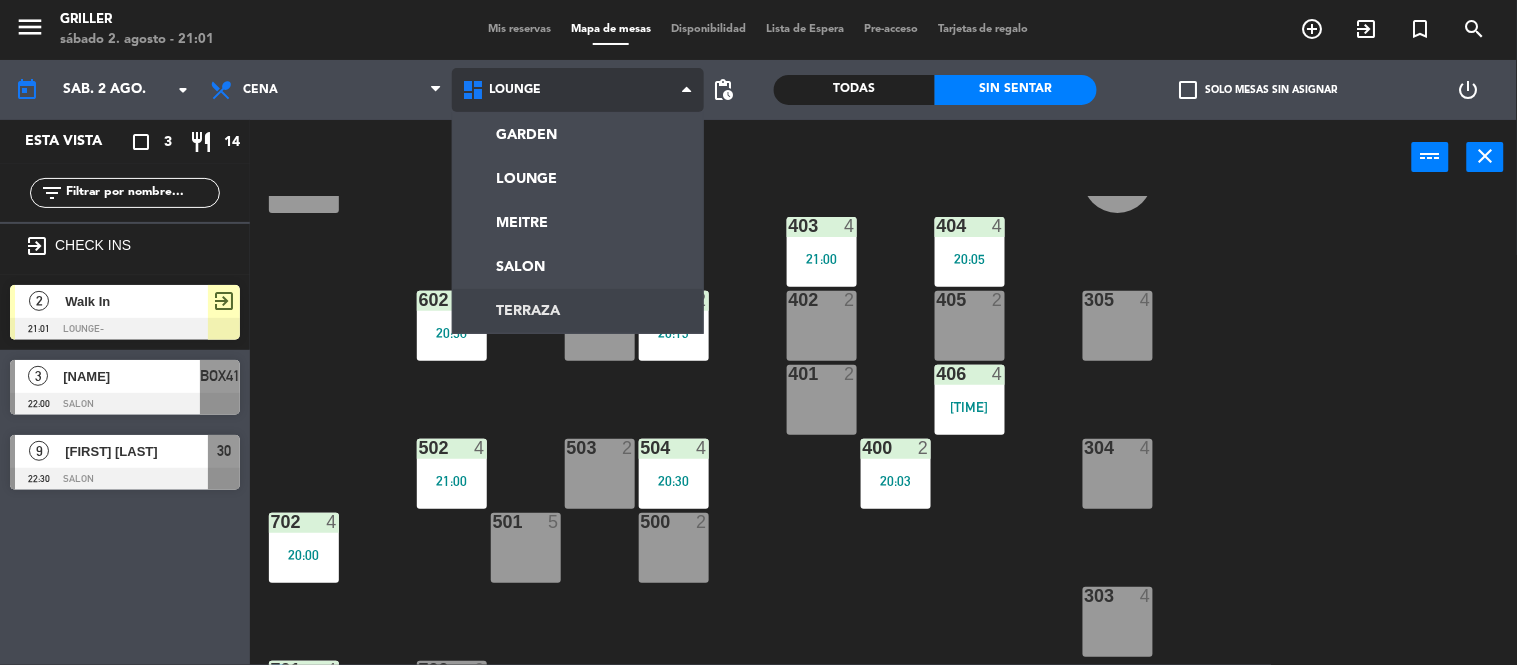 scroll, scrollTop: 0, scrollLeft: 0, axis: both 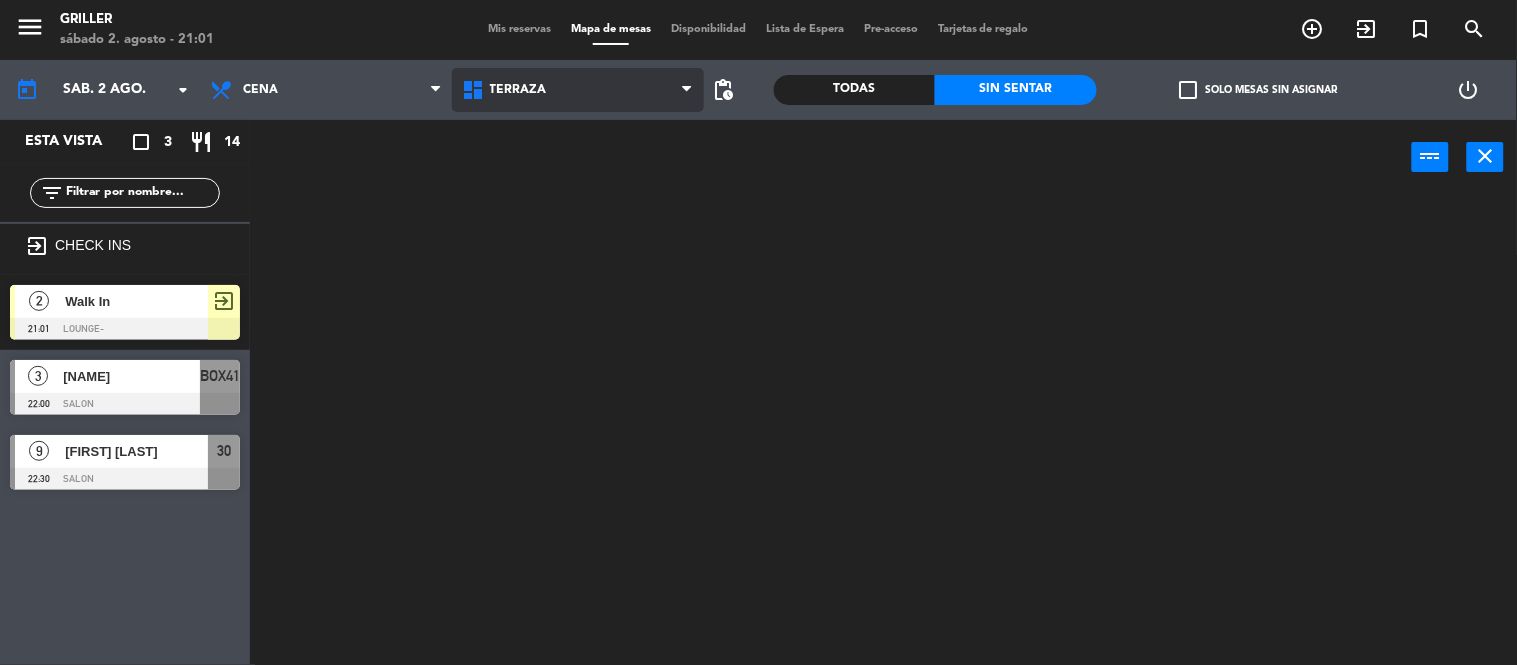 click on "menu Griller sábado 2. agosto - 21:01 Mis reservas Mapa de mesas Disponibilidad Lista de Espera Pre-acceso Tarjetas de regalo add_circle_outline exit_to_app turned_in_not search today sáb. 2 ago. arrow_drop_down Almuerzo Cena Cena Almuerzo Cena GARDEN LOUNGE MEITRE SALON TERRAZA TERRAZA GARDEN LOUNGE MEITRE SALON TERRAZA pending_actions Todas Sin sentar check_box_outline_blank Solo mesas sin asignar power_settings_new Esta vista crop_square 3 restaurant 14 filter_list exit_to_app CHECK INS 2 Walk In 21:01 LOUNGE- exit_to_app 3 [FIRST] [LAST] 22:00 SALON BOX41 9 [FIRST] [LAST] 22:30 SALON 30 power_input close" 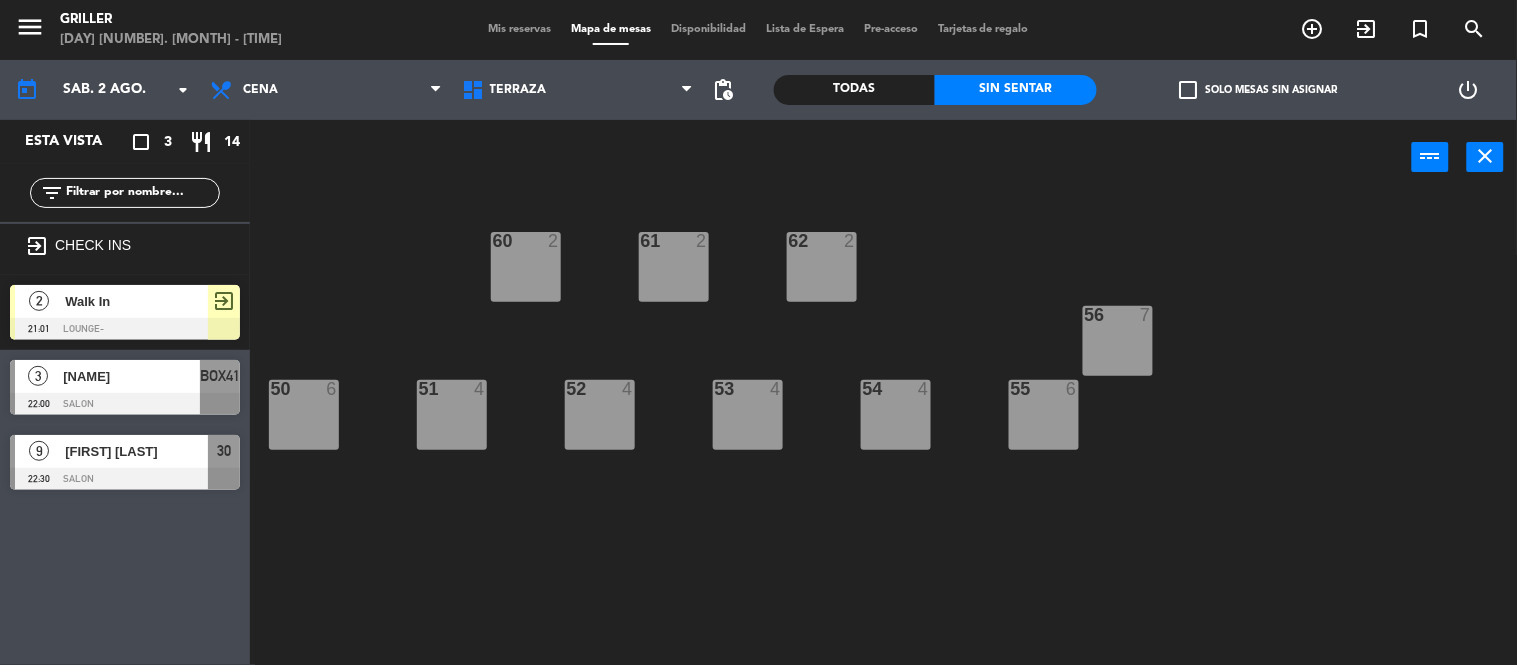 click on "60  2  61  2  62  2  56  7  55  6  54  4  53  4  52  4  50  6  51  4" 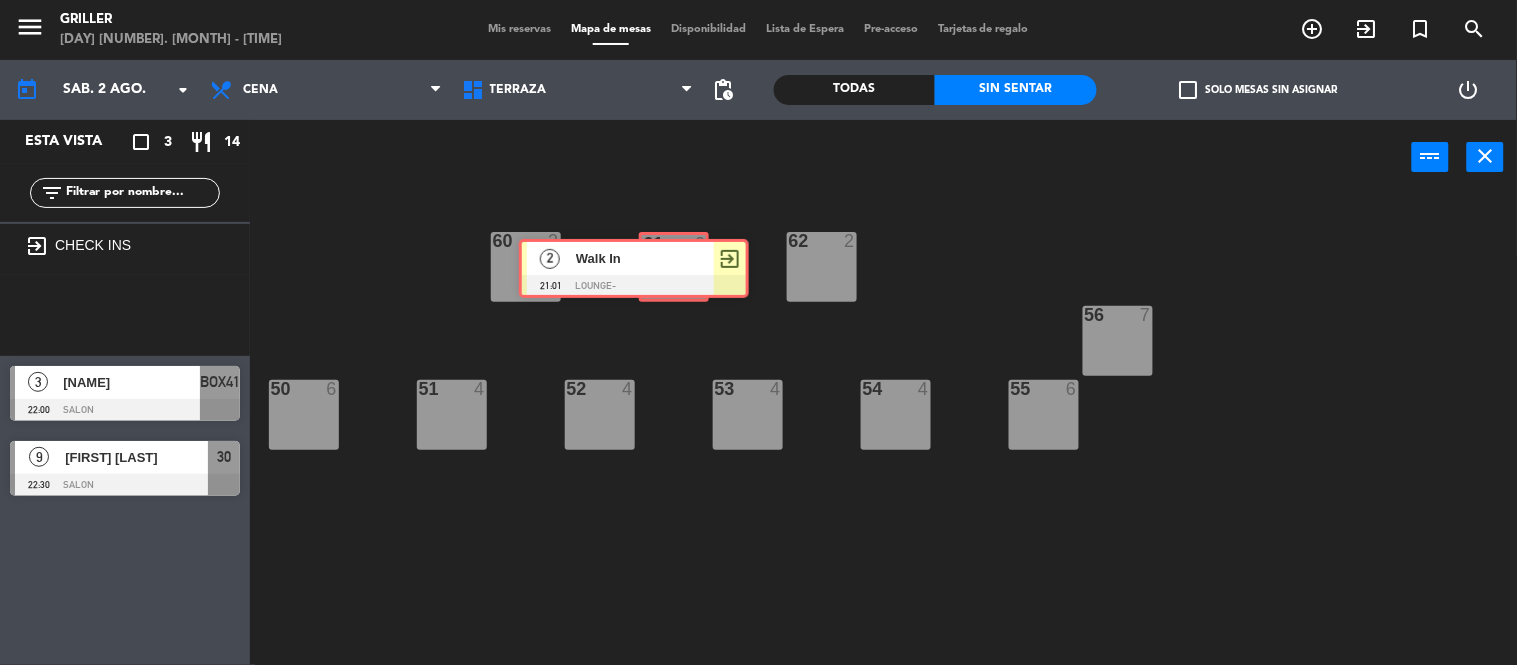 drag, startPoint x: 174, startPoint y: 330, endPoint x: 682, endPoint y: 284, distance: 510.07843 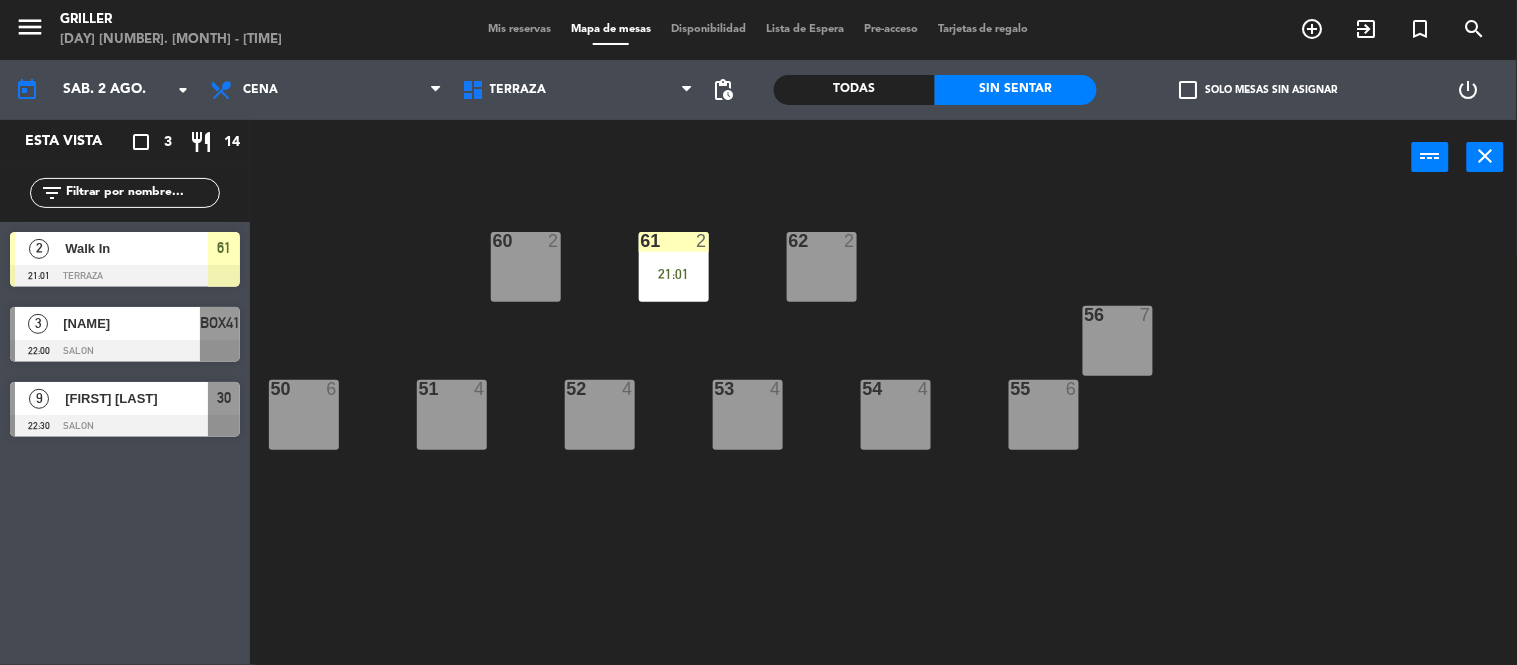 click on "[TIME]" 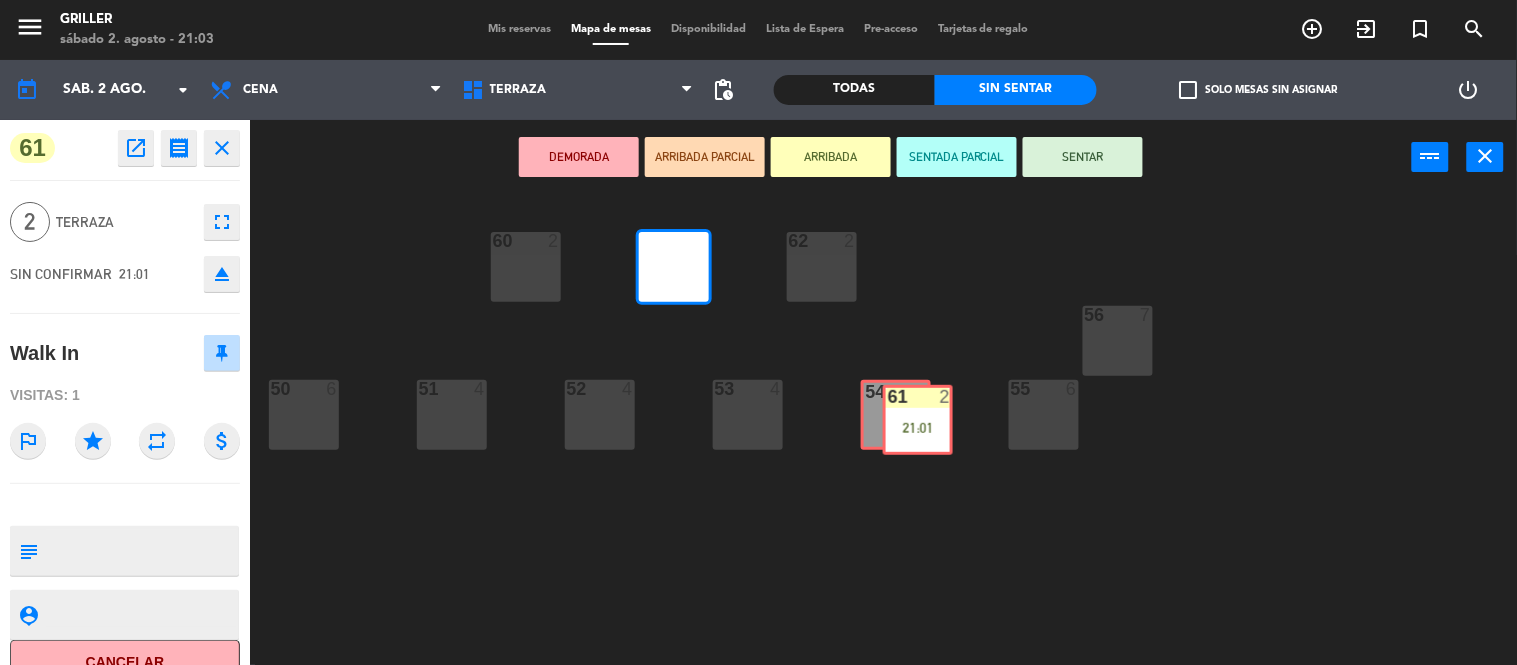 drag, startPoint x: 672, startPoint y: 277, endPoint x: 917, endPoint y: 434, distance: 290.98798 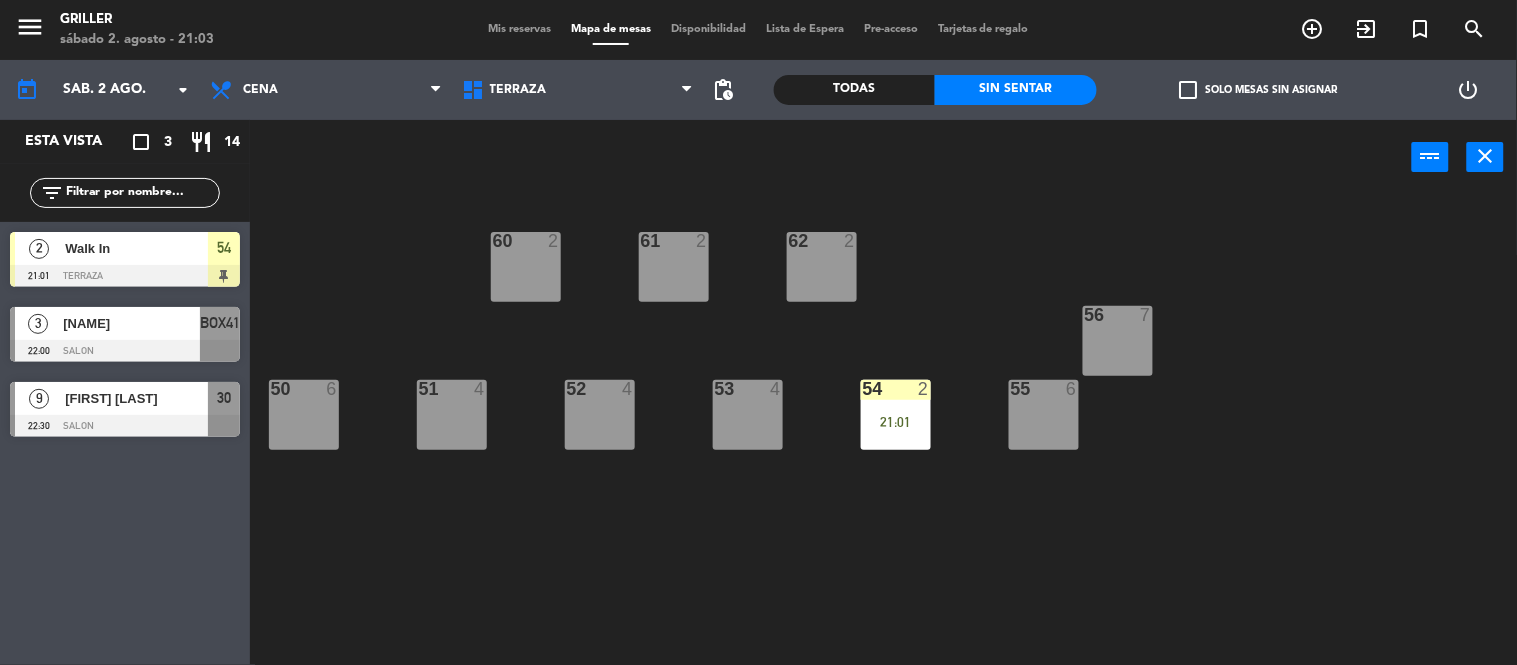 click on "54  2   21:01" at bounding box center [896, 415] 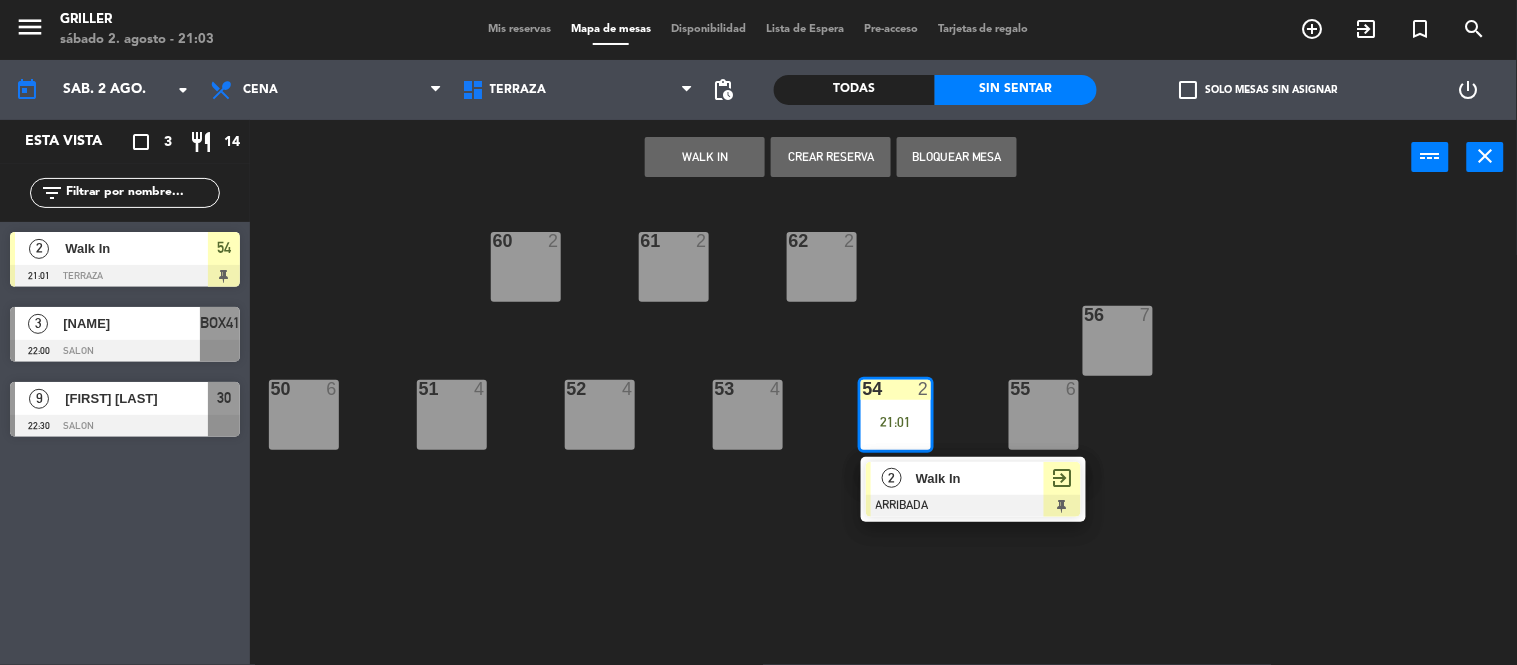 click on "Walk In" at bounding box center (980, 478) 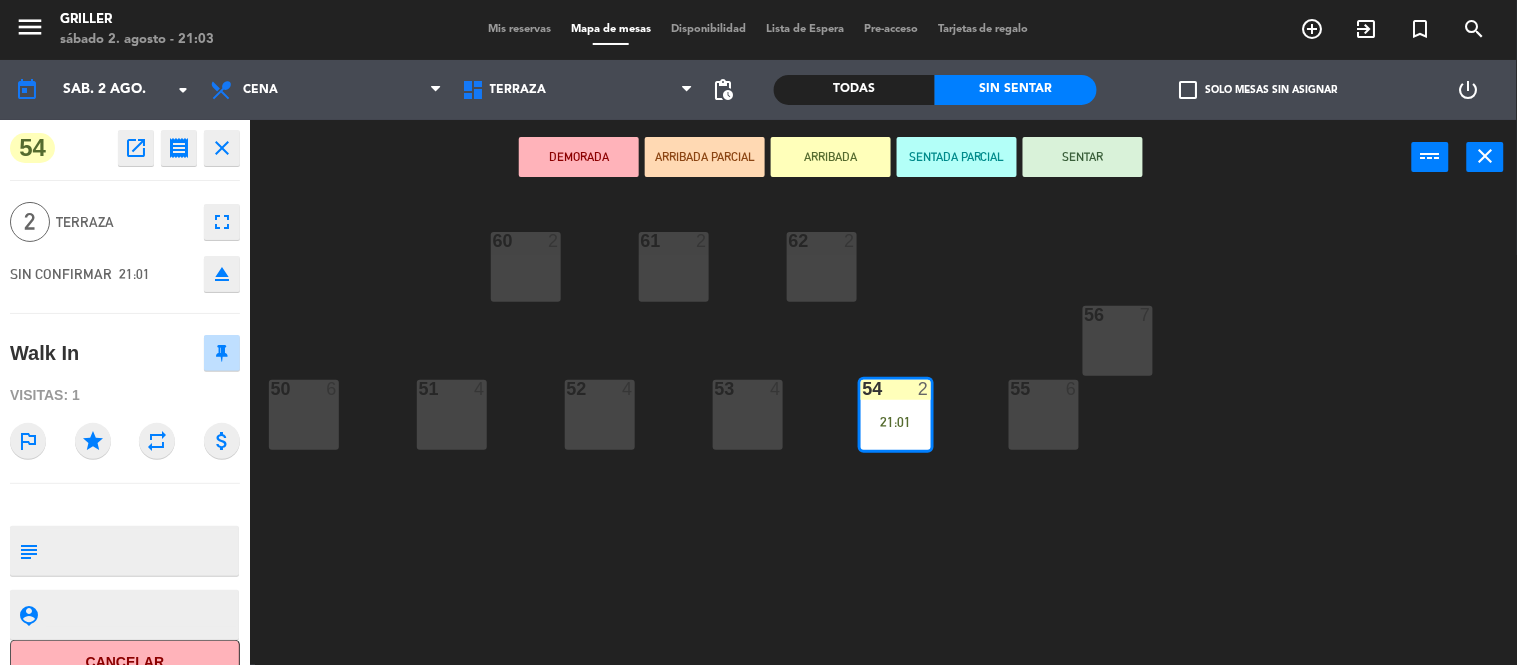 click on "SENTAR" at bounding box center (1083, 157) 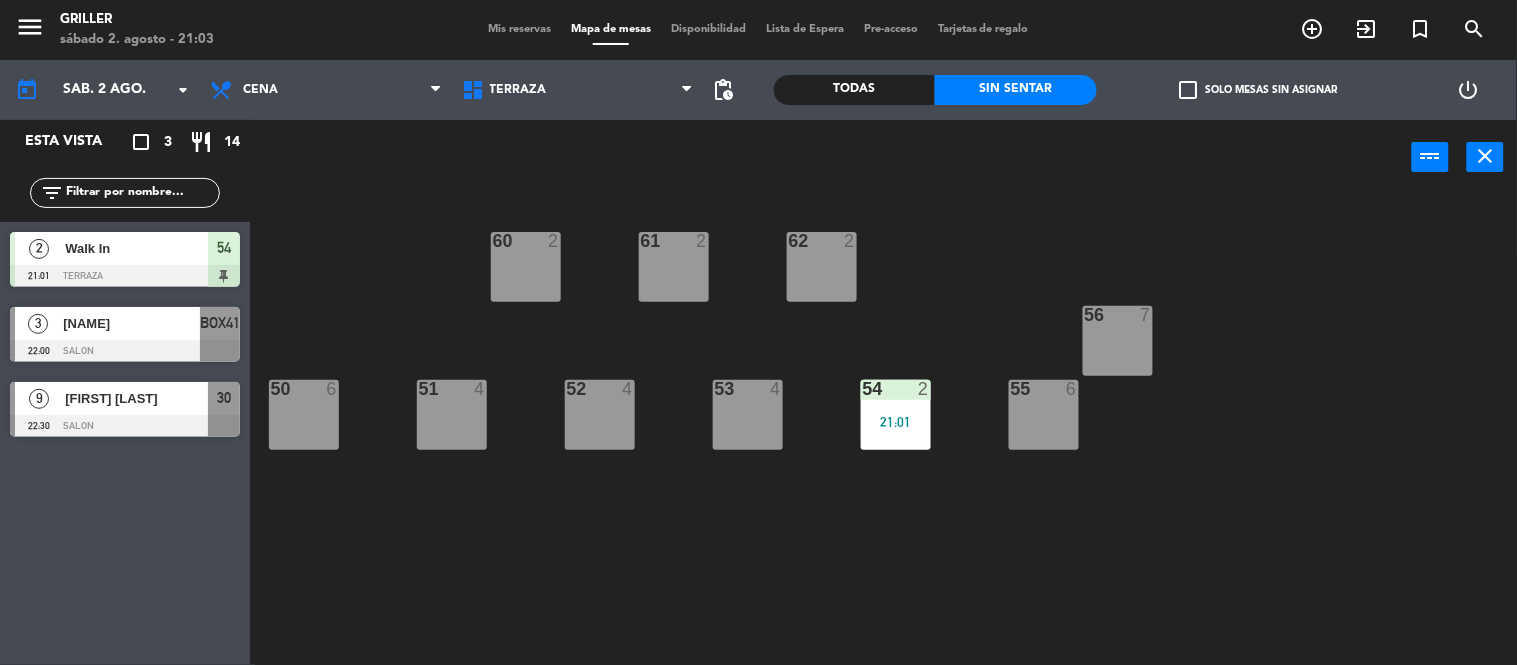 click on "60  2  61  2  62  2  56  7  55  6  54  2   21:01  53  4  52  4  50  6  51  4" 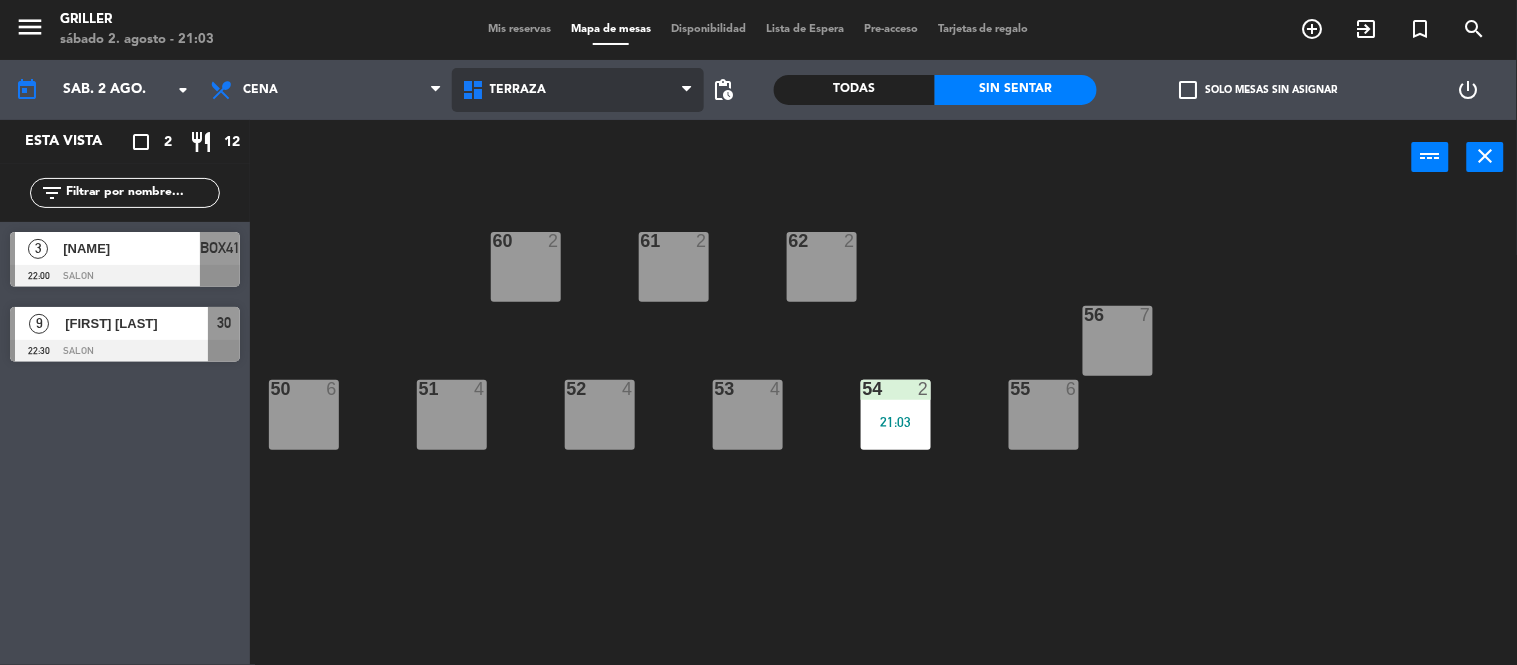 drag, startPoint x: 645, startPoint y: 95, endPoint x: 598, endPoint y: 110, distance: 49.335587 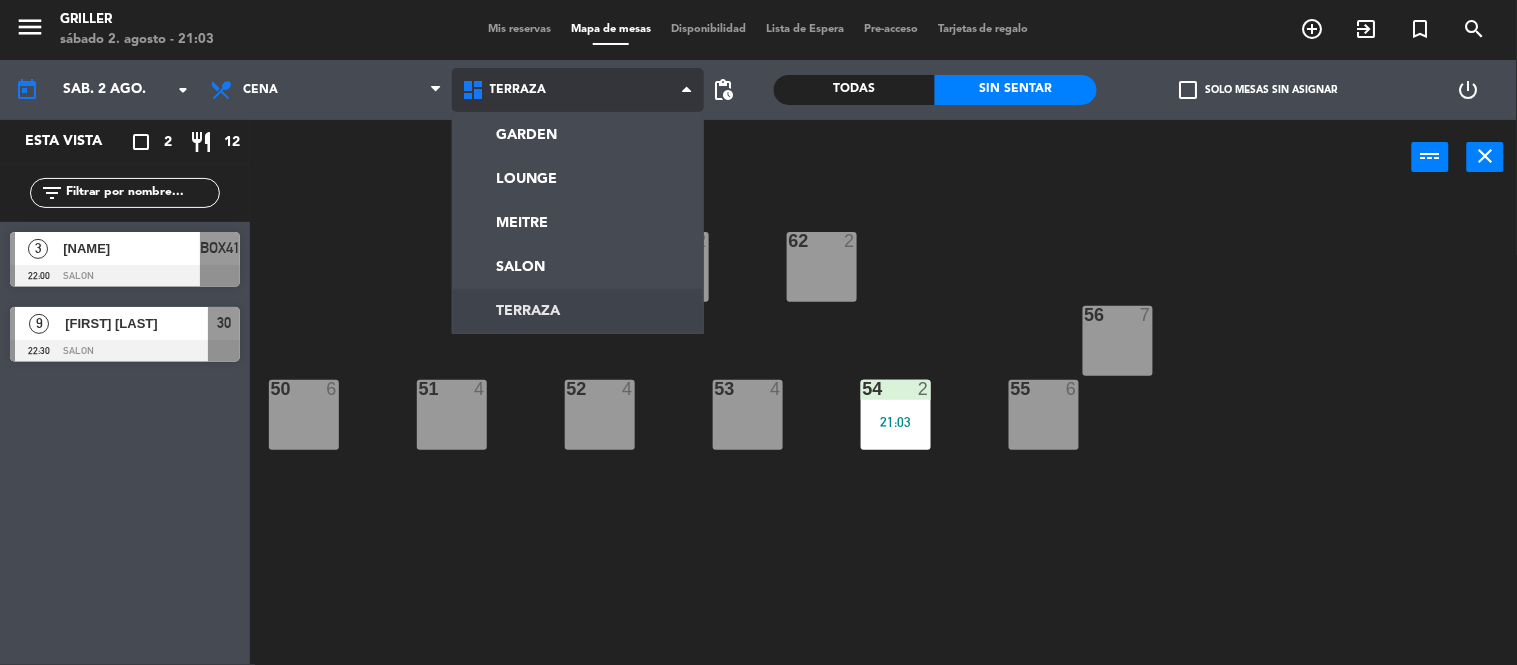 click on "TERRAZA" at bounding box center (578, 90) 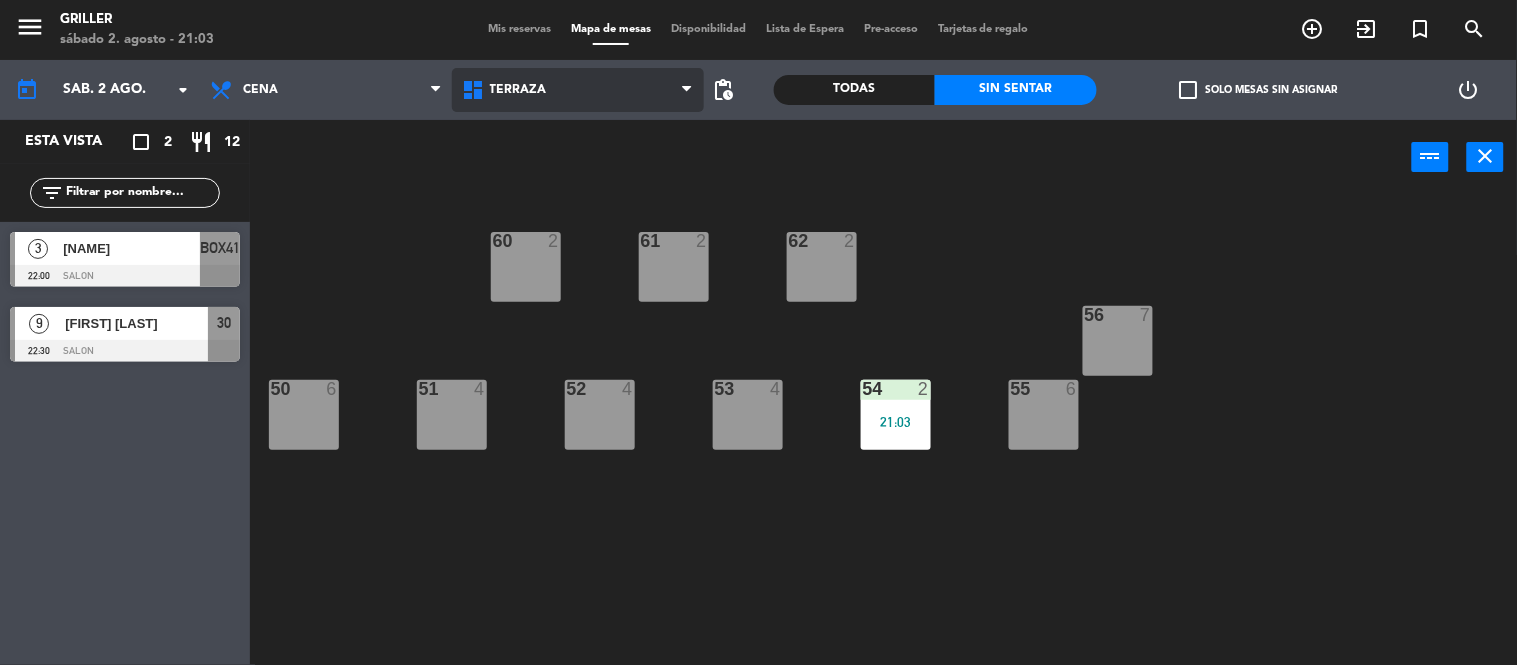 click on "TERRAZA" at bounding box center [578, 90] 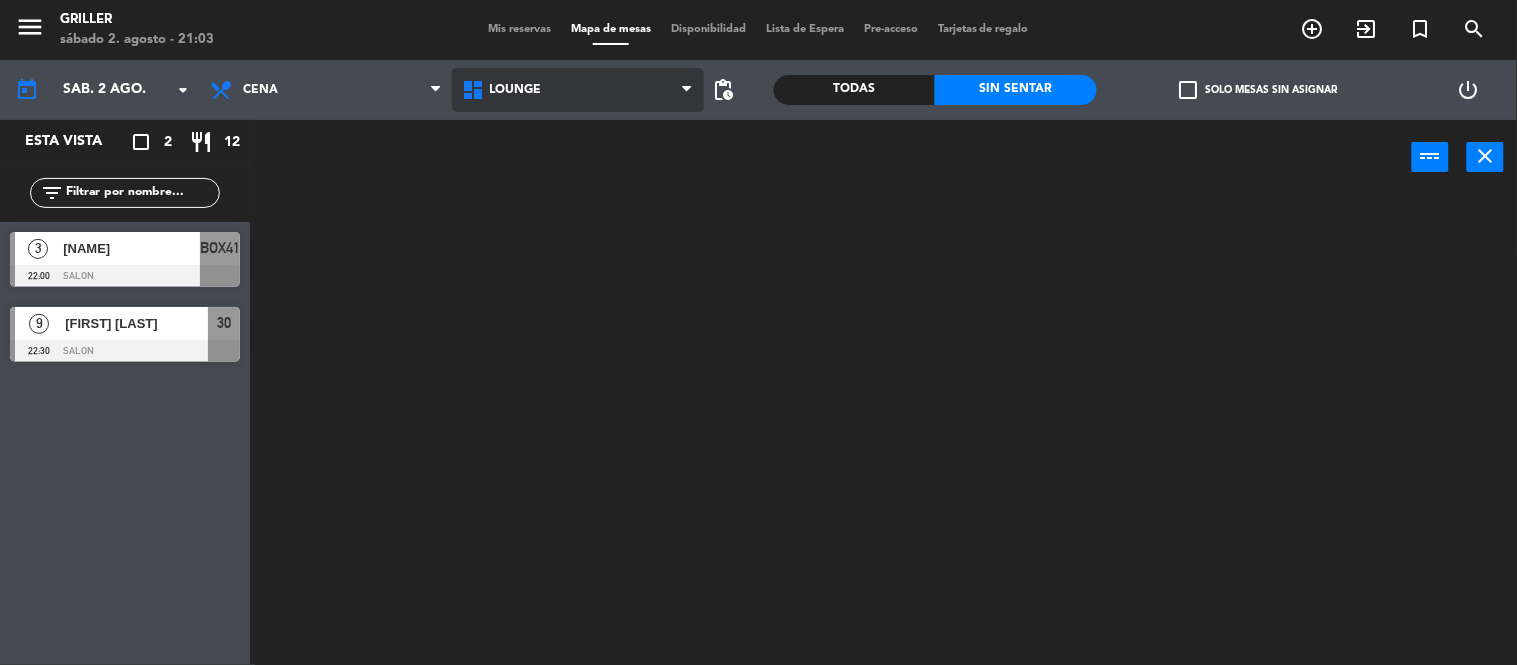 click on "menu Griller sábado 2. agosto - 21:03 Mis reservas Mapa de mesas Disponibilidad Lista de Espera Pre-acceso Tarjetas de regalo add_circle_outline exit_to_app turned_in_not search today sáb. 2 ago. arrow_drop_down Almuerzo Cena Cena Almuerzo Cena GARDEN LOUNGE MEITRE SALON TERRAZA LOUNGE GARDEN LOUNGE MEITRE SALON TERRAZA pending_actions Todas Sin sentar check_box_outline_blank Solo mesas sin asignar power_settings_new Esta vista crop_square 2 restaurant 12 filter_list 3 [FIRST] [LAST] 22:00 SALON BOX41 9 [FIRST] [LAST] 22:30 SALON 30 power_input close" 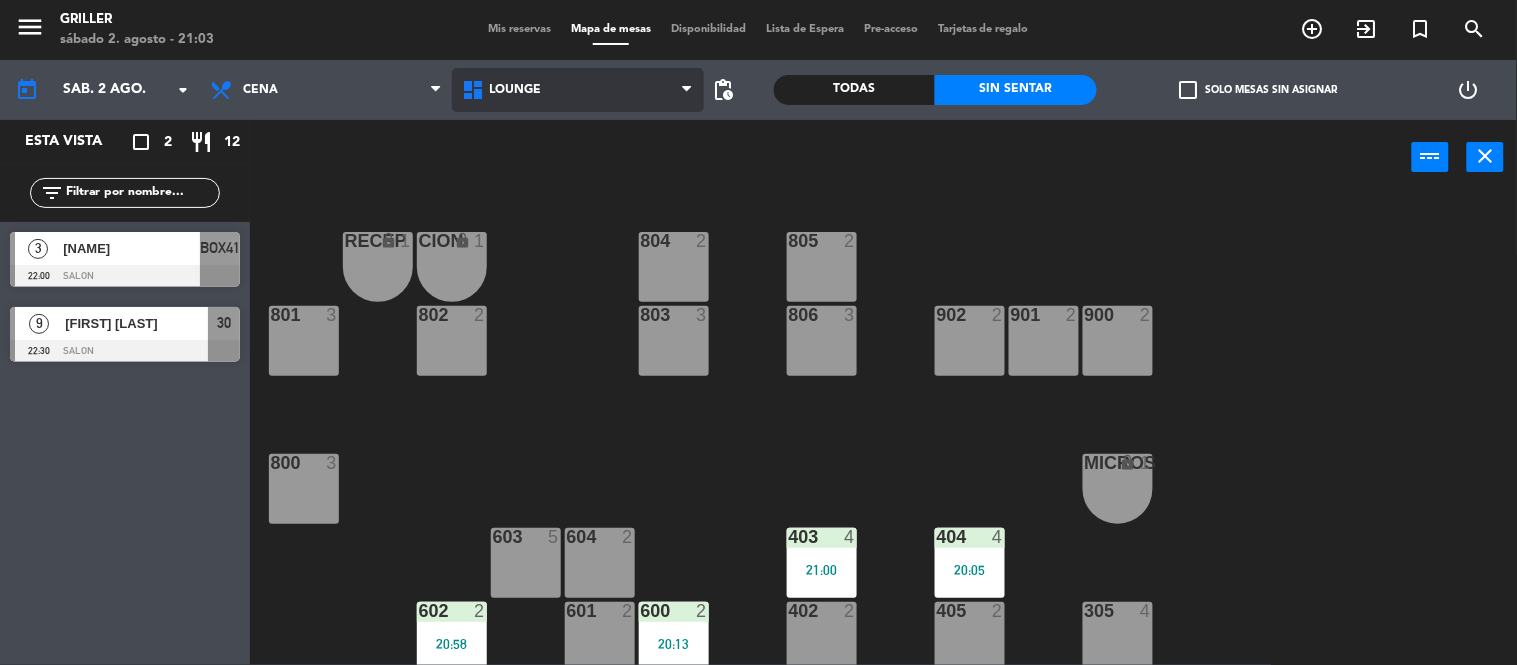 click on "LOUNGE" at bounding box center [578, 90] 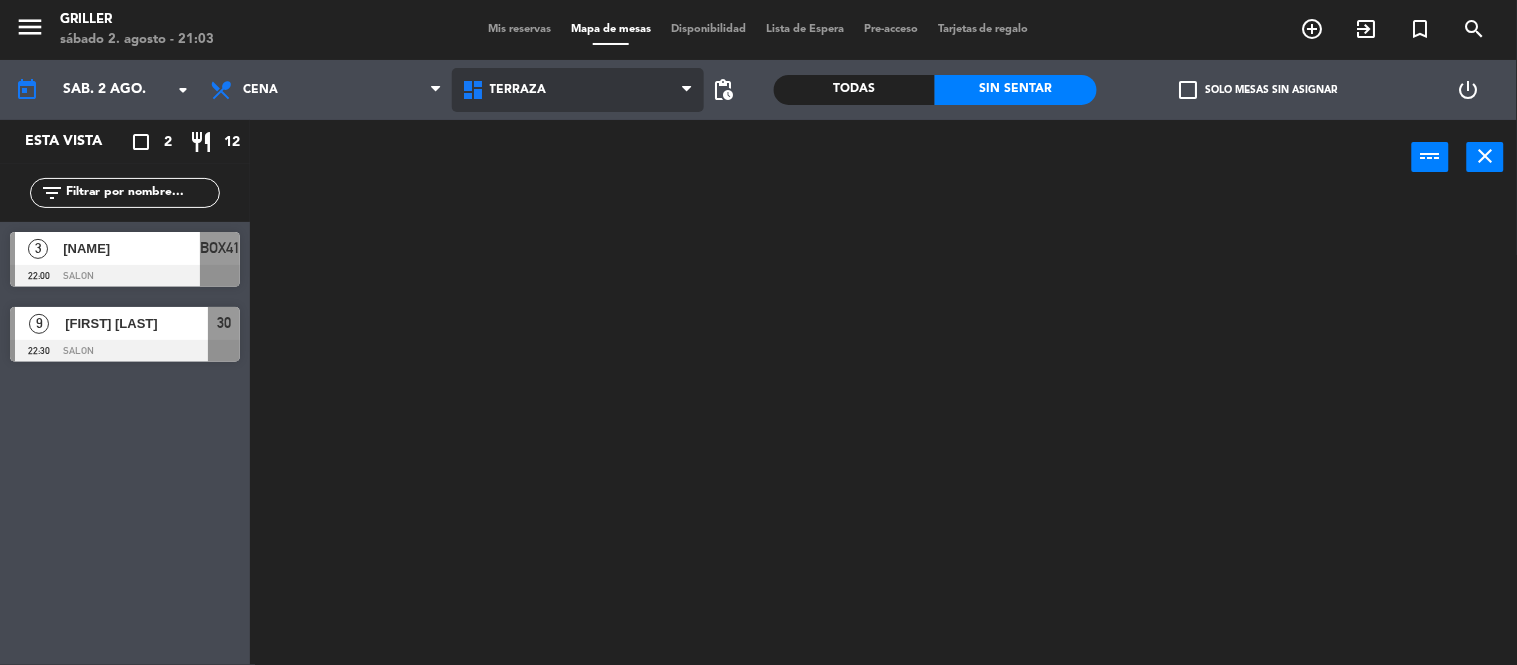 click on "menu  Griller   sábado 2. agosto - 21:03   Mis reservas   Mapa de mesas   Disponibilidad   Lista de Espera   Pre-acceso   Tarjetas de regalo  add_circle_outline exit_to_app turned_in_not search today    sáb. 2 ago. arrow_drop_down  Almuerzo  Cena  Cena  Almuerzo  Cena  GARDEN   LOUNGE   MEITRE   SALON   TERRAZA   TERRAZA   GARDEN   LOUNGE   MEITRE   SALON   TERRAZA  pending_actions  Todas  Sin sentar  check_box_outline_blank   Solo mesas sin asignar   power_settings_new   Esta vista   crop_square  2  restaurant  12 filter_list  3   [FIRST] [LAST]   22:00   SALON  BOX41  9   [FIRST] [LAST]   22:30   SALON  30 power_input close" 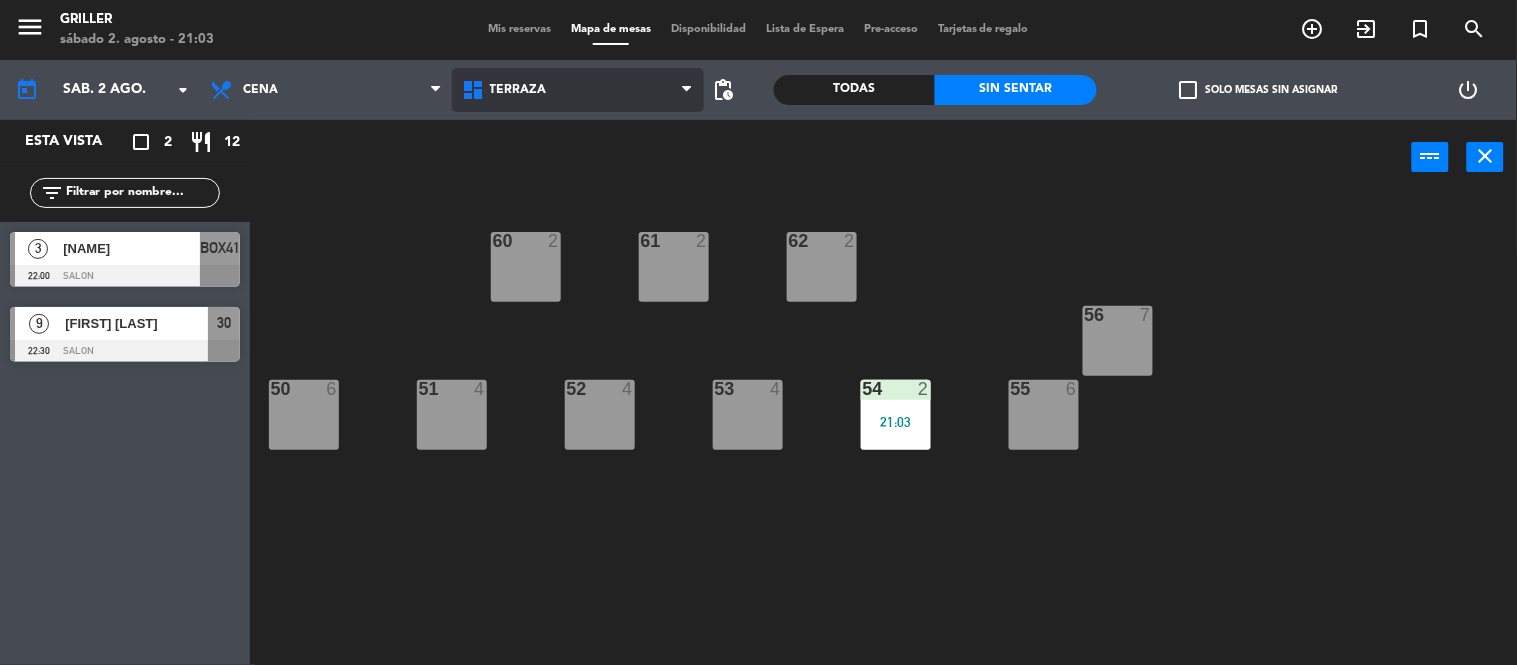 click on "TERRAZA" at bounding box center (578, 90) 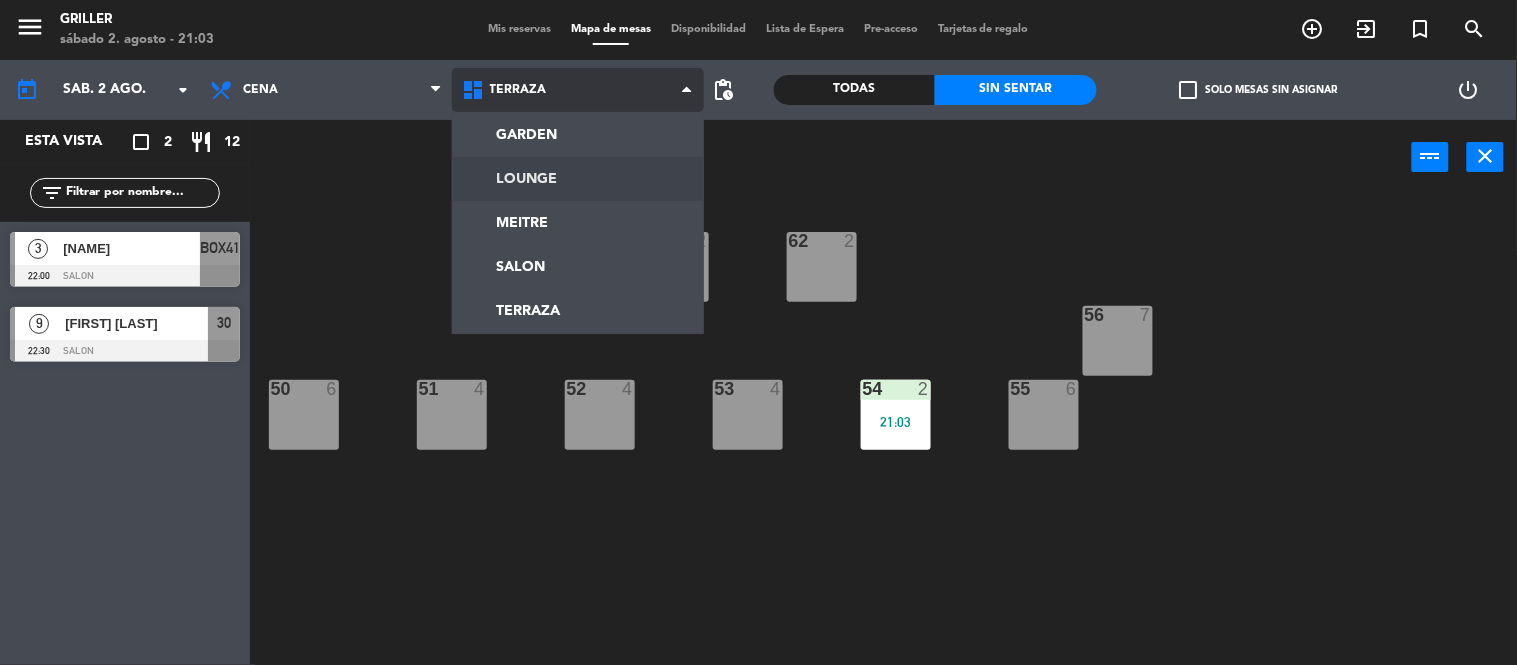 click on "[DAY] [NUMBER]. [MONTH] - [TIME]   [DAY] [NUMBER] [MONTH].   [NAME]   [TIME]   [NAME]   [TIME]" 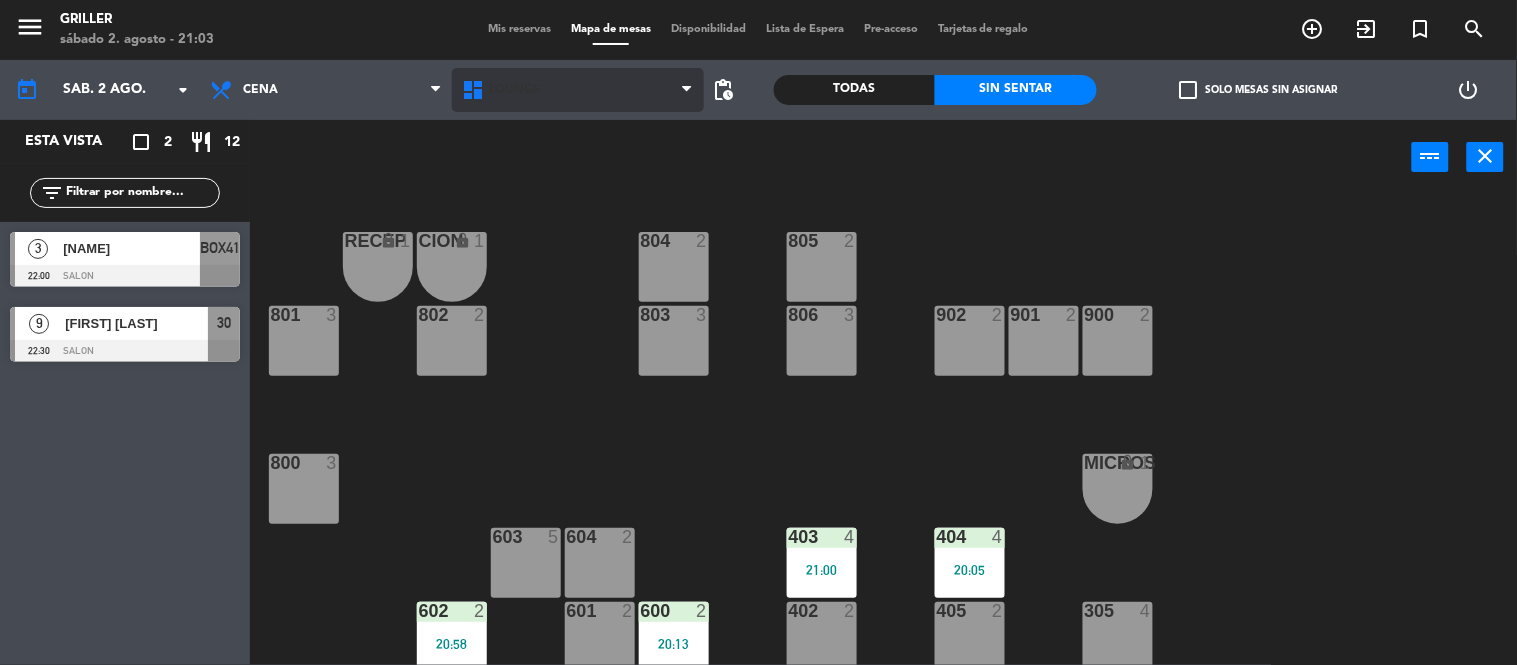 drag, startPoint x: 522, startPoint y: 112, endPoint x: 518, endPoint y: 94, distance: 18.439089 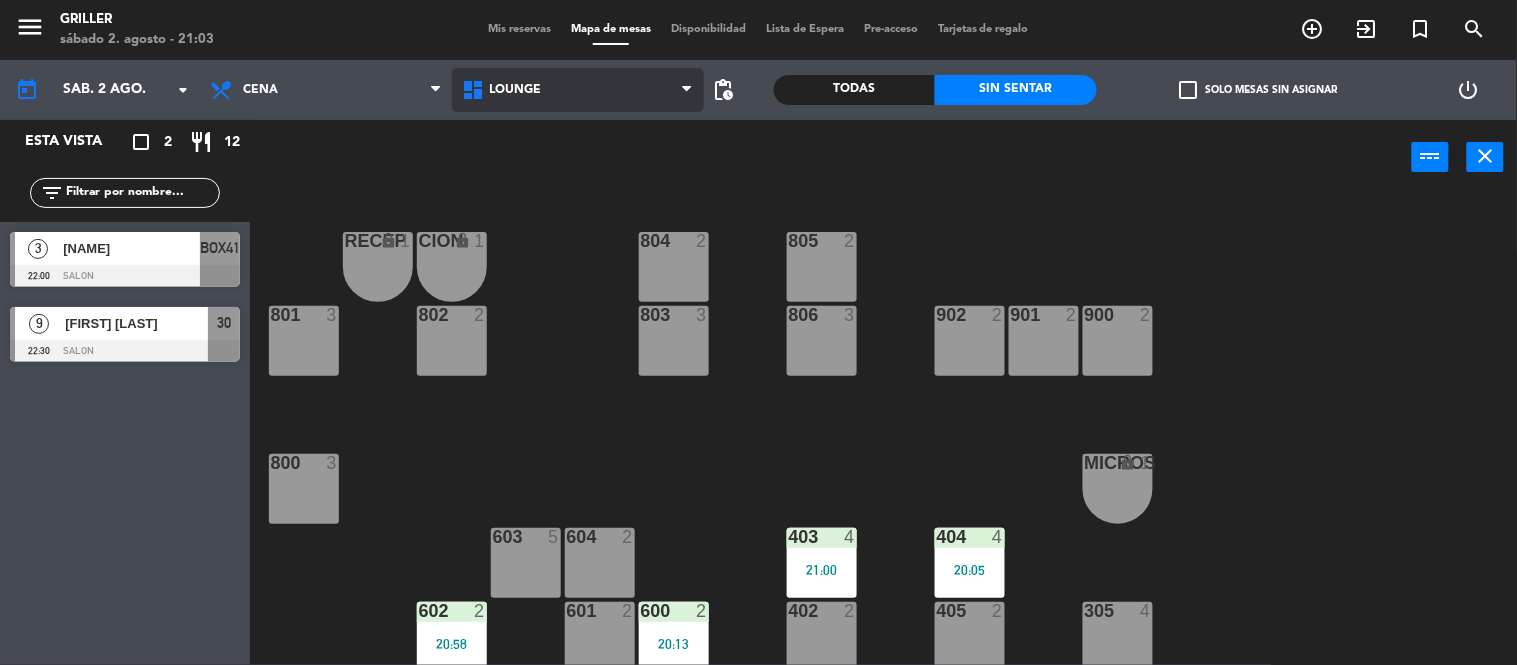 click on "LOUNGE" at bounding box center [516, 90] 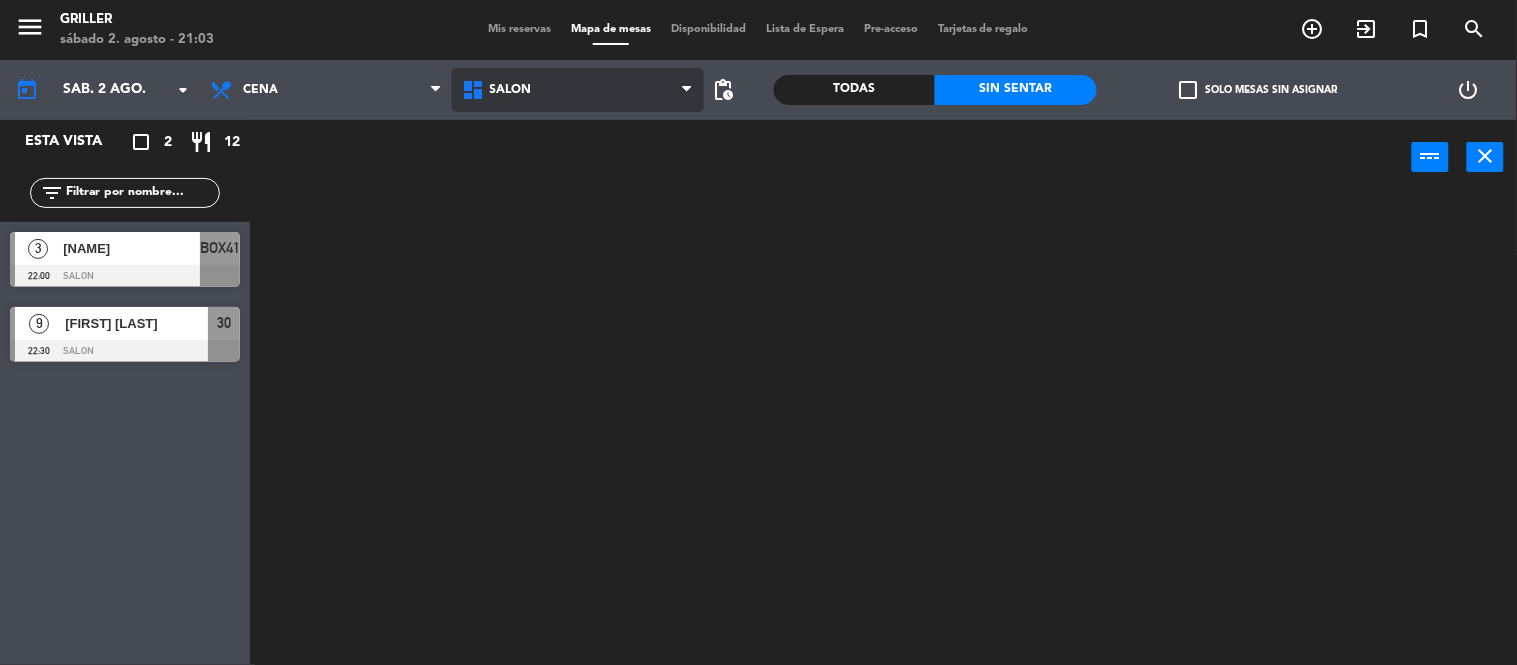 click on "[DAY] [NUMBER]. [MONTH] - [TIME]   [DAY] [NUMBER] [MONTH].   [NAME]   [TIME]   [NAME]   [TIME]" 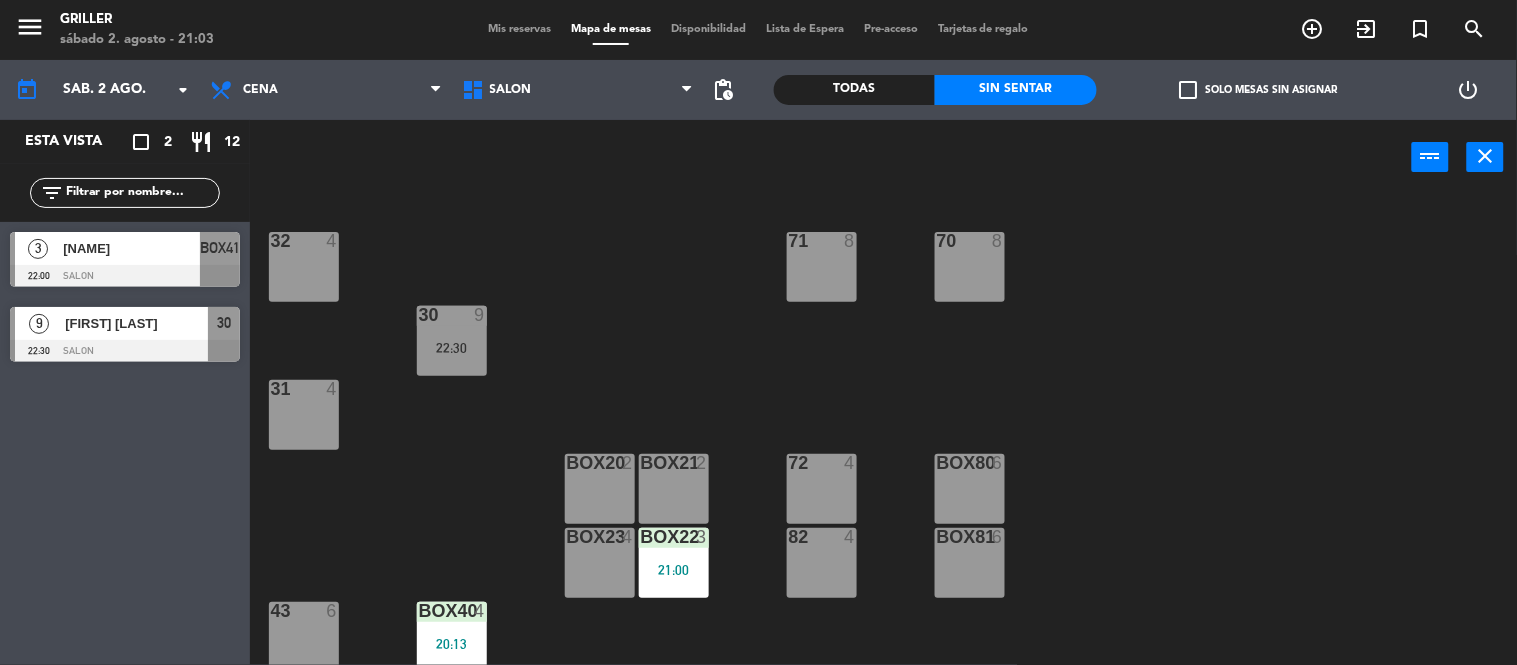 click on "[TIME]" 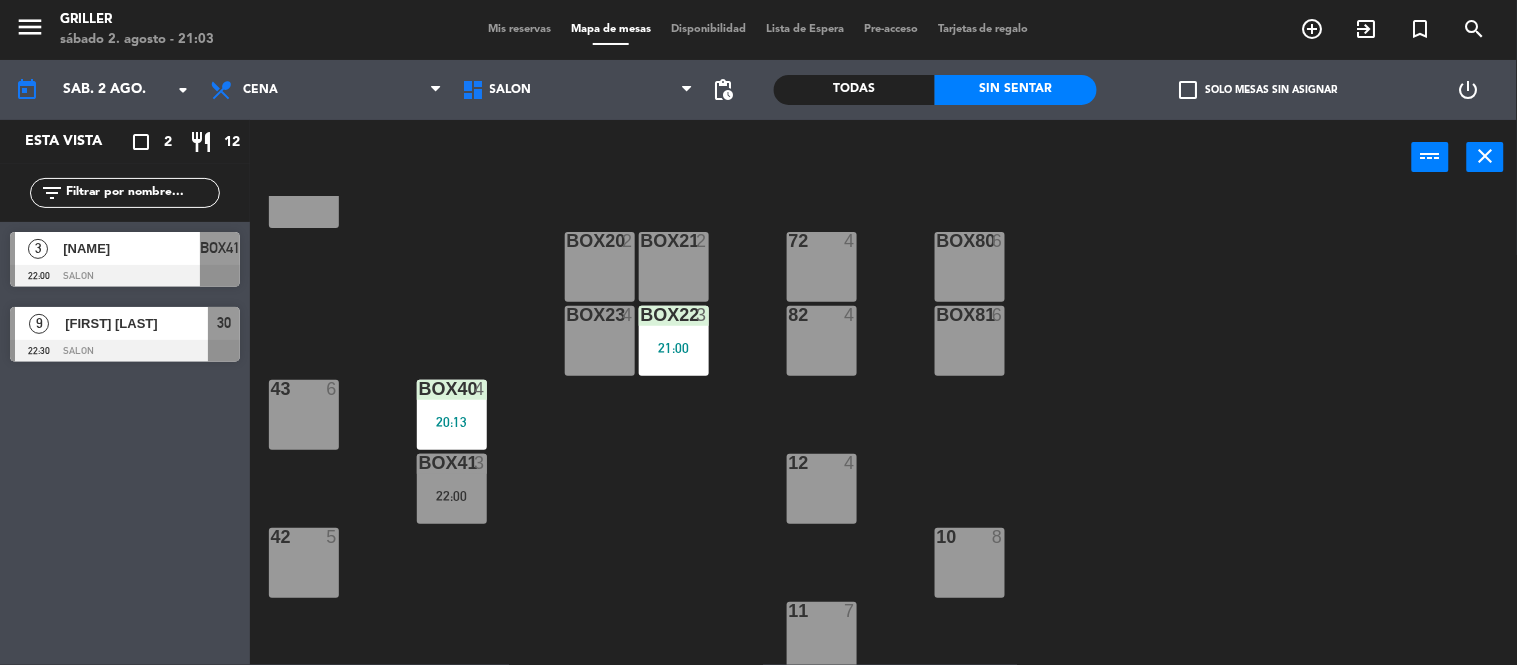 scroll, scrollTop: 227, scrollLeft: 0, axis: vertical 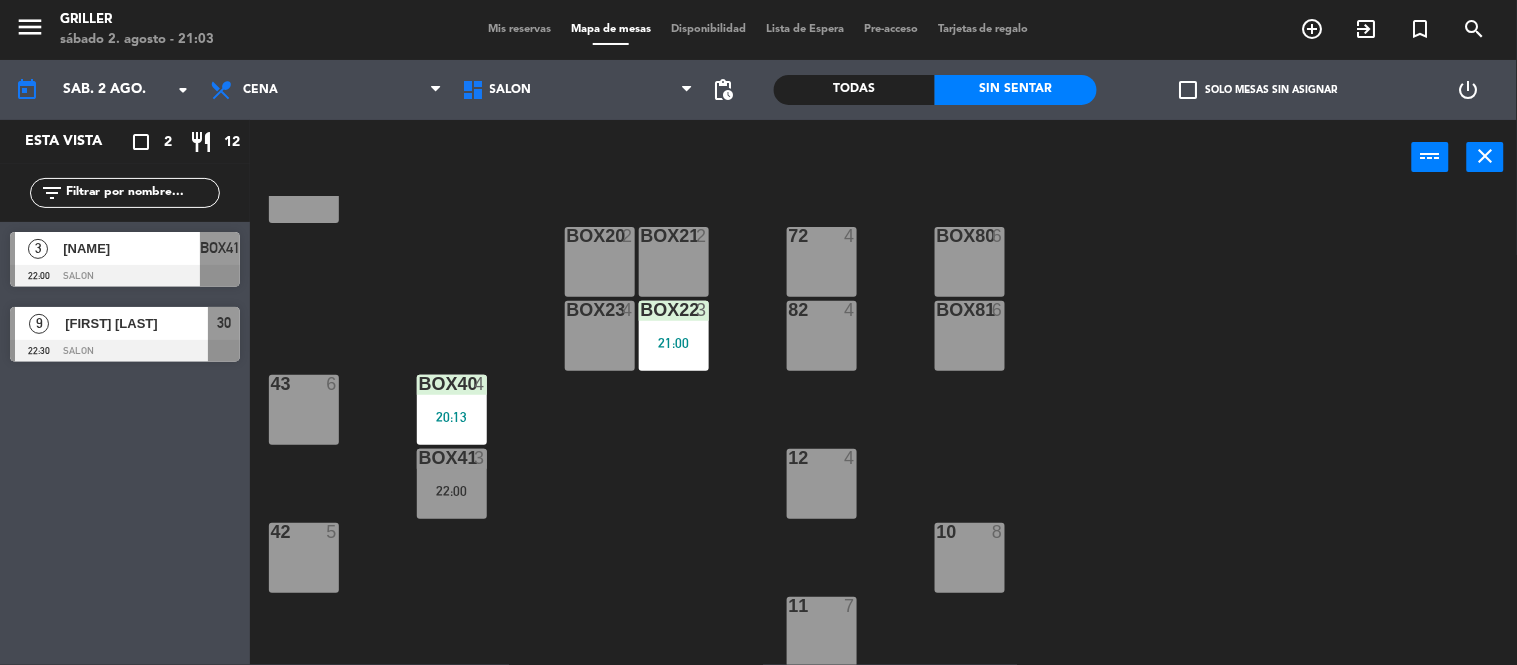 click on "4" at bounding box center [480, 384] 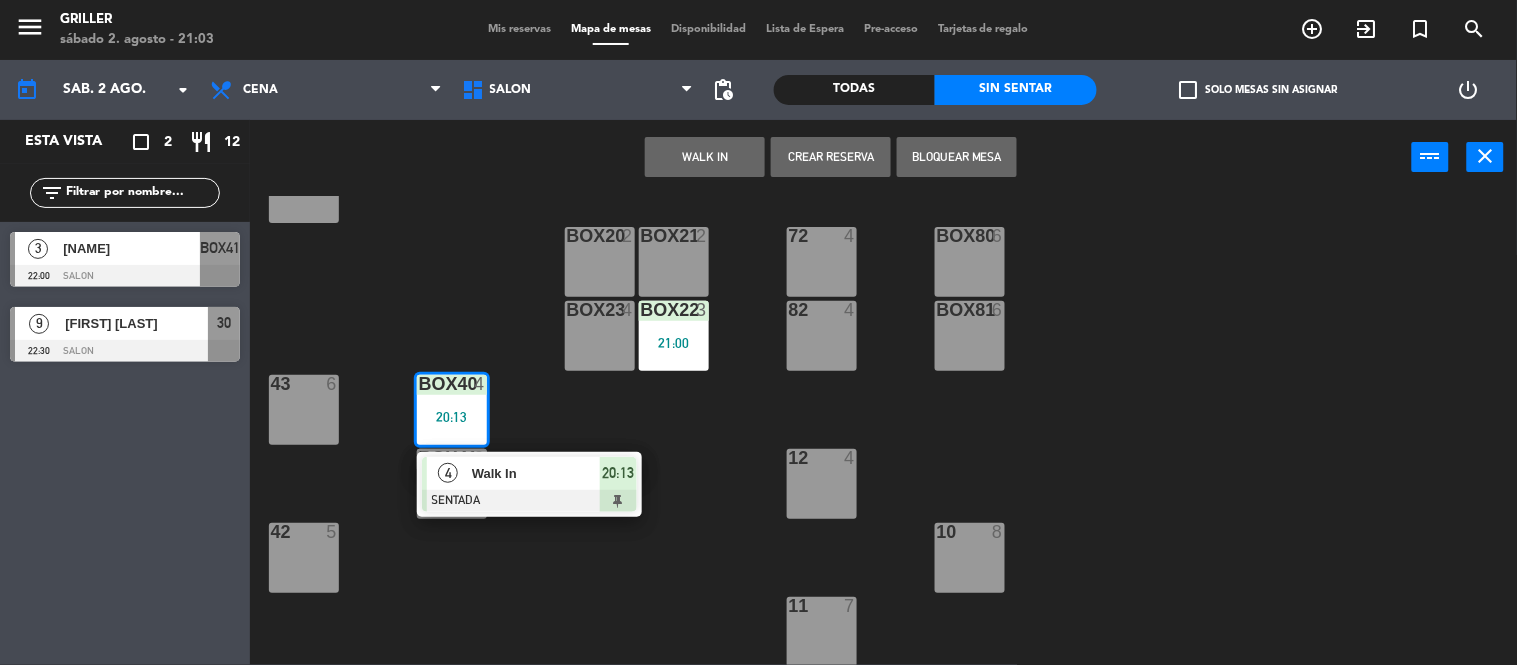 click on "21:00" at bounding box center (674, 343) 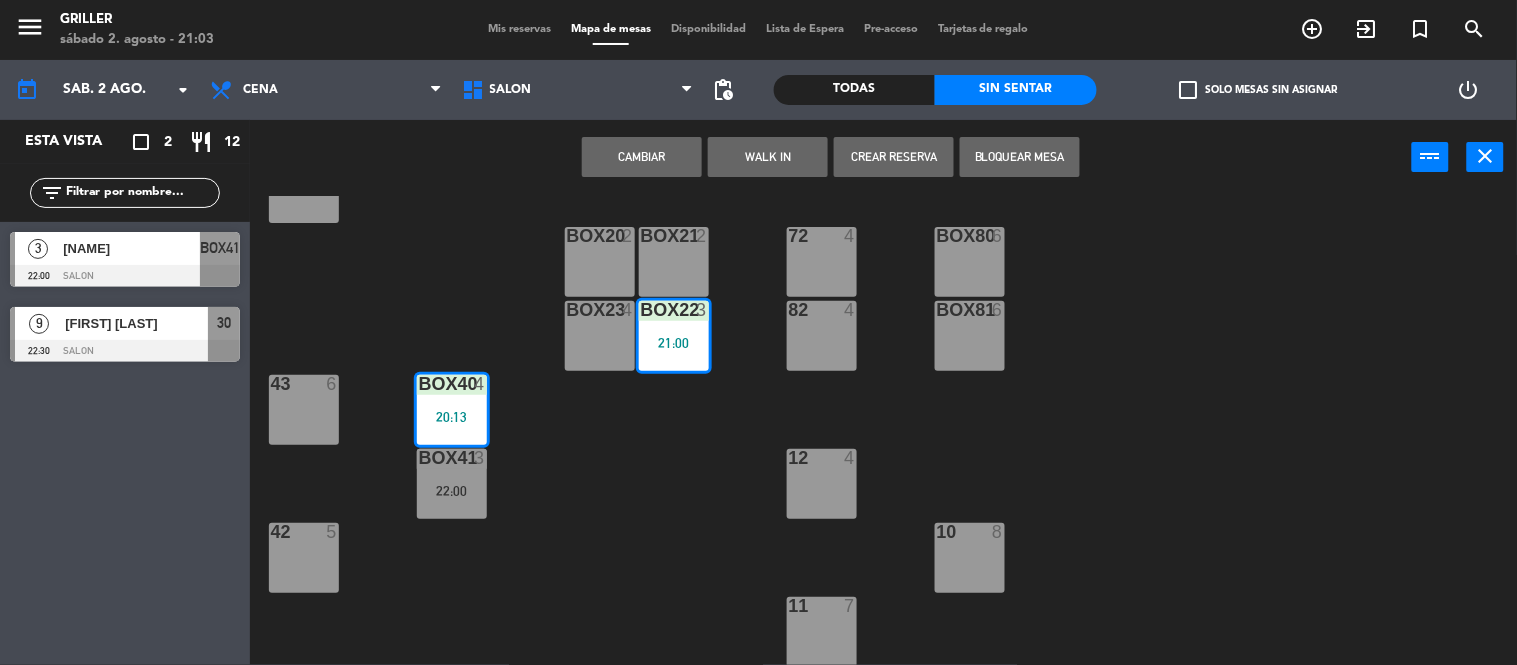 click on "[TIME]" 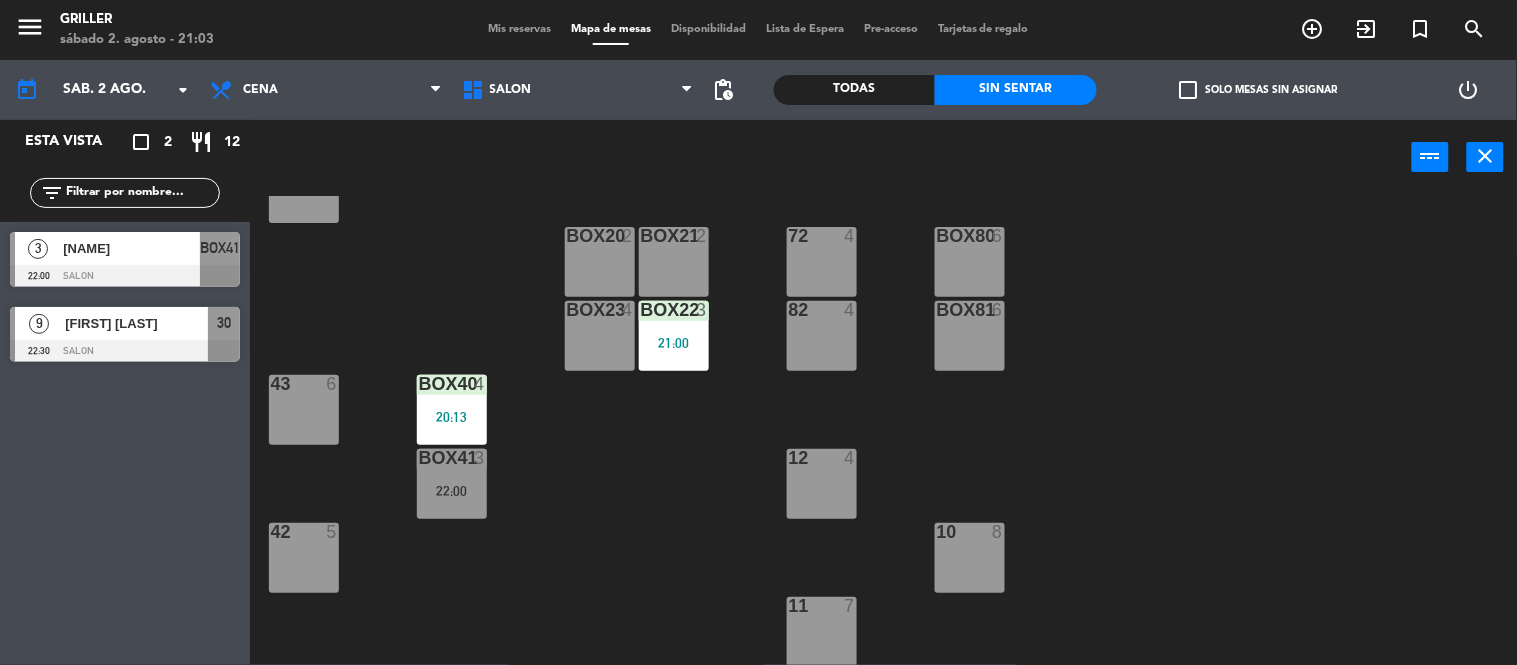 click on "21:00" at bounding box center [674, 343] 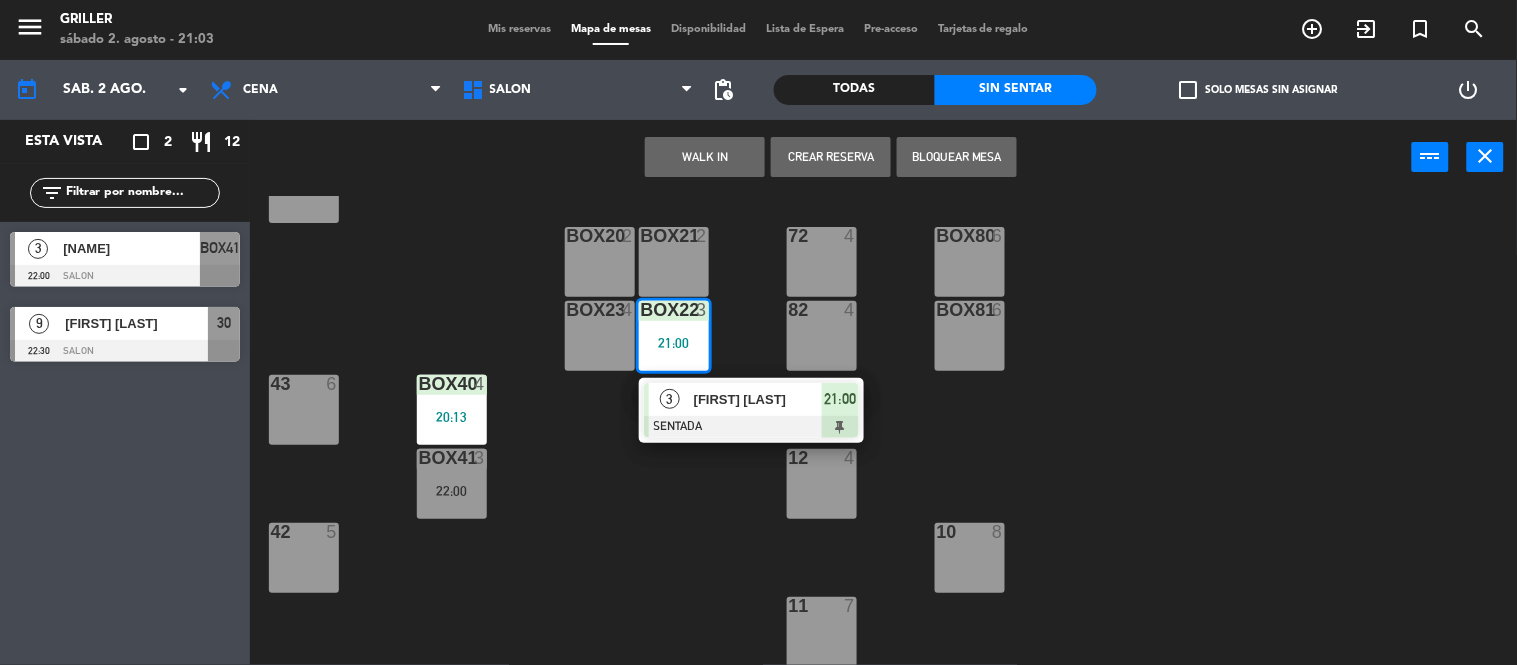 click on "32 4 71 8 70 8 30 9 22:30 31 4 BOX20 2 BOX21 2 72 4 BOX80 6 BOX23 4 BOX22 3 21:00 3 [FIRST] [LAST] SENTADA 21:00 82 4 BOX81 6 BOX40 4 20:13 43 6 BOX41 3 22:00 12 4 42 5 10 8 11 7" 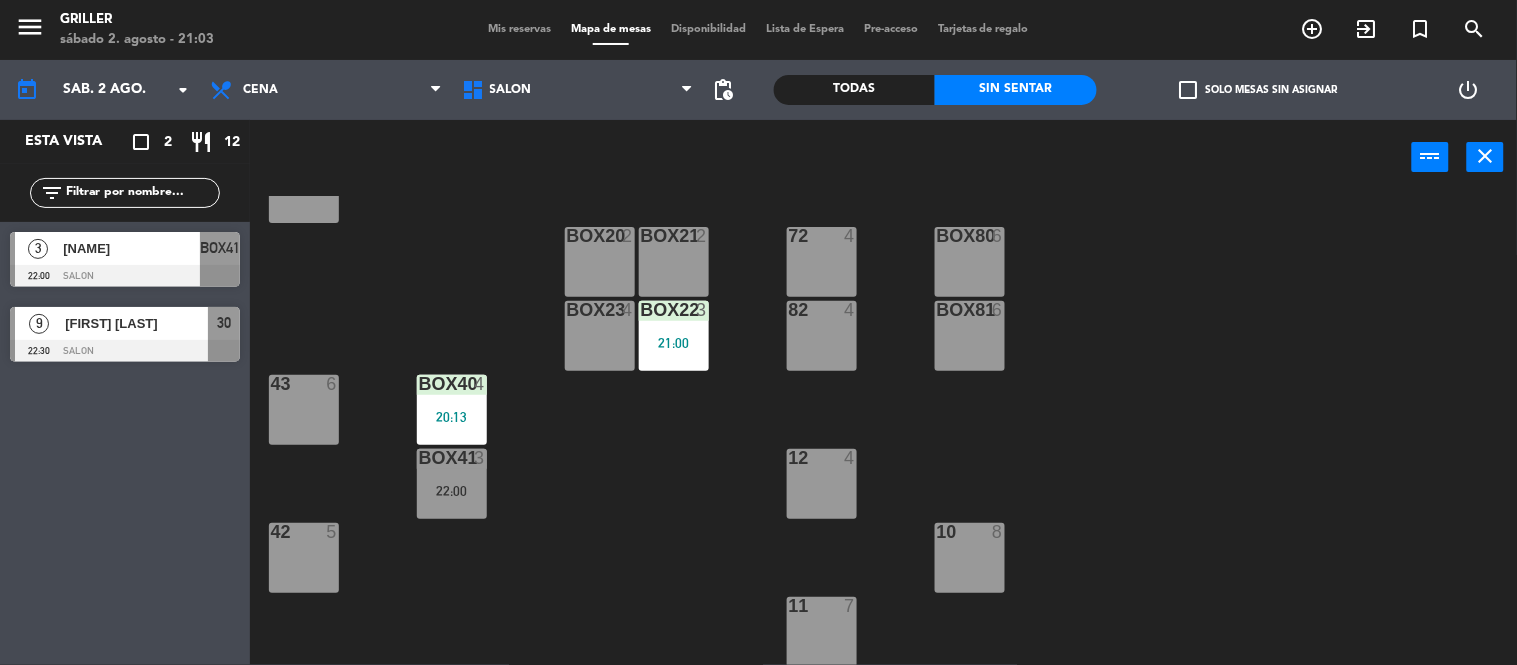 click on "GARDEN   LOUNGE   MEITRE   SALON   TERRAZA   SALON   GARDEN   LOUNGE   MEITRE   SALON   TERRAZA" 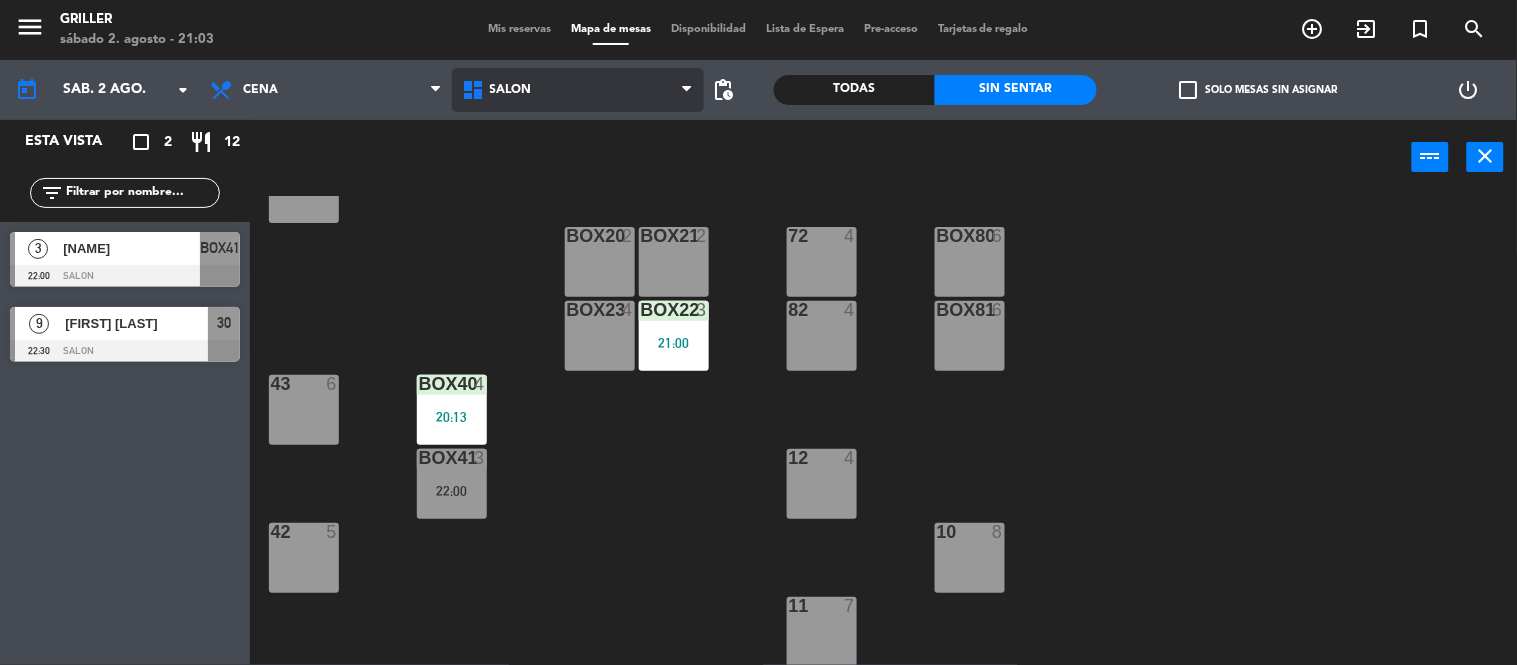 click on "SALON" at bounding box center [578, 90] 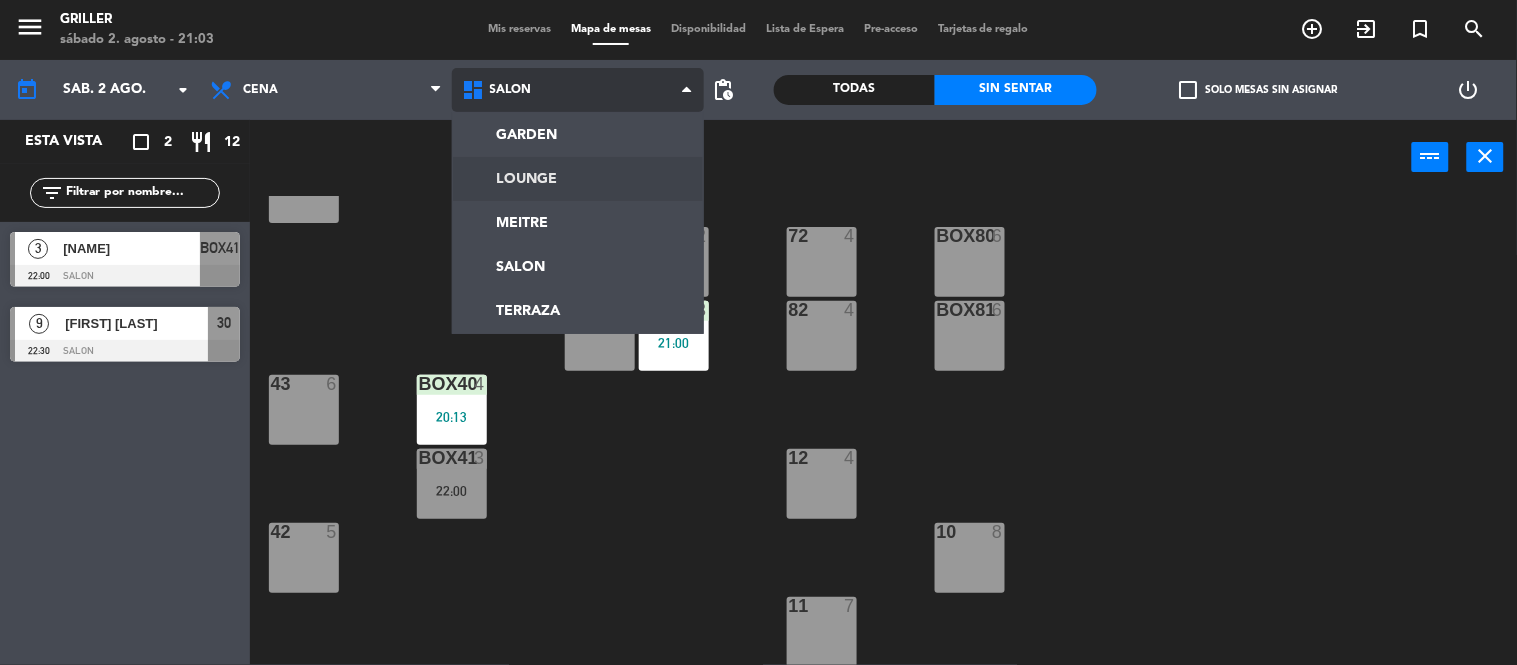 scroll, scrollTop: 0, scrollLeft: 0, axis: both 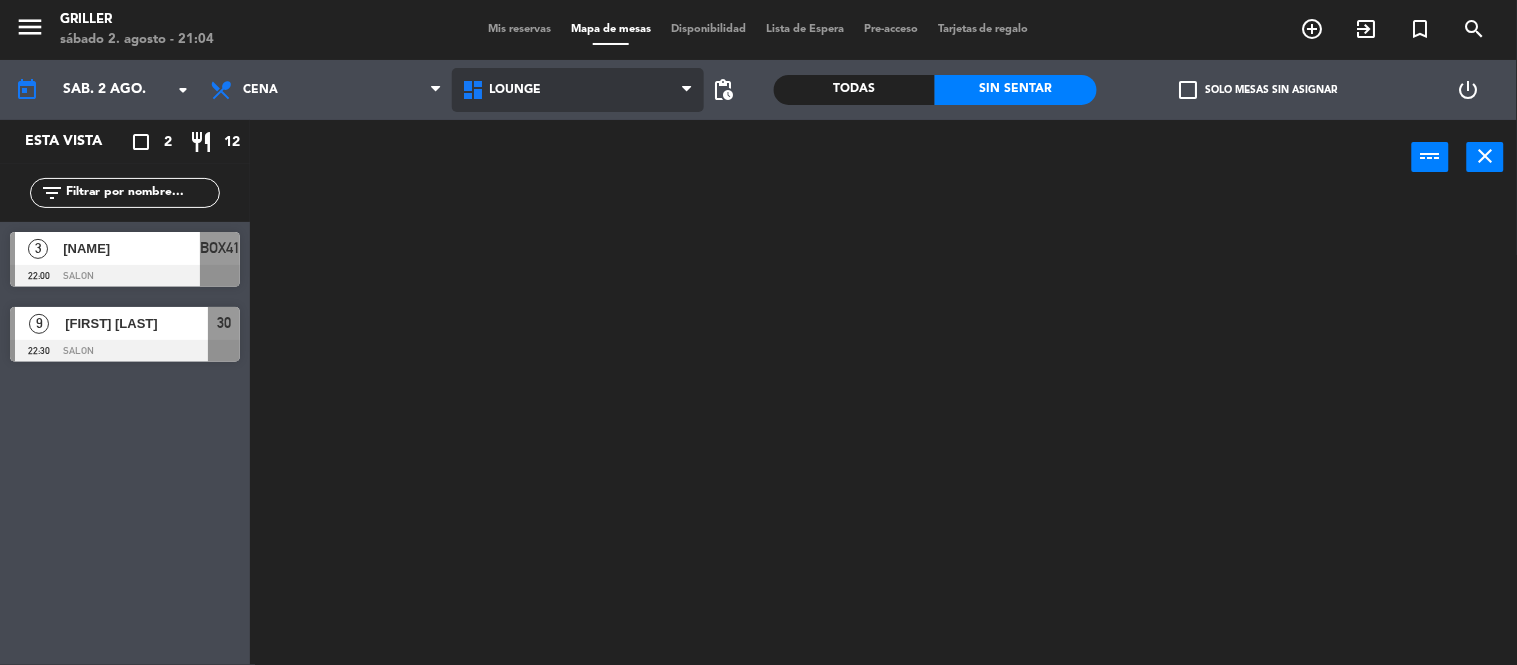 click on "menu Griller sábado 2. agosto - 21:04 Mis reservas Mapa de mesas Disponibilidad Lista de Espera Pre-acceso Tarjetas de regalo add_circle_outline exit_to_app turned_in_not search today sáb. 2 ago. arrow_drop_down Almuerzo Cena Cena Almuerzo Cena GARDEN LOUNGE MEITRE SALON TERRAZA LOUNGE GARDEN LOUNGE MEITRE SALON TERRAZA pending_actions Todas Sin sentar check_box_outline_blank Solo mesas sin asignar power_settings_new Esta vista crop_square 2 restaurant 12 filter_list 3 [FIRST] [LAST] 22:00 SALON BOX41 9 [FIRST] [LAST] 22:30 SALON 30 power_input close" 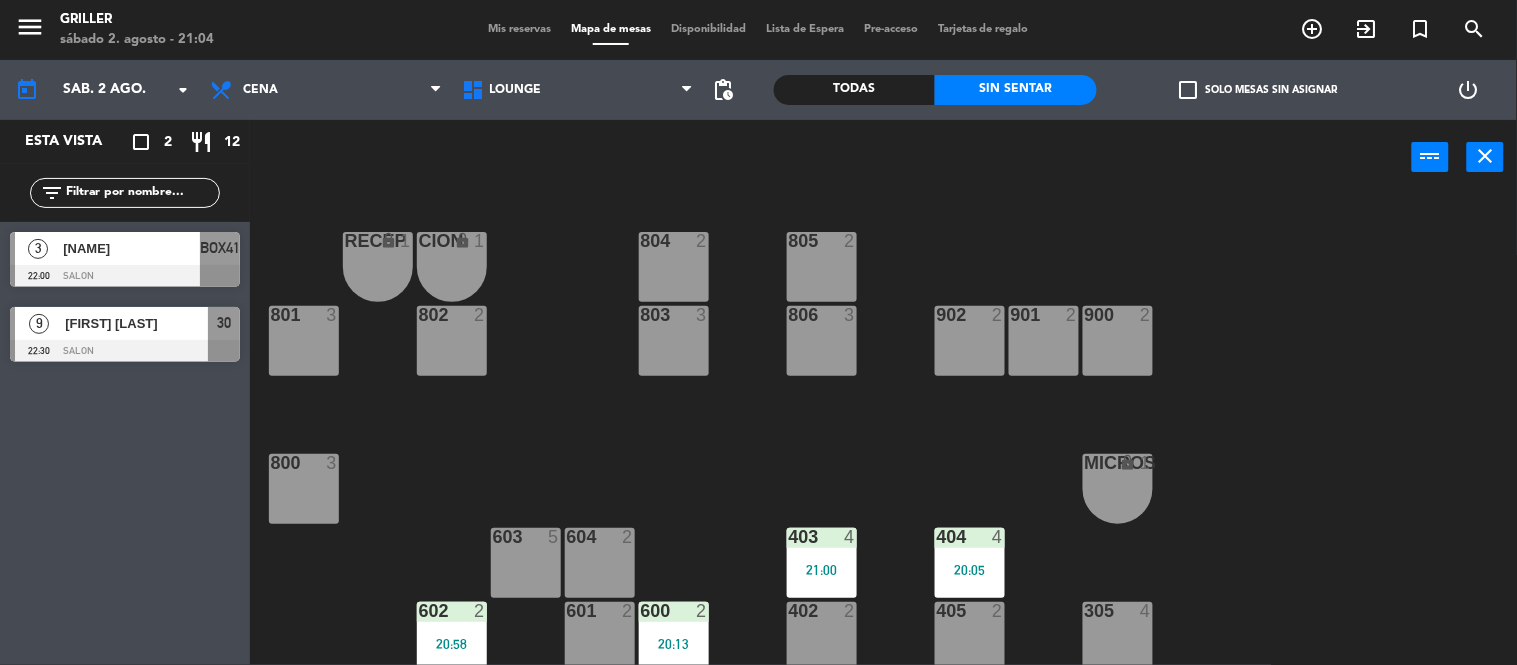 click on "RECEP lock  1  CION lock  1  804  2  805  2  801  3  802  2  803  3  806  3  900  2  901  2  902  2  800  3  MICROS lock  1  603  5  604  2  403  4   21:00  404  4   20:05  602  2   20:58  601  2  600  2   20:13  402  2  405  2  305  4  401  2  406  4   20:54  502  4   21:00  503  2  504  4   20:30  400  2   20:03  304  4  501  5  500  2  702  4   20:00  303  4  701  4   20:40  700  6  302  3  B1 lock  1  B2 lock  1  B3 lock  1  B4 lock  1  B5 lock  1  COCINA lock  1  B6 lock  1  301  3  B7 lock  1  B8 lock  1  B9 lock  1  300  3  B10 lock  1  BAÑO lock  1" 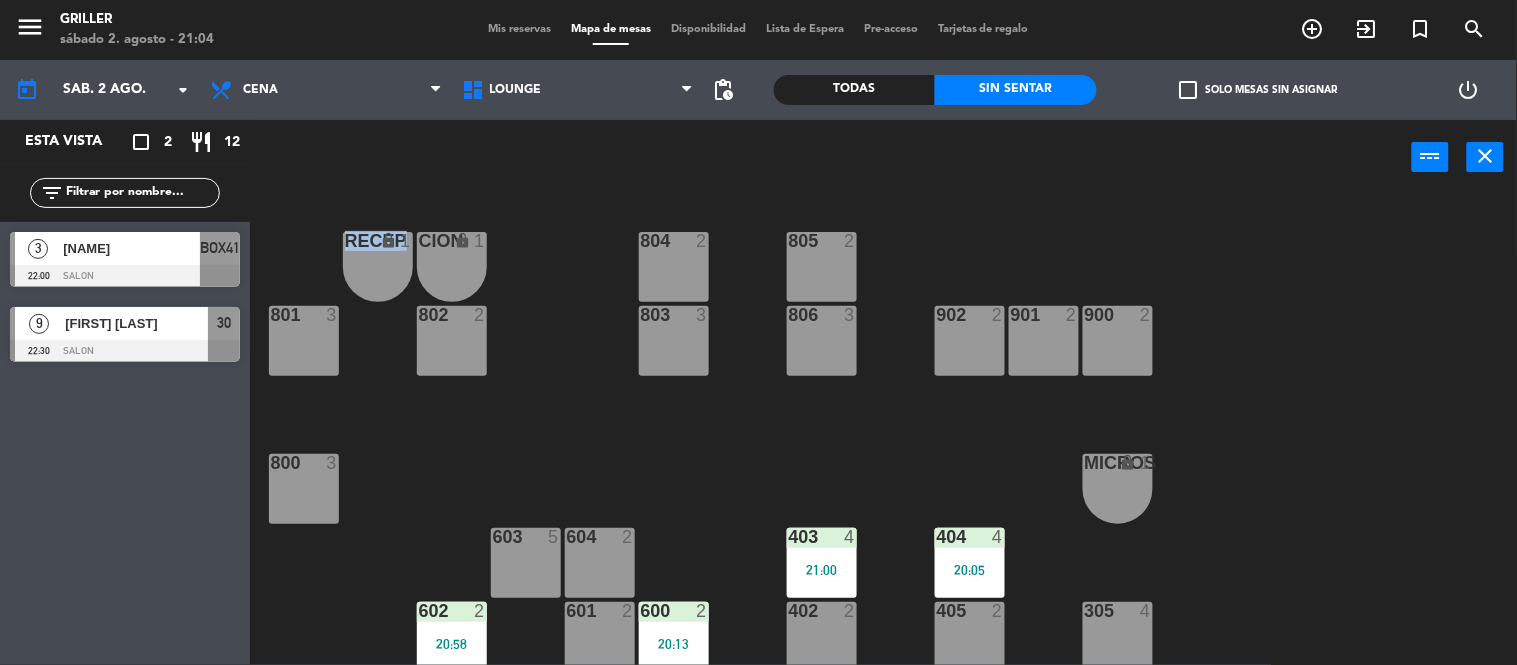 click on "RECEP lock  1  CION lock  1  804  2  805  2  801  3  802  2  803  3  806  3  900  2  901  2  902  2  800  3  MICROS lock  1  603  5  604  2  403  4   21:00  404  4   20:05  602  2   20:58  601  2  600  2   20:13  402  2  405  2  305  4  401  2  406  4   20:54  502  4   21:00  503  2  504  4   20:30  400  2   20:03  304  4  501  5  500  2  702  4   20:00  303  4  701  4   20:40  700  6  302  3  B1 lock  1  B2 lock  1  B3 lock  1  B4 lock  1  B5 lock  1  COCINA lock  1  B6 lock  1  301  3  B7 lock  1  B8 lock  1  B9 lock  1  300  3  B10 lock  1  BAÑO lock  1" 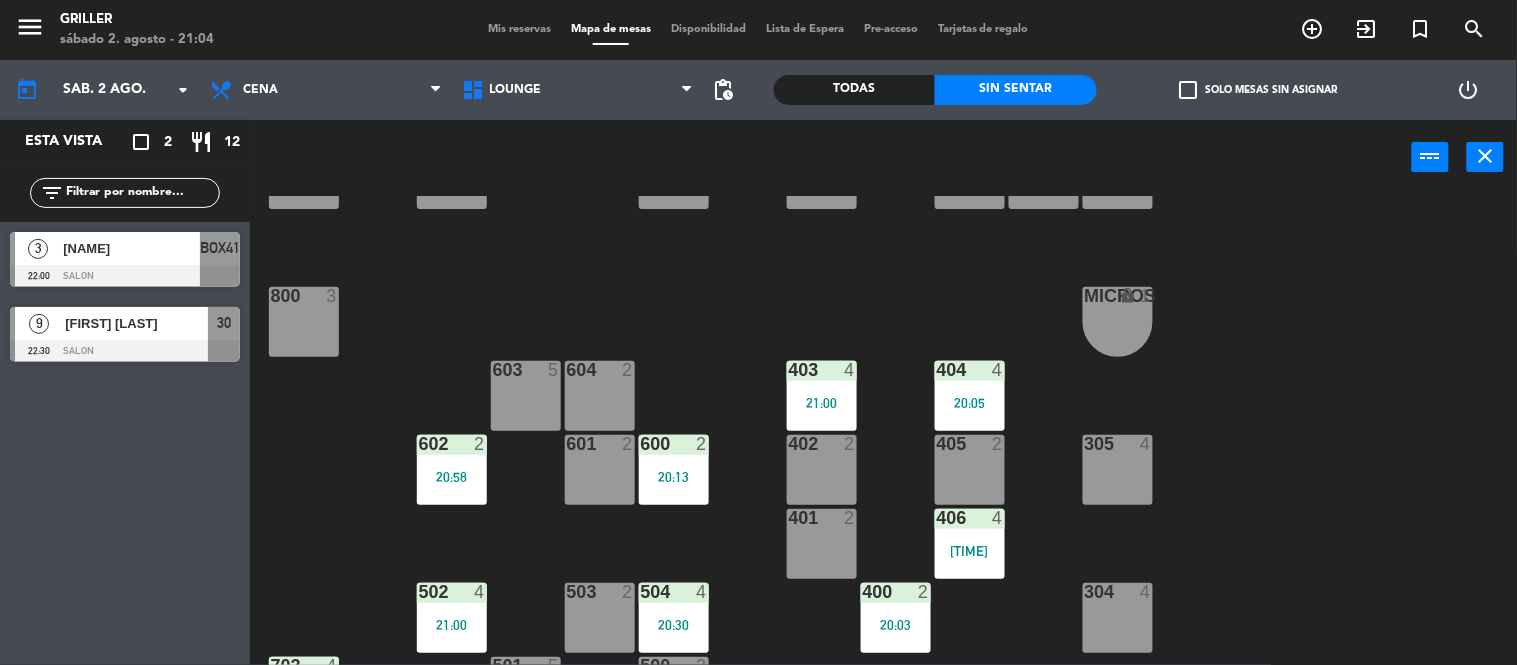 scroll, scrollTop: 0, scrollLeft: 0, axis: both 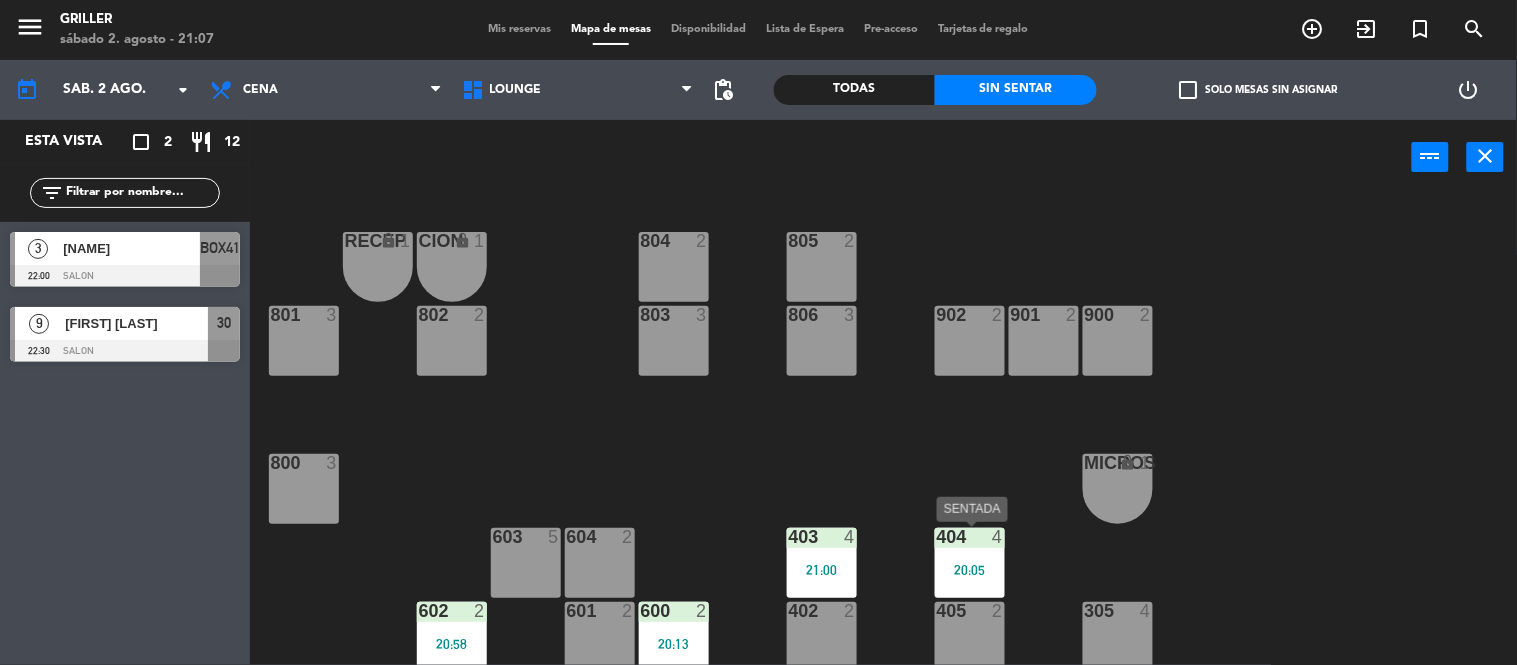 click on "404  4   20:05" at bounding box center [970, 563] 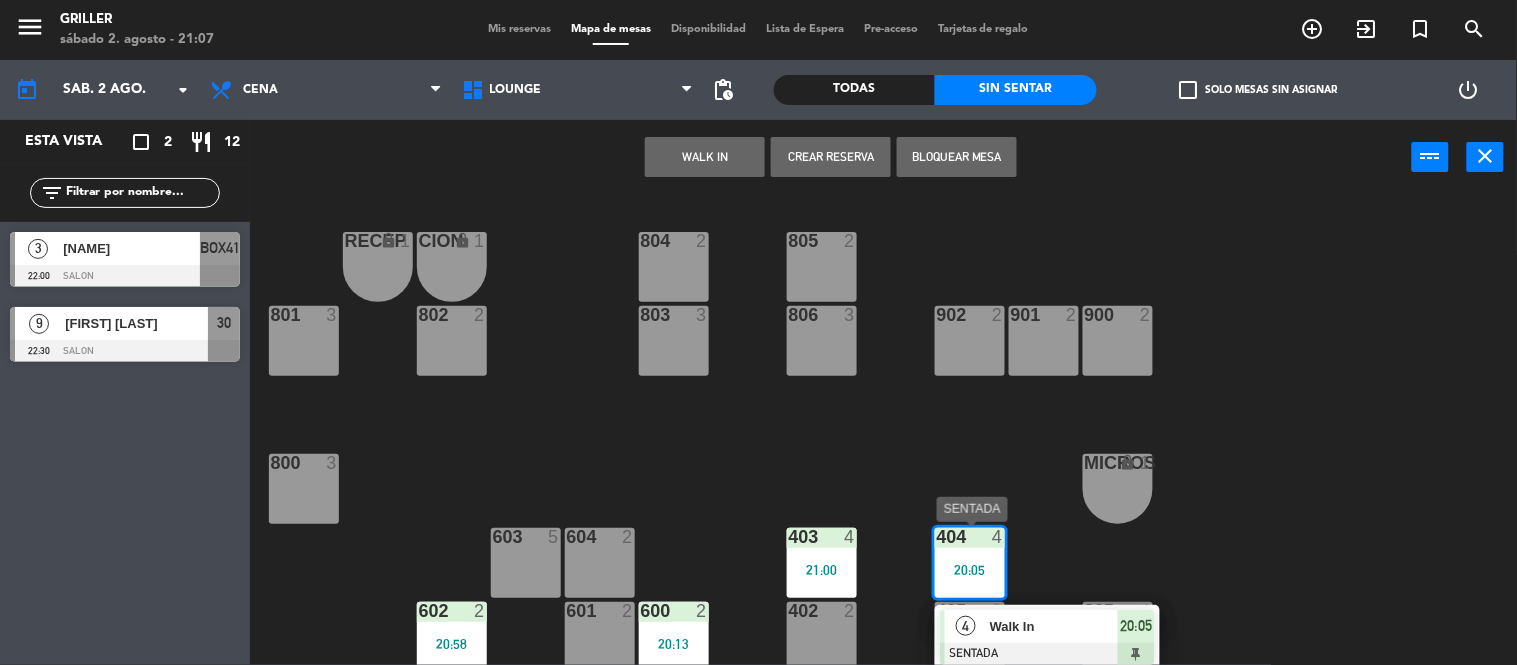 click on "Walk In" at bounding box center [1054, 626] 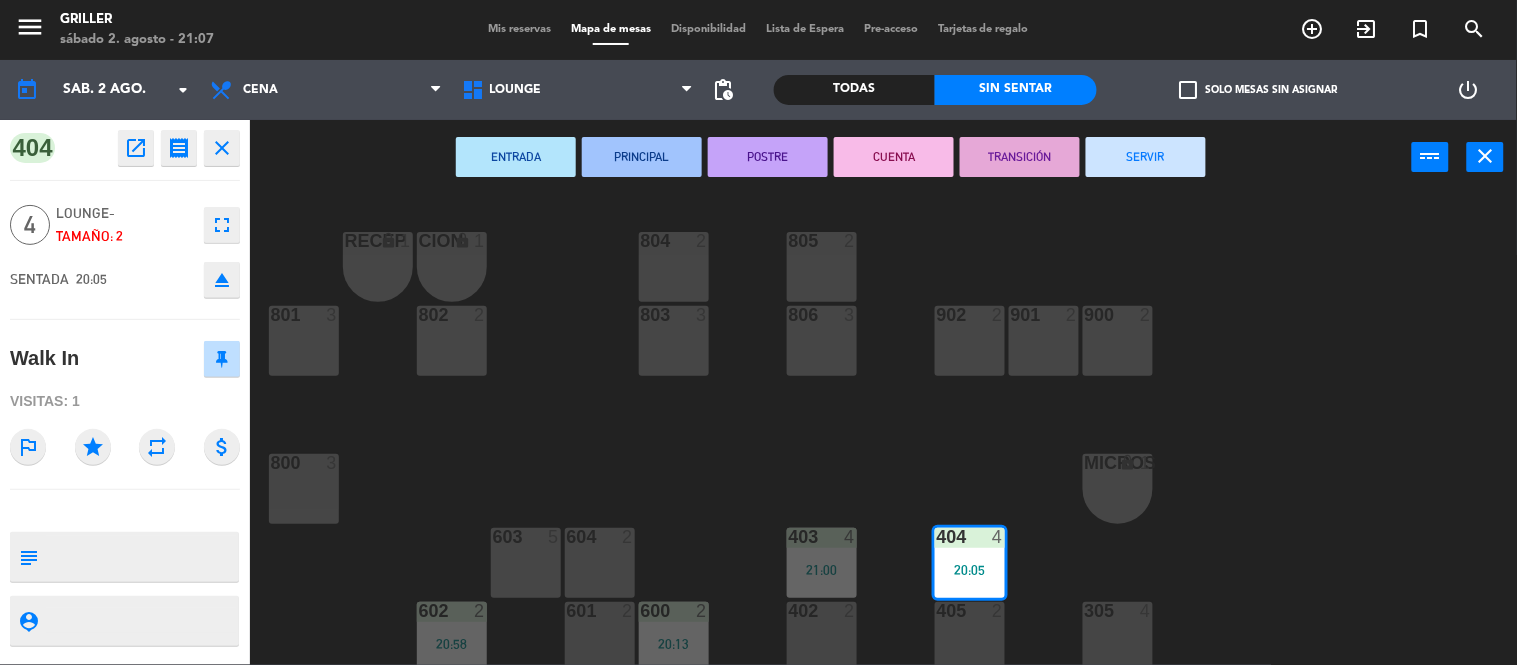 click on "SERVIR" at bounding box center [1146, 157] 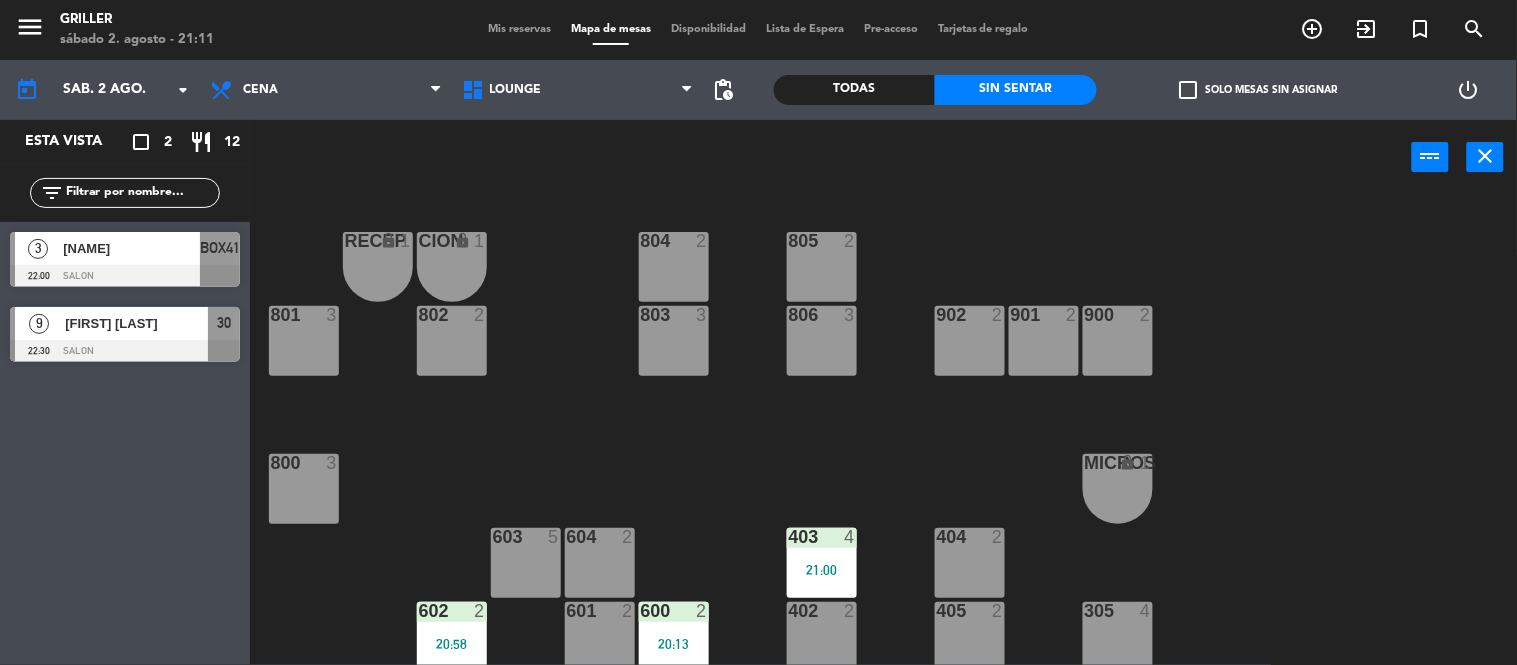 click on "RECEP lock  1  CION lock  1  804  2  805  2  801  3  802  2  803  3  806  3  900  2  901  2  902  2  800  3  MICROS lock  1  603  5  604  2  403  4   21:00  404  2  602  2   20:58  601  2  600  2   20:13  402  2  405  2  305  4  401  2  406  4   20:54  502  4   21:00  503  2  504  4   20:30  400  2   20:03  304  4  501  5  500  2  702  4   20:00  303  4  701  4   20:40  700  6  302  3  B1 lock  1  B2 lock  1  B3 lock  1  B4 lock  1  B5 lock  1  COCINA lock  1  B6 lock  1  301  3  B7 lock  1  B8 lock  1  B9 lock  1  300  3  B10 lock  1  BAÑO lock  1" 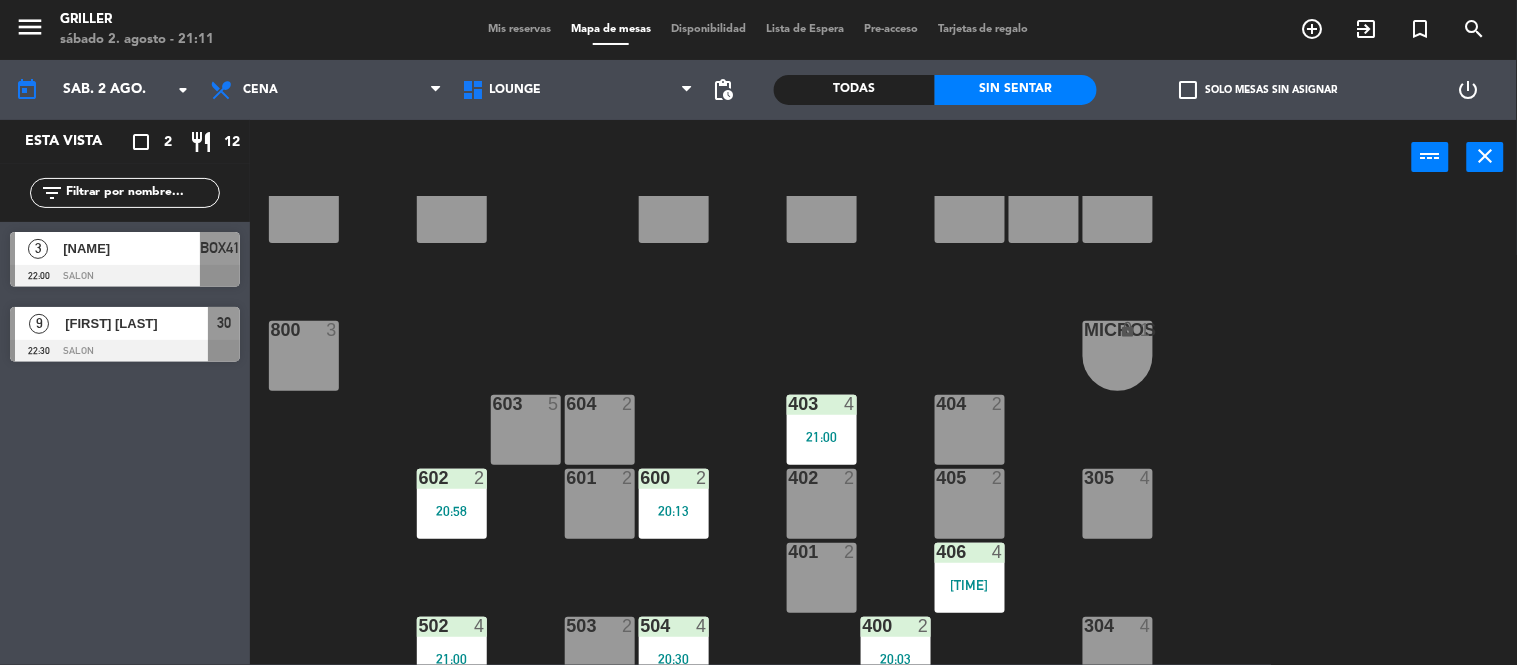 scroll, scrollTop: 177, scrollLeft: 0, axis: vertical 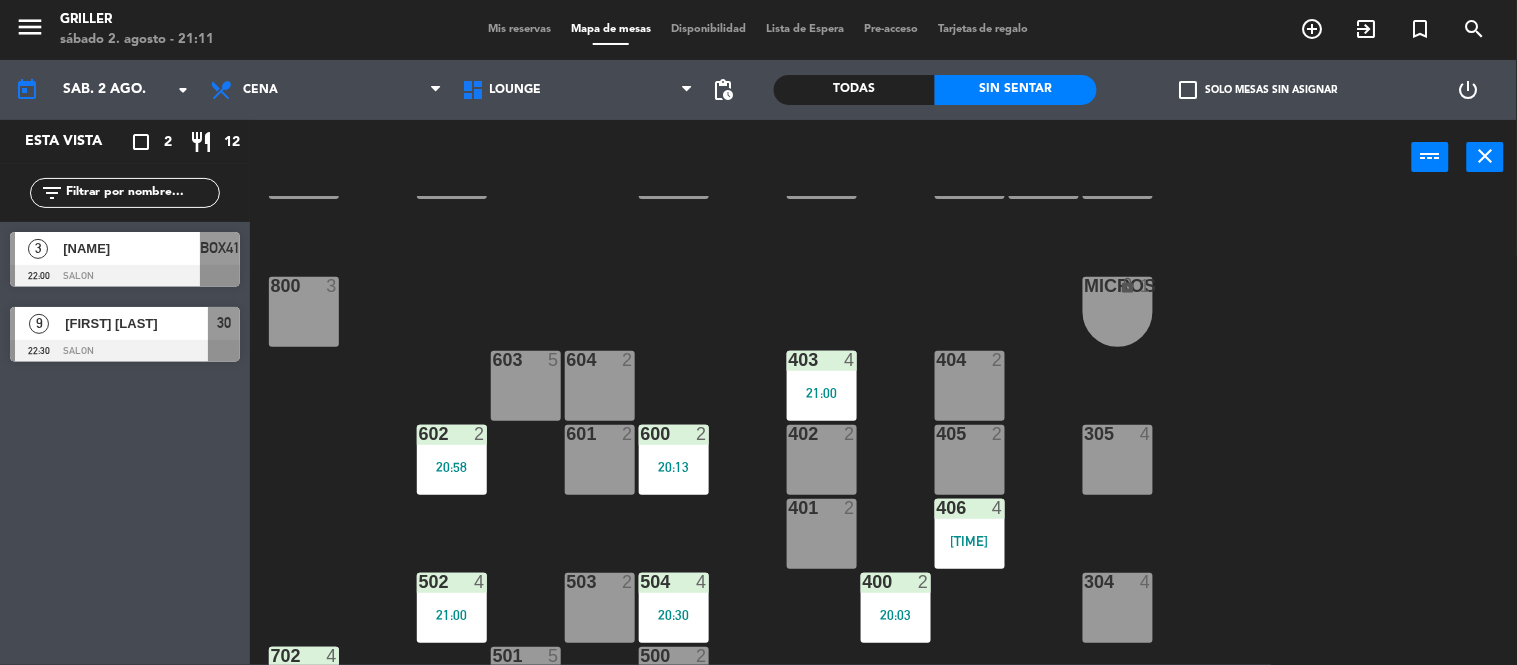 click at bounding box center [525, 360] 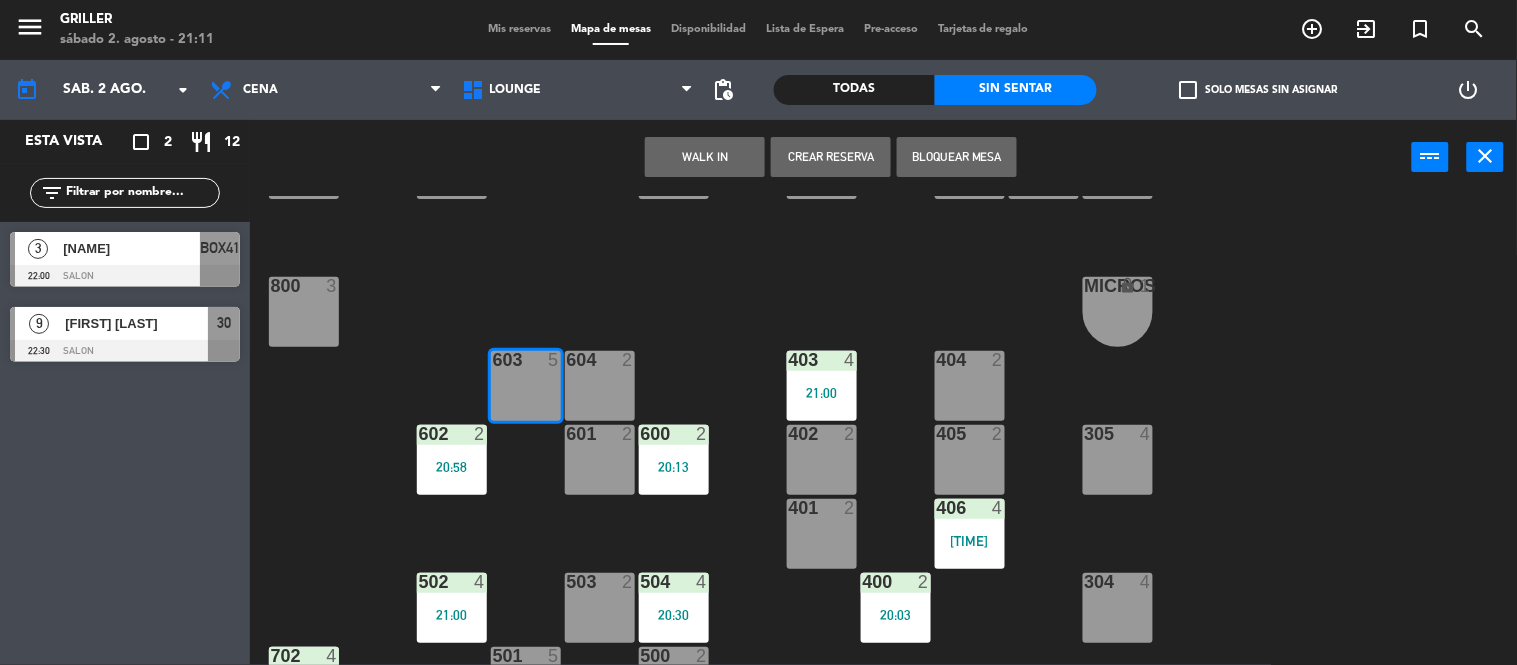 click on "WALK IN" at bounding box center (705, 157) 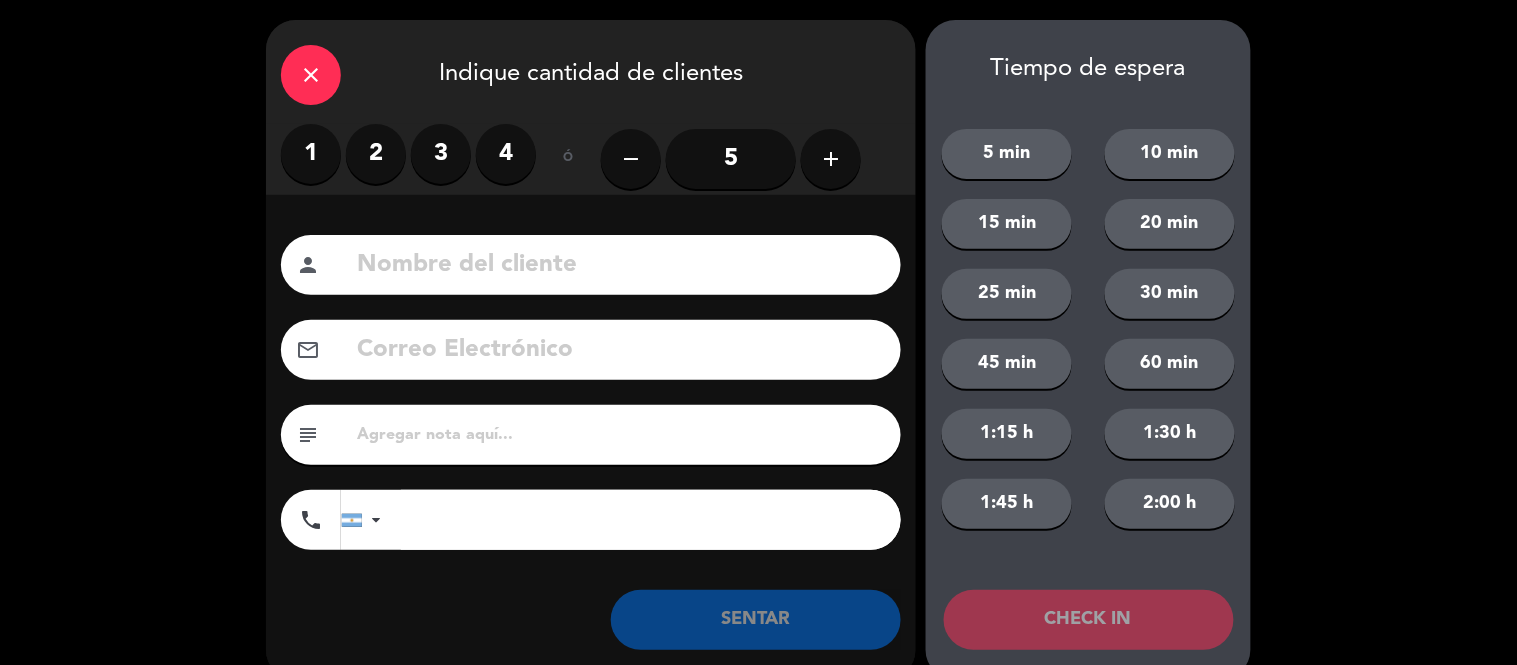 click on "4" at bounding box center (506, 154) 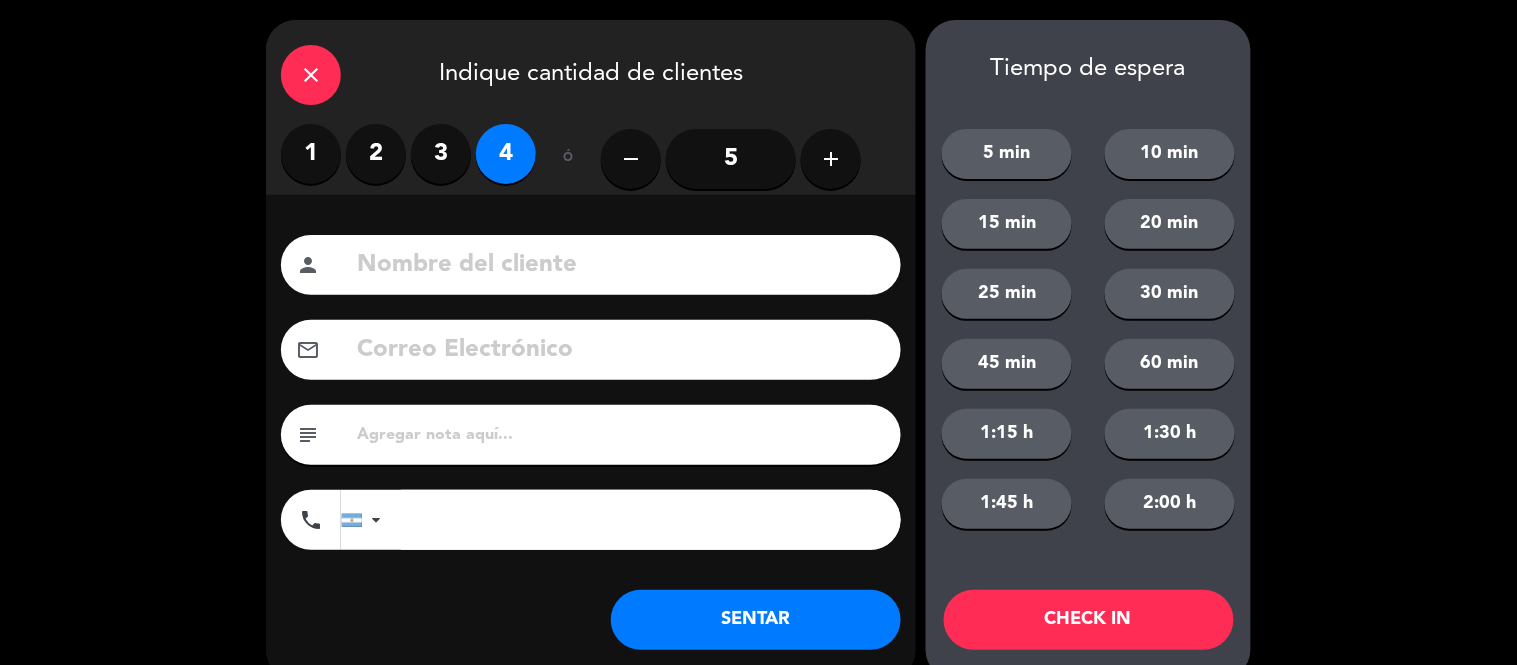 click on "SENTAR" 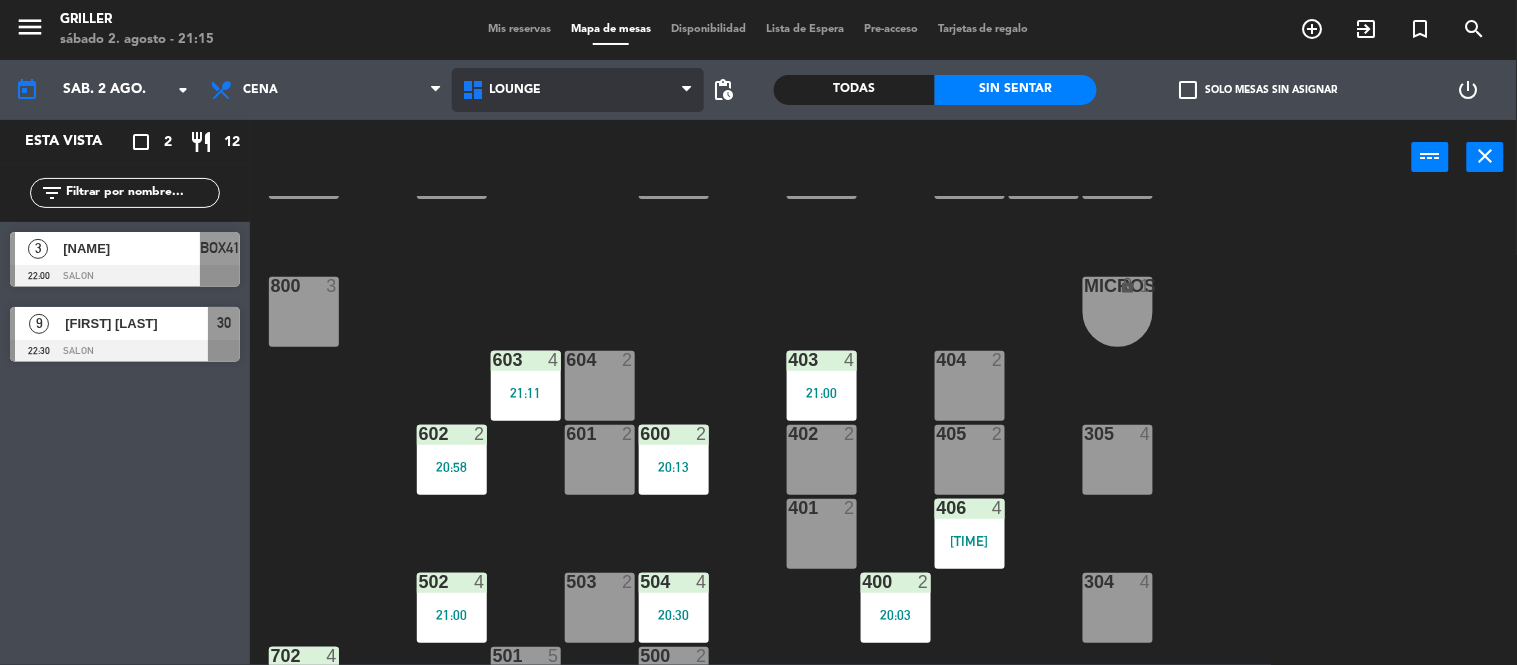 click on "LOUNGE" at bounding box center (516, 90) 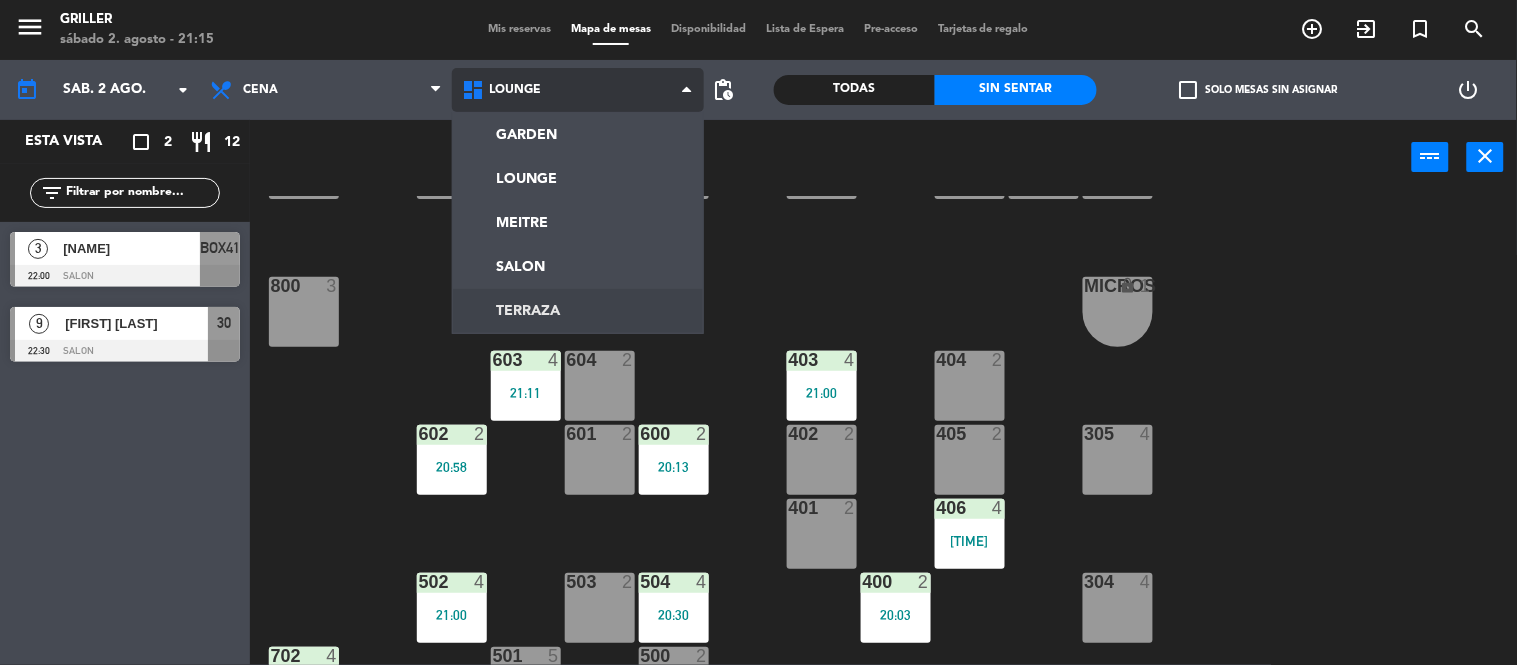 scroll, scrollTop: 0, scrollLeft: 0, axis: both 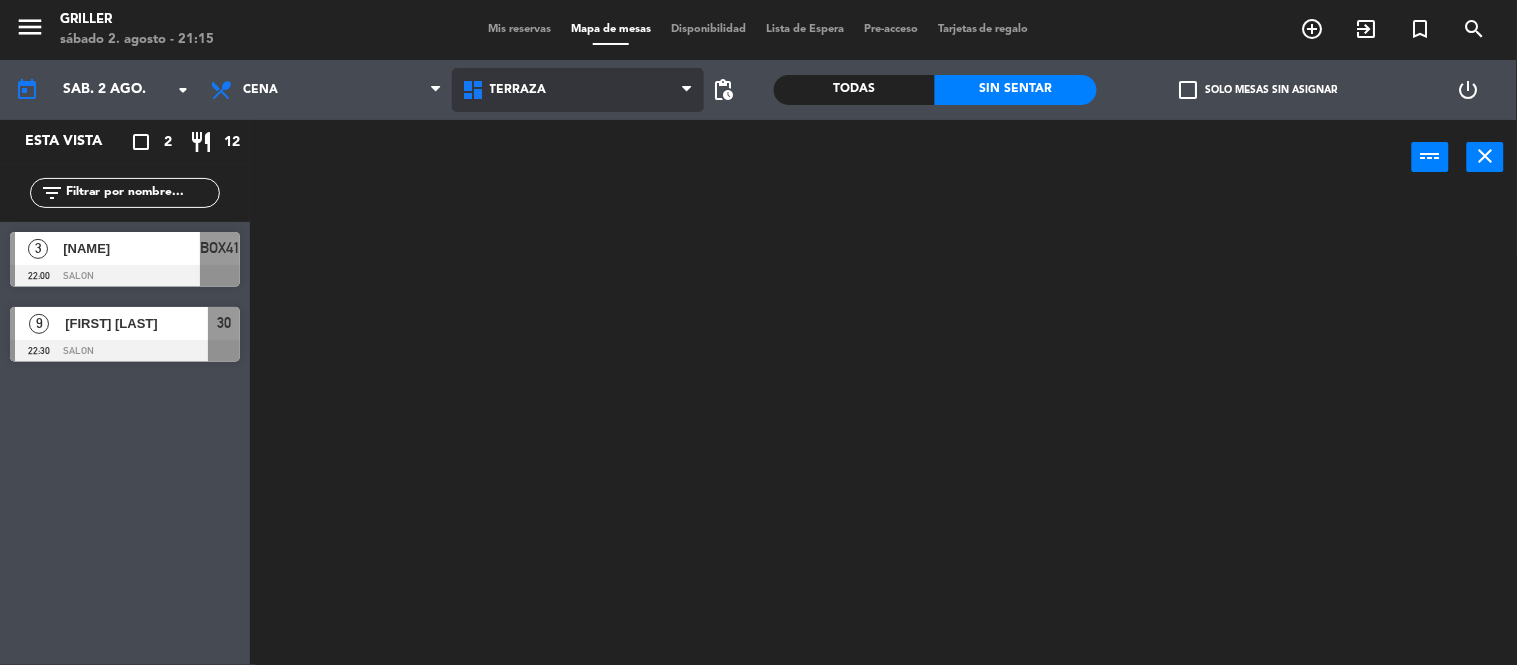 click on "menu Griller sábado 2. agosto - 21:15 Mis reservas Mapa de mesas Disponibilidad Lista de Espera Pre-acceso Tarjetas de regalo add_circle_outline exit_to_app turned_in_not search today sáb. 2 ago. arrow_drop_down Almuerzo Cena Cena Almuerzo Cena GARDEN LOUNGE MEITRE SALON TERRAZA TERRAZA GARDEN LOUNGE MEITRE SALON TERRAZA pending_actions Todas Sin sentar check_box_outline_blank Solo mesas sin asignar power_settings_new Esta vista crop_square 2 restaurant 12 filter_list 3 [FIRST] [LAST] 22:00 SALON BOX41 9 [FIRST] [LAST] 22:30 SALON 30 power_input close" 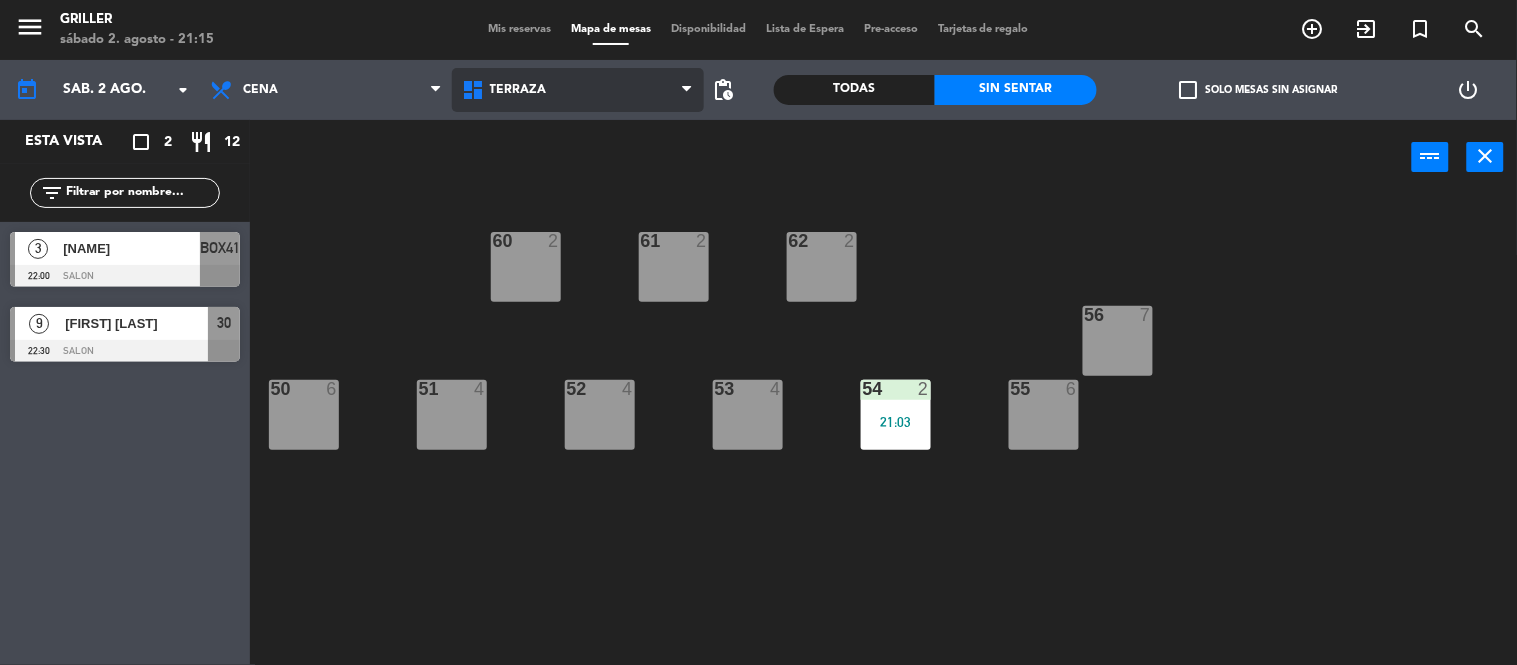 click on "TERRAZA" at bounding box center [578, 90] 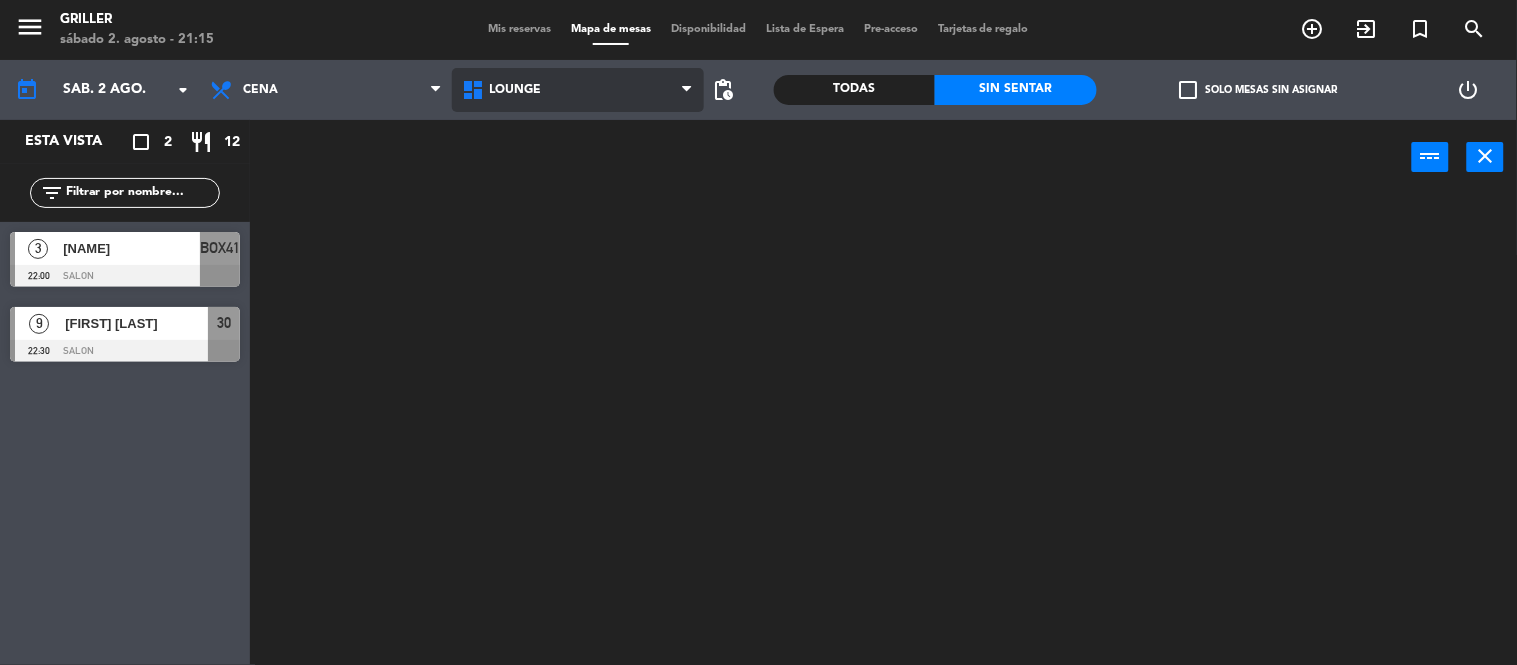 click on "[DAY] [NUMBER]. [MONTH] - [TIME]   [NAME]   [TIME]   [NAME]   [TIME]" 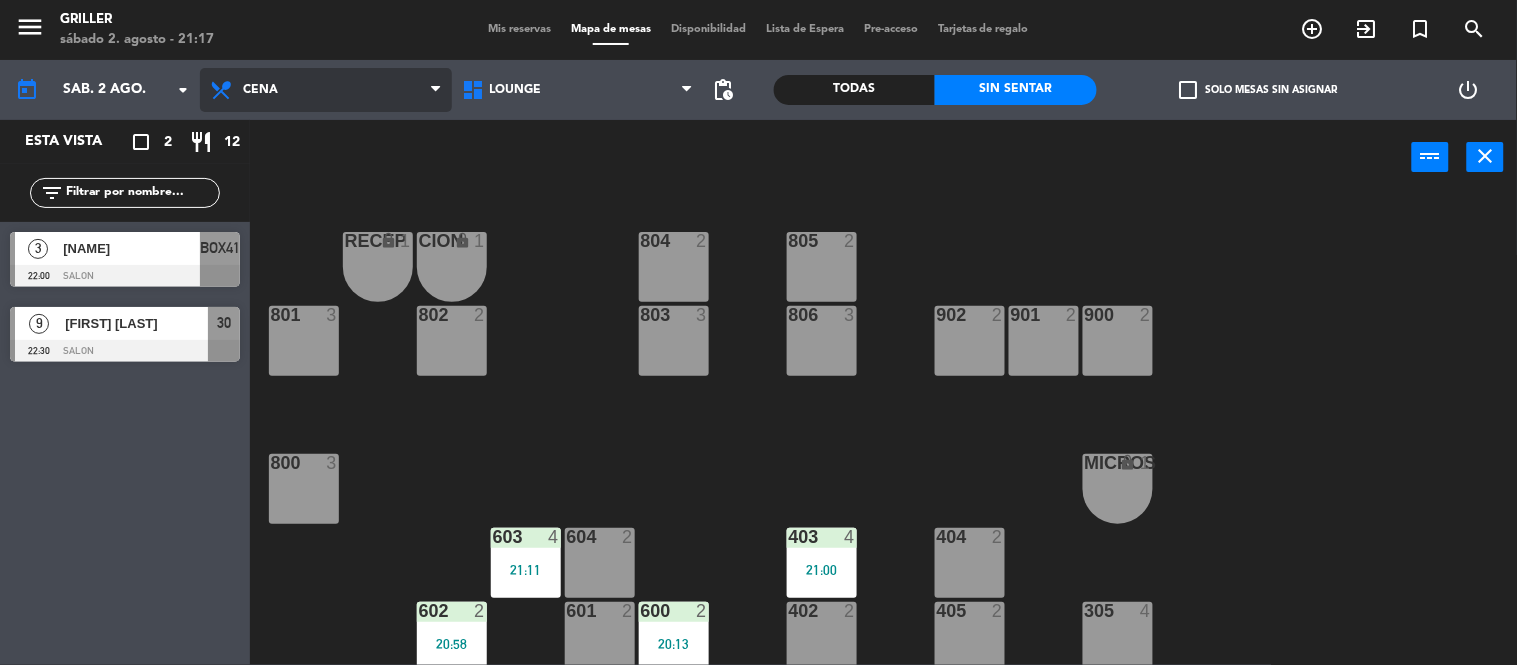 click on "Cena" at bounding box center [326, 90] 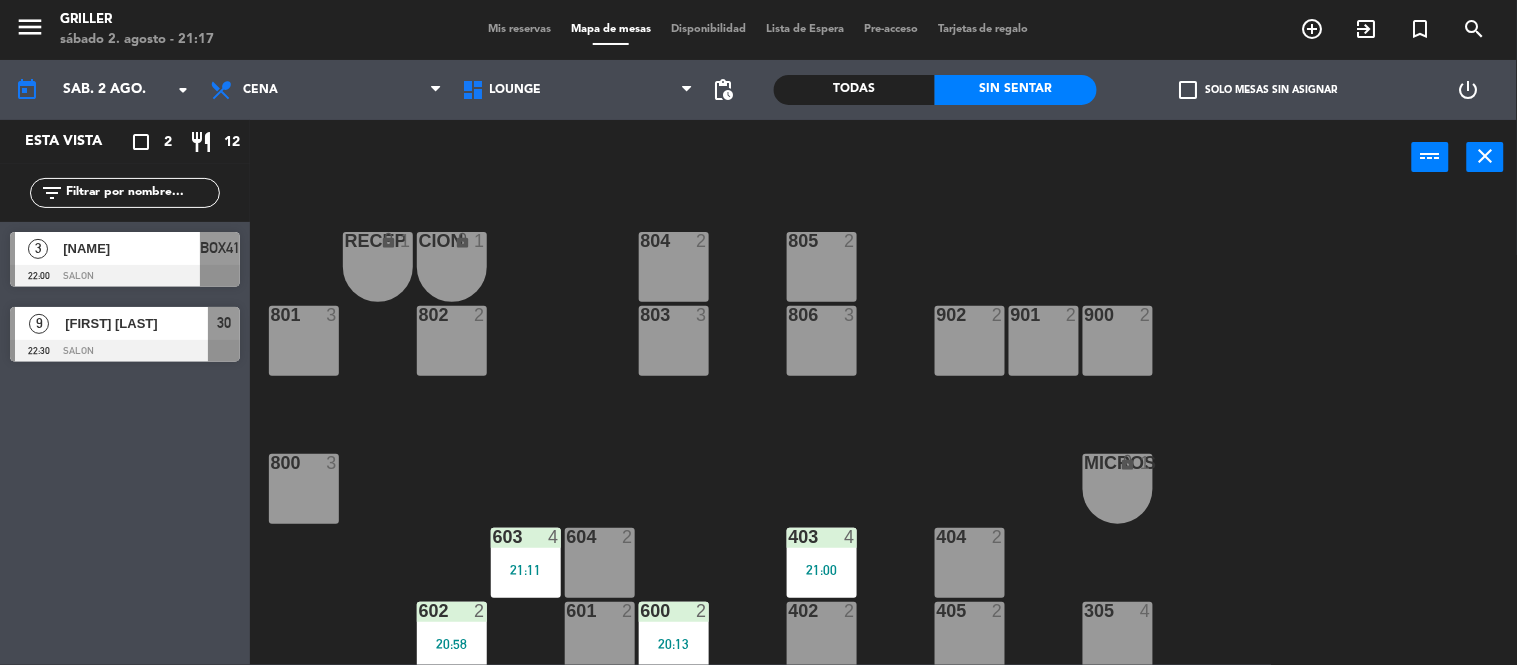 drag, startPoint x: 505, startPoint y: 176, endPoint x: 333, endPoint y: 190, distance: 172.56883 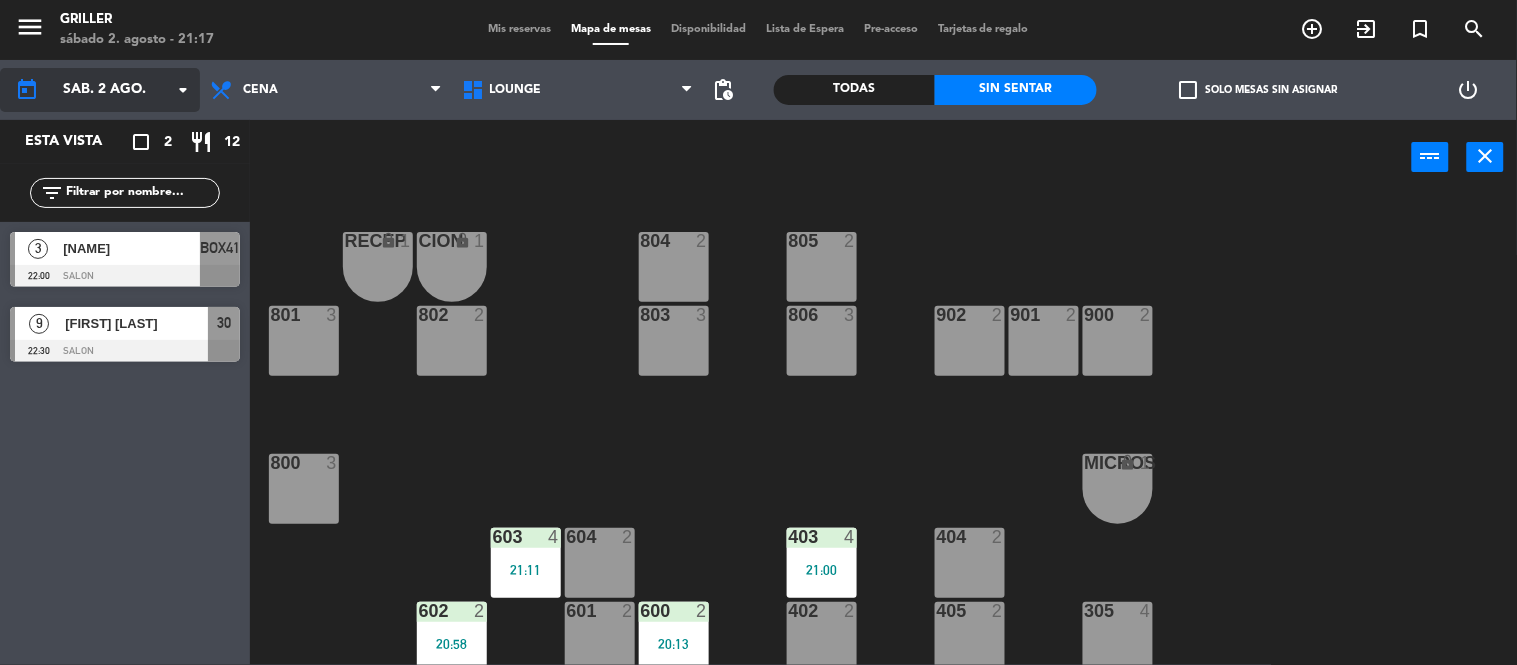 click on "today sáb. 2 ago. arrow_drop_down" 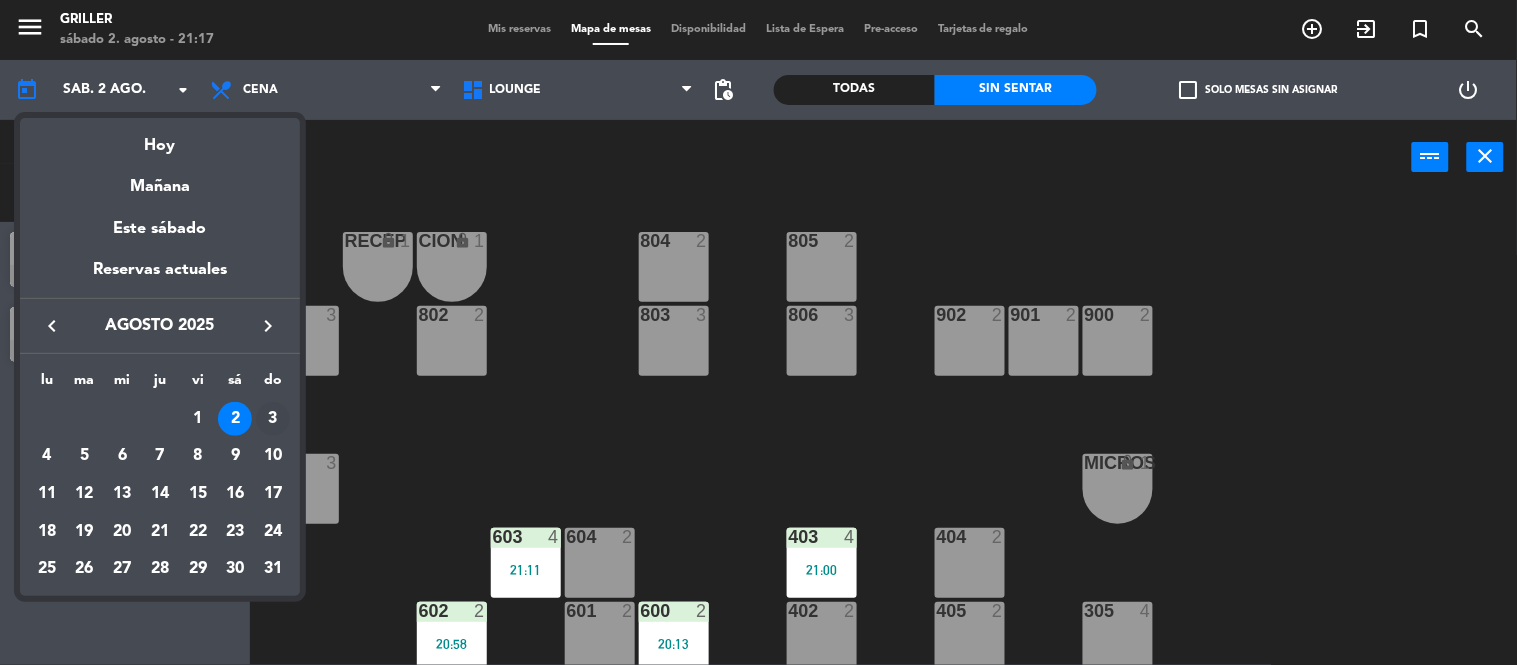click on "3" at bounding box center [273, 419] 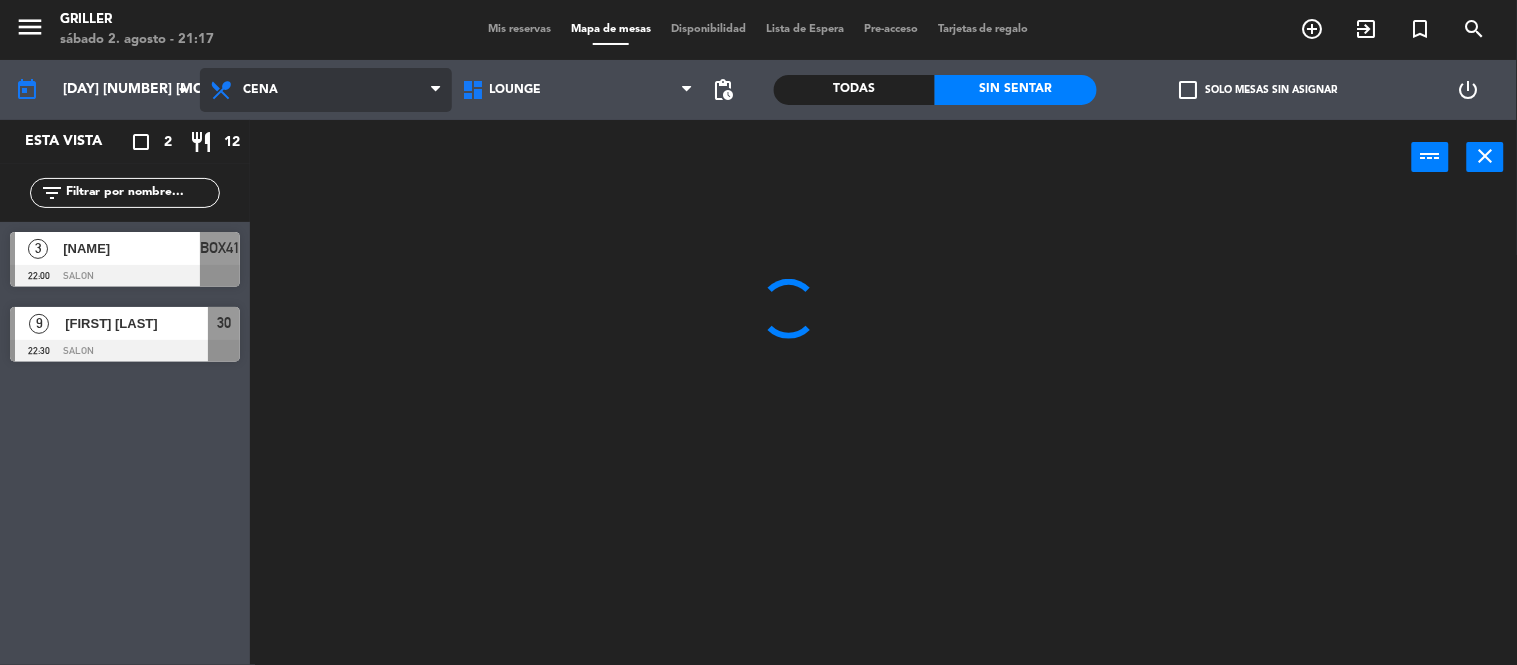click on "Cena" at bounding box center (326, 90) 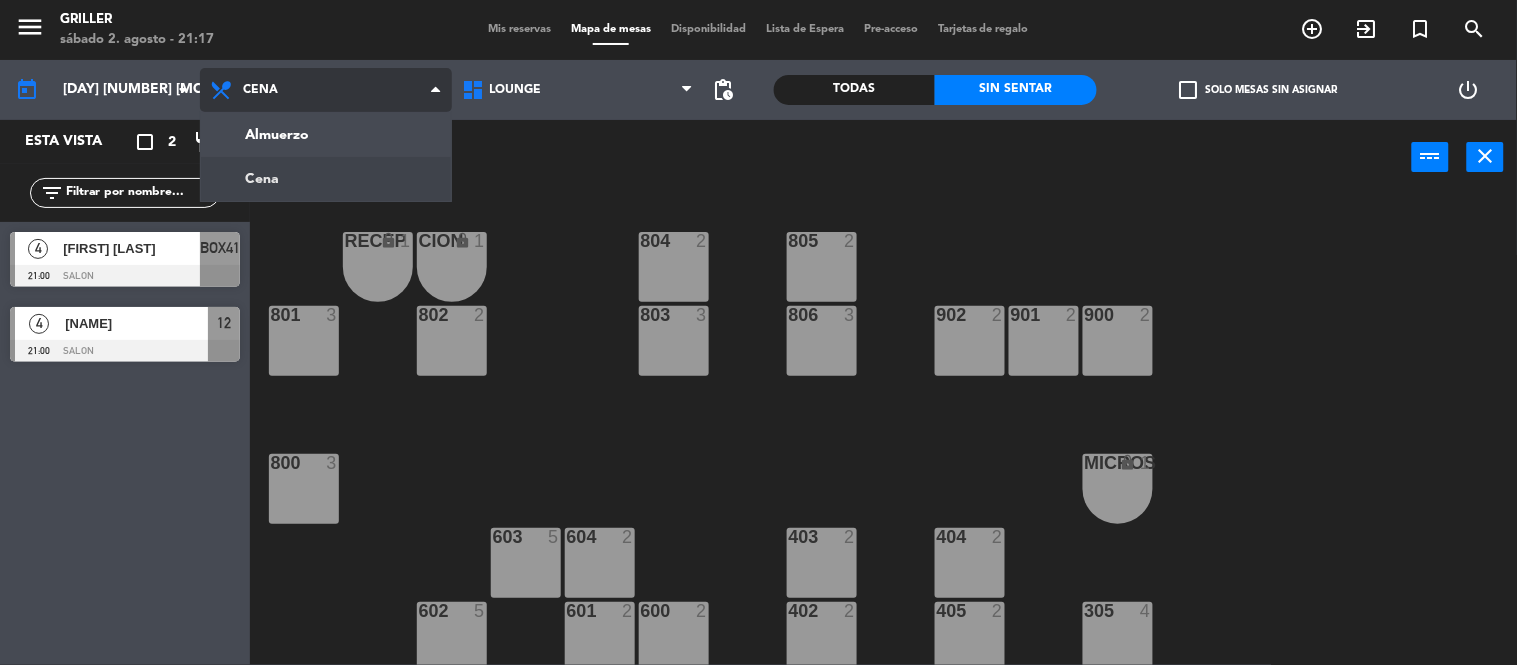 click on "menu  Griller   sábado 2. agosto - 21:17   Mis reservas   Mapa de mesas   Disponibilidad   Lista de Espera   Pre-acceso   Tarjetas de regalo  add_circle_outline exit_to_app turned_in_not search today    dom. 3 ago. arrow_drop_down  Almuerzo  Cena  Cena  Almuerzo  Cena  GARDEN   LOUNGE   MEITRE   SALON   TERRAZA   LOUNGE   GARDEN   LOUNGE   MEITRE   SALON   TERRAZA  pending_actions  Todas  Sin sentar  check_box_outline_blank   Solo mesas sin asignar   power_settings_new   Esta vista   crop_square  2  restaurant  8 filter_list  4   [FIRST] [LAST]   21:00   SALON  BOX41  4   [FIRST] [LAST]   21:00   SALON  12 power_input close RECEP lock  1  CION lock  1  804  2  805  2  801  3  802  2  803  3  806  3  900  2  901  2  902  2  800  3  MICROS lock  1  603  5  604  2  403  2  404  2  602  5  601  2  600  2  402  2  405  2  305  4  401  2  406  5  502  5  503  2  504  2  400  4  304  4  501  5  500  2  702  4  303  4  701  4  700  6  302  3  B1 lock  1  B2 lock  1  B3 lock  1  B4 lock  1  B5 lock" 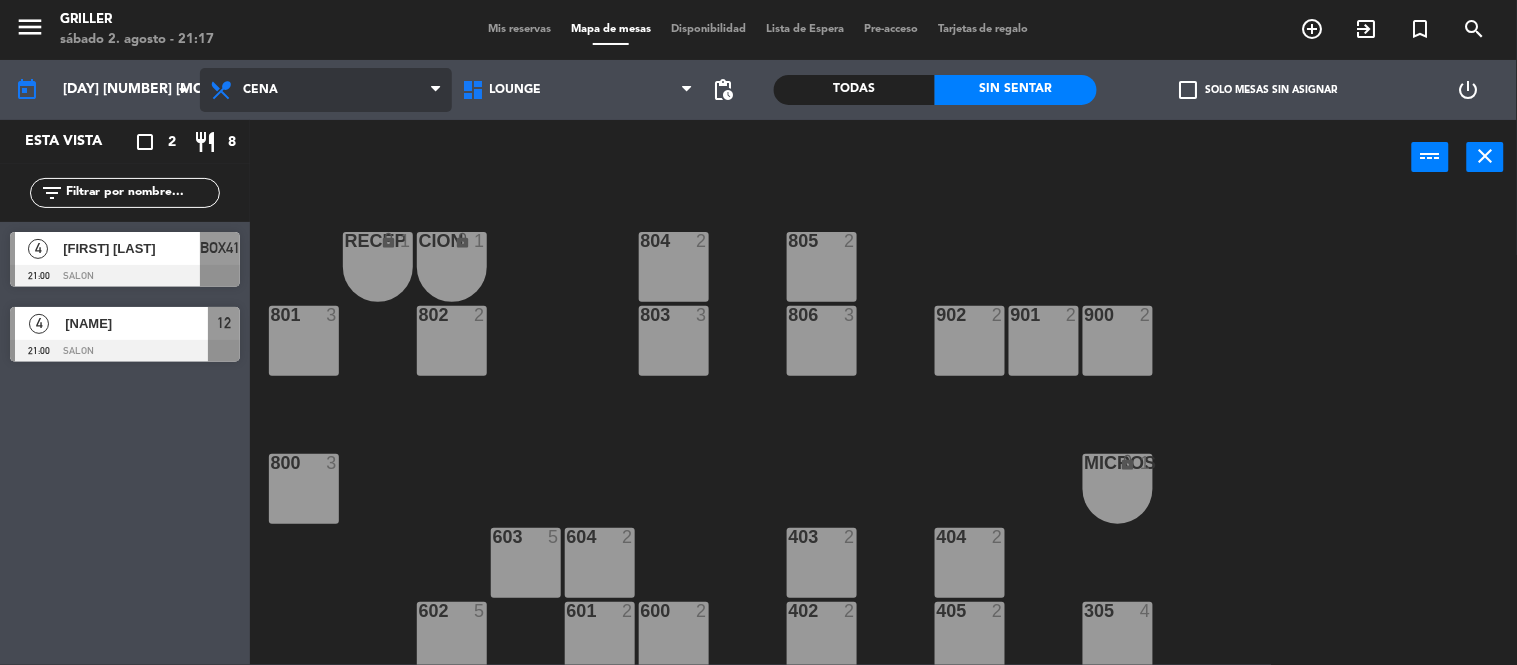 click on "Cena" at bounding box center (326, 90) 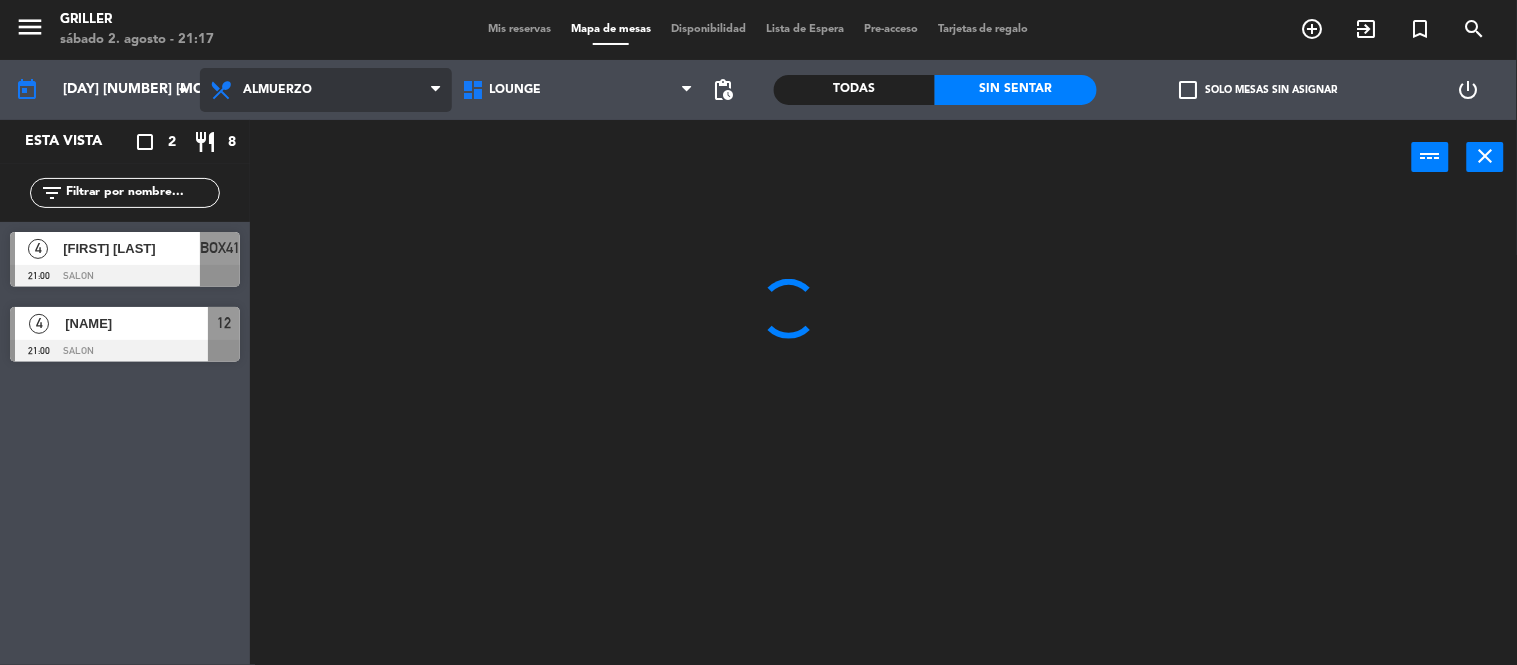 click on "Almuerzo  Cena  Almuerzo  Almuerzo  Cena" 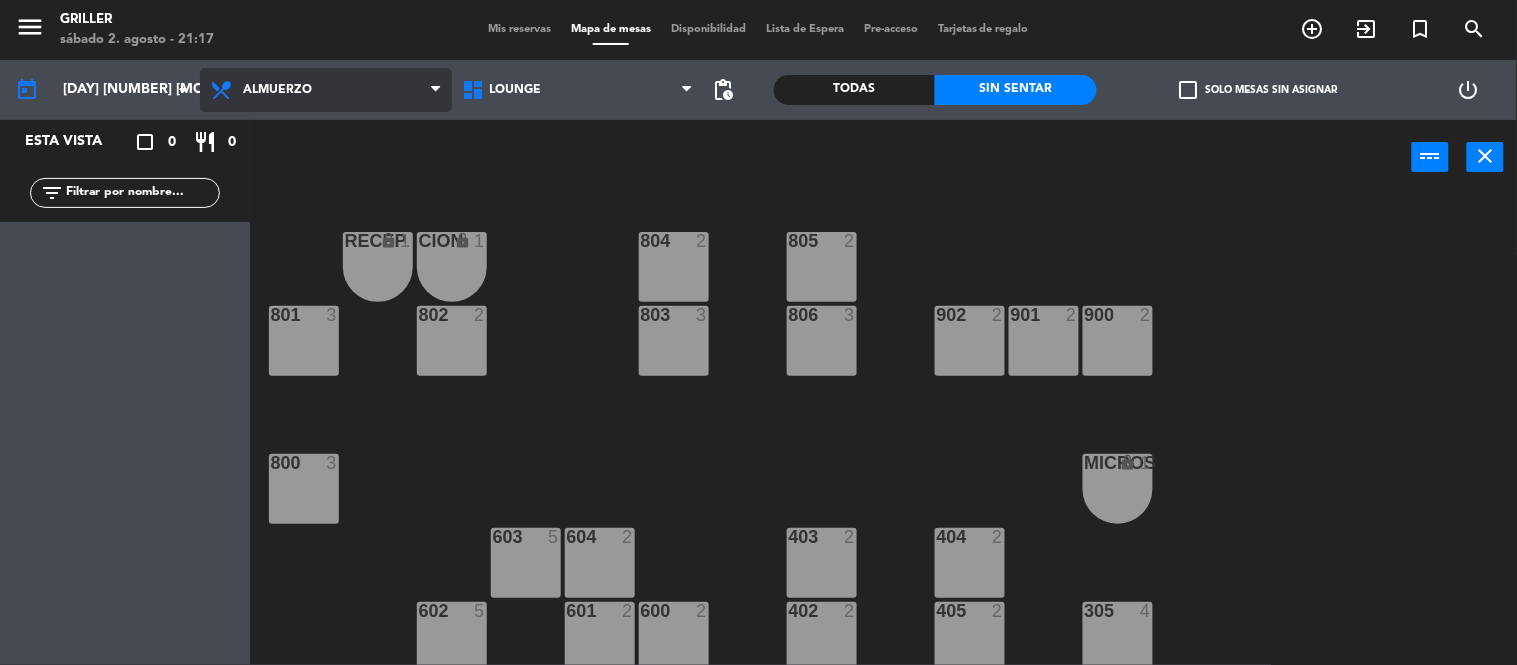 click on "Almuerzo" at bounding box center (326, 90) 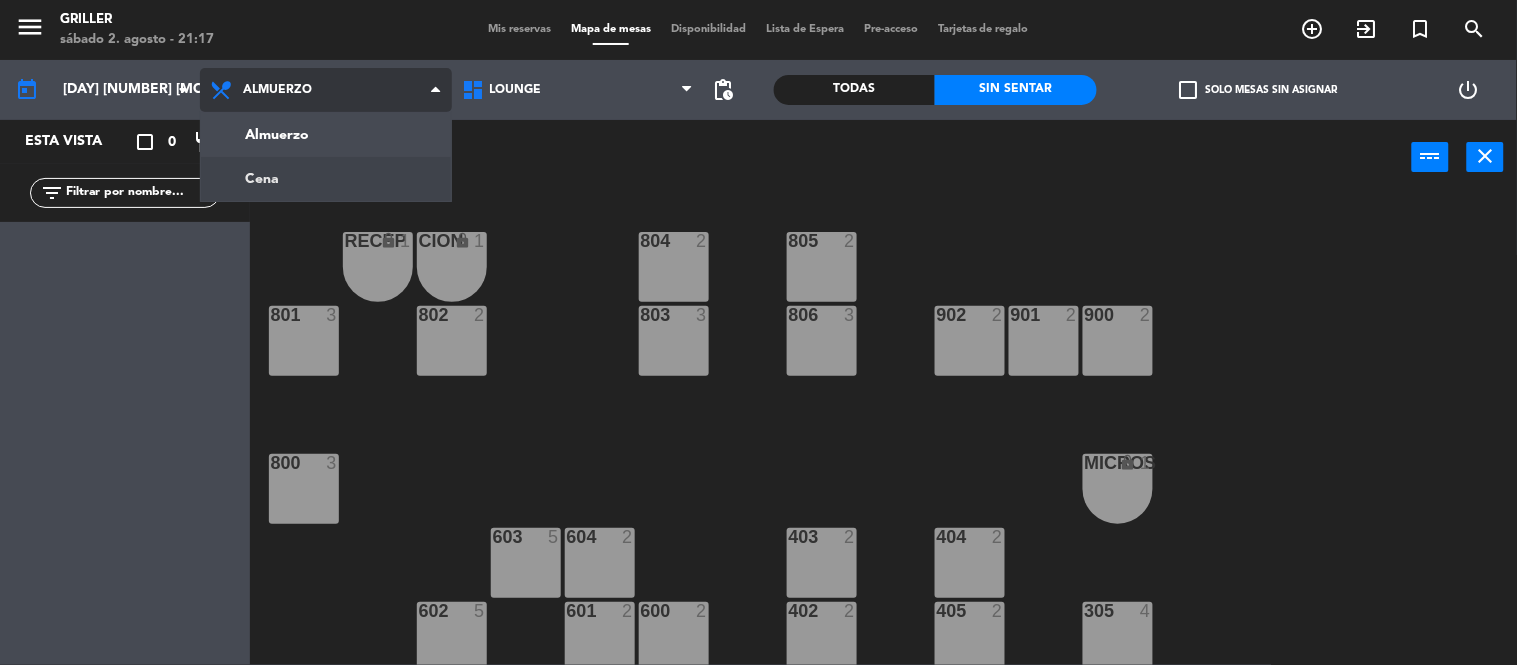 click on "Almuerzo Cena" at bounding box center (326, 157) 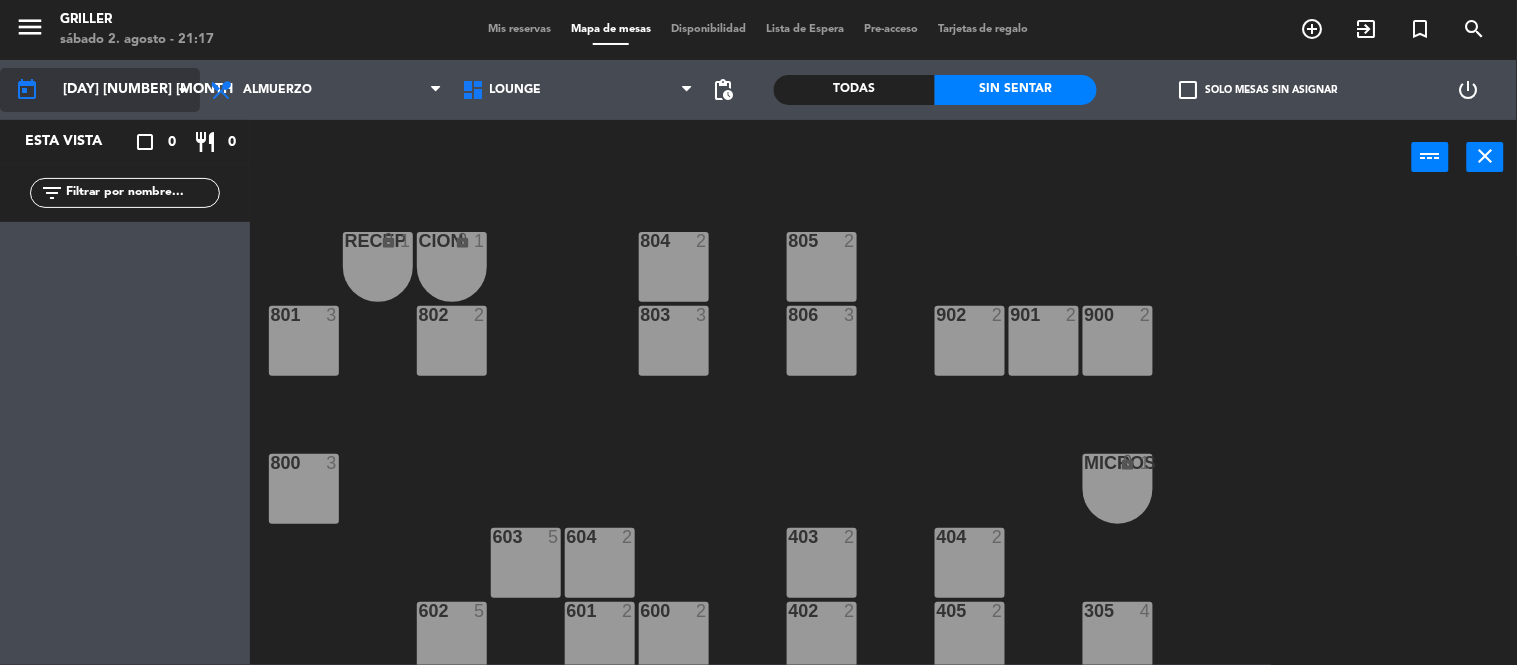 click on "[DAY] [NUMBER] [MONTH]." 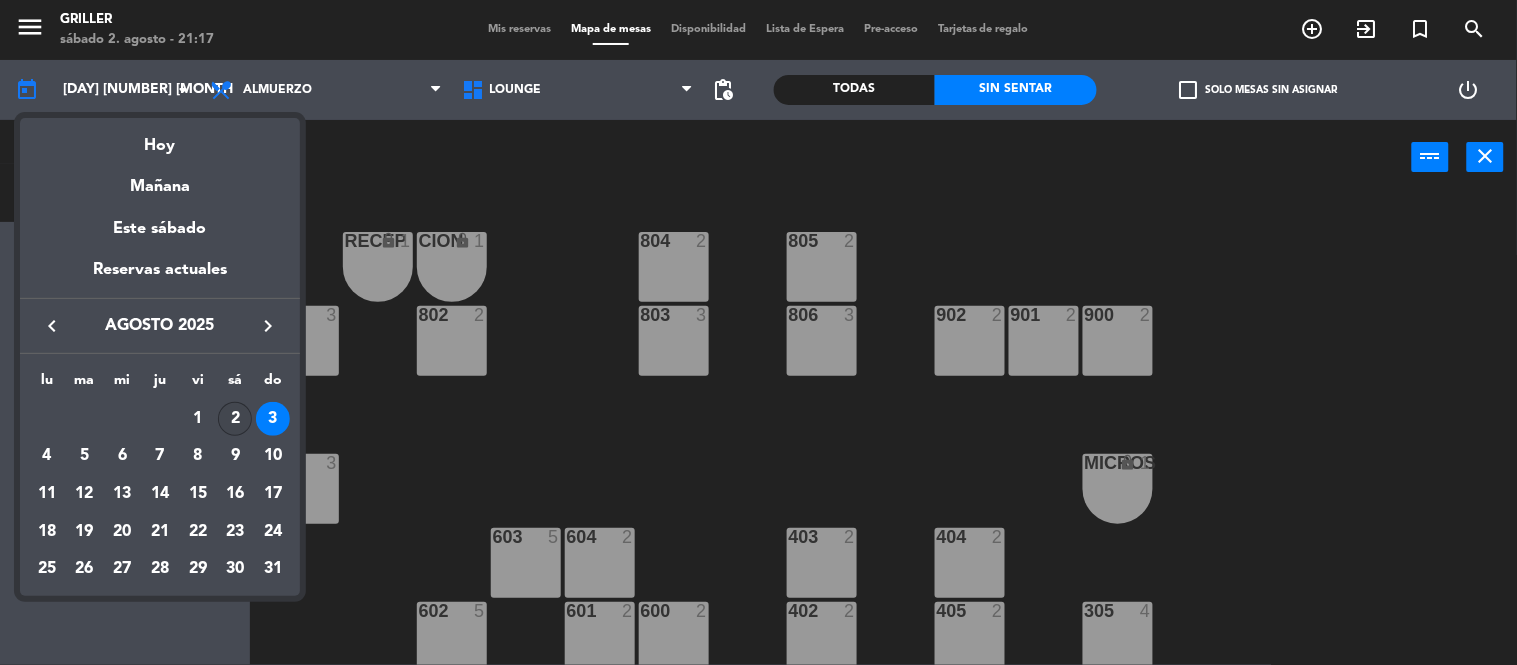 click on "2" at bounding box center [235, 419] 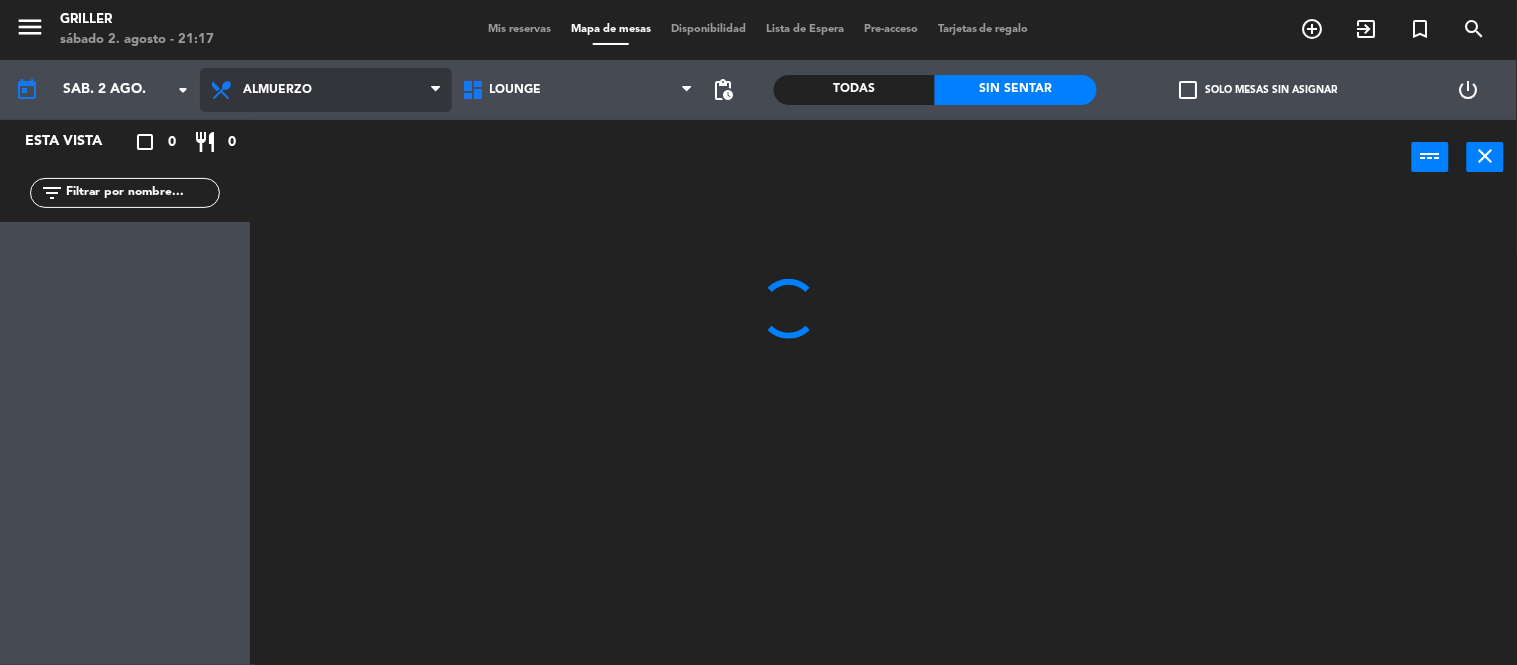 click on "Almuerzo" at bounding box center [326, 90] 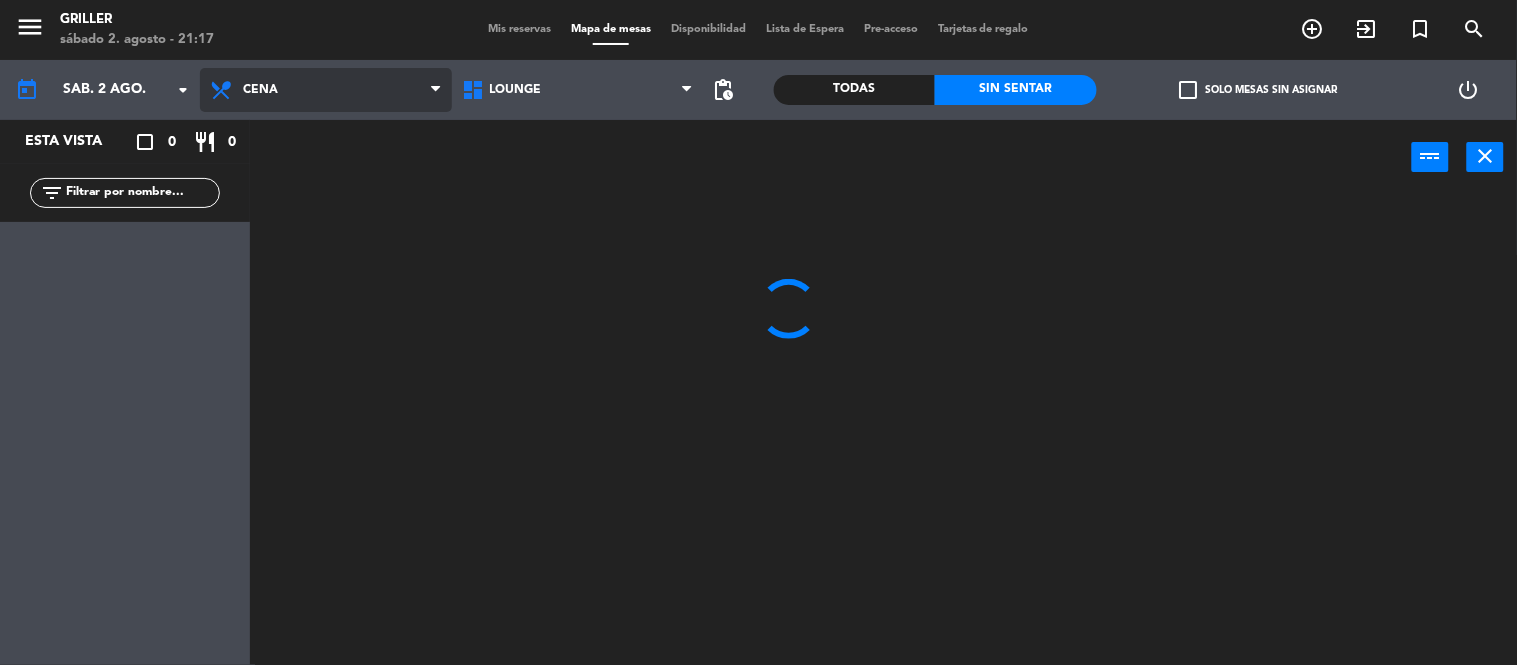 click on "[DAY] [NUMBER]. [MONTH] - [TIME]" 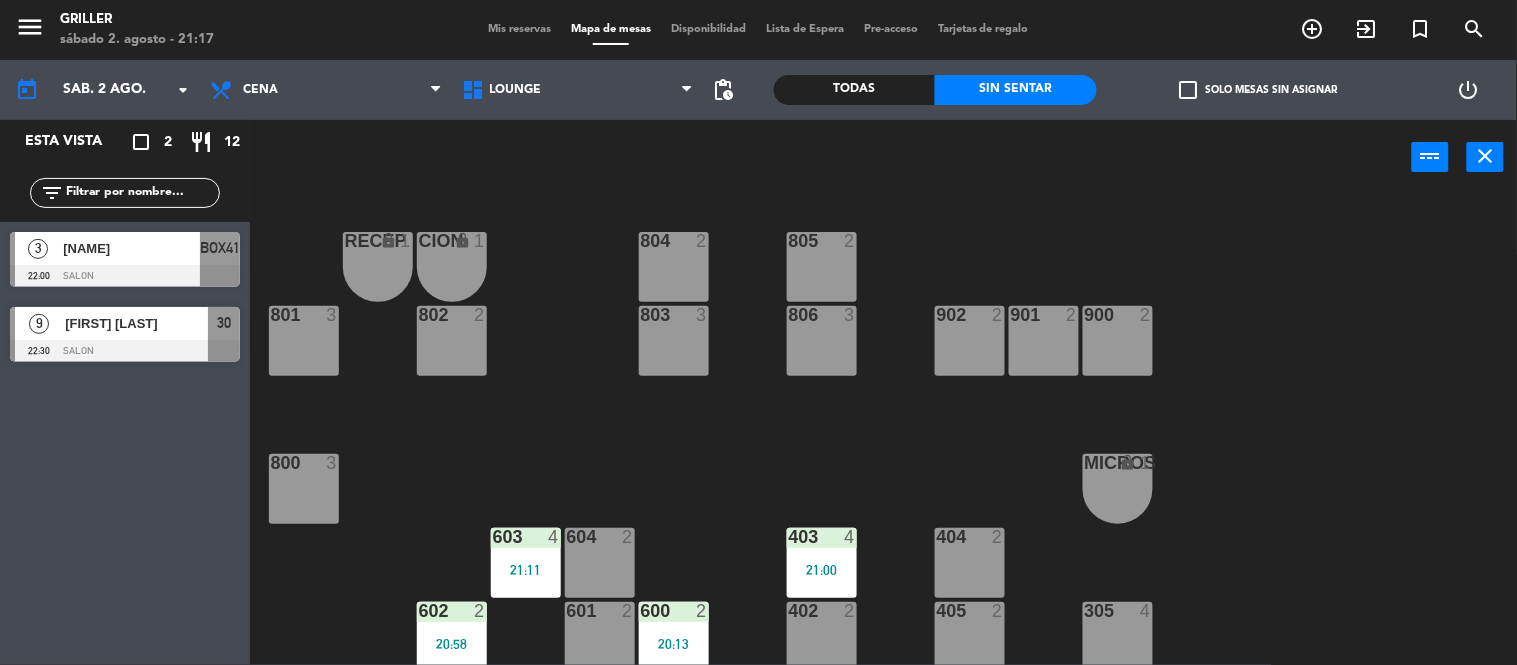 click on "RECEP lock  1  CION lock  1  804  2  805  2  801  3  802  2  803  3  806  3  900  2  901  2  902  2  800  3  MICROS lock  1  603  4   21:11  604  2  403  4   21:00  404  2  602  2   20:58  601  2  600  2   20:13  402  2  405  2  305  4  401  2  406  4   20:54  502  4   21:00  503  2  504  4   20:30  400  2   20:03  304  4  501  5  500  2  702  4   20:00  303  4  701  4   20:40  700  6  302  3  B1 lock  1  B2 lock  1  B3 lock  1  B4 lock  1  B5 lock  1  COCINA lock  1  B6 lock  1  301  3  B7 lock  1  B8 lock  1  B9 lock  1  300  3  B10 lock  1  BAÑO lock  1" 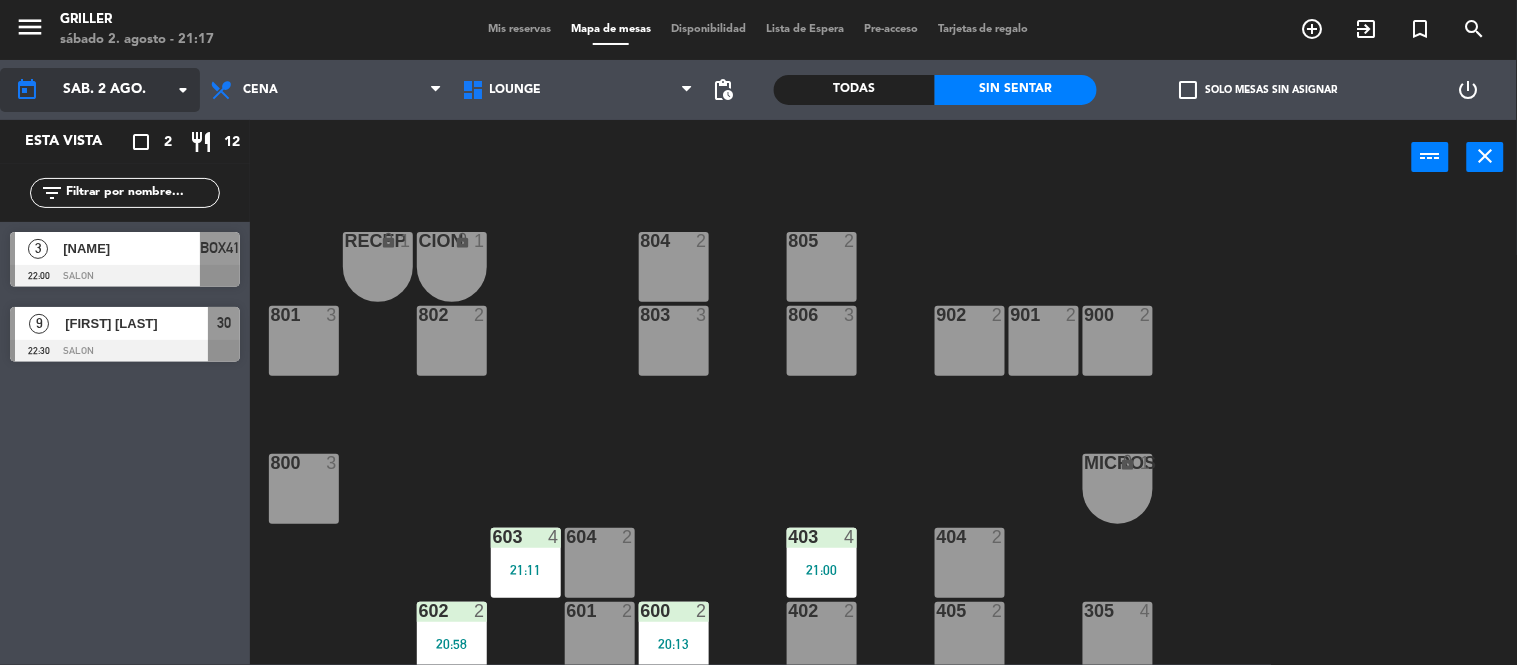 click on "sáb. 2 ago." 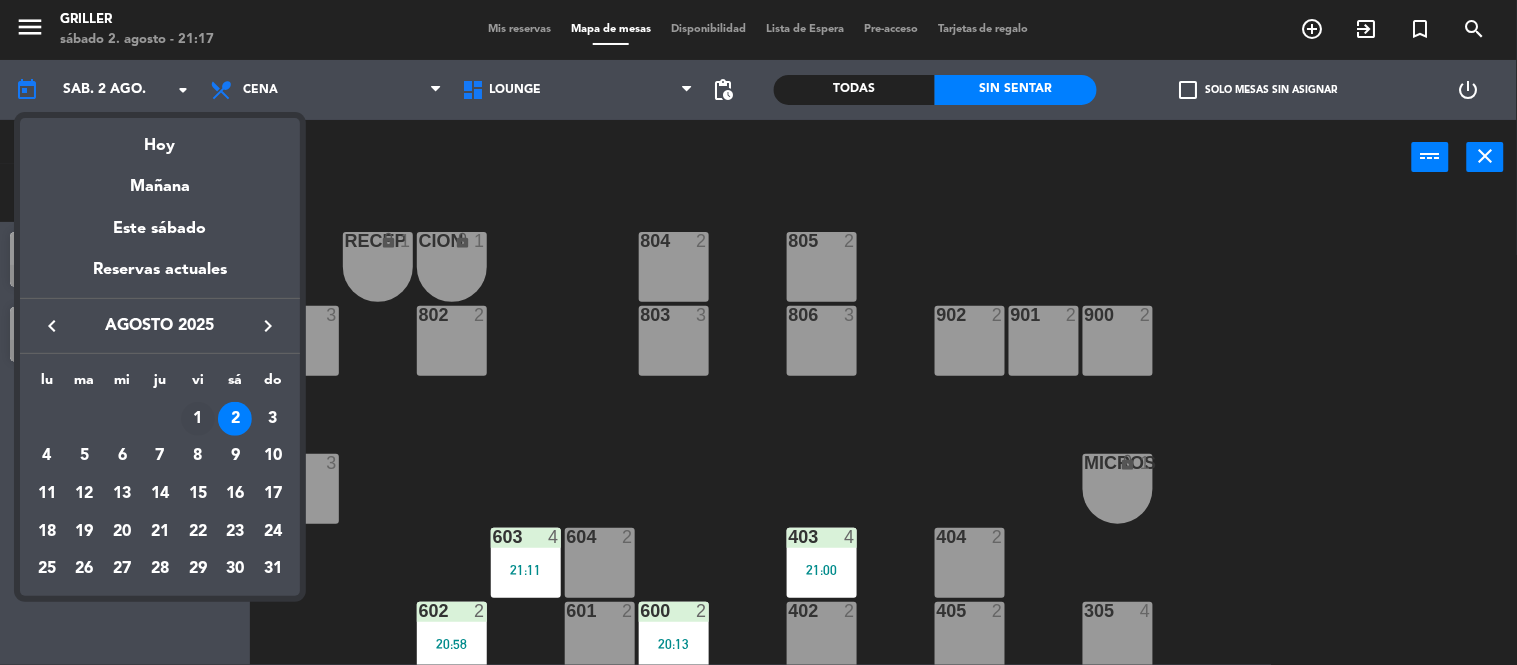 click on "1" at bounding box center [198, 419] 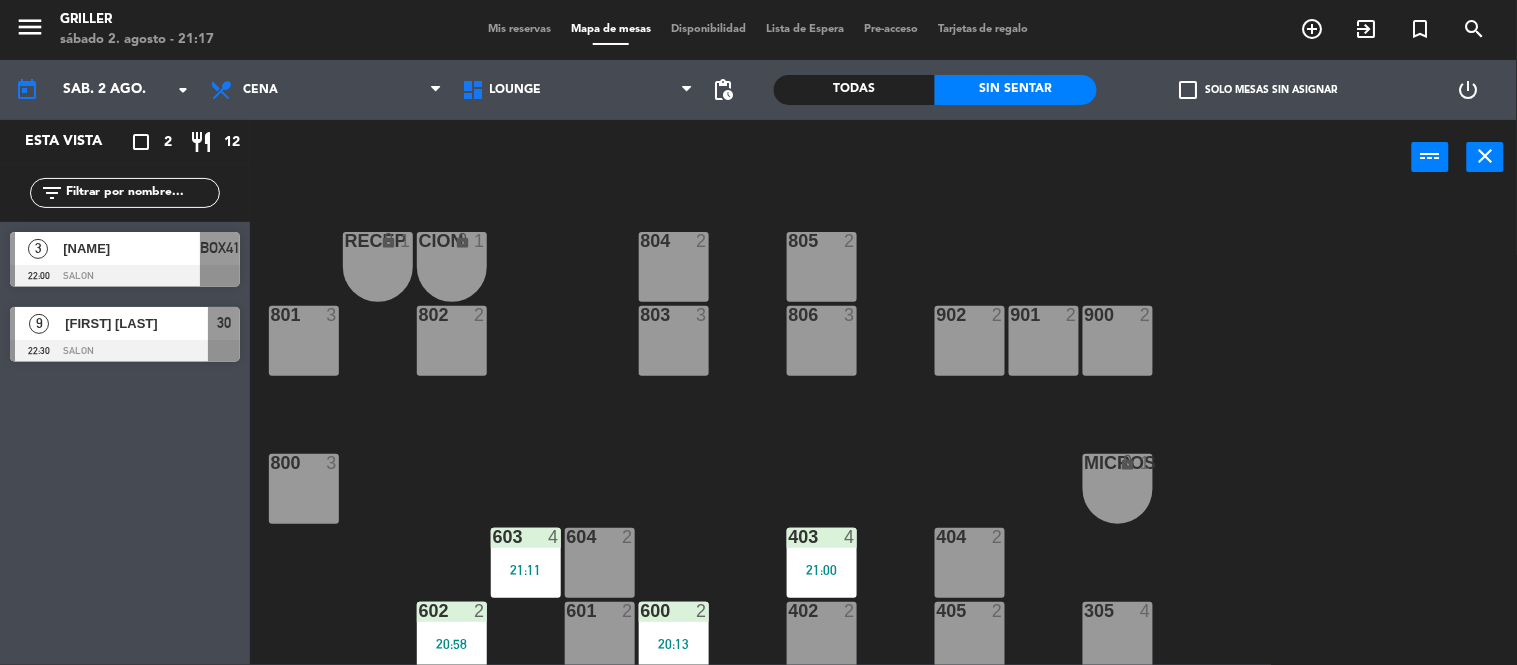 type on "vie. 1 ago." 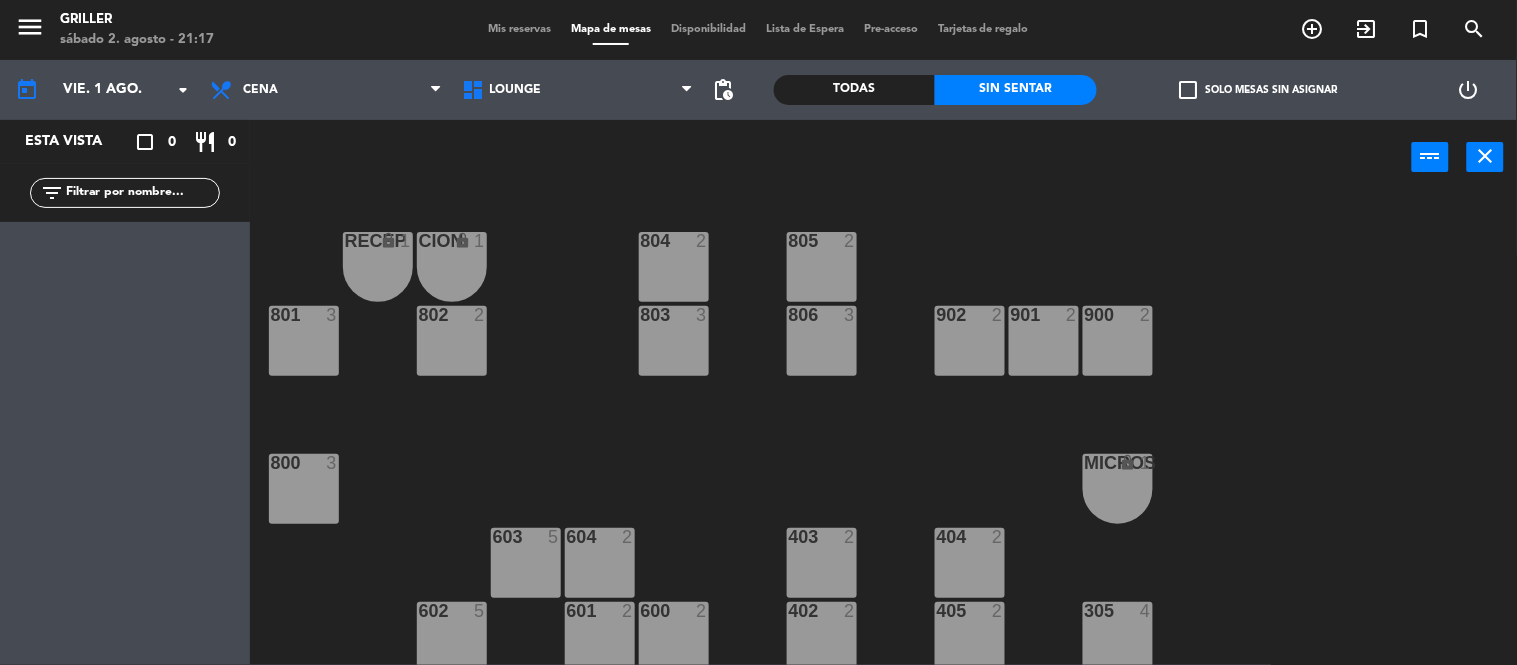 click on "Mis reservas" at bounding box center (519, 29) 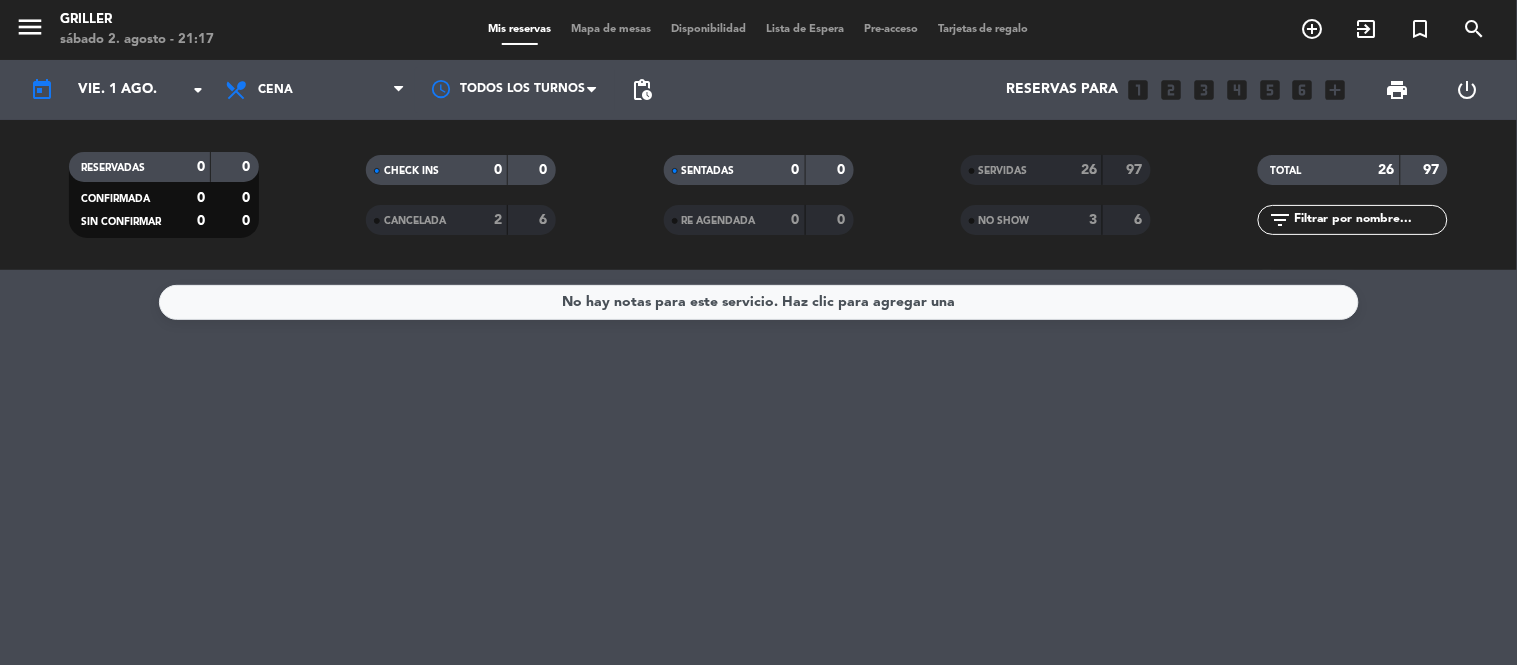 click on "26" 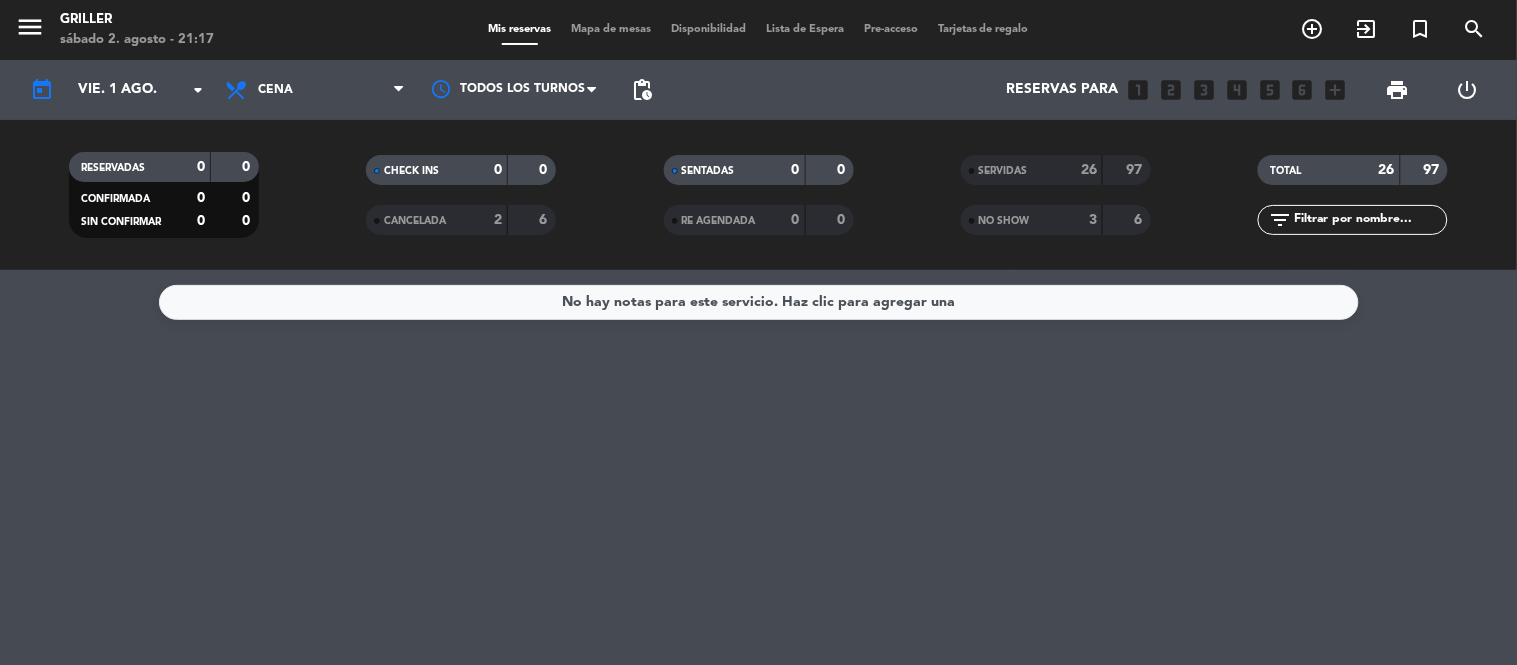 click on "26" 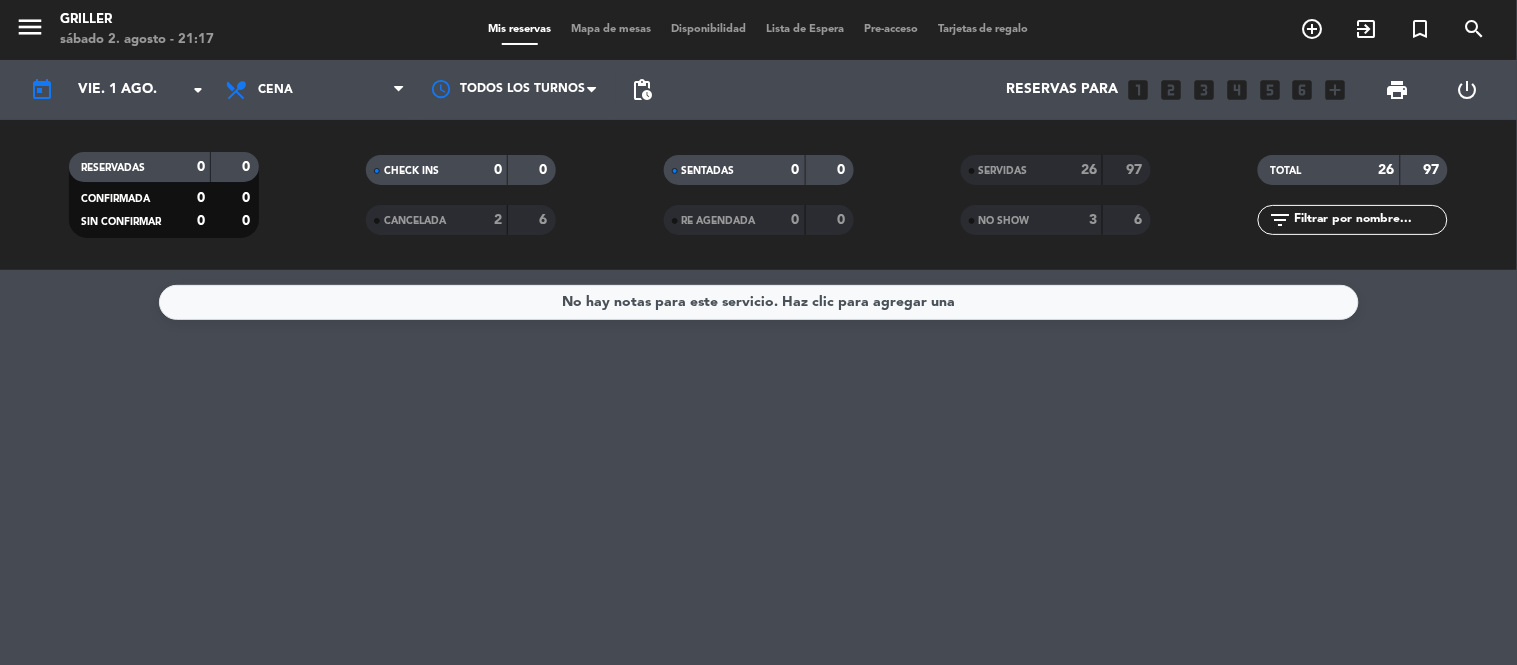 click on "Mapa de mesas" at bounding box center (611, 29) 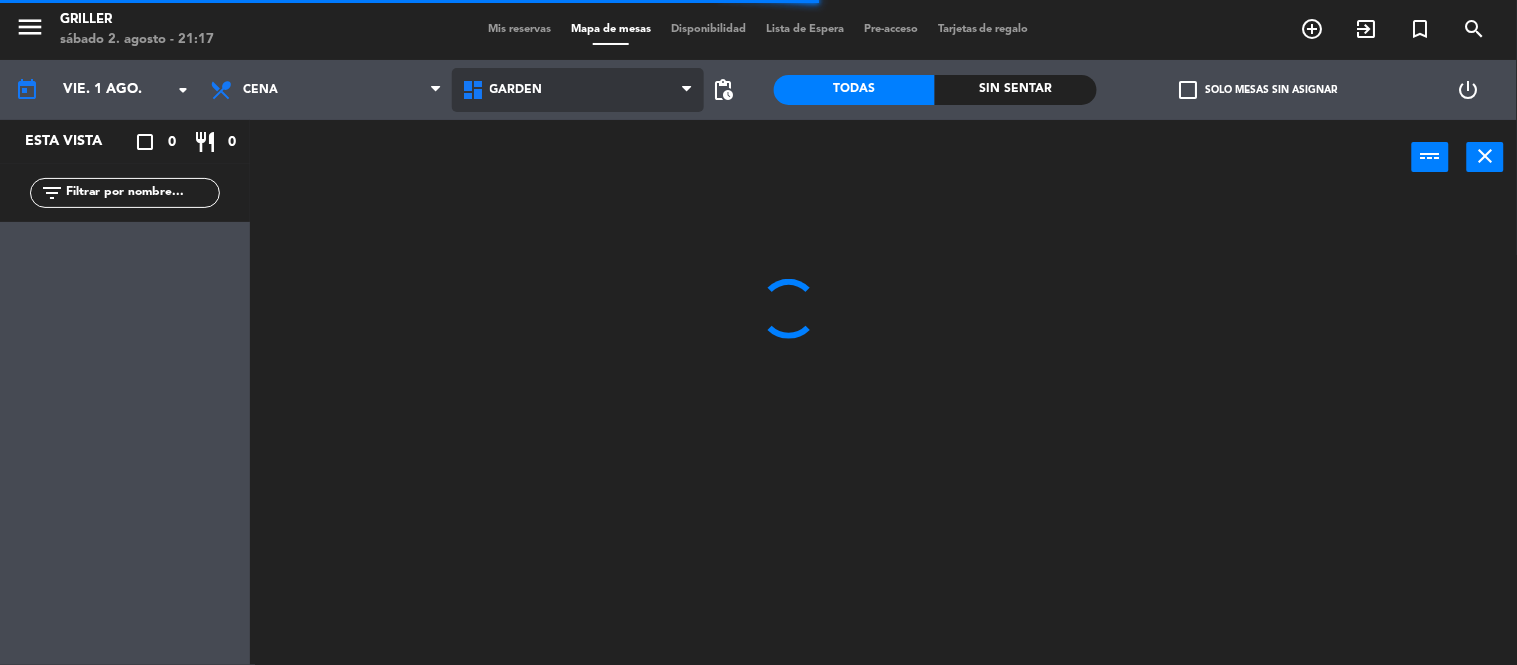 click on "GARDEN" at bounding box center [516, 90] 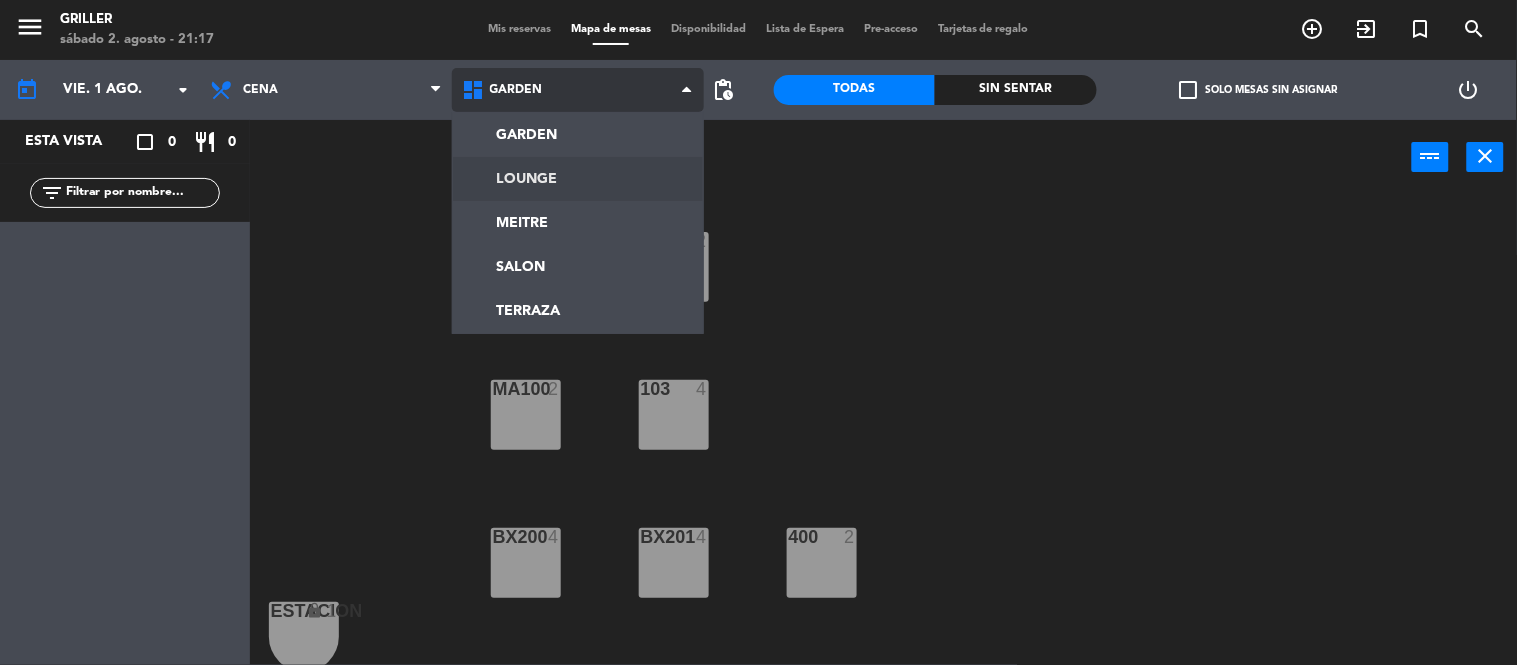 click on "menu  Griller   sábado 2. agosto - 21:17   Mis reservas   Mapa de mesas   Disponibilidad   Lista de Espera   Pre-acceso   Tarjetas de regalo  add_circle_outline exit_to_app turned_in_not search today    vie. 1 ago. arrow_drop_down  Almuerzo  Cena  Cena  Almuerzo  Cena  GARDEN   LOUNGE   MEITRE   SALON   TERRAZA   GARDEN   GARDEN   LOUNGE   MEITRE   SALON   TERRAZA  pending_actions  Todas  Sin sentar  check_box_outline_blank   Solo mesas sin asignar   power_settings_new   Esta vista   crop_square  0  restaurant  0 filter_list power_input close 101  4  MA102  2  103  4  MA100  2  BX200  4  BX201  4  400  2  ESTACION lock  1  205  5  202  5  MA401  2  BX204  4  BX203  4  MA300  2  402  3  301  3  302  6  307  6  303  2  304  6  305  4  306  6" 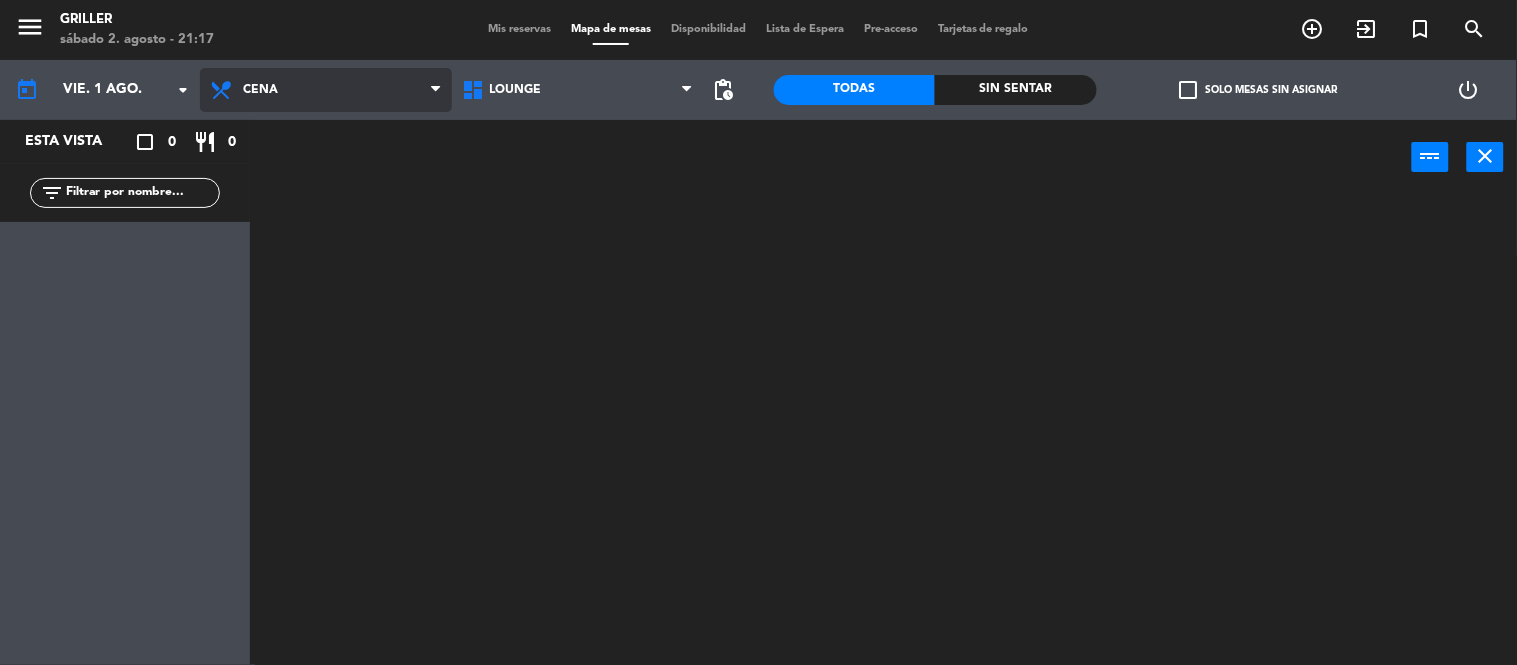 click on "Cena" at bounding box center [326, 90] 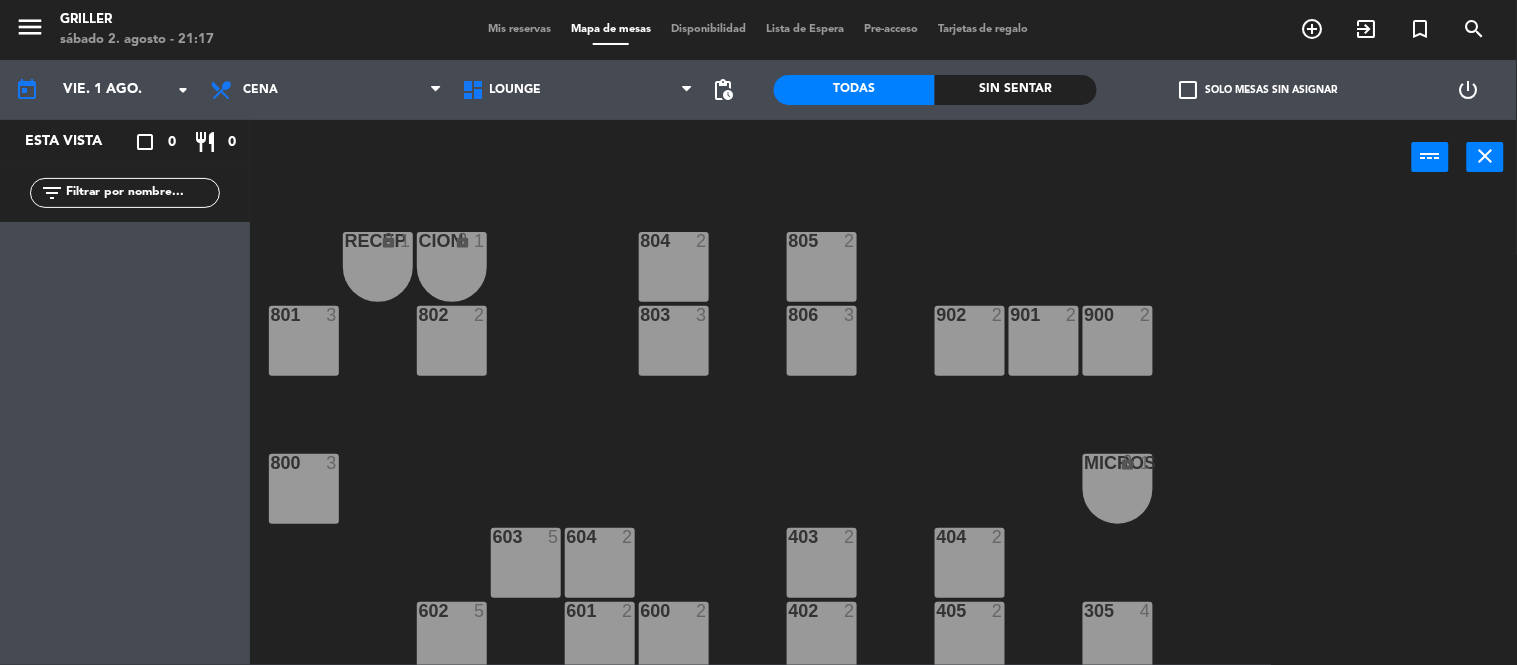 click on "power_input close" at bounding box center [831, 158] 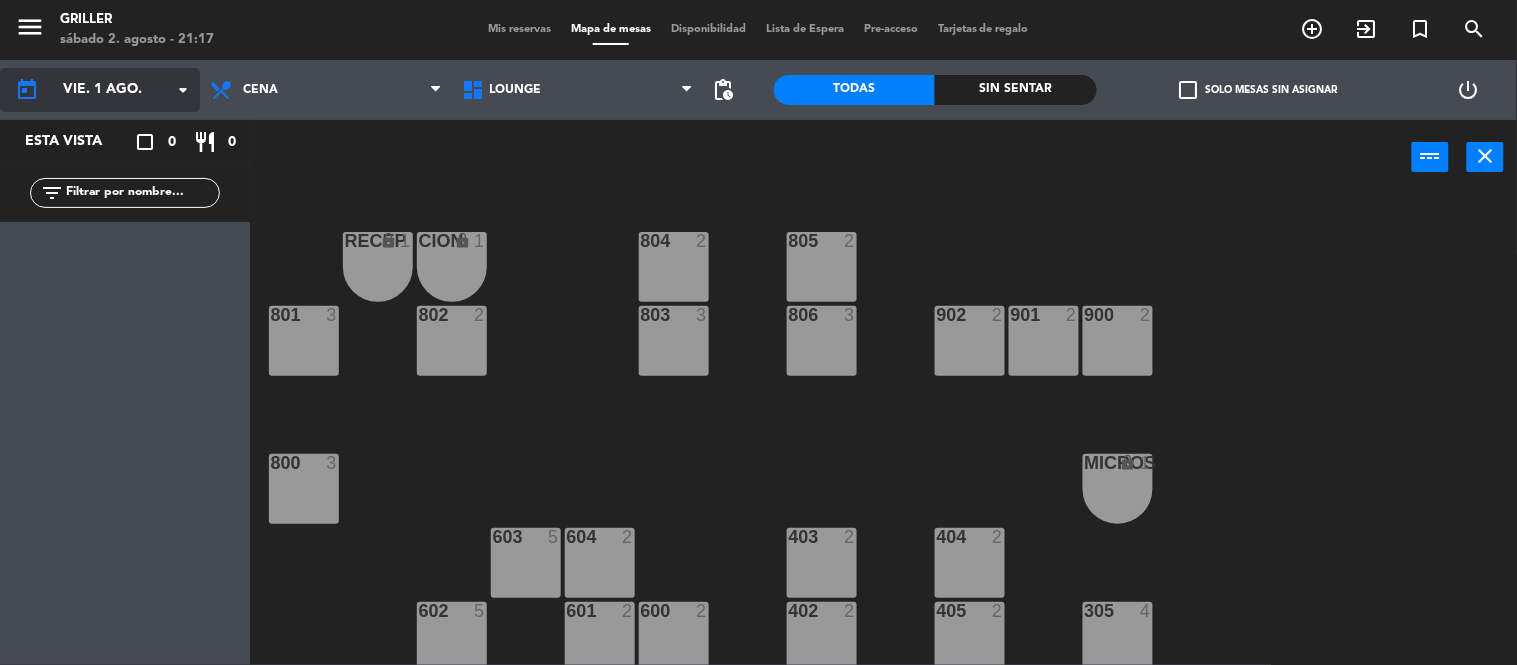 click on "vie. 1 ago." 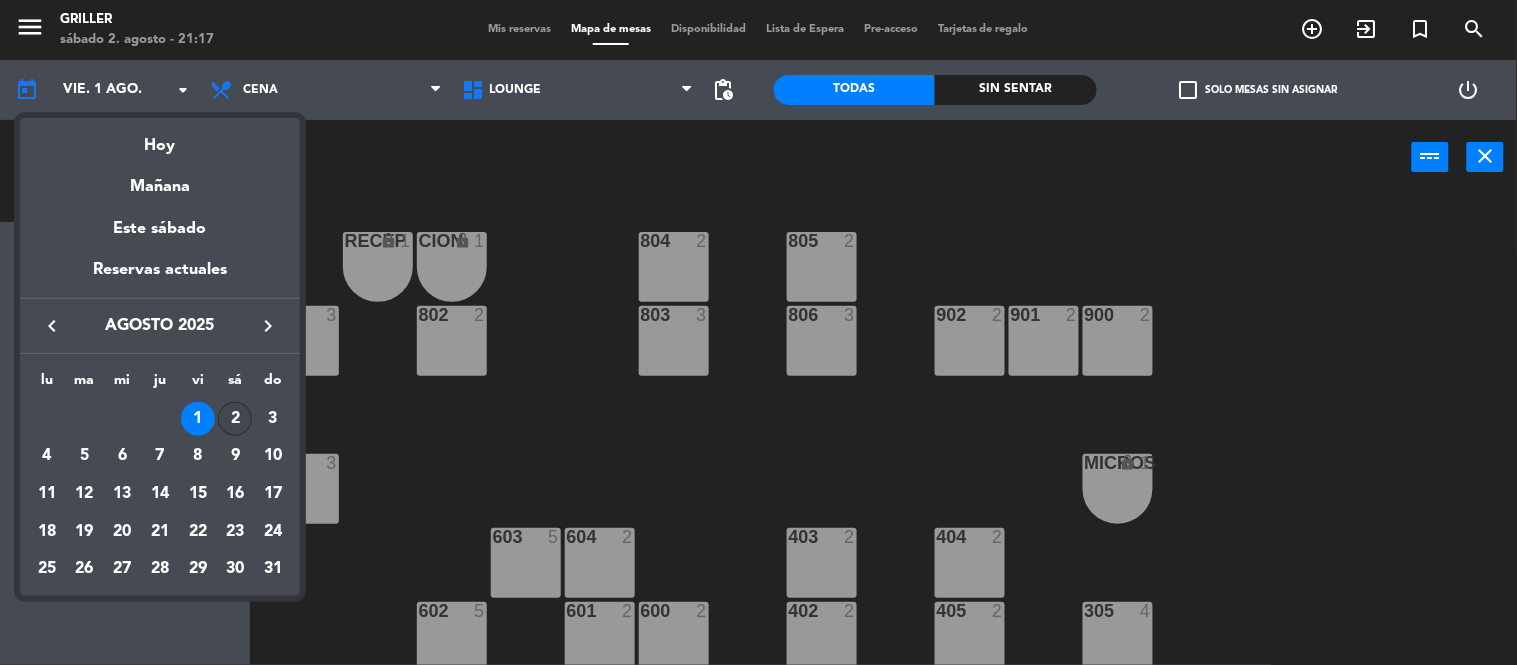 click on "2" at bounding box center [235, 419] 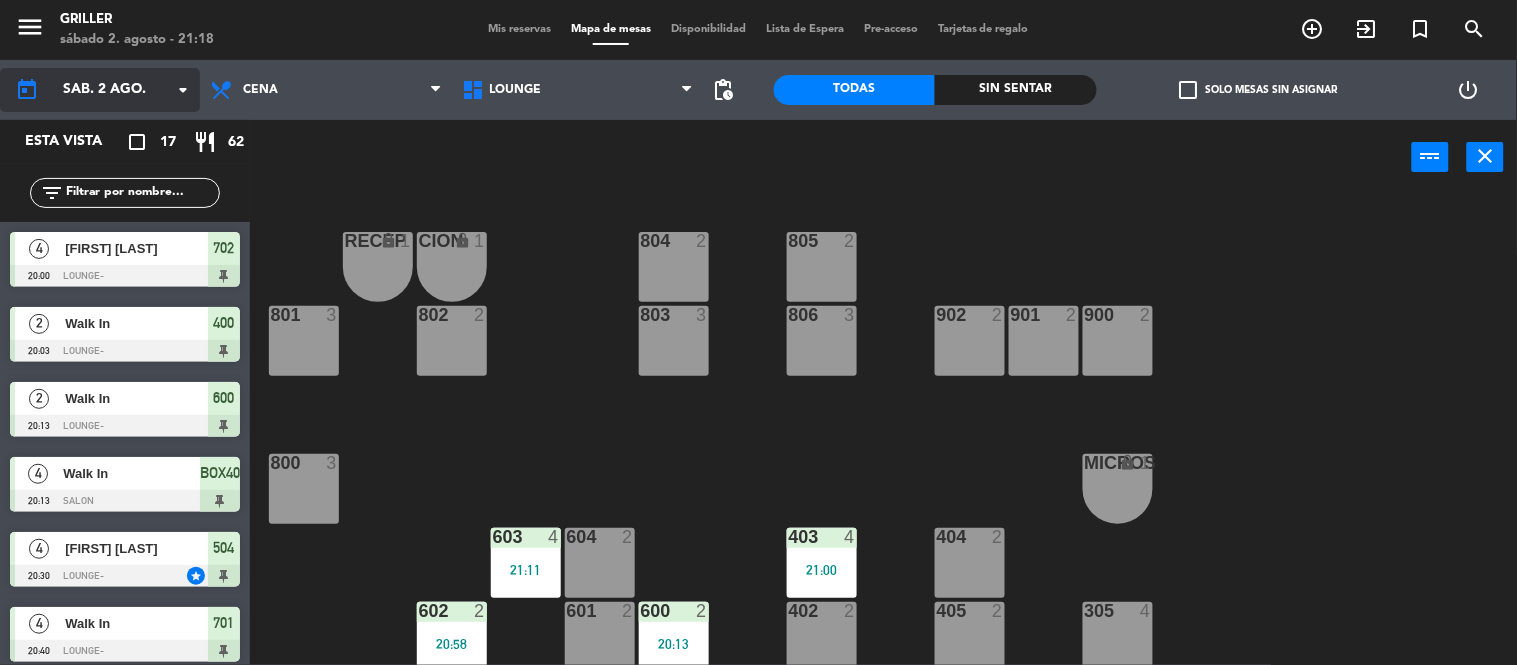 click on "sáb. 2 ago." 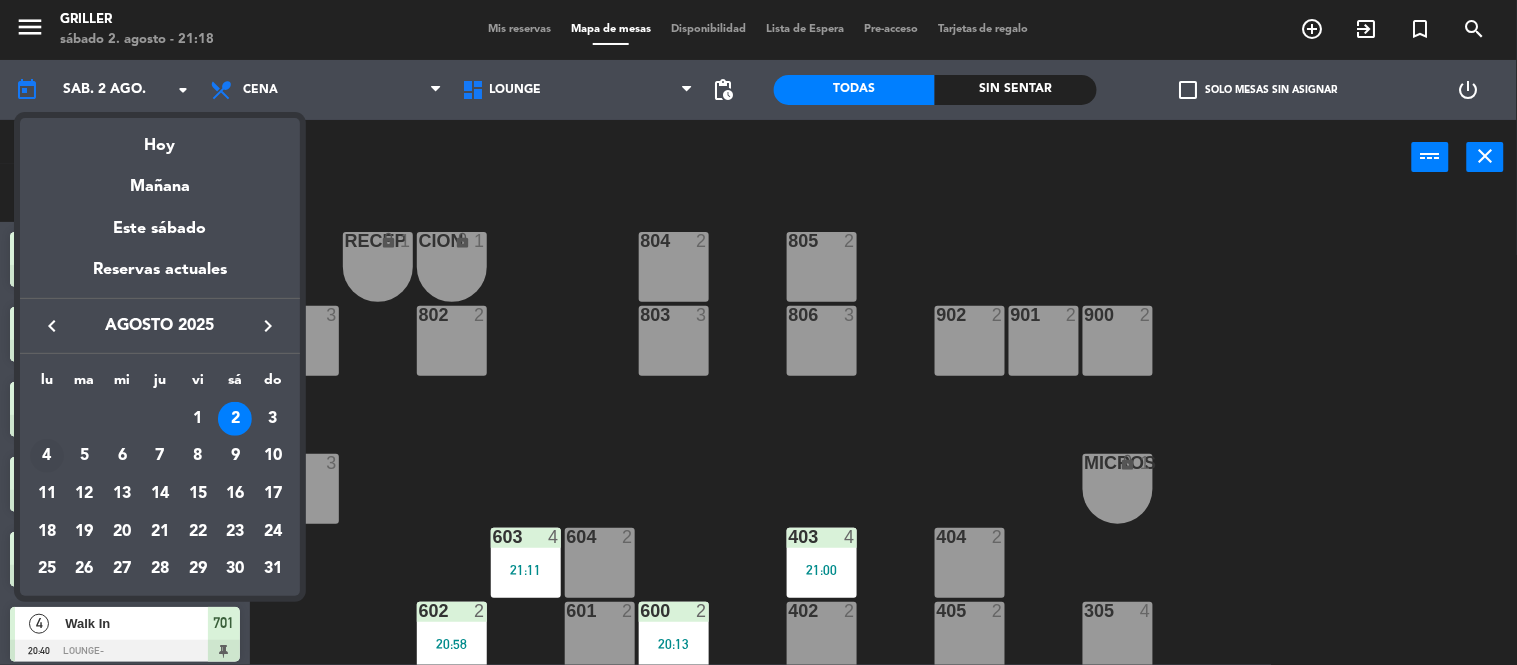 click on "4" at bounding box center [47, 456] 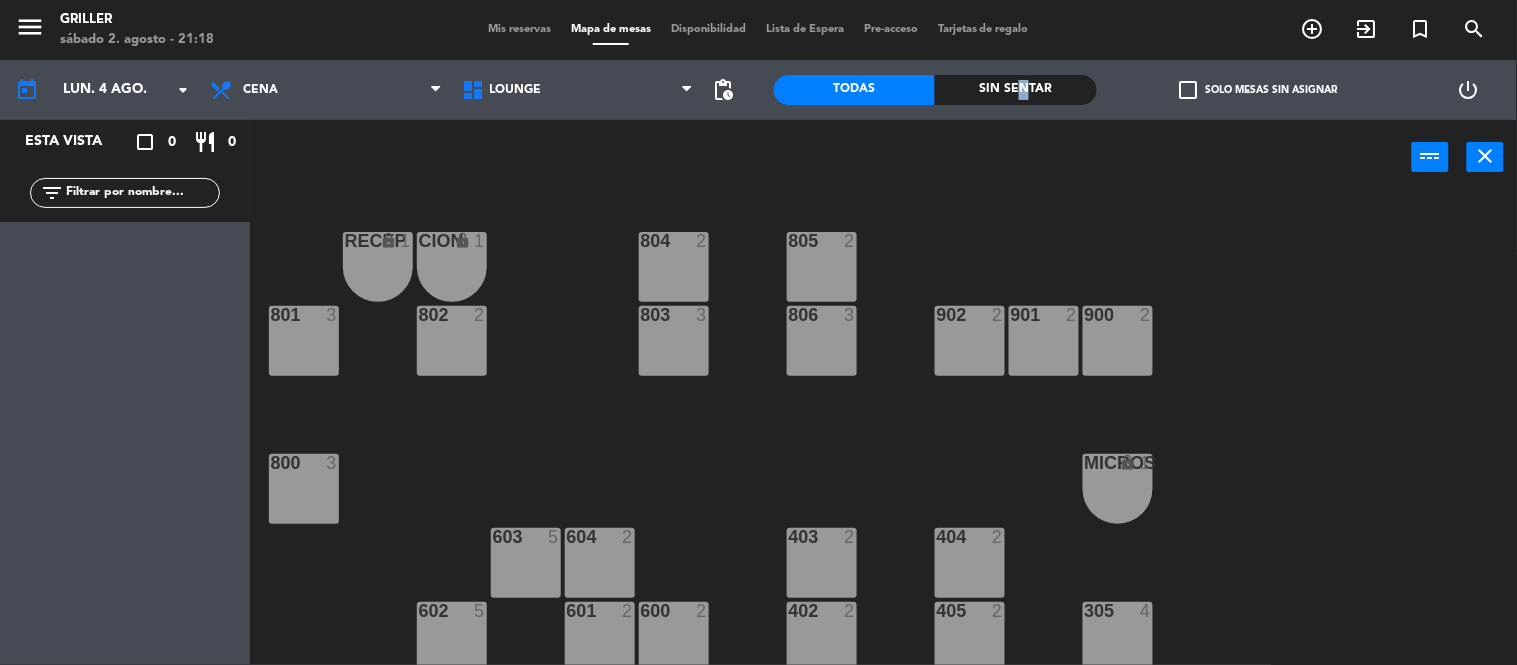 drag, startPoint x: 1018, startPoint y: 106, endPoint x: 1014, endPoint y: 78, distance: 28.284271 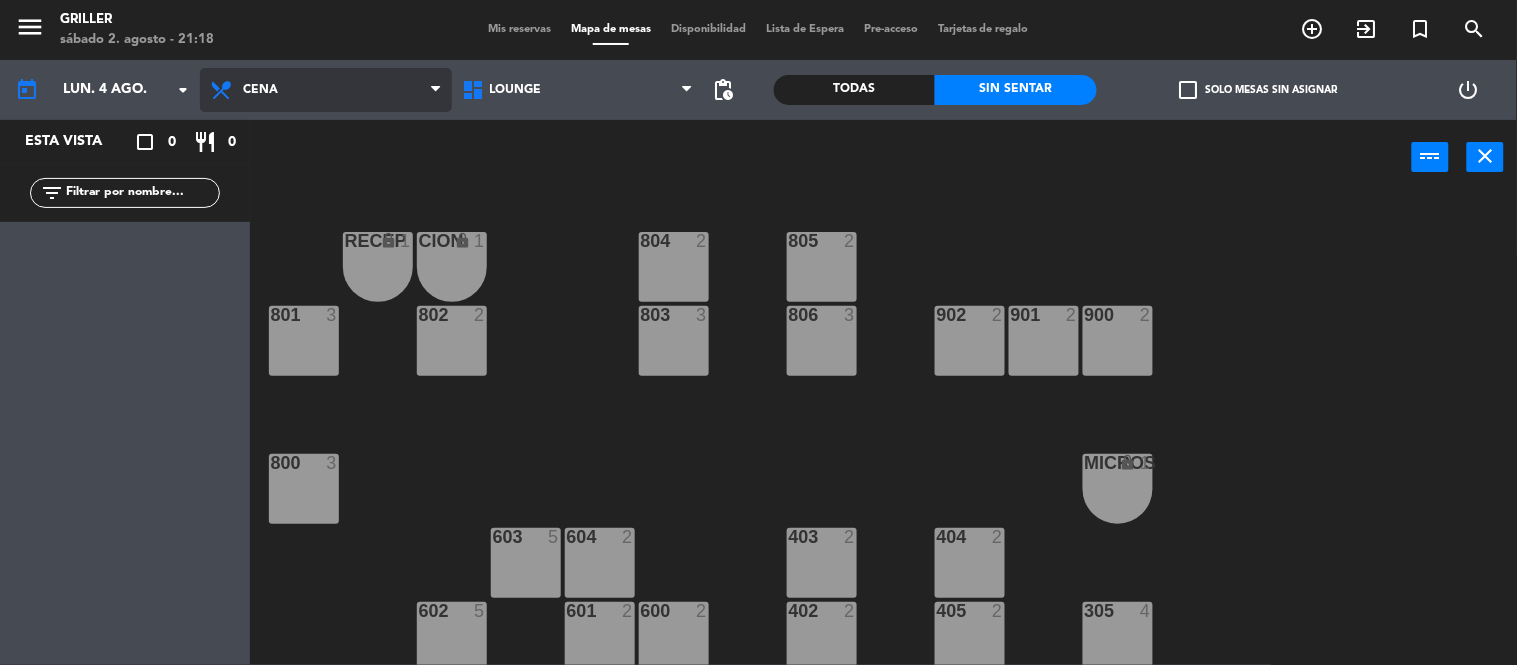 click on "Cena" at bounding box center (326, 90) 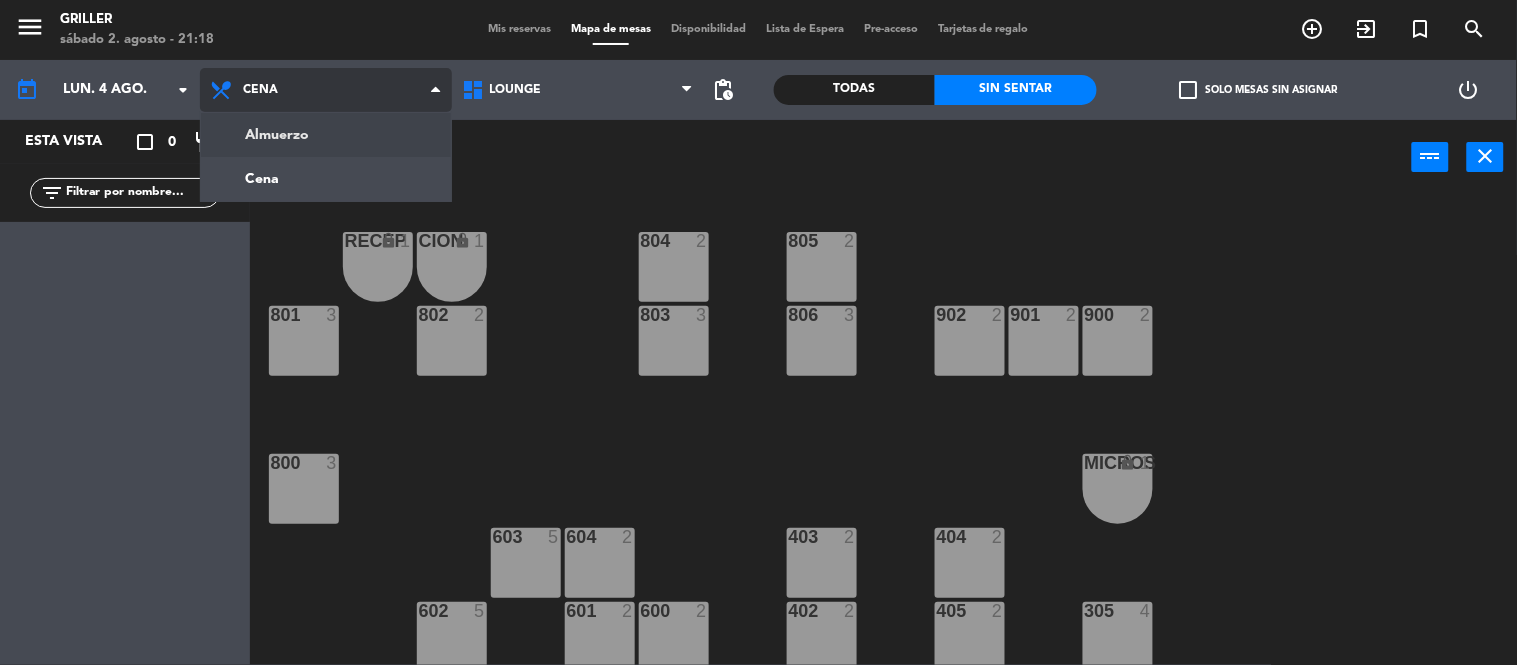 click on "[DAY] [NUMBER]. [MONTH] - [TIME]   [DAY] [NUMBER] [MONTH]." 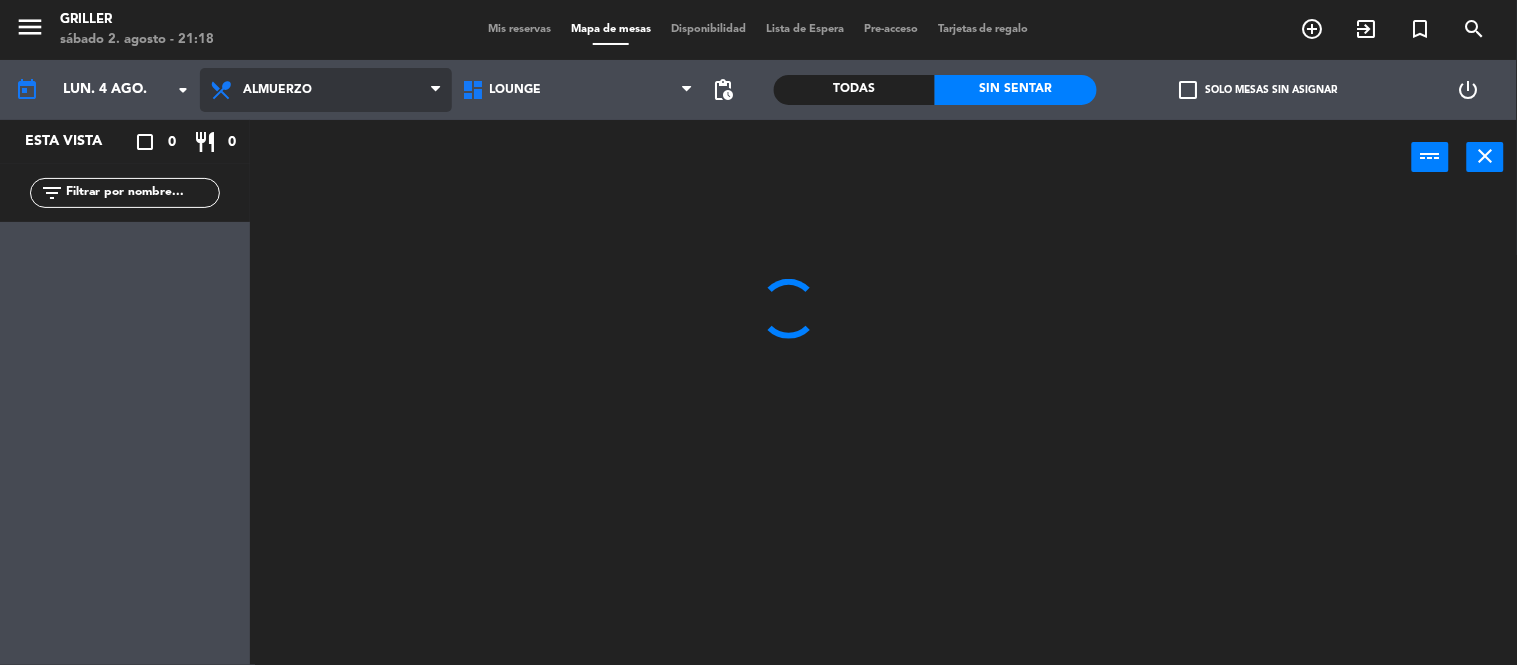 click on "Almuerzo" at bounding box center (326, 90) 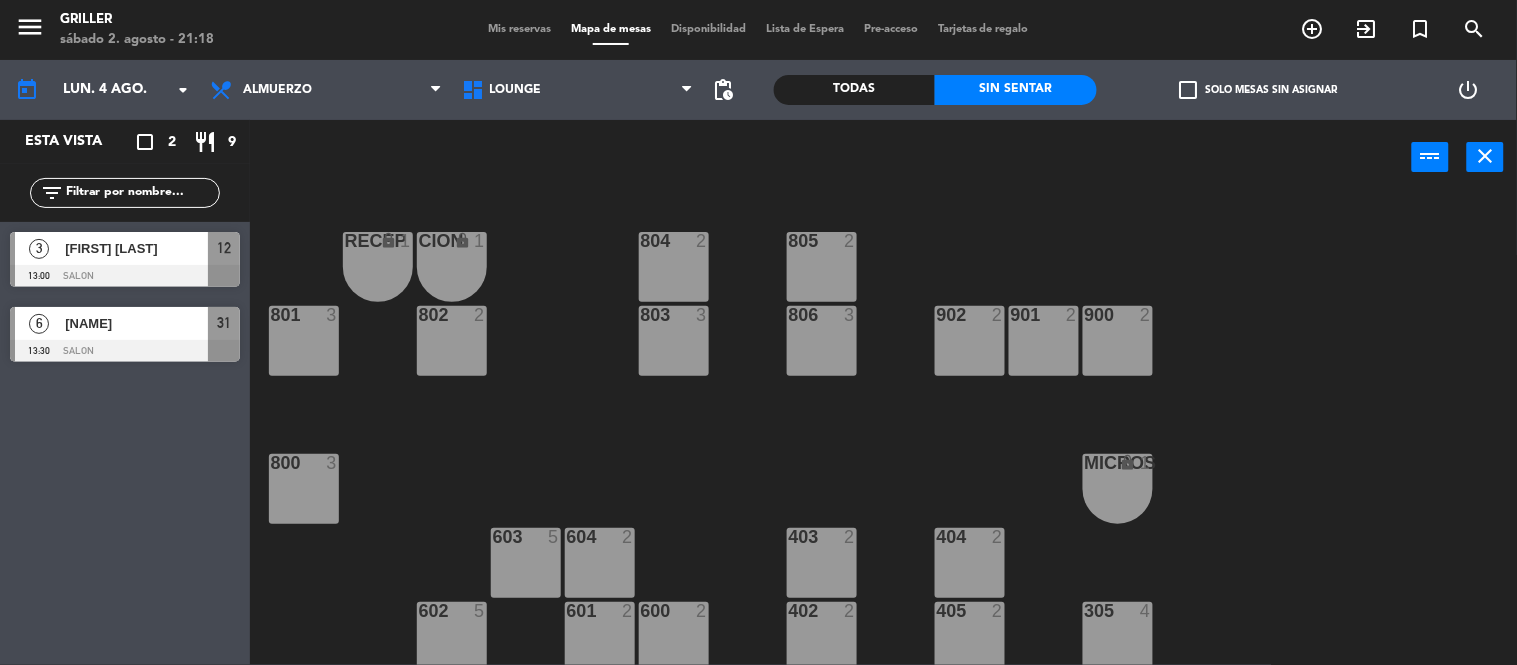 click on "power_input close" at bounding box center (831, 158) 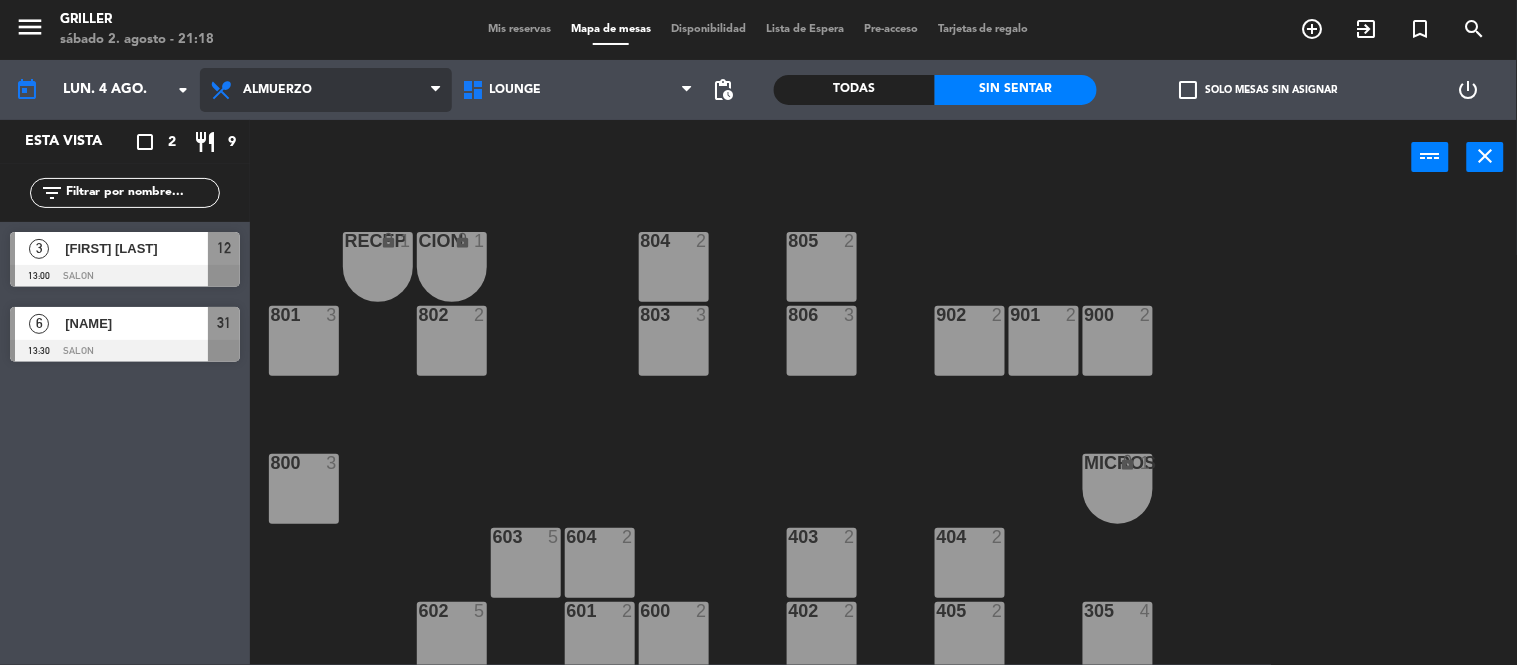 click on "Almuerzo" at bounding box center [326, 90] 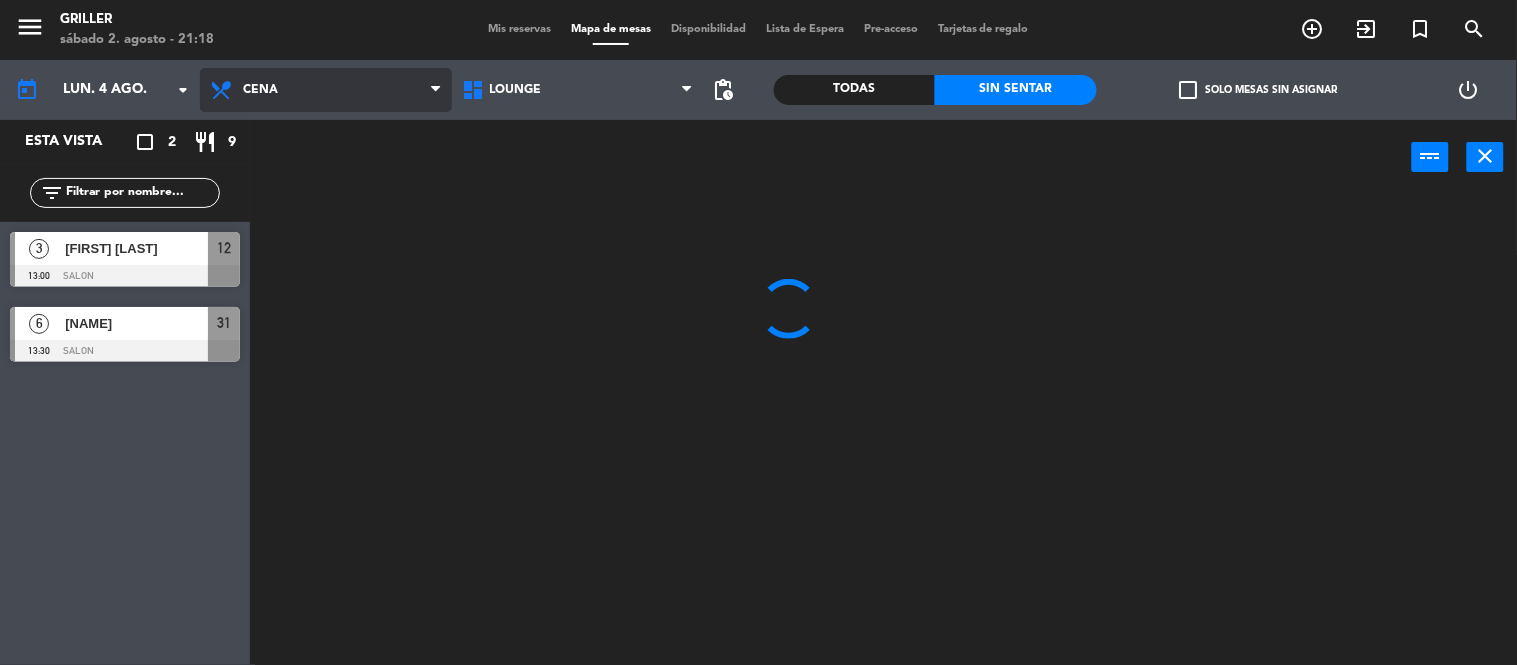 click on "menu Griller sábado 2. agosto - 21:18 Mis reservas Mapa de mesas Disponibilidad Lista de Espera Pre-acceso Tarjetas de regalo add_circle_outline exit_to_app turned_in_not search today lun. 4 ago. arrow_drop_down Almuerzo Cena Cena Almuerzo Cena GARDEN LOUNGE MEITRE SALON TERRAZA LOUNGE GARDEN LOUNGE MEITRE SALON TERRAZA pending_actions Todas Sin sentar check_box_outline_blank Solo mesas sin asignar power_settings_new Esta vista crop_square 2 restaurant 9 filter_list 3 [FIRST] [LAST] 13:00 SALON 12 6 [FIRST] [LAST] 13:30 SALON 31 power_input close" 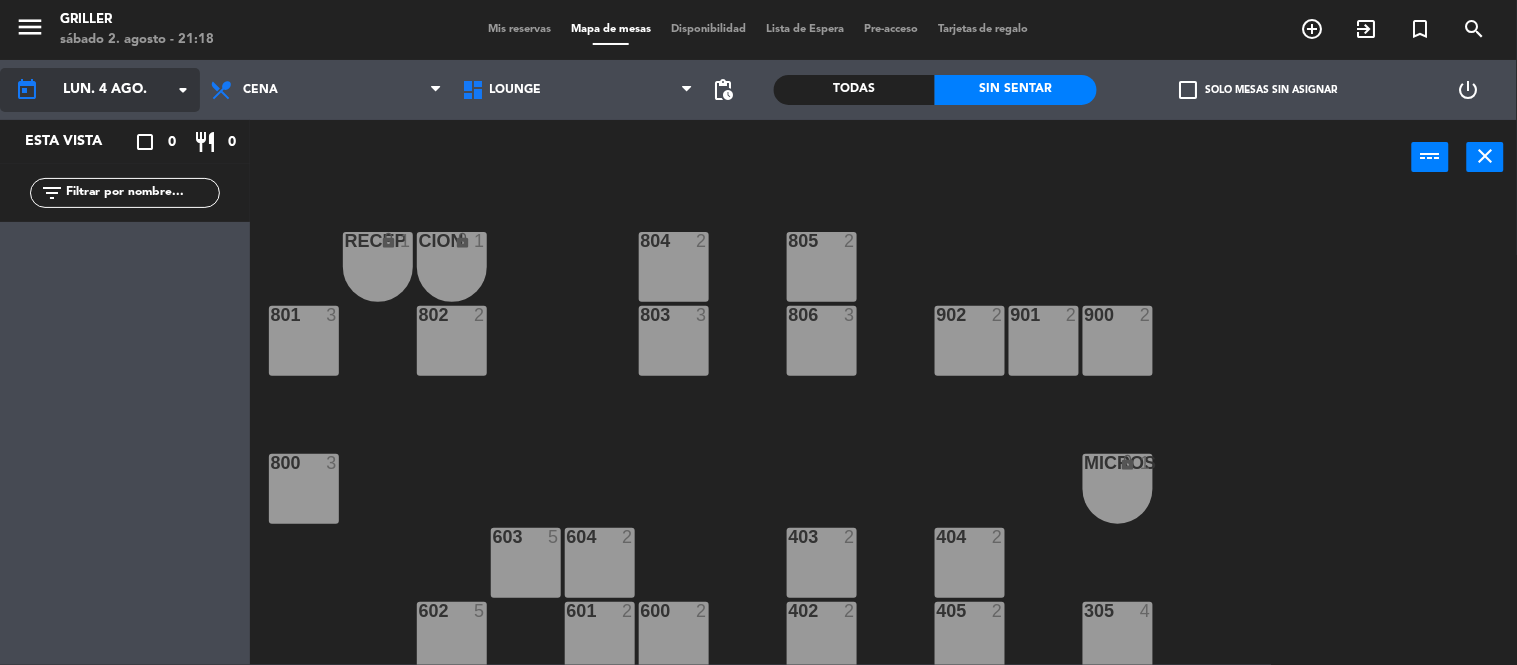 click on "lun. 4 ago." 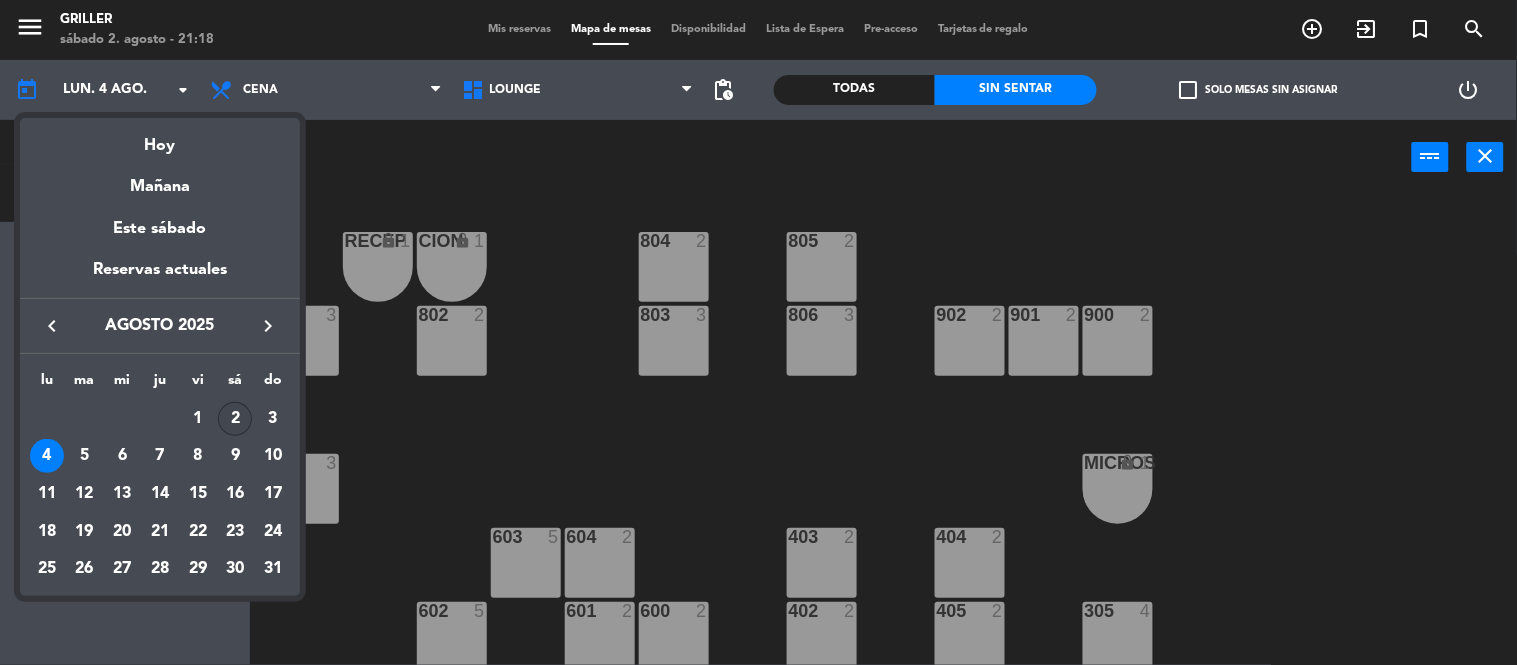 click on "2" at bounding box center [235, 419] 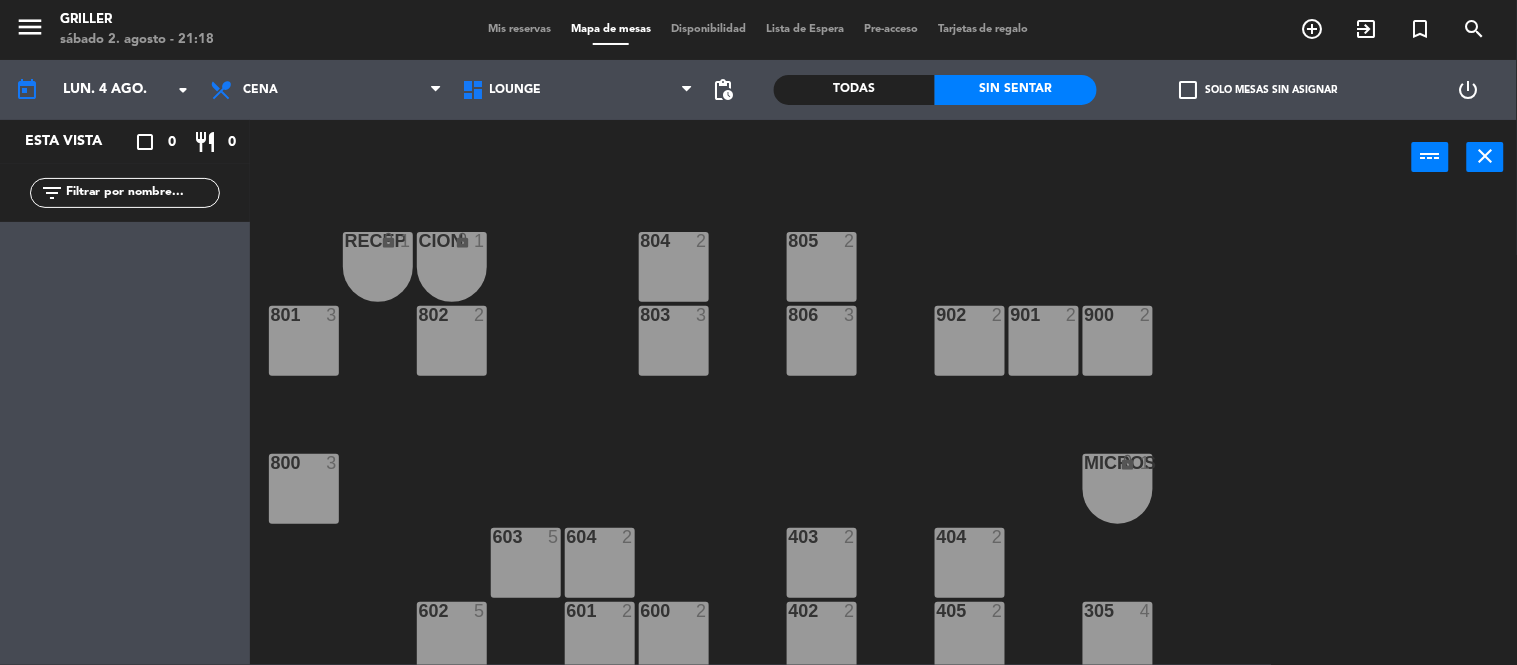 type on "sáb. 2 ago." 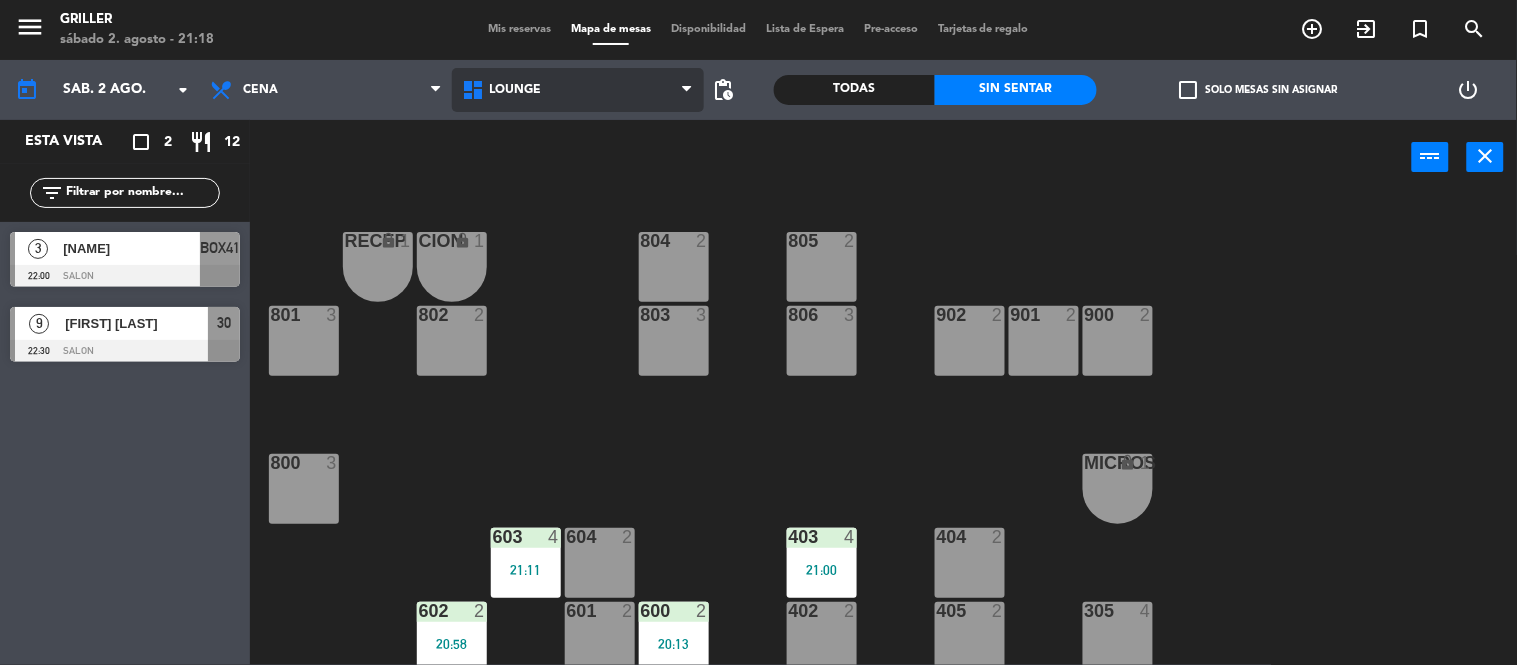 click on "LOUNGE" at bounding box center [578, 90] 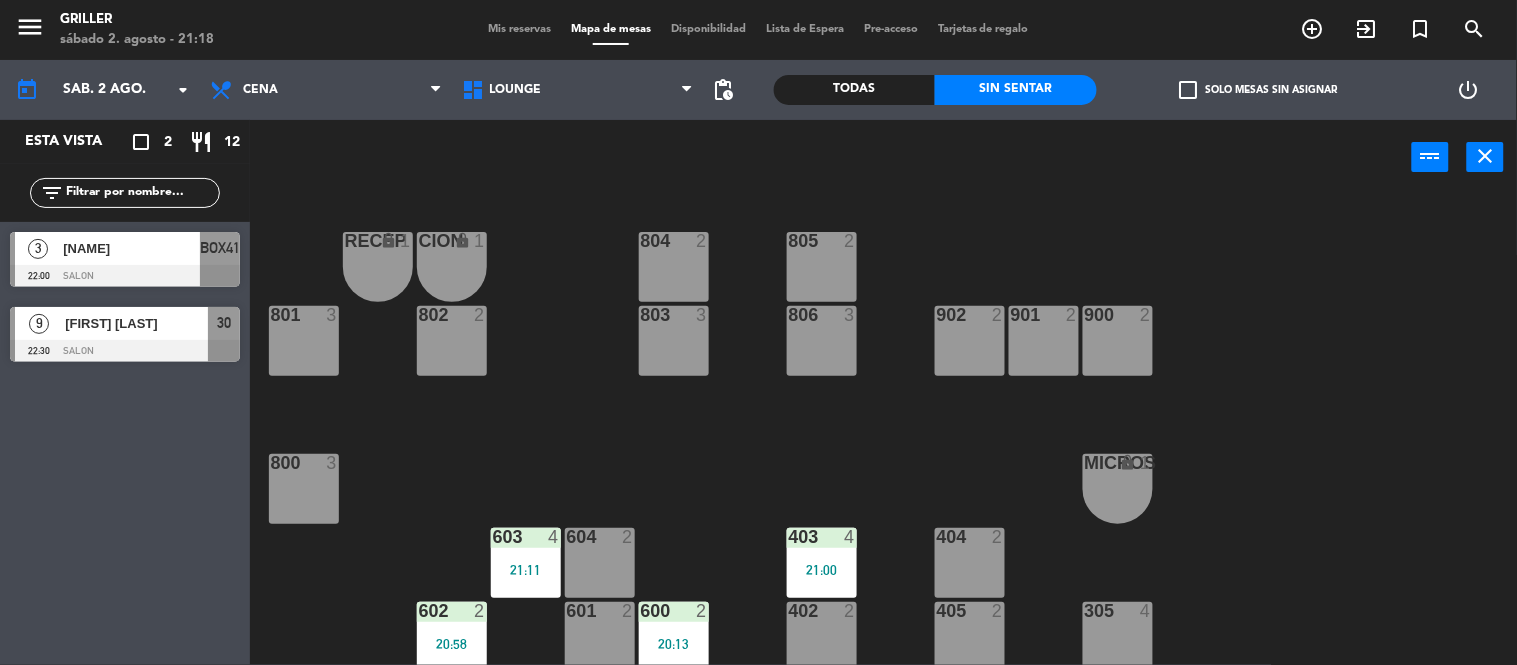 click on "RECEP lock  1  CION lock  1  804  2  805  2  801  3  802  2  803  3  806  3  900  2  901  2  902  2  800  3  MICROS lock  1  603  4   21:11  604  2  403  4   21:00  404  2  602  2   20:58  601  2  600  2   20:13  402  2  405  2  305  4  401  2  406  4   20:54  502  4   21:00  503  2  504  4   20:30  400  2   20:03  304  4  501  5  500  2  702  4   20:00  303  4  701  4   20:40  700  6  302  3  B1 lock  1  B2 lock  1  B3 lock  1  B4 lock  1  B5 lock  1  COCINA lock  1  B6 lock  1  301  3  B7 lock  1  B8 lock  1  B9 lock  1  300  3  B10 lock  1  BAÑO lock  1" 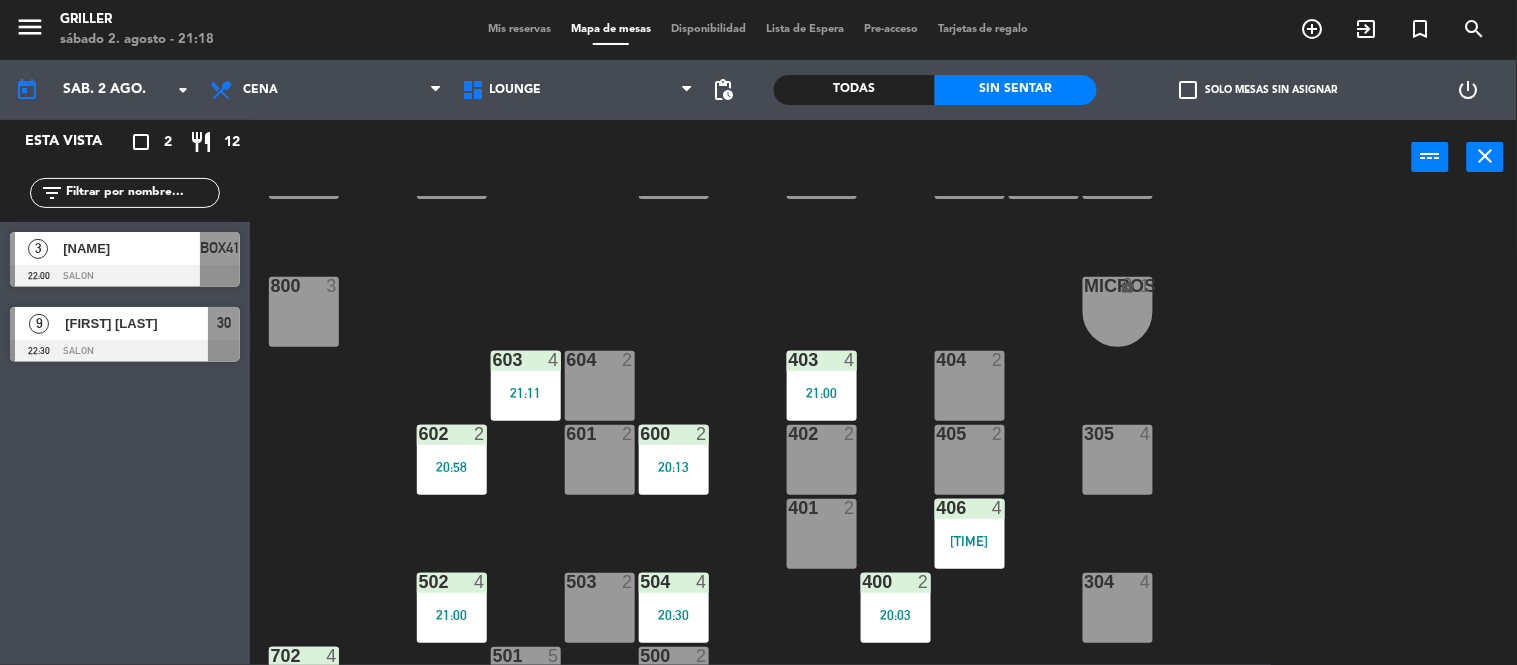 scroll, scrollTop: 222, scrollLeft: 0, axis: vertical 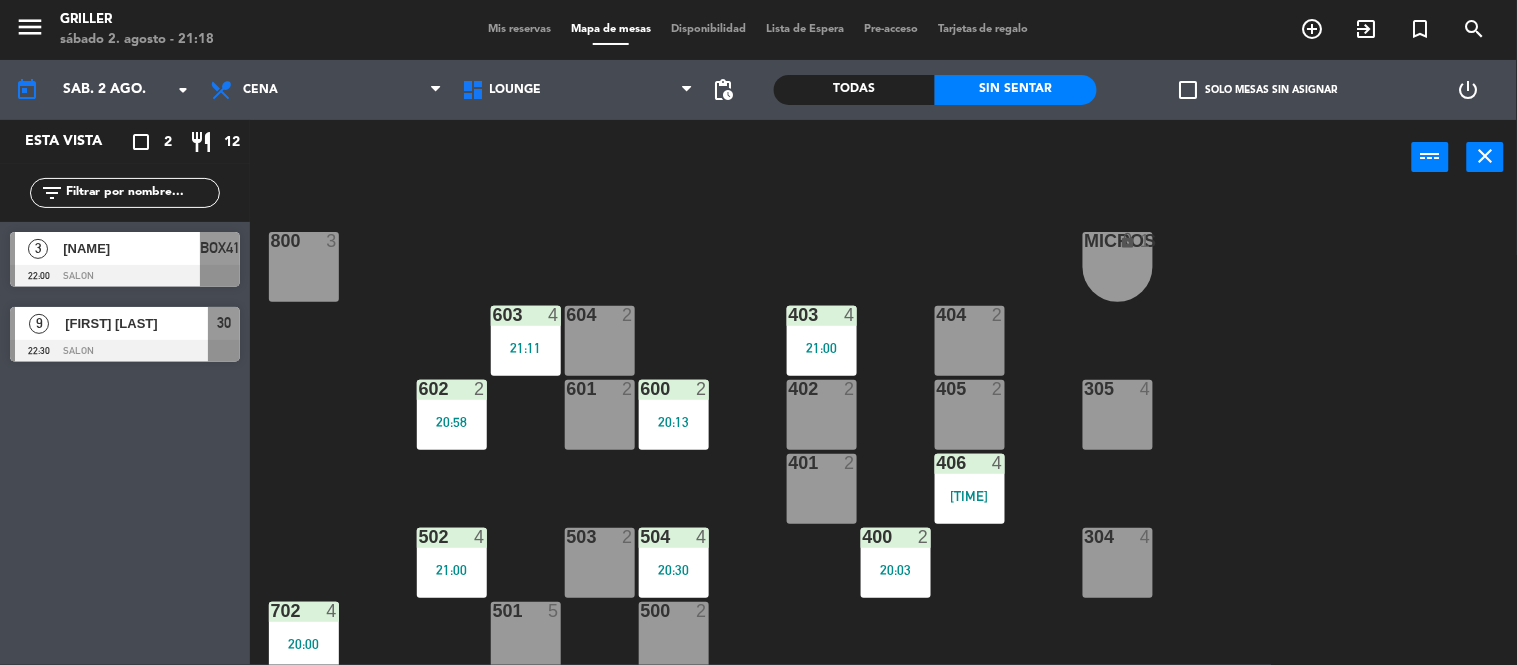 click on "[DAY] [NUMBER]. [MONTH] - [TIME]" 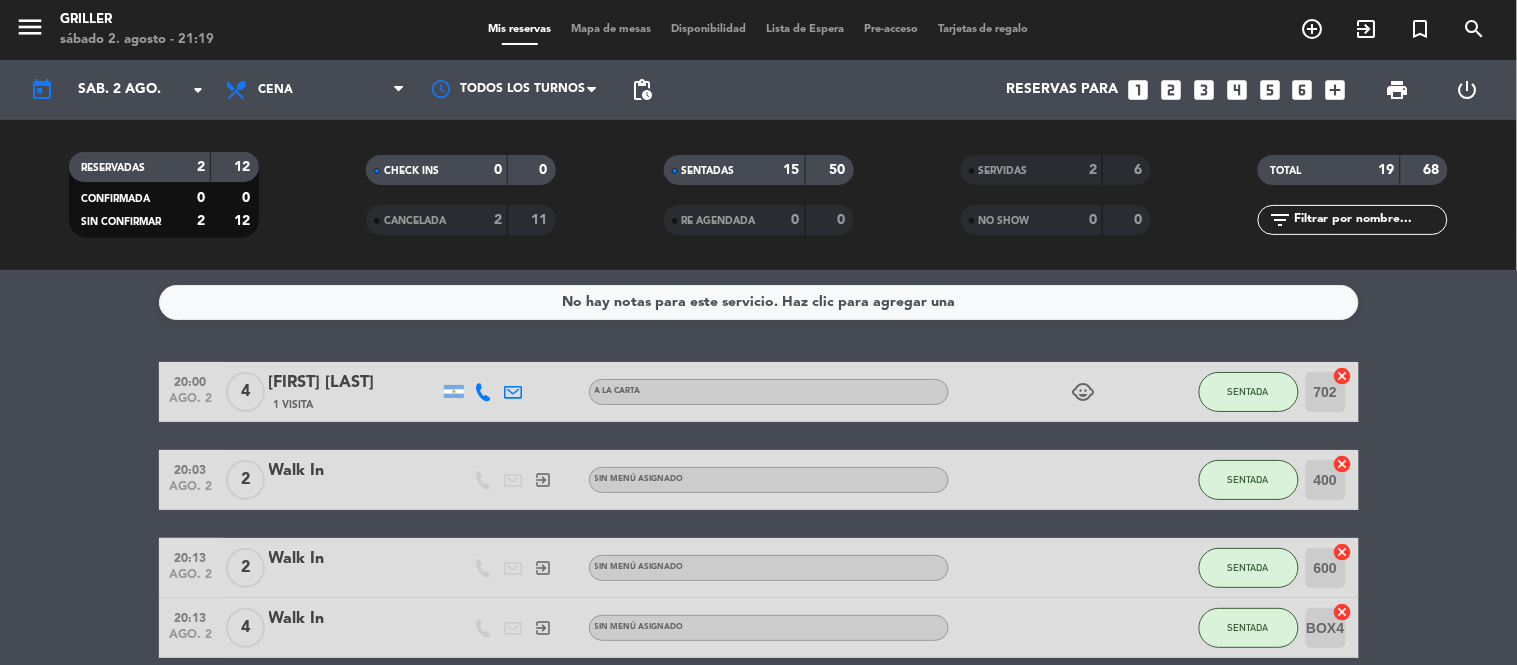 click on "Mapa de mesas" at bounding box center [611, 29] 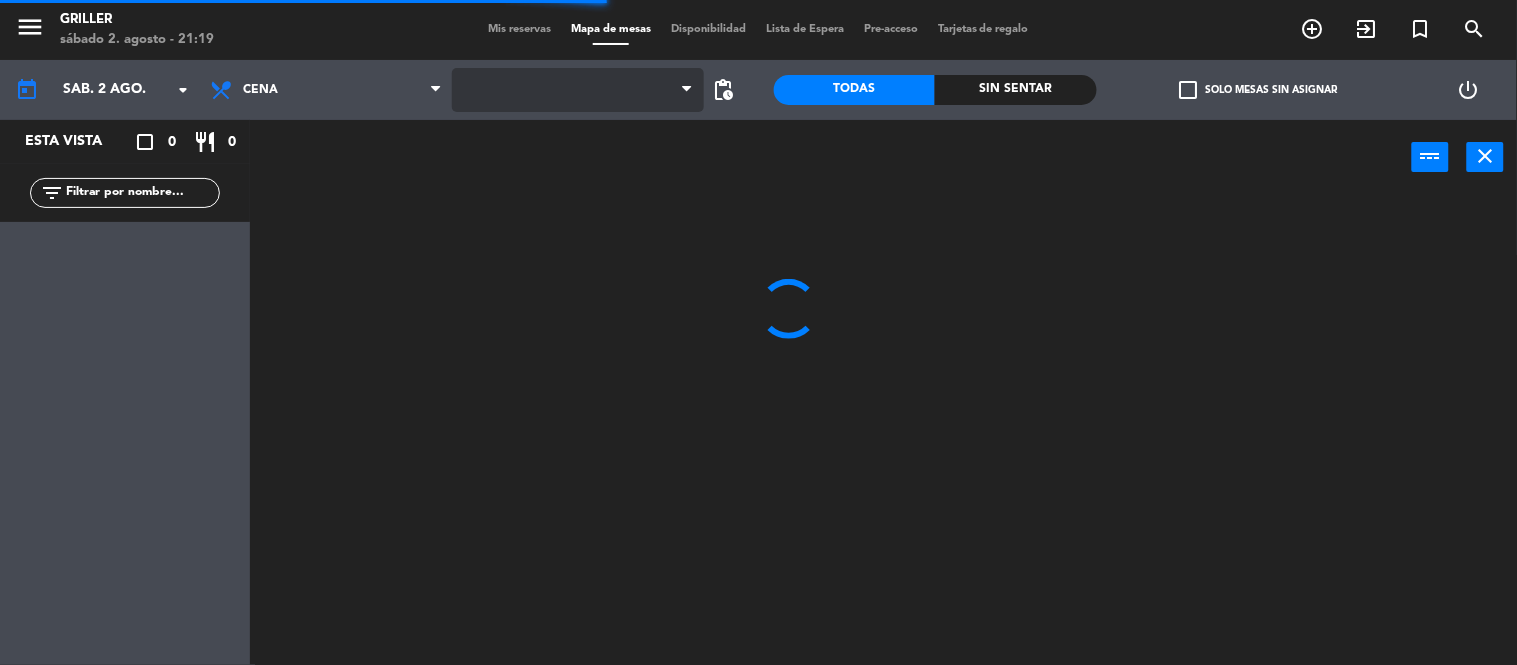 click at bounding box center (578, 90) 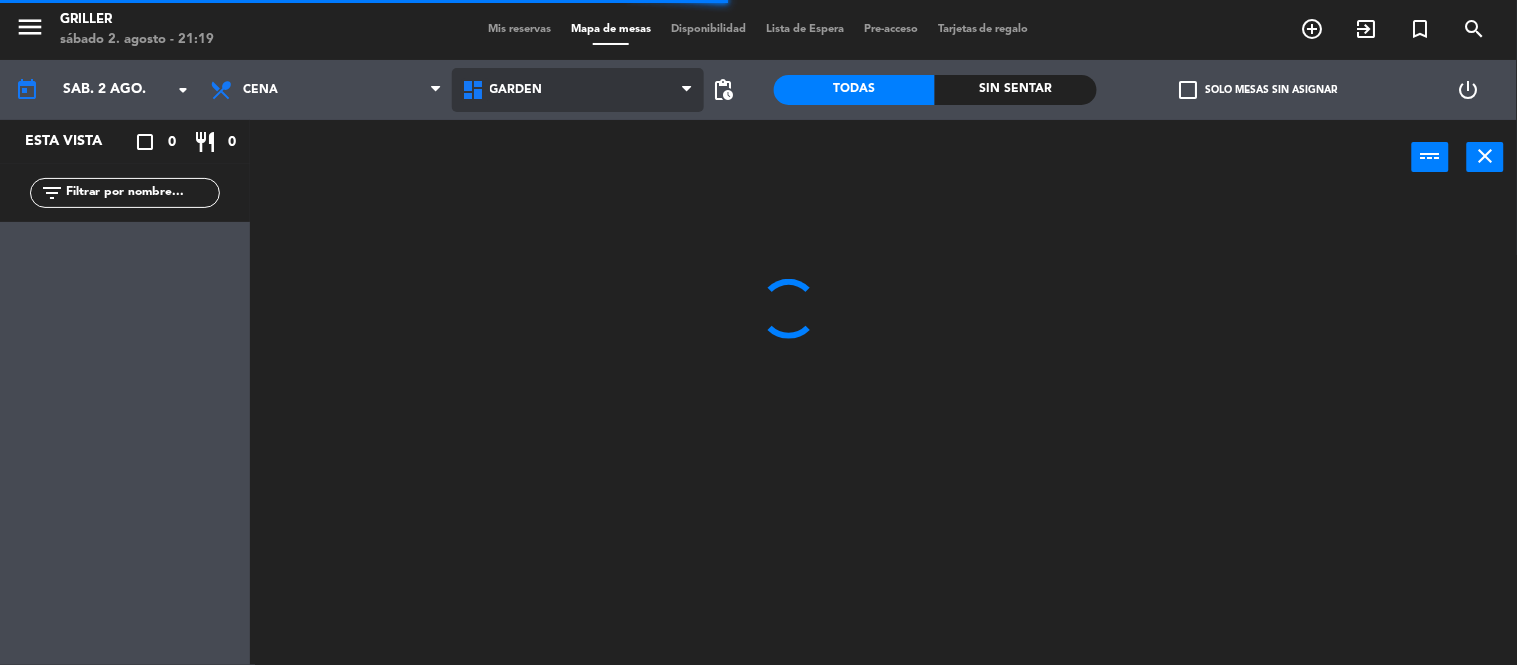click at bounding box center [475, 90] 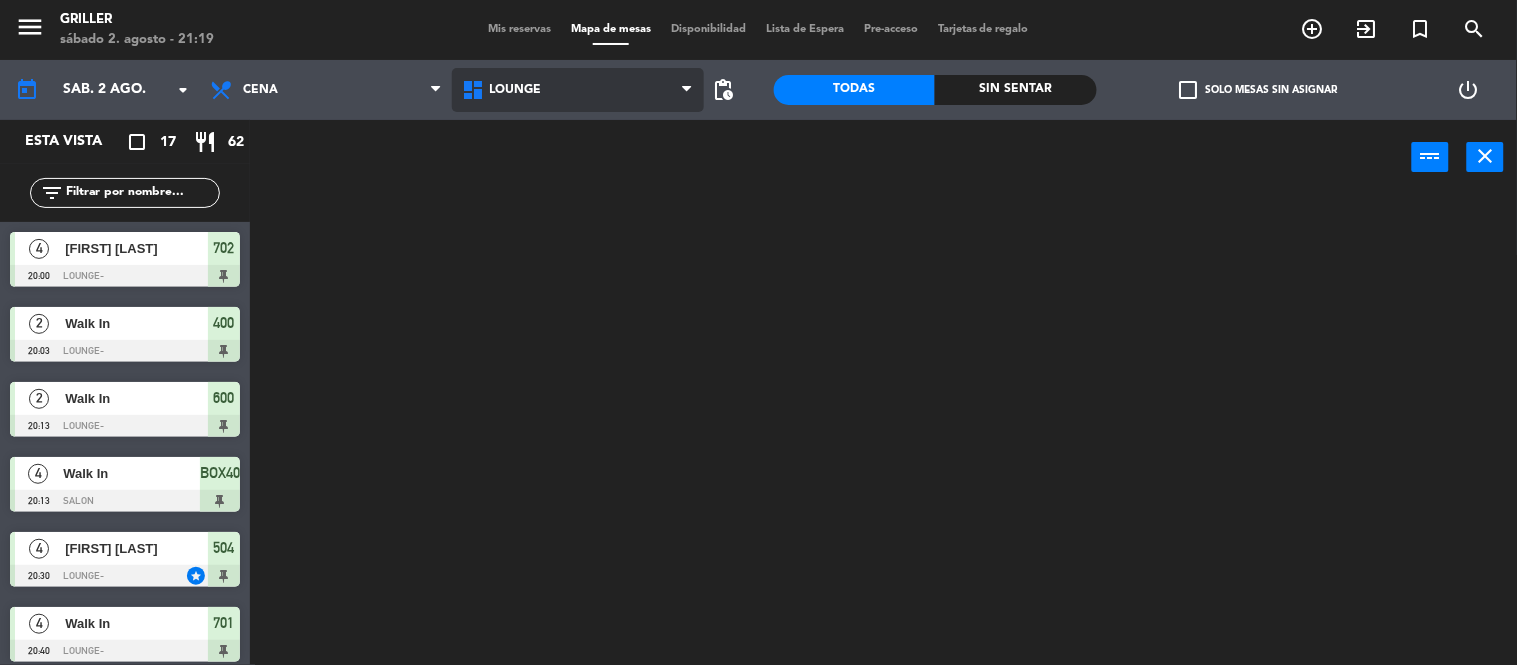 click on "menu Griller sábado 2. agosto - 21:19 Mis reservas Mapa de mesas Disponibilidad Lista de Espera Pre-acceso Tarjetas de regalo add_circle_outline exit_to_app turned_in_not search today sáb. 2 ago. arrow_drop_down Almuerzo Cena Cena Almuerzo Cena GARDEN LOUNGE MEITRE SALON TERRAZA LOUNGE GARDEN LOUNGE MEITRE SALON TERRAZA pending_actions Todas Sin sentar check_box_outline_blank Solo mesas sin asignar power_settings_new Esta vista crop_square 17 restaurant 62 filter_list 4 [FIRST] [LAST] 20:00 LOUNGE- 702 2 Walk In 20:03 LOUNGE- 400 2 Walk In 20:13 LOUNGE- 600 4 Walk In 20:13 SALON BOX40 4 [FIRST] [LAST] 20:30 LOUNGE- star 504 4 Walk In 20:40 LOUNGE- 701 4 Walk In 20:54 LOUNGE- 406 2 Walk In 20:58 LOUNGE- 602 3 [FIRST] [LAST] 21:00 SALON BOX22 4 [FIRST] [LAST] 21:00 LOUNGE- 403 4 [FIRST] [LAST] 21:00 LOUNGE- 502 2 Walk In 21:03 TERRAZA 54 4 Walk In 3" 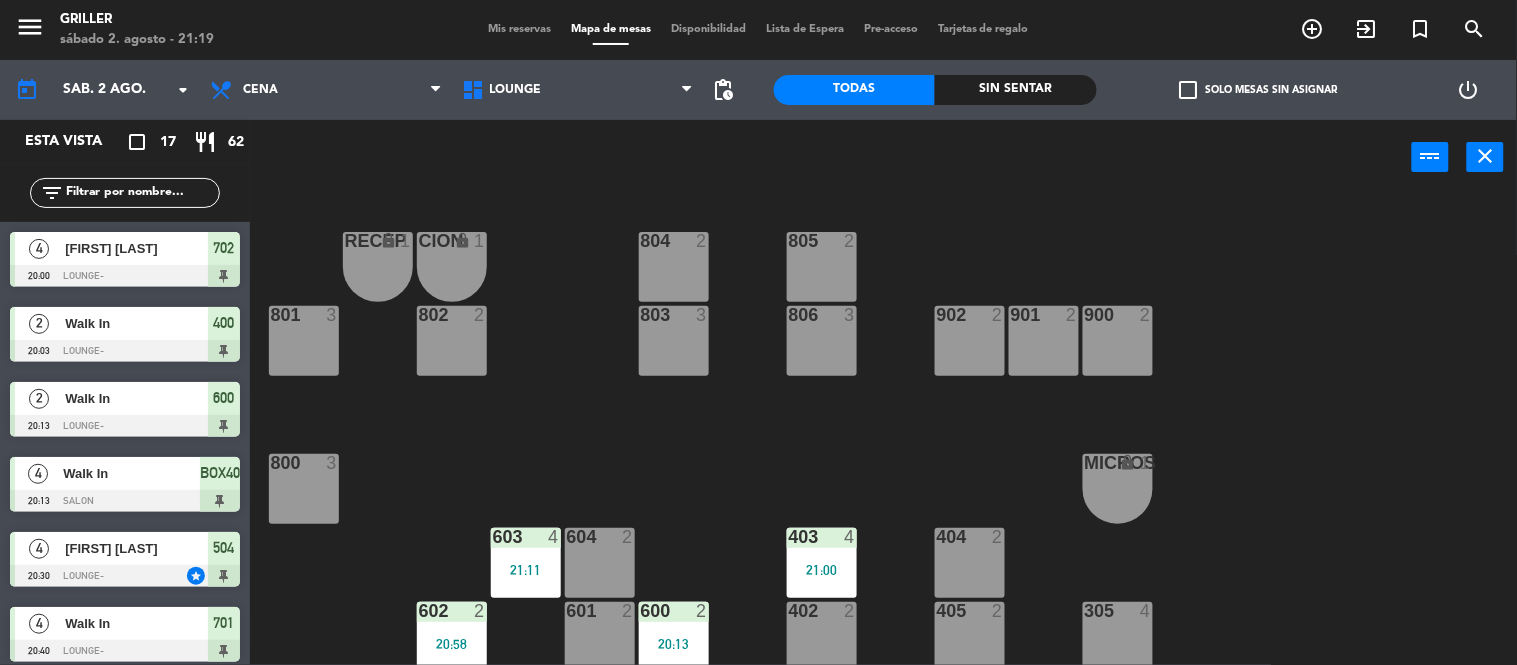 click on "Sin sentar" 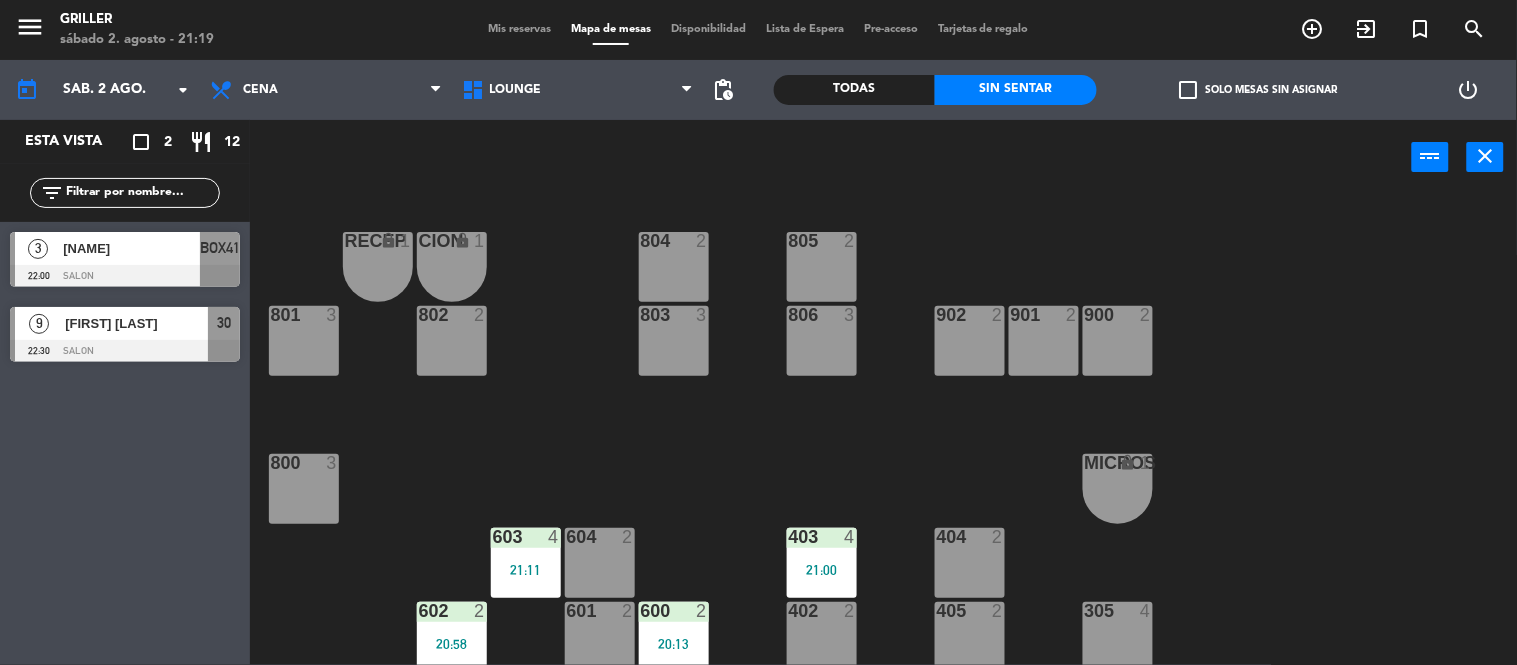 click on "RECEP lock  1  CION lock  1  804  2  805  2  801  3  802  2  803  3  806  3  900  2  901  2  902  2  800  3  MICROS lock  1  603  4   21:11  604  2  403  4   21:00  404  2  602  2   20:58  601  2  600  2   20:13  402  2  405  2  305  4  401  2  406  4   20:54  502  4   21:00  503  2  504  4   20:30  400  2   20:03  304  4  501  5  500  2  702  4   20:00  303  4  701  4   20:40  700  6  302  3  B1 lock  1  B2 lock  1  B3 lock  1  B4 lock  1  B5 lock  1  COCINA lock  1  B6 lock  1  301  3  B7 lock  1  B8 lock  1  B9 lock  1  300  3  B10 lock  1  BAÑO lock  1" 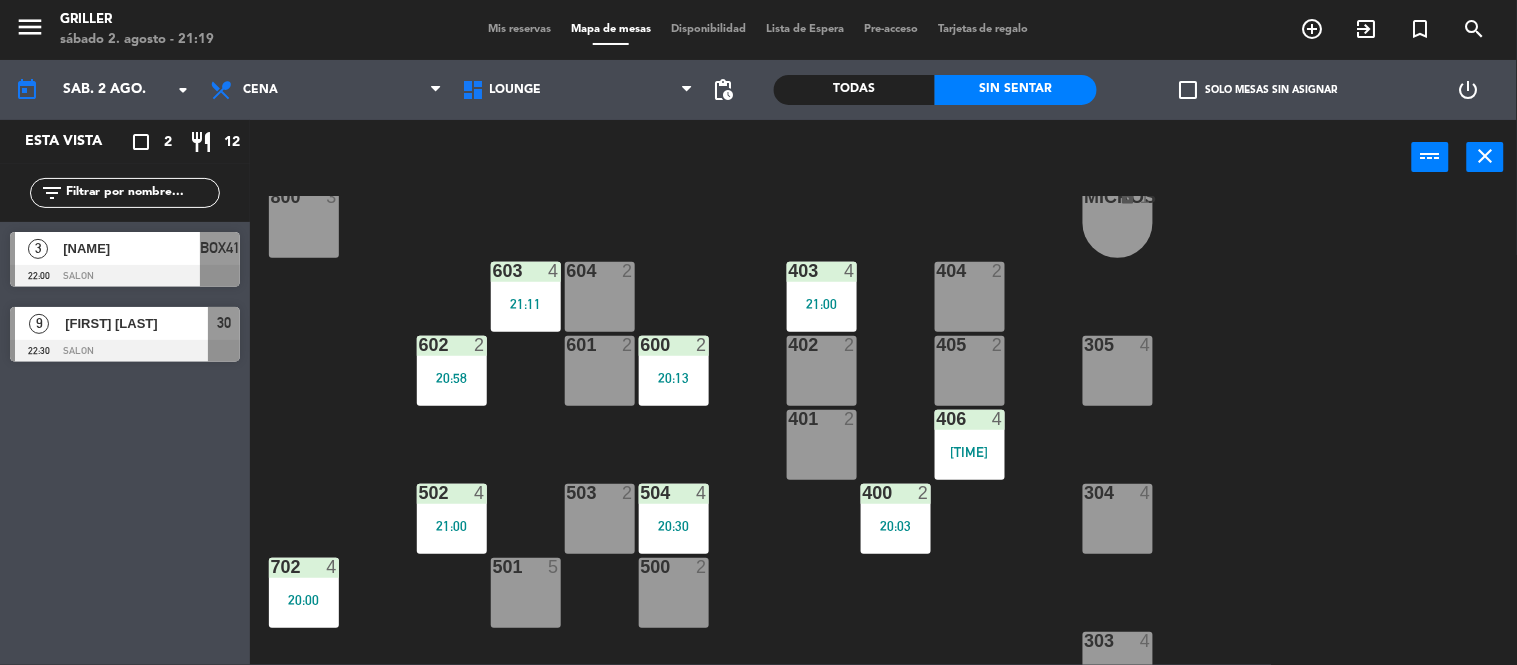 scroll, scrollTop: 311, scrollLeft: 0, axis: vertical 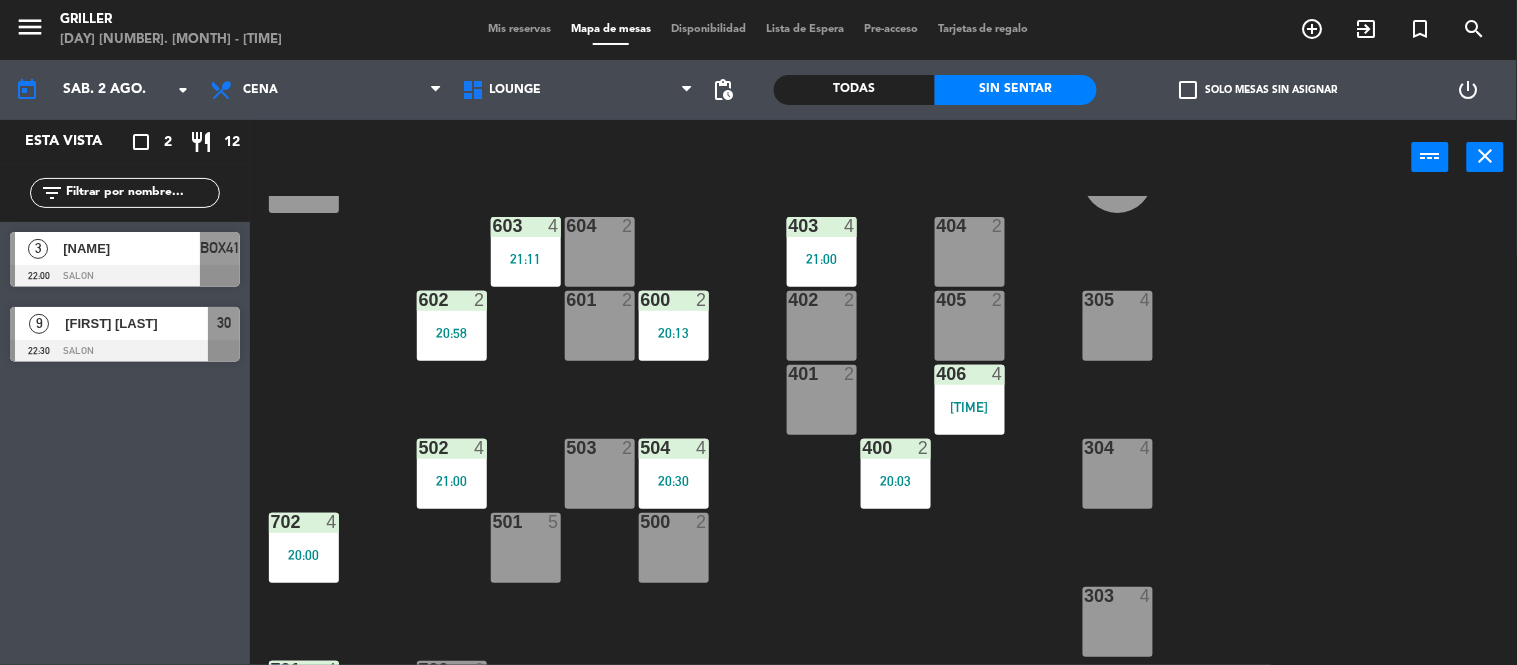 click on "RECEP lock  1  CION lock  1  804  2  805  2  801  3  802  2  803  3  806  3  900  2  901  2  902  2  800  3  MICROS lock  1  603  4   21:11  604  2  403  4   21:00  404  2  602  2   20:58  601  2  600  2   20:13  402  2  405  2  305  4  401  2  406  4   20:54  502  4   21:00  503  2  504  4   20:30  400  2   20:03  304  4  501  5  500  2  702  4   20:00  303  4  701  4   20:40  700  6  302  3  B1 lock  1  B2 lock  1  B3 lock  1  B4 lock  1  B5 lock  1  COCINA lock  1  B6 lock  1  301  3  B7 lock  1  B8 lock  1  B9 lock  1  300  3  B10 lock  1  BAÑO lock  1" 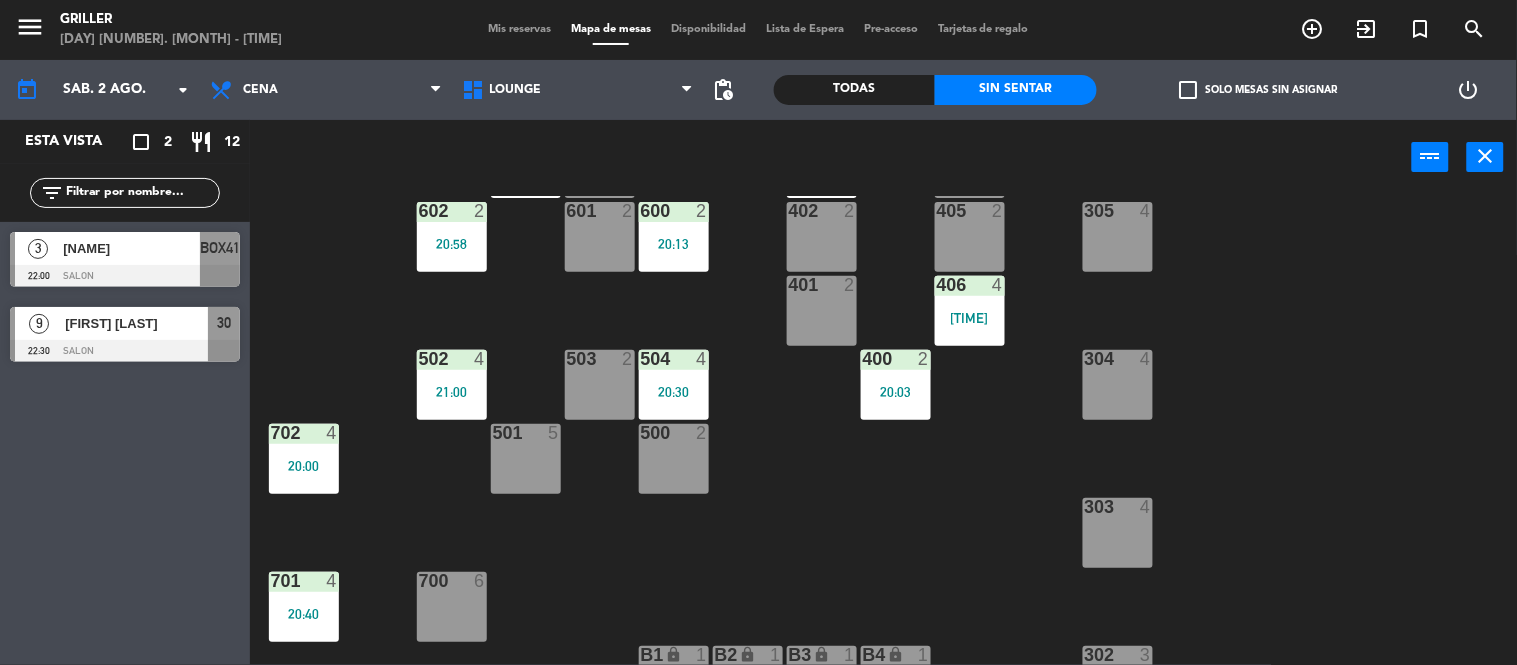 scroll, scrollTop: 444, scrollLeft: 0, axis: vertical 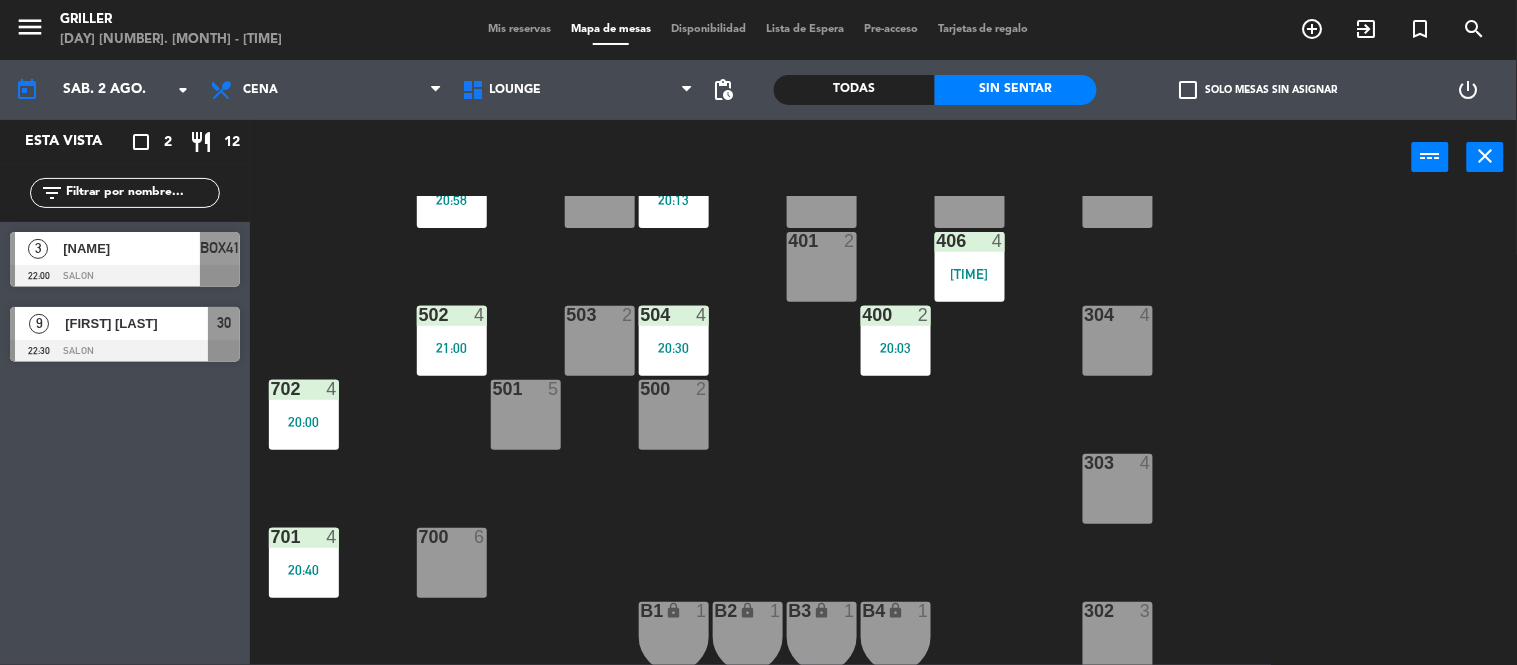 click on "20:00" at bounding box center (304, 422) 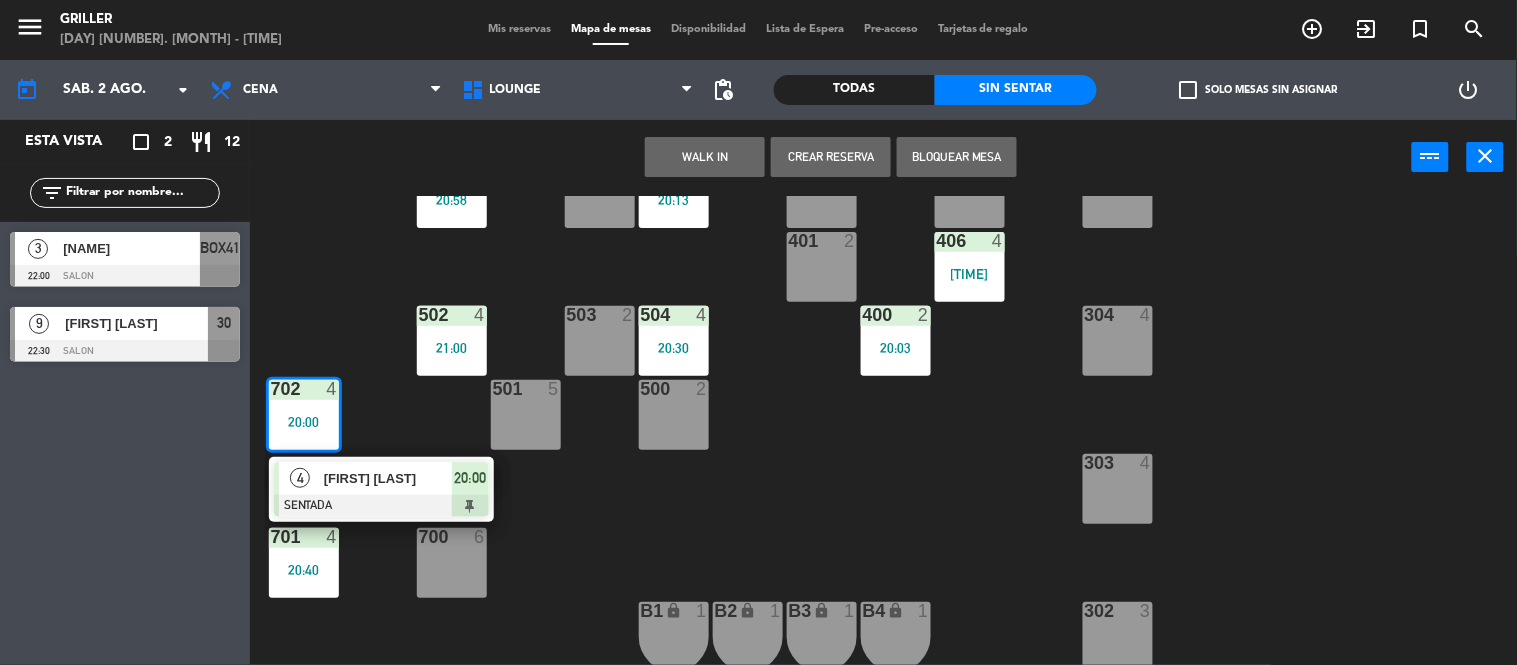 click on "[FIRST] [LAST]" at bounding box center (388, 478) 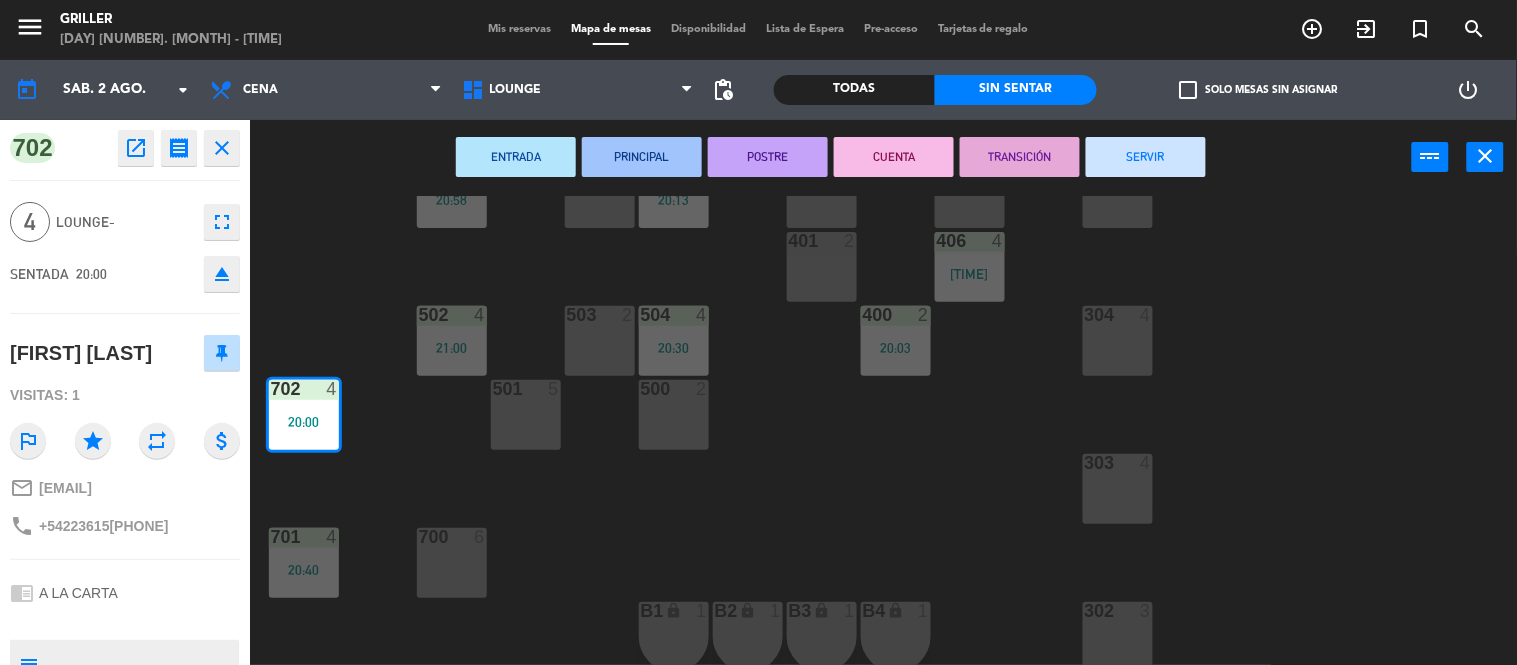 click on "SERVIR" at bounding box center [1146, 157] 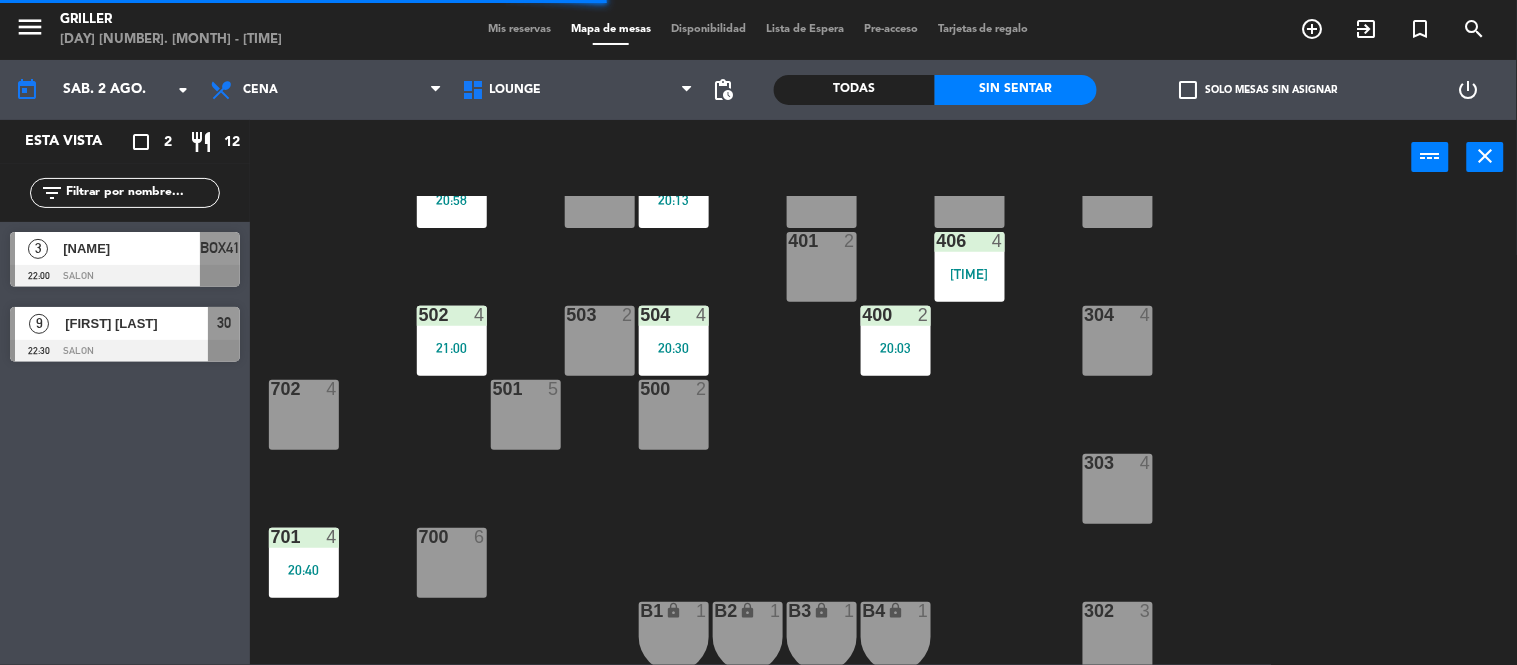 click on "RECEP lock 1 CION lock 1 804 2 805 2 801 3 802 2 803 3 806 3 900 2 901 2 902 2 800 3 MICROS lock 1 603 4 21:11 604 2 403 4 21:00 404 2 602 2 20:58 601 2 600 2 20:13 402 2 405 2 305 4 401 2 406 4 20:54 502 4 21:00 503 2 504 4 20:30 400 2 20:03 304 4 501 5 500 2 702 4 303 4 701 4 20:40 700 6 302 3 B1 lock 1 B2 lock 1 B3 lock 1 B4 lock 1 B5 lock 1 COCINA lock 1 B6 lock 1 301 3 B7 lock 1 B8 lock 1 B9 lock 1 300 3 B10 lock 1 BAÑO lock 1" 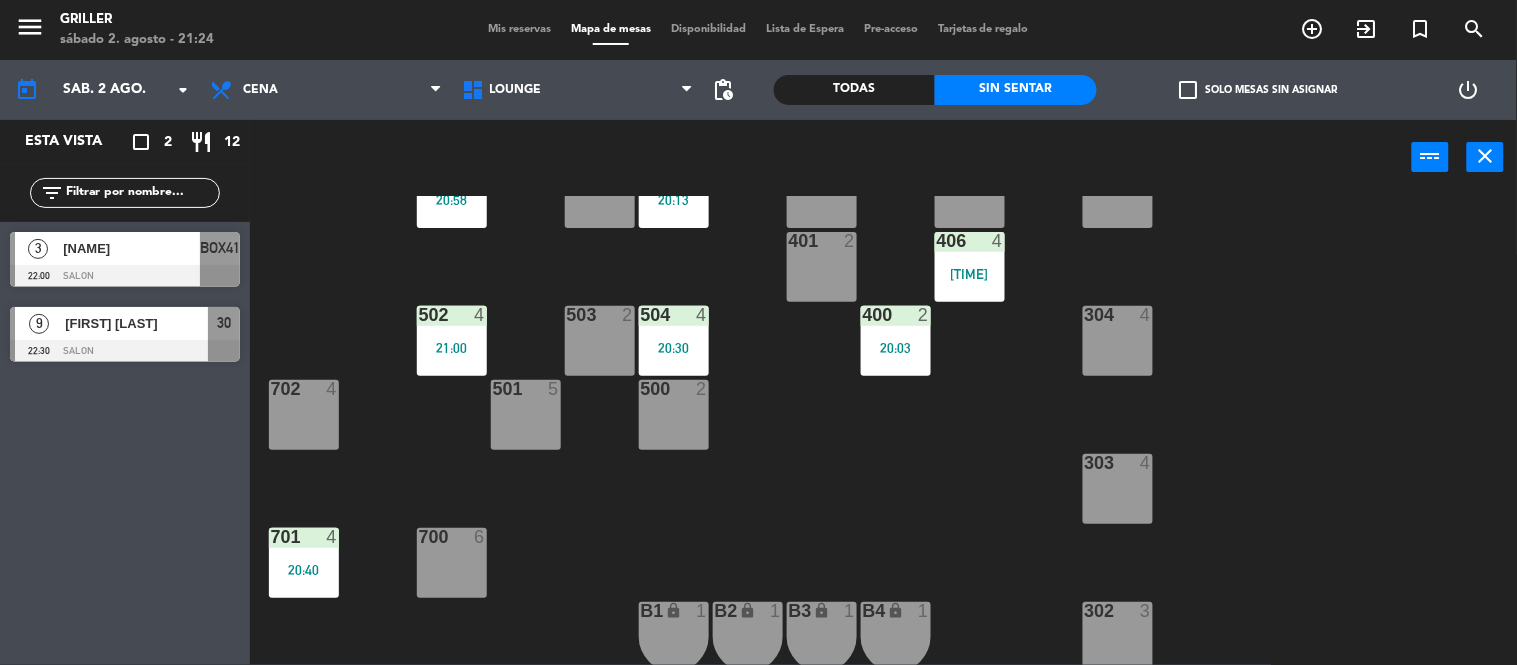 click on "RECEP lock 1 CION lock 1 804 2 805 2 801 3 802 2 803 3 806 3 900 2 901 2 902 2 800 3 MICROS lock 1 603 4 21:11 604 2 403 4 21:00 404 2 602 2 20:58 601 2 600 2 20:13 402 2 405 2 305 4 401 2 406 4 20:54 502 4 21:00 503 2 504 4 20:30 400 2 20:03 304 4 501 5 500 2 702 4 303 4 701 4 20:40 700 6 302 3 B1 lock 1 B2 lock 1 B3 lock 1 B4 lock 1 B5 lock 1 COCINA lock 1 B6 lock 1 301 3 B7 lock 1 B8 lock 1 B9 lock 1 300 3 B10 lock 1 BAÑO lock 1" 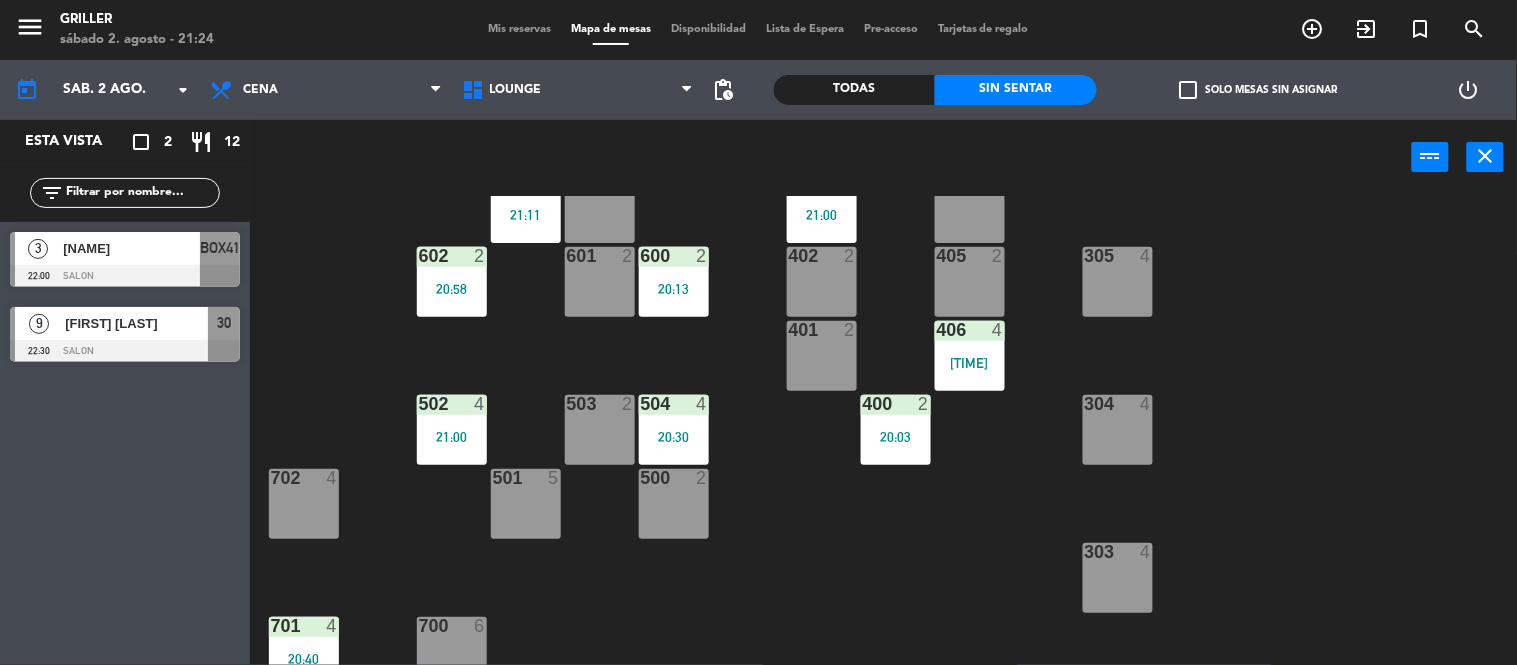 scroll, scrollTop: 311, scrollLeft: 0, axis: vertical 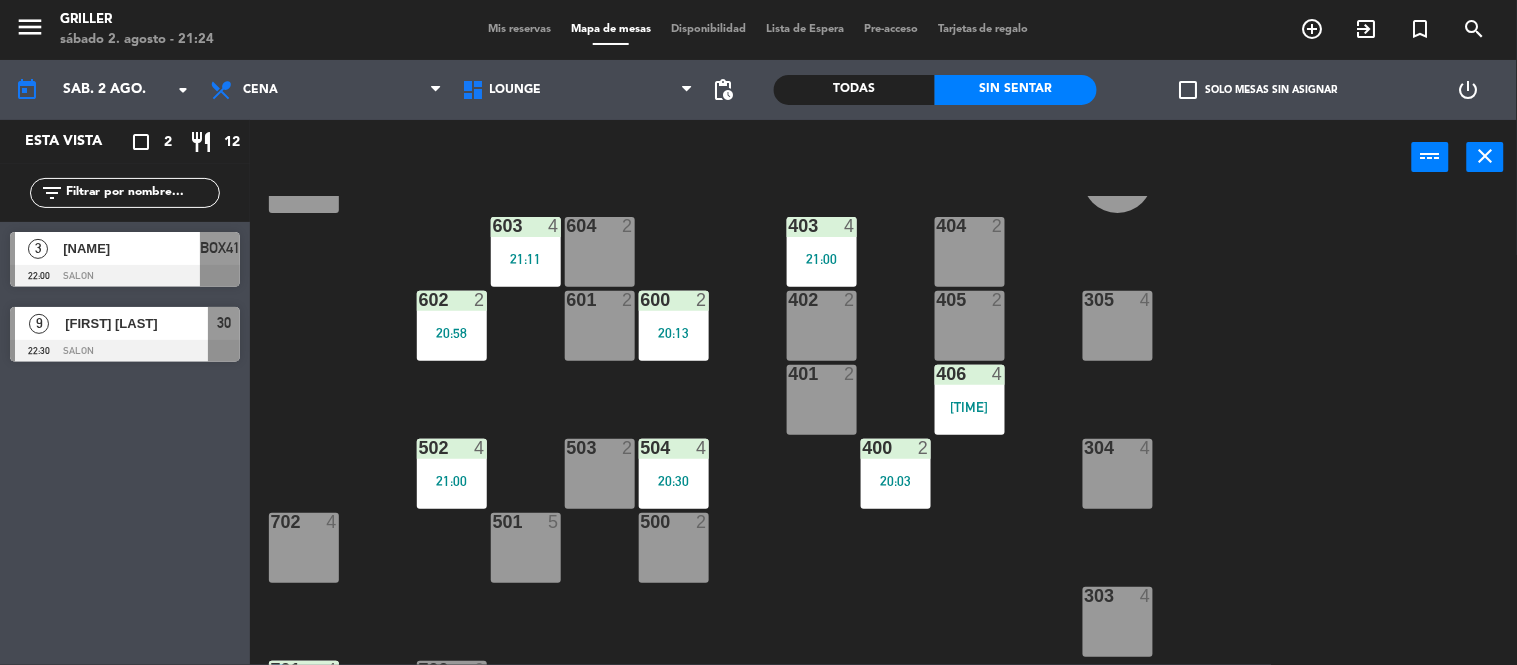 click on "20:13" at bounding box center (674, 333) 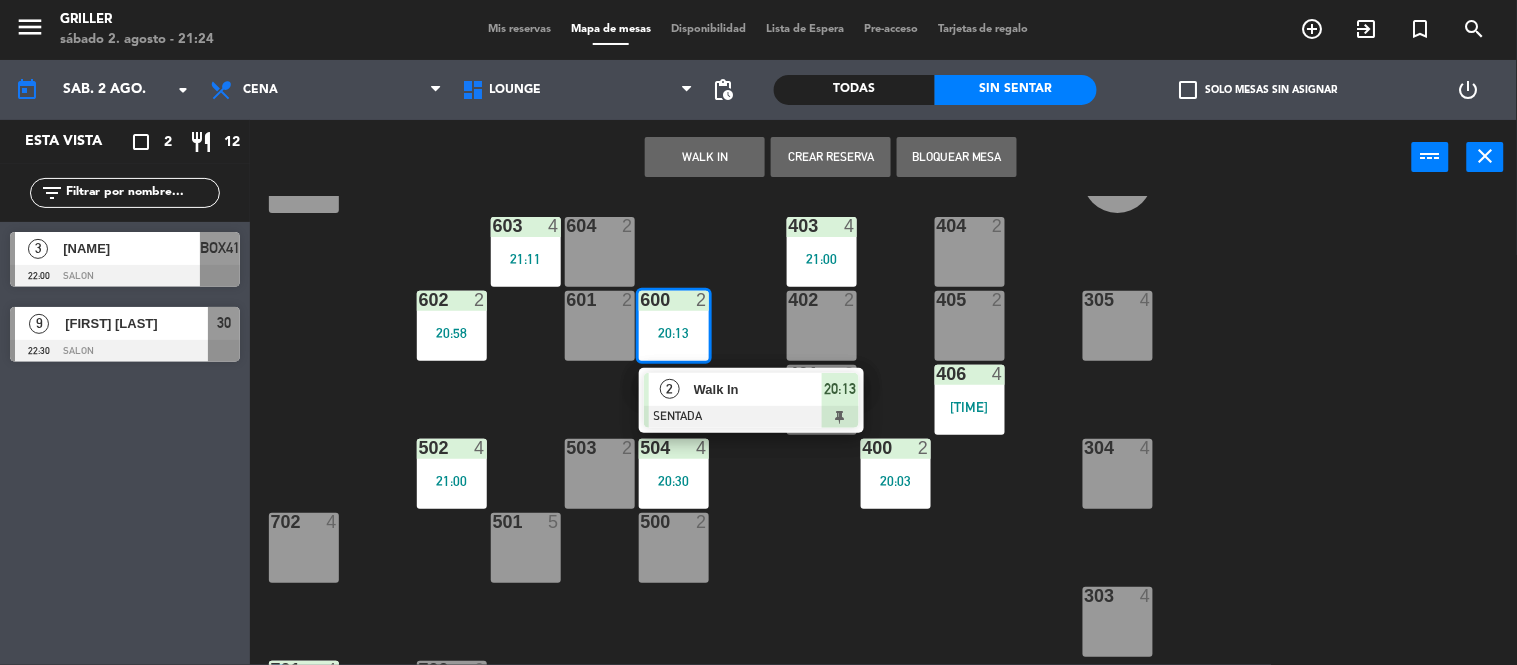 click on "2   Walk In   SENTADA  20:13" at bounding box center (751, 400) 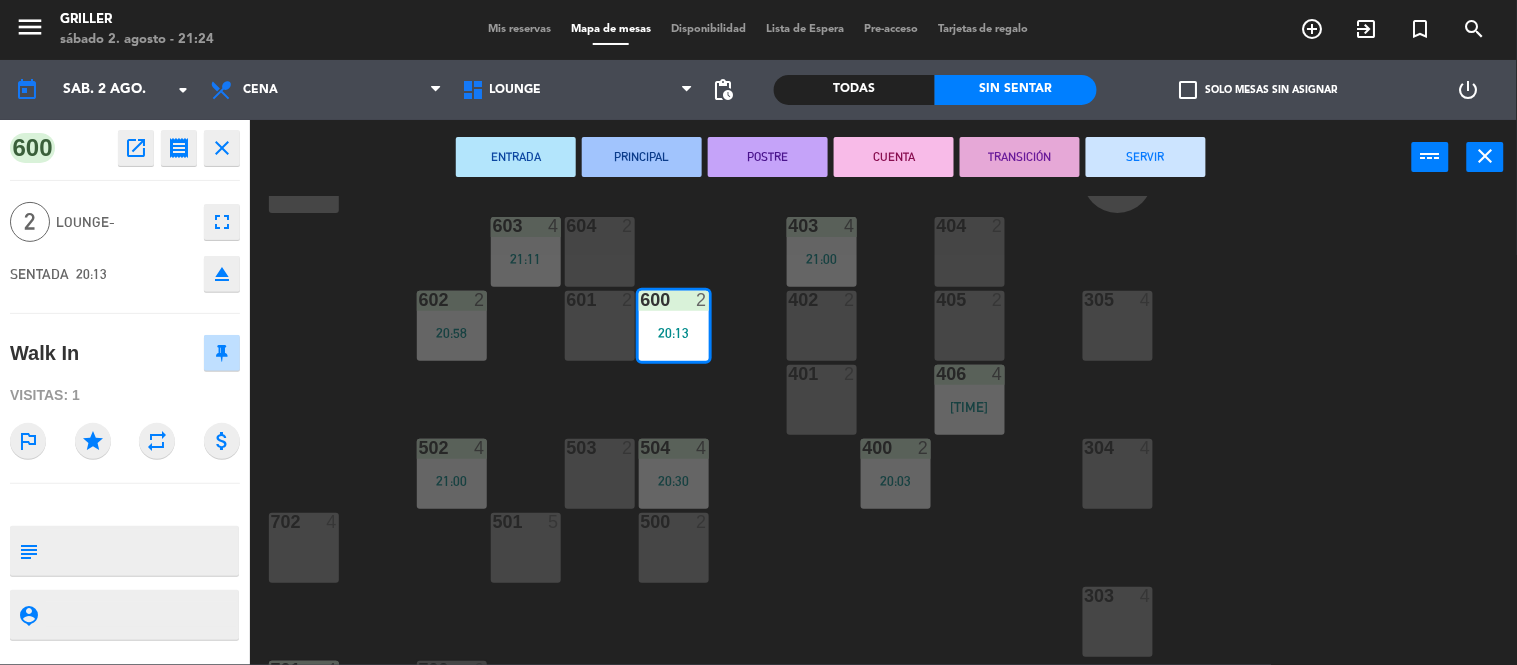 click on "SERVIR" at bounding box center [1146, 157] 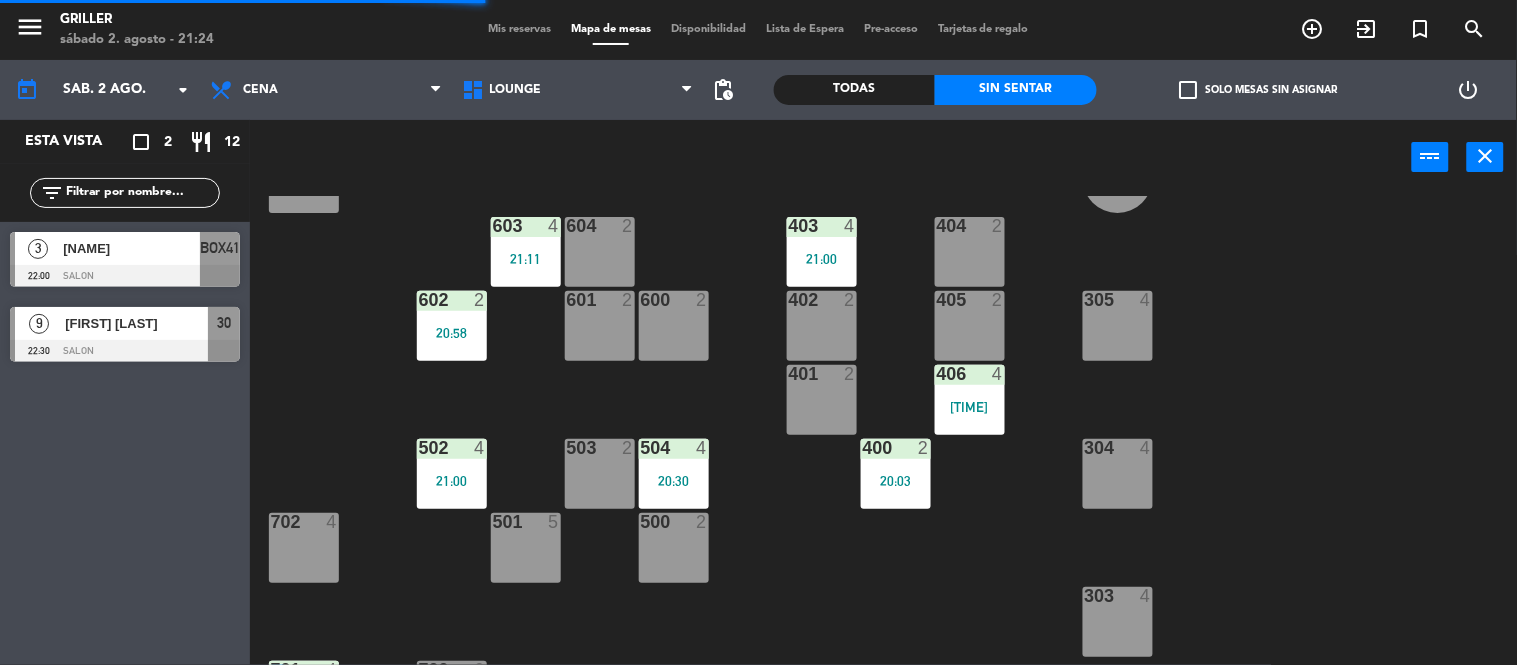click on "[TIME]" 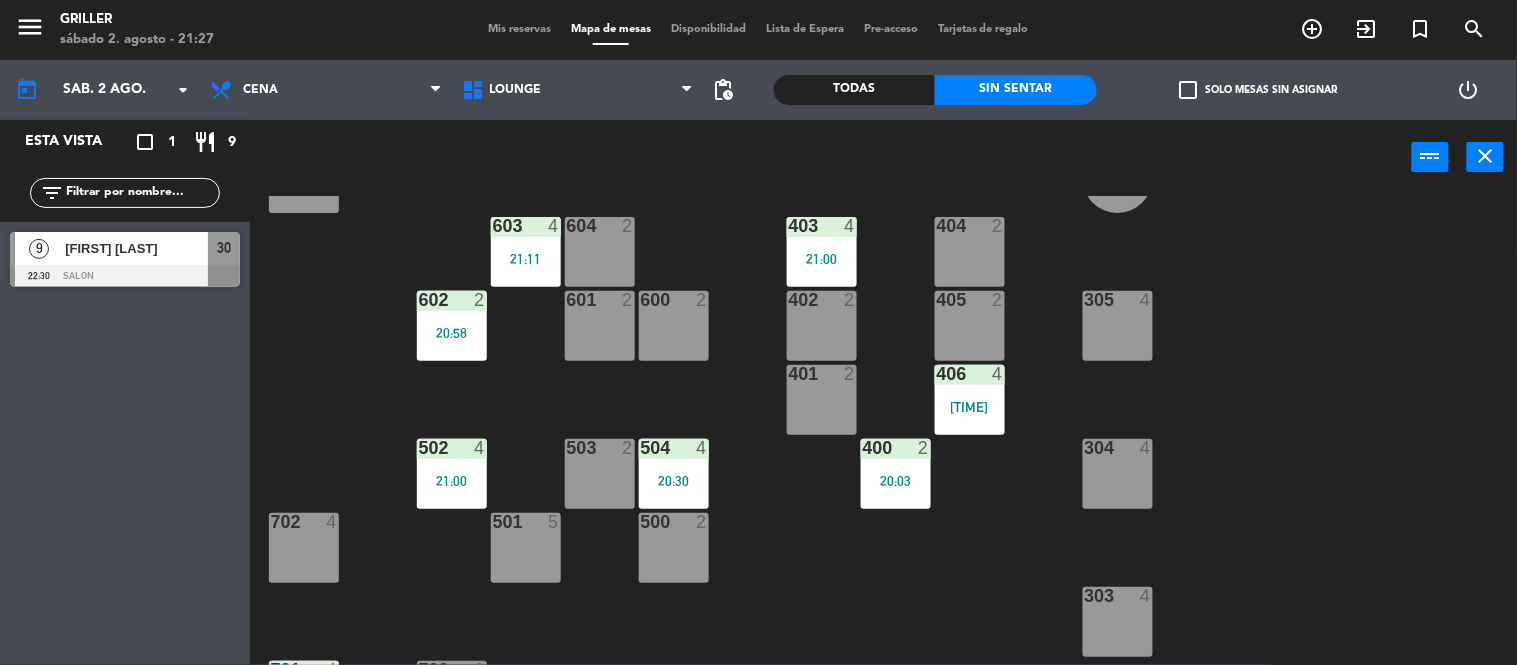 click on "[TIME]" 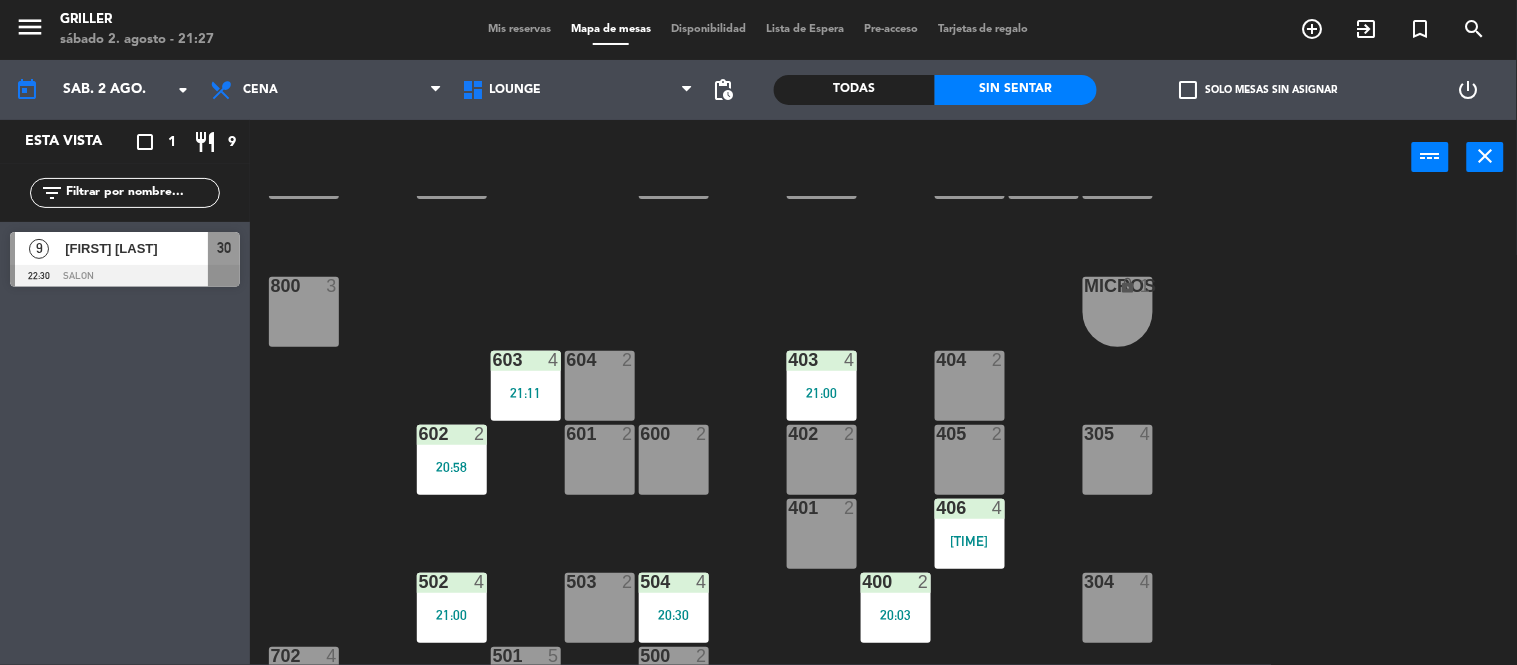 scroll, scrollTop: 222, scrollLeft: 0, axis: vertical 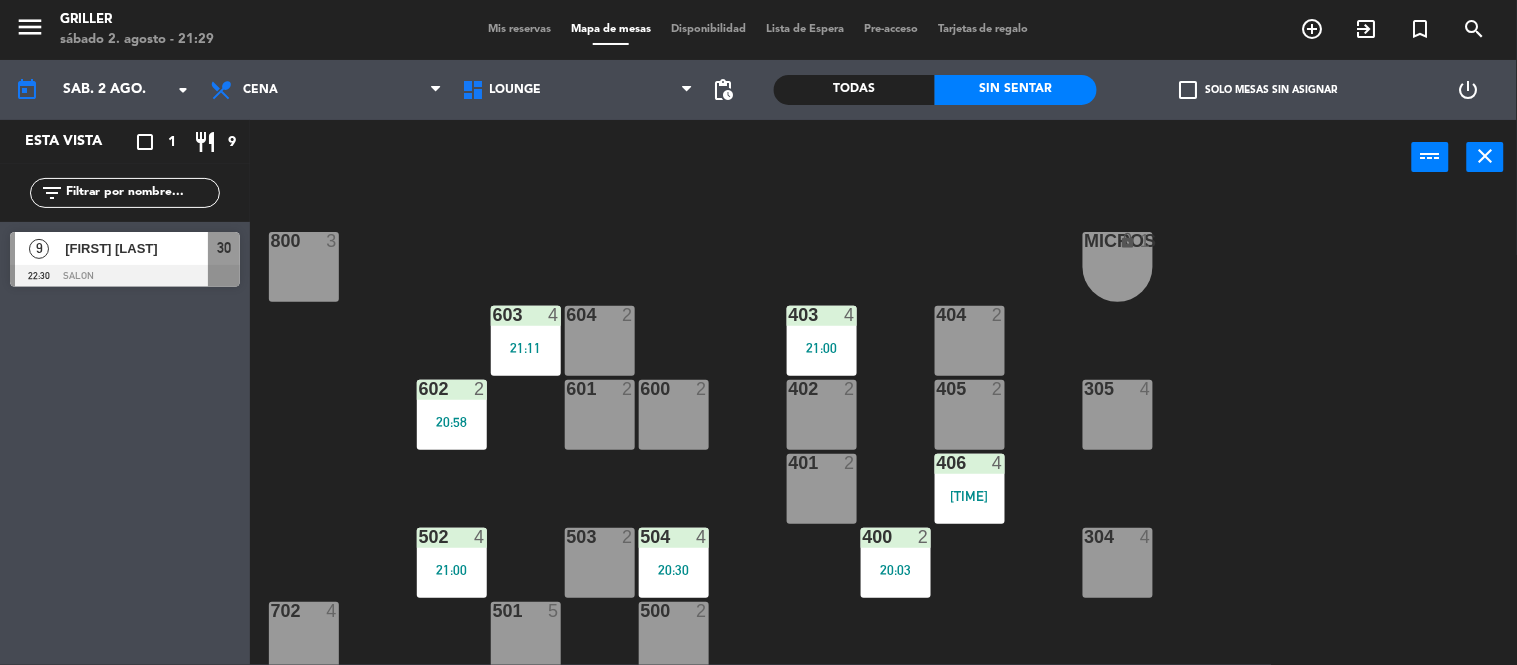 click on "[TIME]" 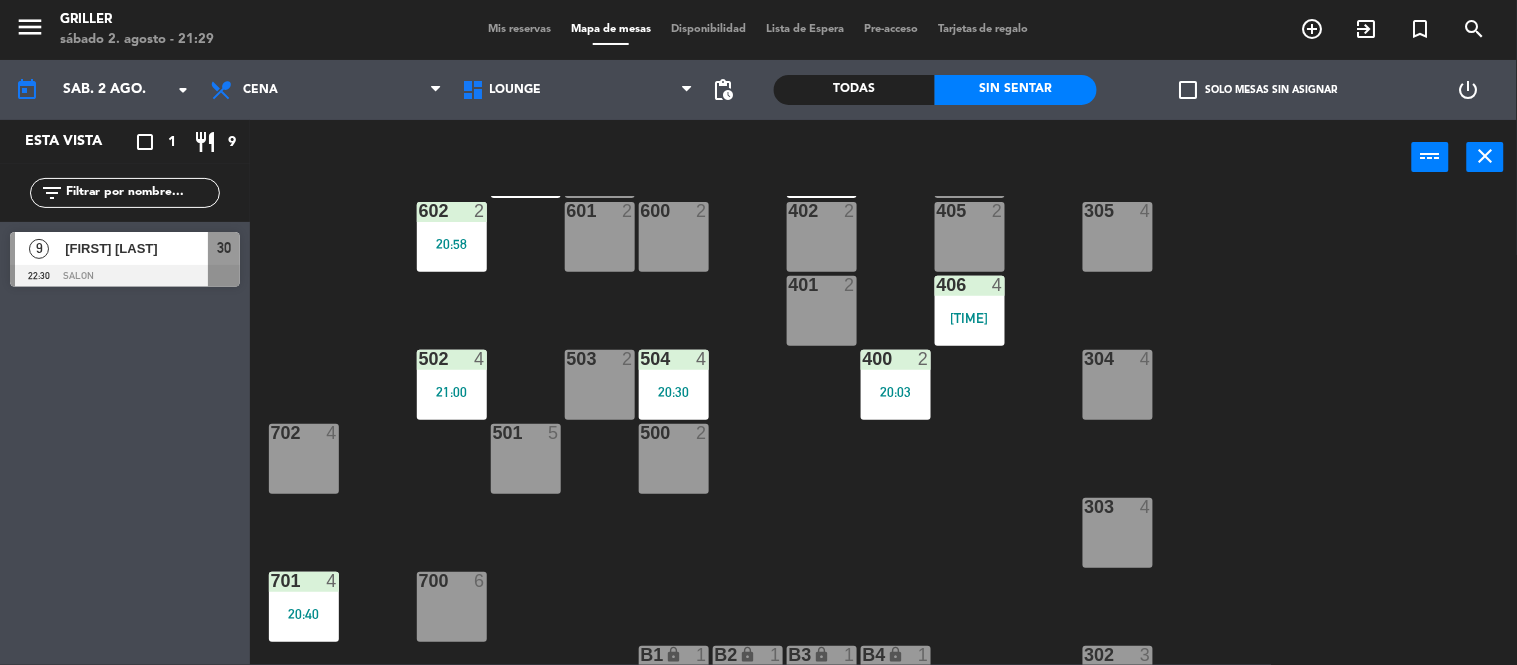 scroll, scrollTop: 444, scrollLeft: 0, axis: vertical 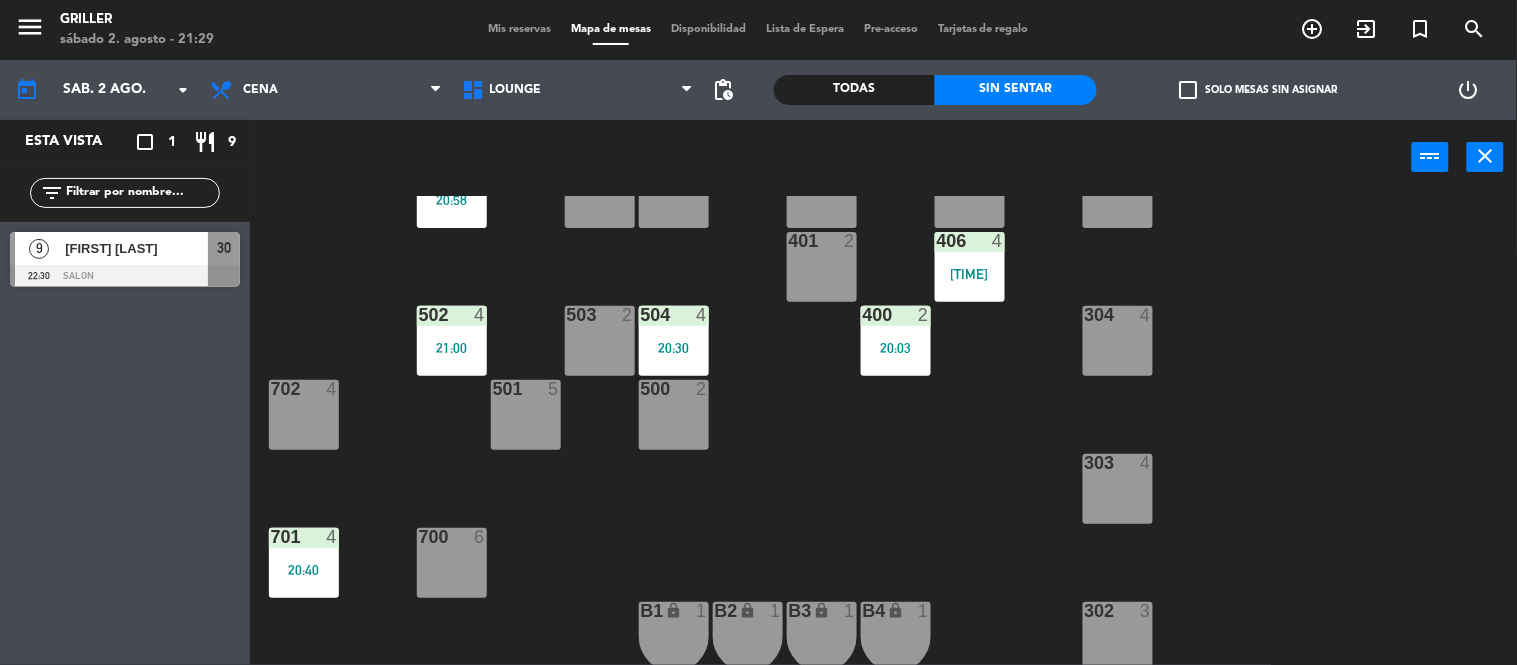 click on "500 2" at bounding box center [674, 415] 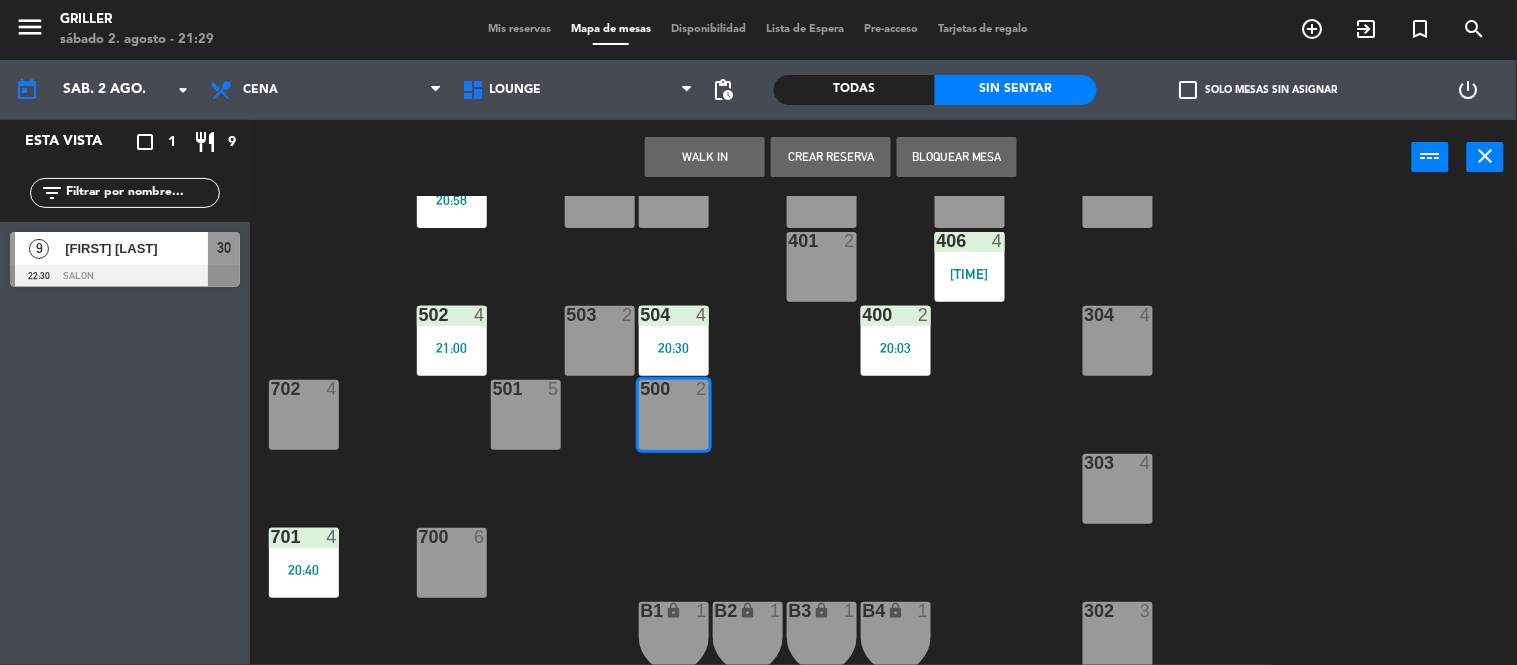 click on "WALK IN" at bounding box center [705, 157] 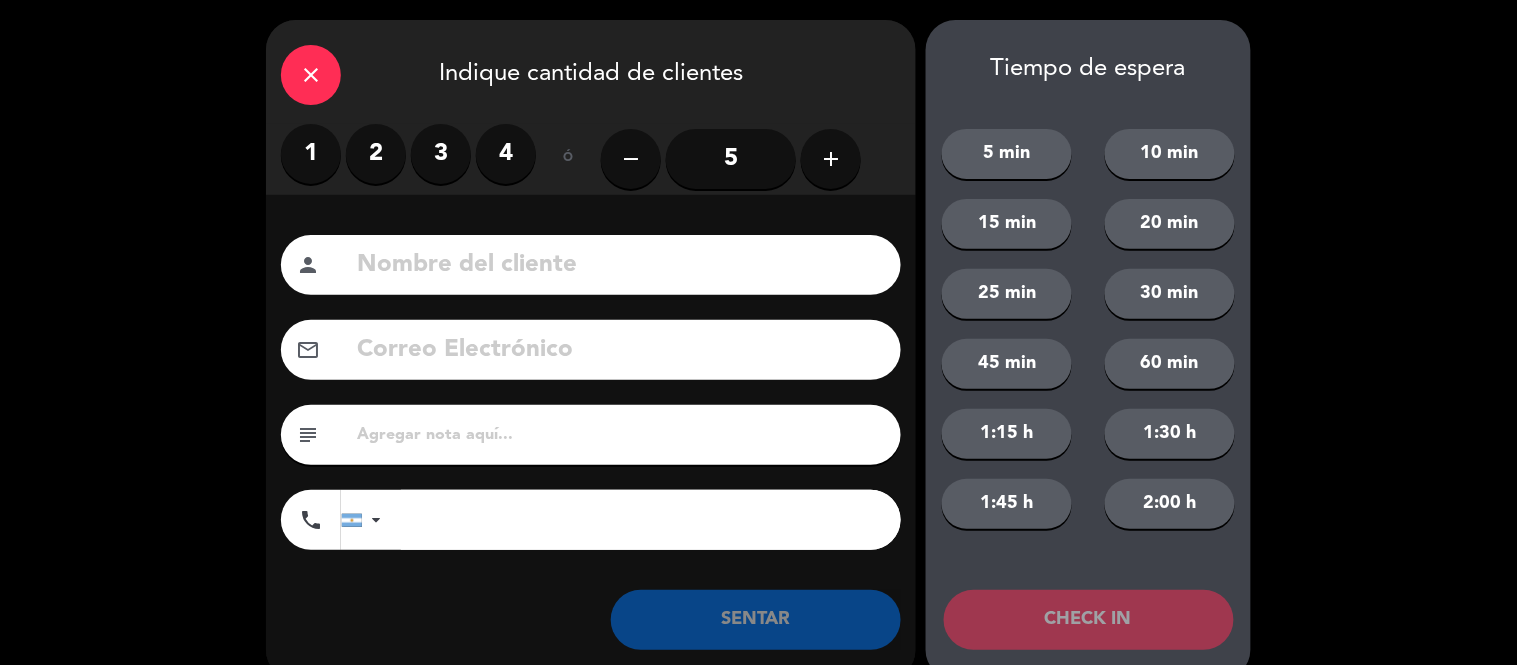 click on "2" at bounding box center (376, 154) 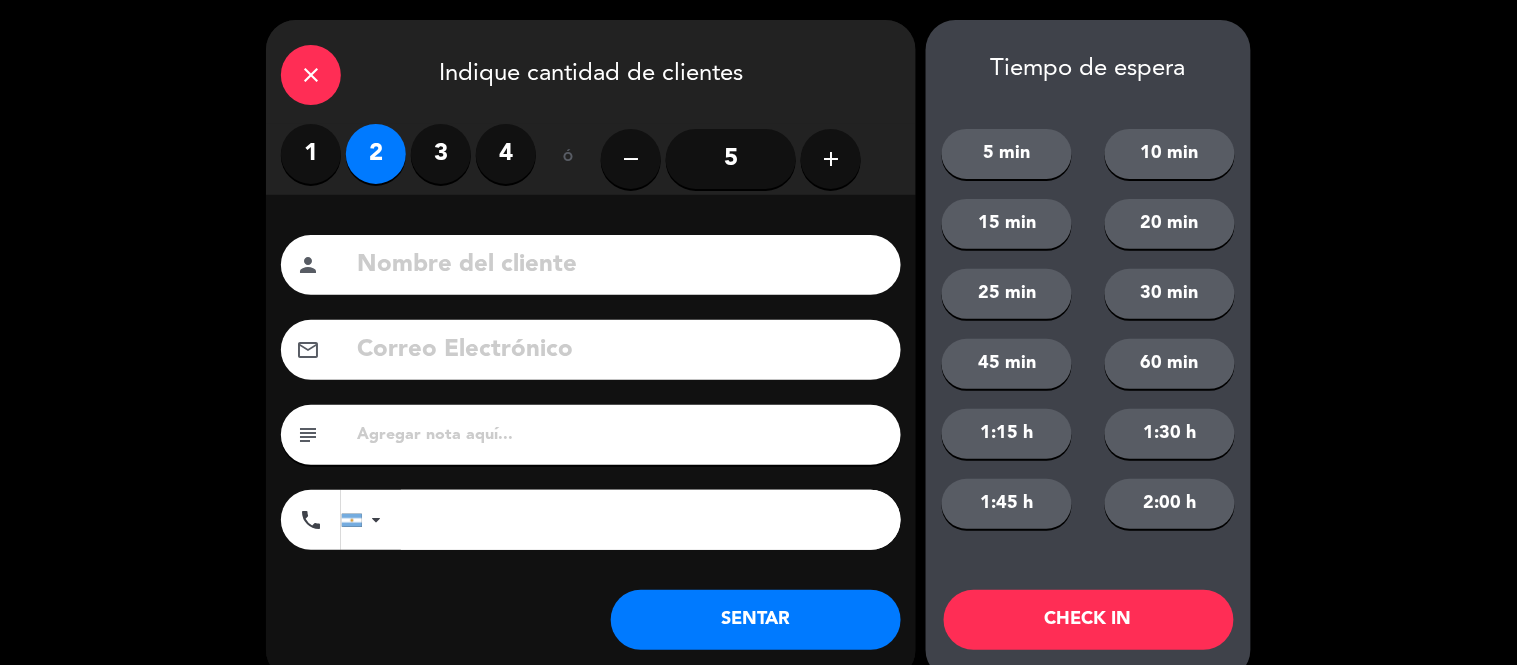 click on "SENTAR" 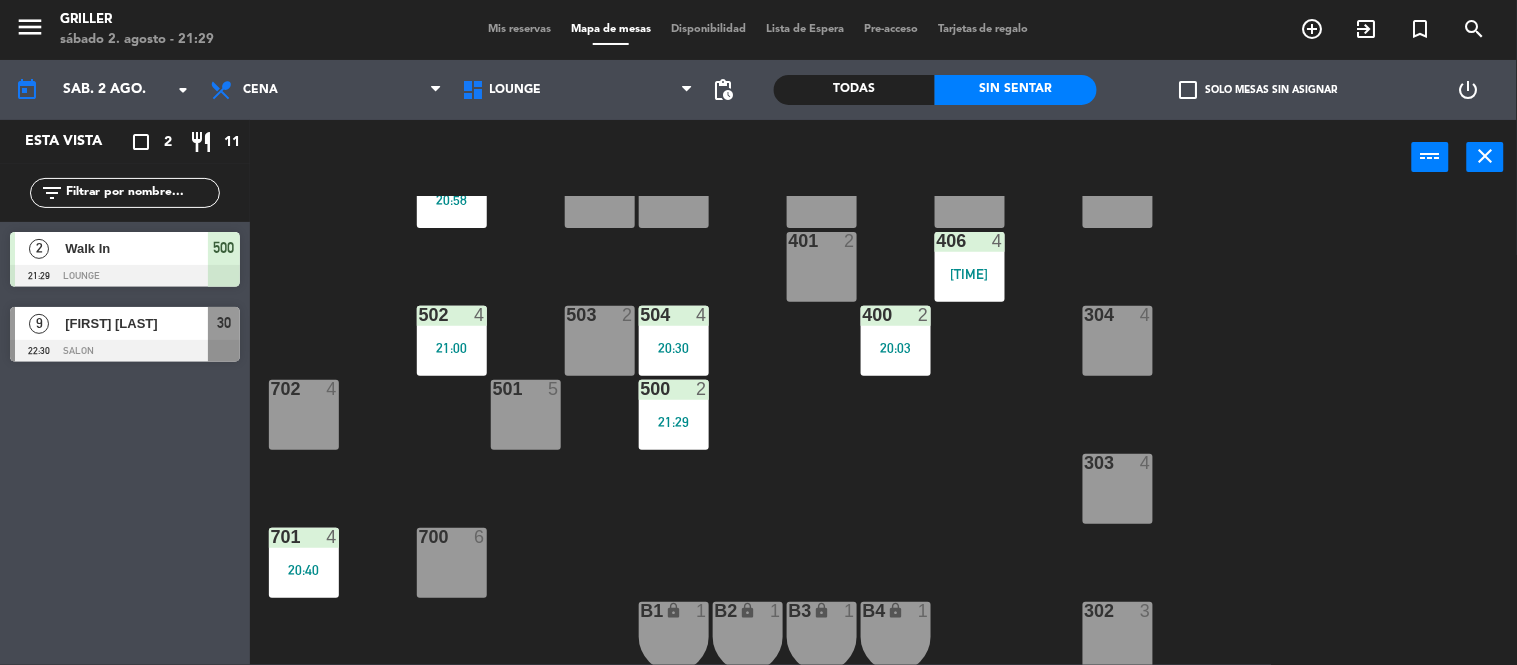click on "RECEP lock  1  CION lock  1  804  2  805  2  801  3  802  2  803  3  806  3  900  2  901  2  902  2  800  3  MICROS lock  1  603  4   21:11  604  2  403  4   21:00  404  2  602  2   20:58  601  2  600  2  402  2  405  2  305  4  401  2  406  4   20:54  502  4   21:00  503  2  504  4   20:30  400  2   20:03  304  4  501  5  500  2   21:29  702  4  303  4  701  4   20:40  700  6  302  3  B1 lock  1  B2 lock  1  B3 lock  1  B4 lock  1  B5 lock  1  COCINA lock  1  B6 lock  1  301  3  B7 lock  1  B8 lock  1  B9 lock  1  300  3  B10 lock  1  BAÑO lock  1" 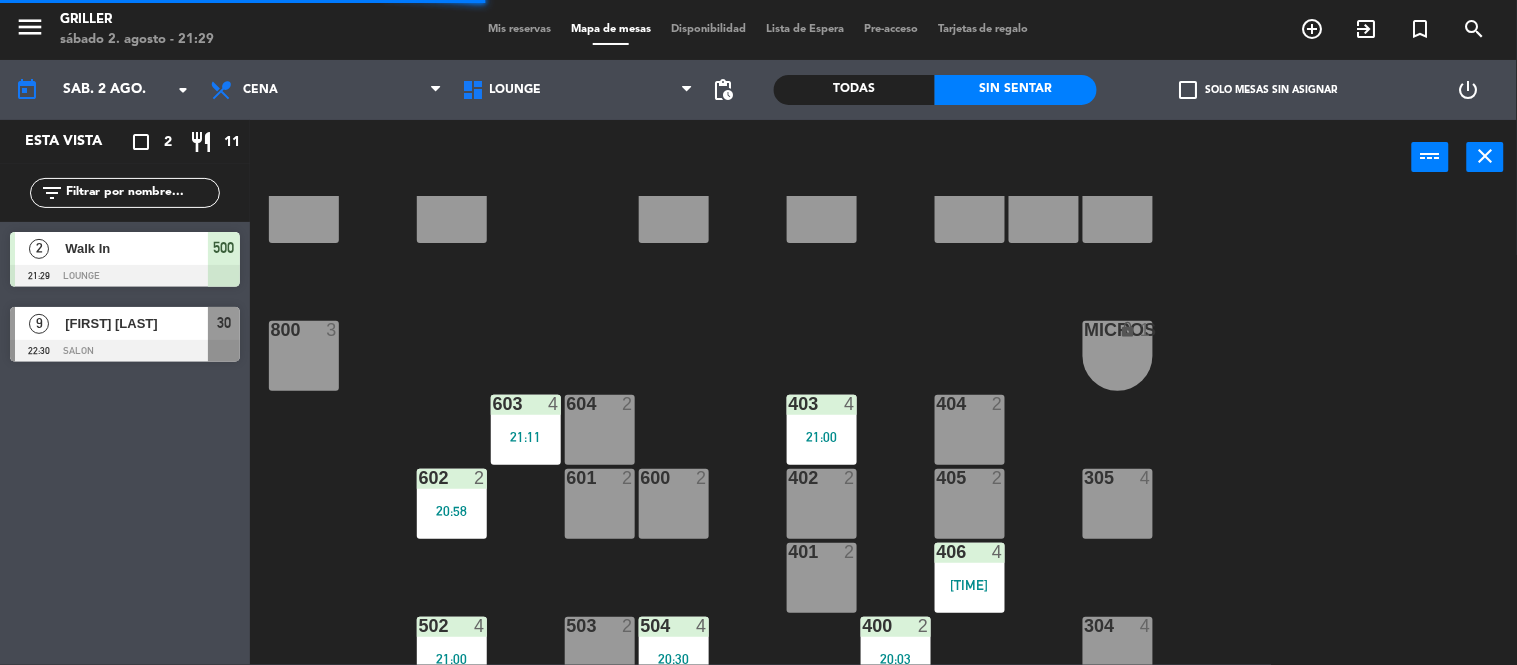 scroll, scrollTop: 0, scrollLeft: 0, axis: both 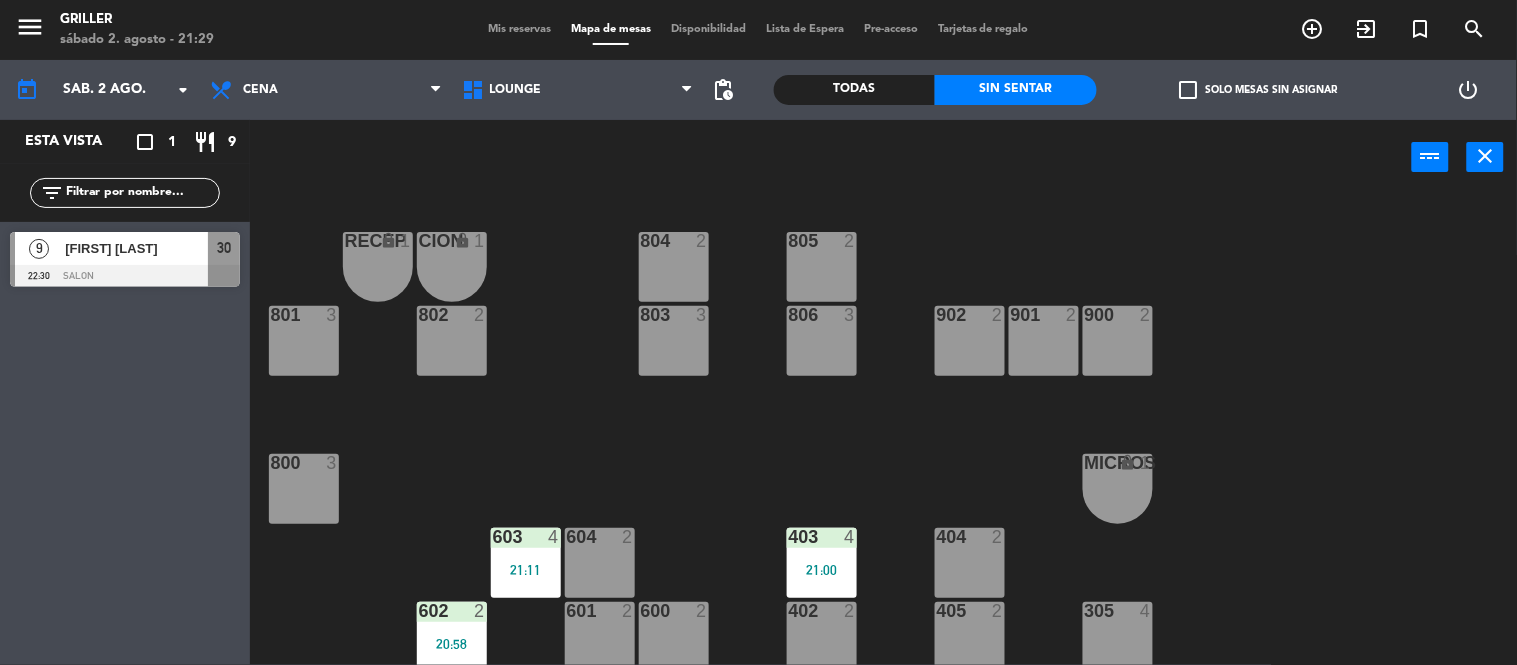 click on "RECEP lock  1  CION lock  1  804  2  805  2  801  3  802  2  803  3  806  3  900  2  901  2  902  2  800  3  MICROS lock  1  603  4   21:11  604  2  403  4   21:00  404  2  602  2   20:58  601  2  600  2  402  2  405  2  305  4  401  2  406  4   20:54  502  4   21:00  503  2  504  4   20:30  400  2   20:03  304  4  501  5  500  2   21:29  702  4  303  4  701  4   20:40  700  6  302  3  B1 lock  1  B2 lock  1  B3 lock  1  B4 lock  1  B5 lock  1  COCINA lock  1  B6 lock  1  301  3  B7 lock  1  B8 lock  1  B9 lock  1  300  3  B10 lock  1  BAÑO lock  1" 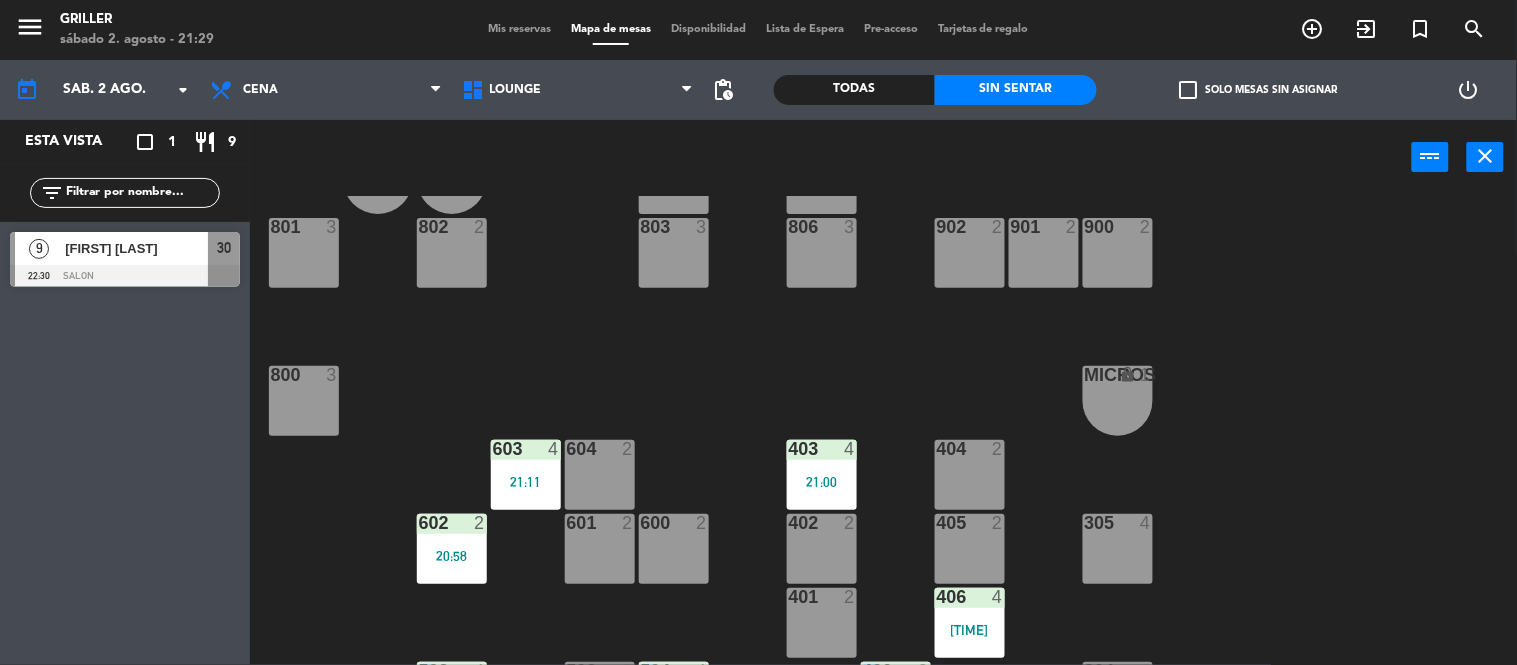 scroll, scrollTop: 44, scrollLeft: 0, axis: vertical 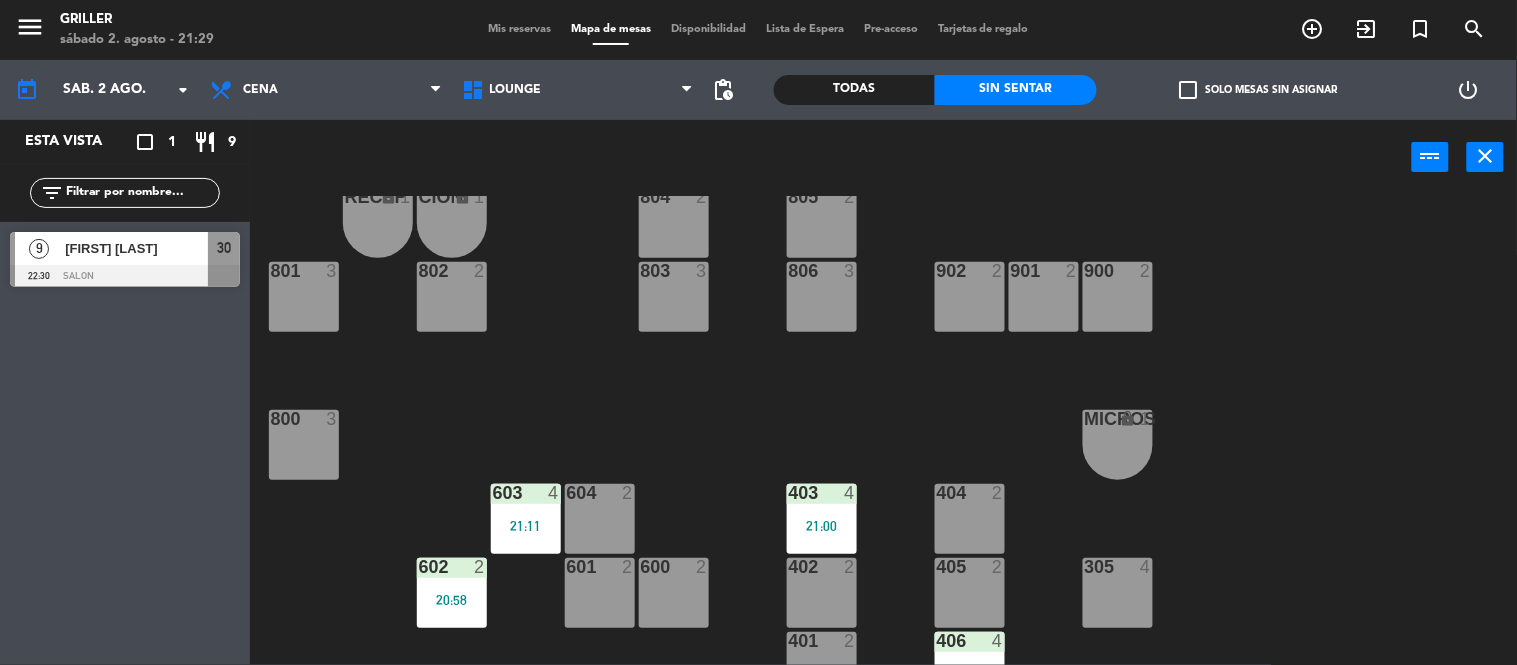 click on "RECEP lock  1  CION lock  1  804  2  805  2  801  3  802  2  803  3  806  3  900  2  901  2  902  2  800  3  MICROS lock  1  603  4   21:11  604  2  403  4   21:00  404  2  602  2   20:58  601  2  600  2  402  2  405  2  305  4  401  2  406  4   20:54  502  4   21:00  503  2  504  4   20:30  400  2   20:03  304  4  501  5  500  2   21:29  702  4  303  4  701  4   20:40  700  6  302  3  B1 lock  1  B2 lock  1  B3 lock  1  B4 lock  1  B5 lock  1  COCINA lock  1  B6 lock  1  301  3  B7 lock  1  B8 lock  1  B9 lock  1  300  3  B10 lock  1  BAÑO lock  1" 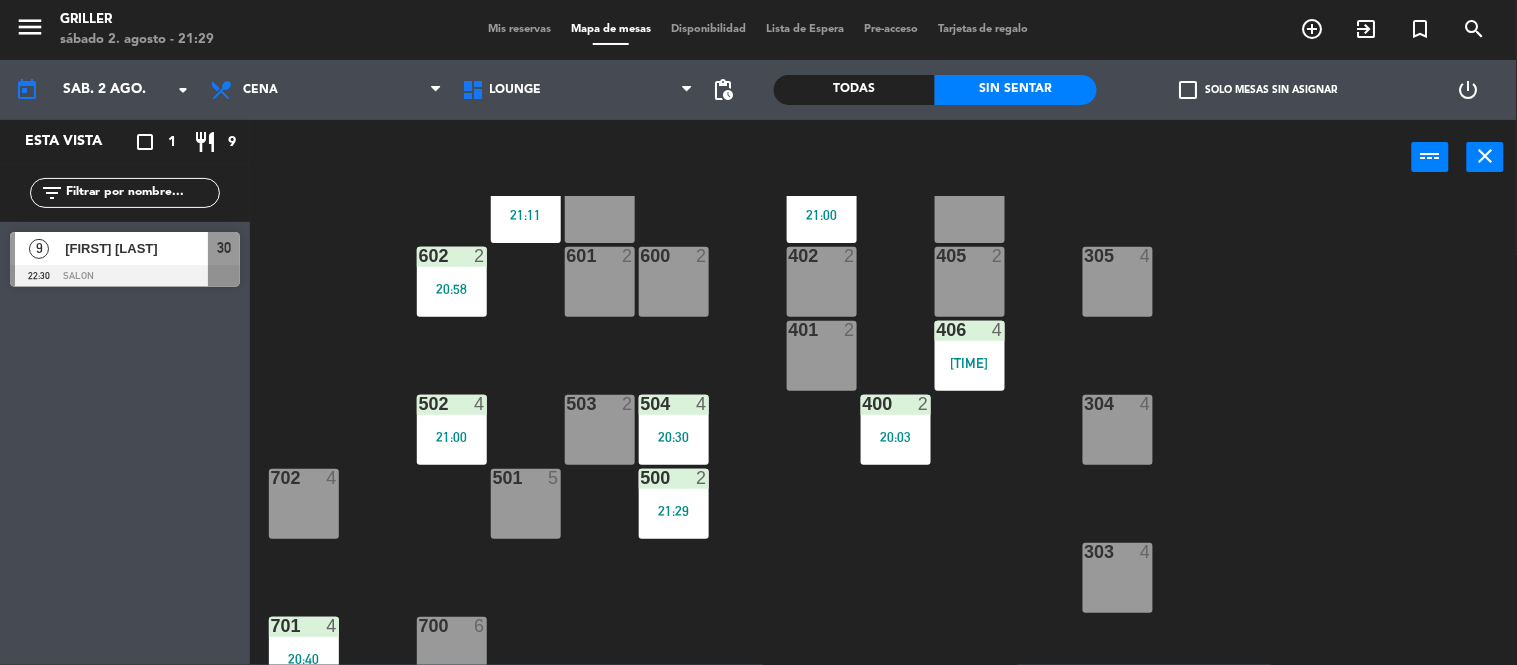 scroll, scrollTop: 400, scrollLeft: 0, axis: vertical 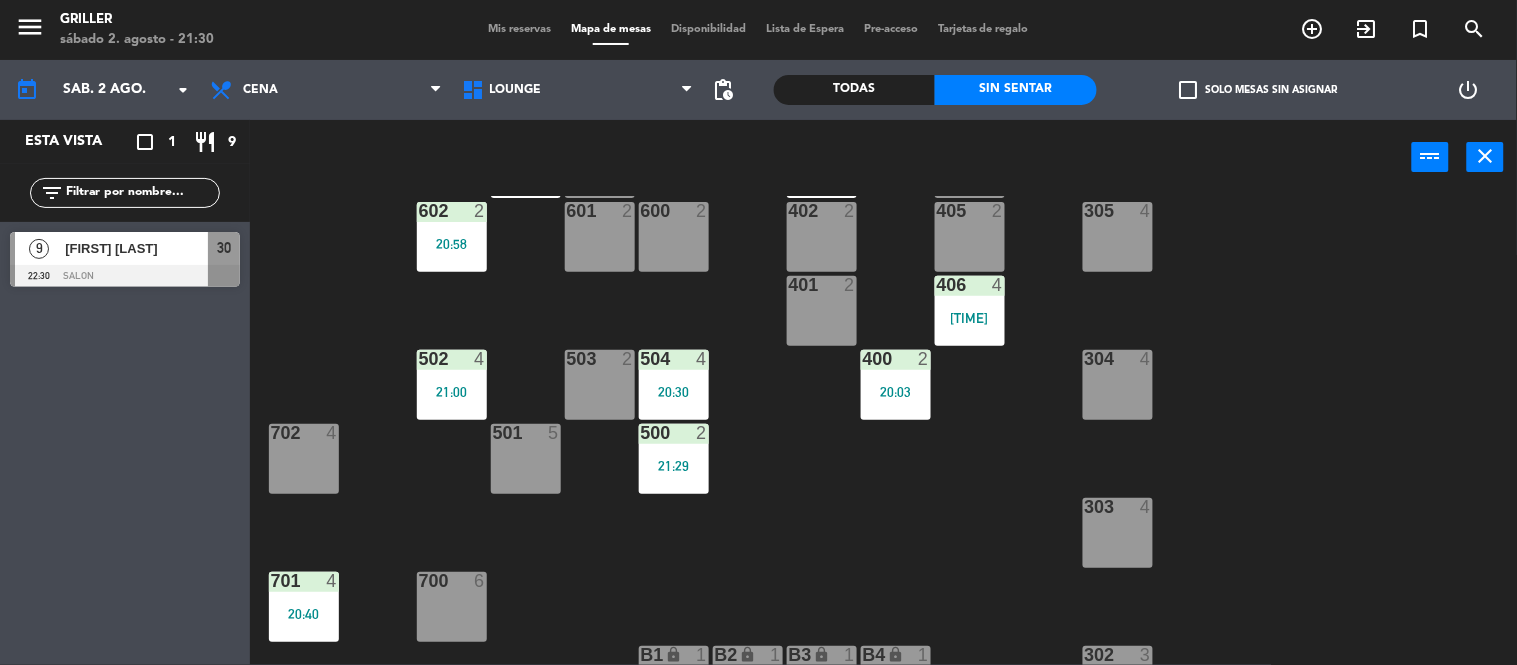 click on "RECEP lock  1  CION lock  1  804  2  805  2  801  3  802  2  803  3  806  3  900  2  901  2  902  2  800  3  MICROS lock  1  603  4   21:11  604  2  403  4   21:00  404  2  602  2   20:58  601  2  600  2  402  2  405  2  305  4  401  2  406  4   20:54  502  4   21:00  503  2  504  4   20:30  400  2   20:03  304  4  501  5  500  2   21:29  702  4  303  4  701  4   20:40  700  6  302  3  B1 lock  1  B2 lock  1  B3 lock  1  B4 lock  1  B5 lock  1  COCINA lock  1  B6 lock  1  301  3  B7 lock  1  B8 lock  1  B9 lock  1  300  3  B10 lock  1  BAÑO lock  1" 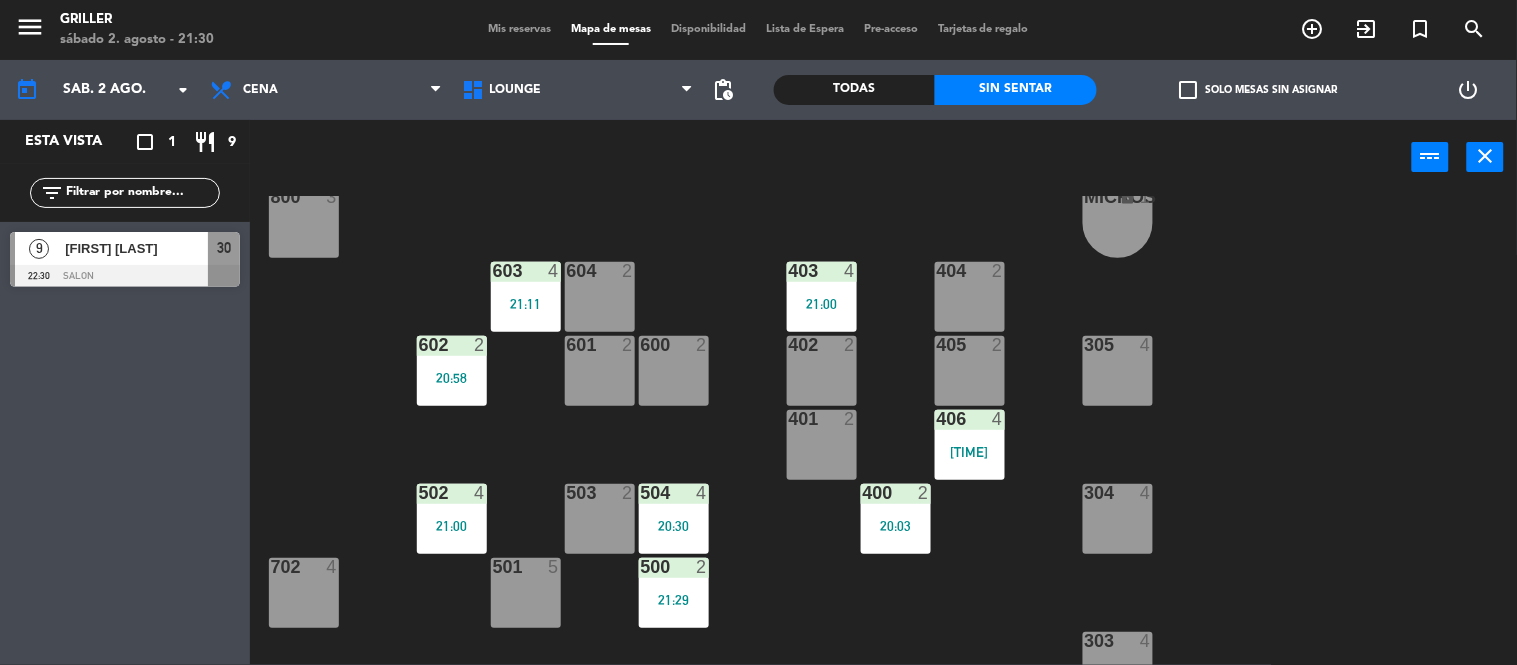 scroll, scrollTop: 222, scrollLeft: 0, axis: vertical 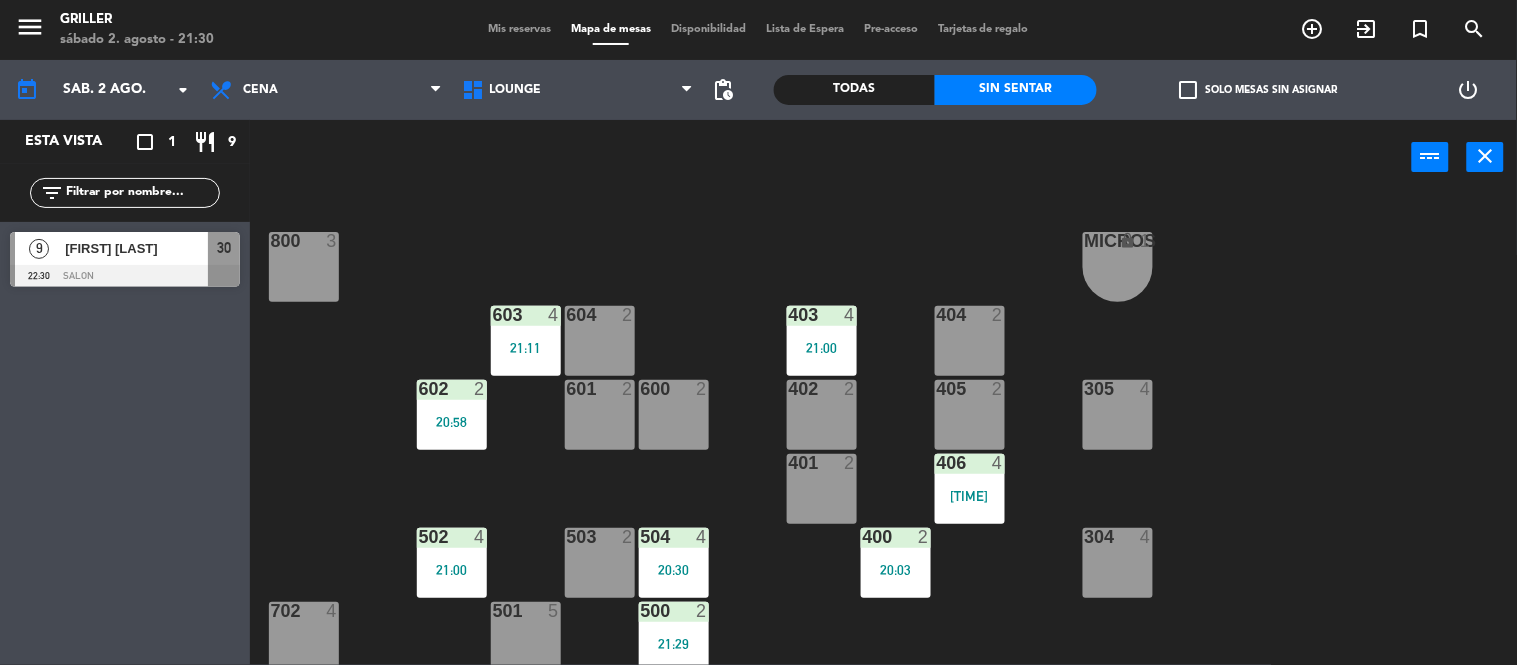 click at bounding box center [969, 315] 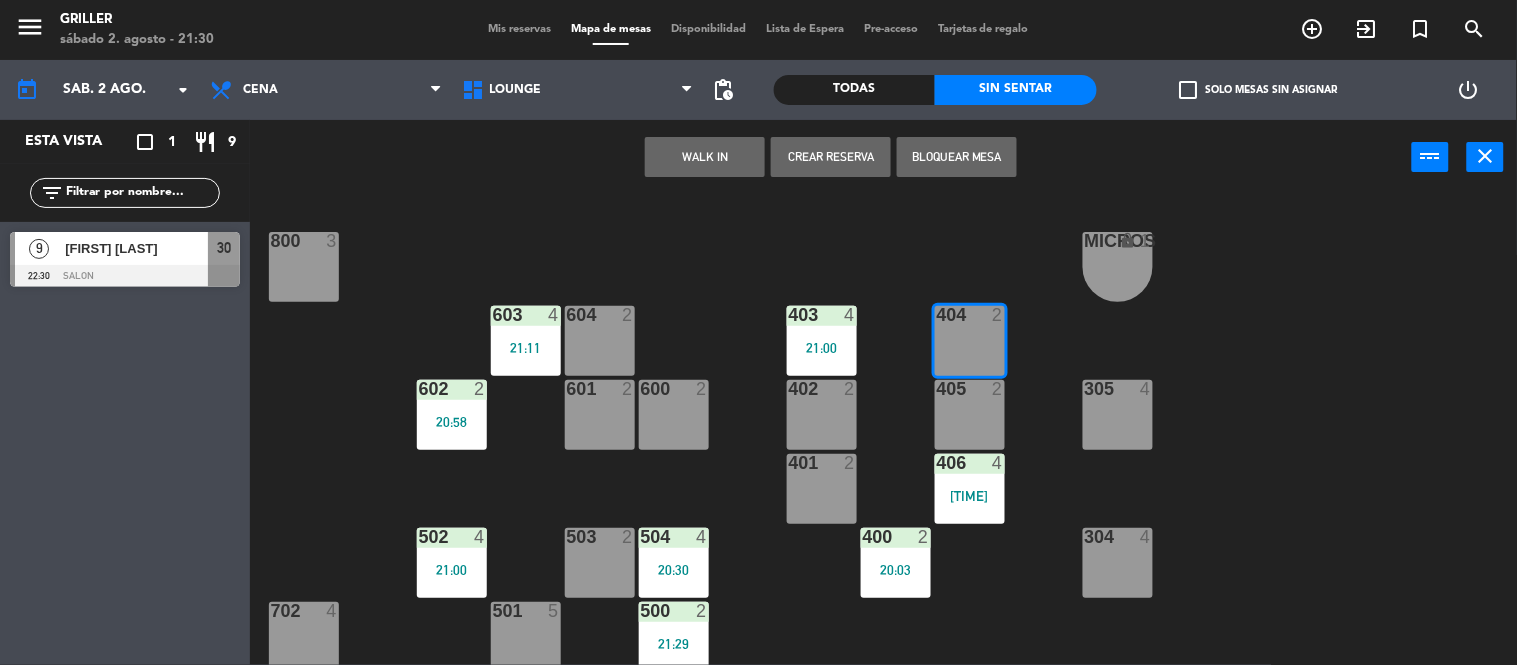 click on "WALK IN" at bounding box center (705, 157) 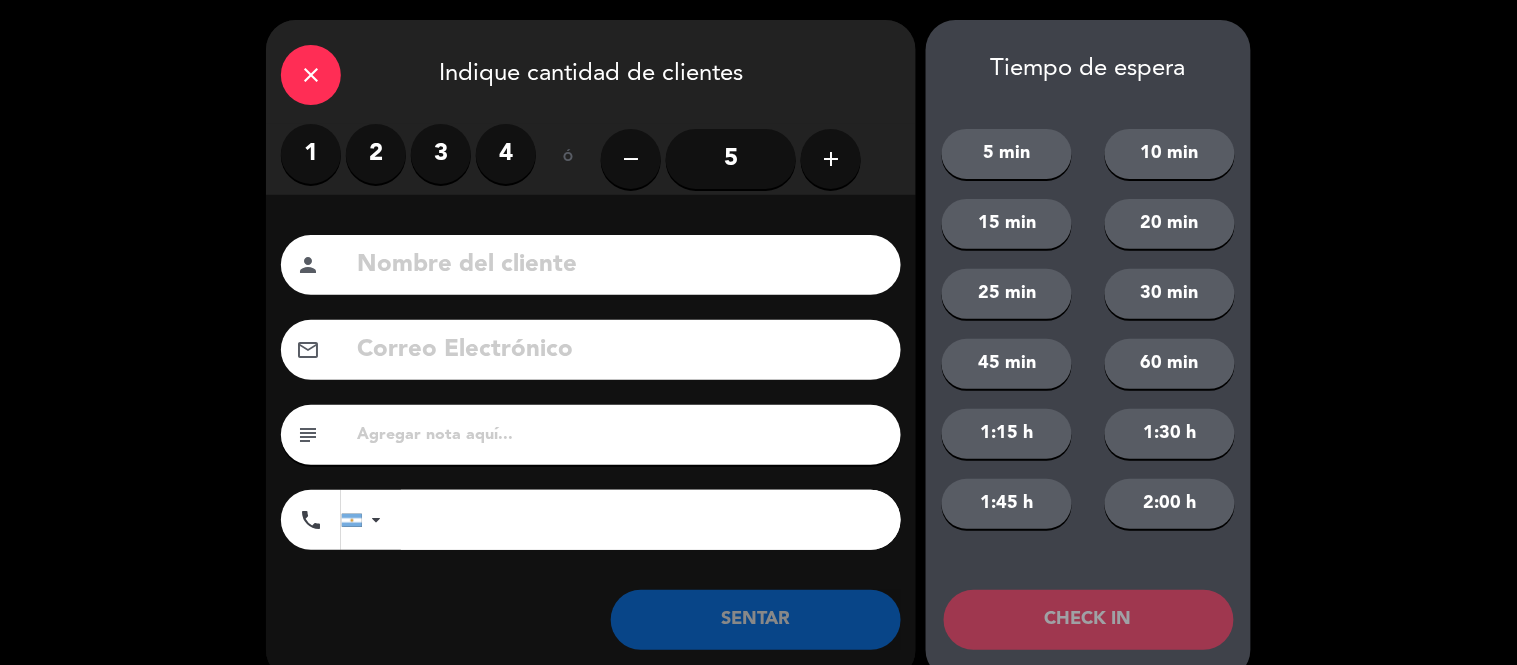 click on "2" at bounding box center (376, 154) 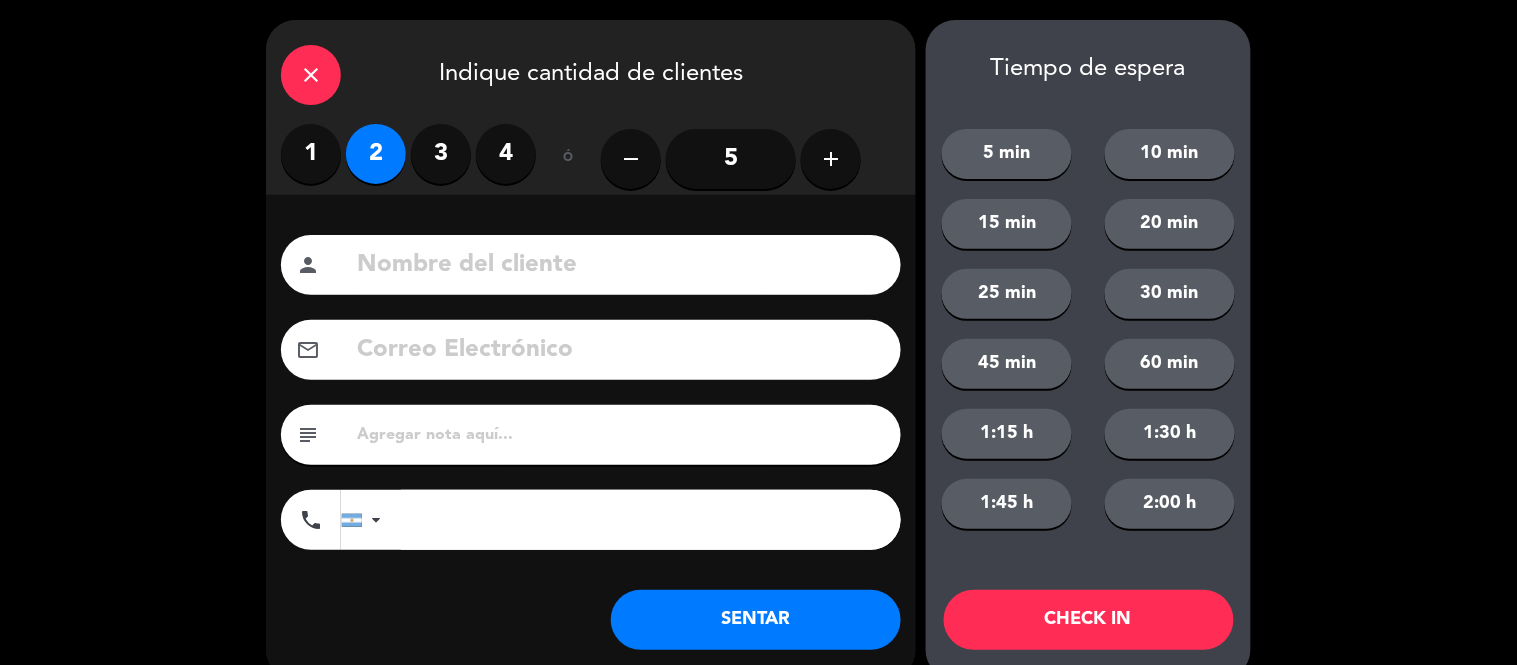 click on "SENTAR" 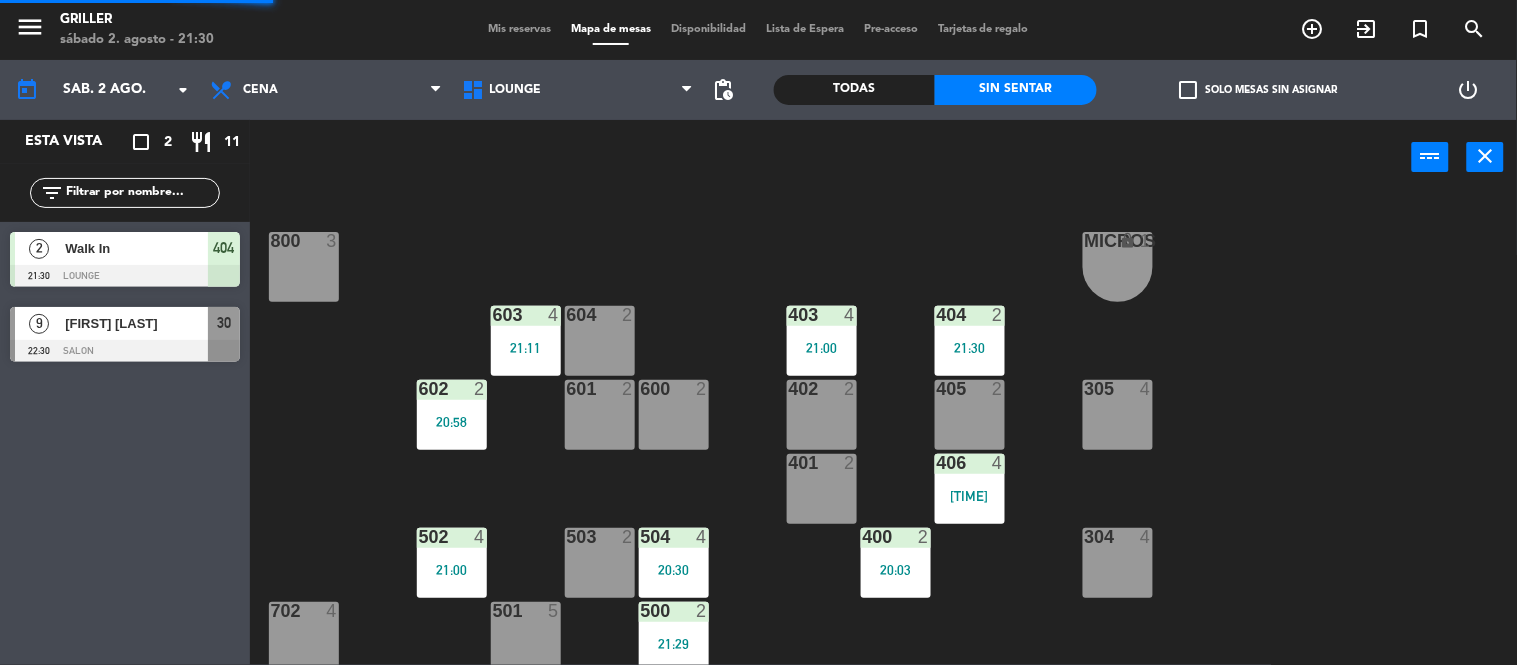 click on "RECEP lock 1 CION lock 1 804 2 805 2 801 3 802 2 803 3 806 3 900 2 901 2 902 2 800 3 MICROS lock 1 603 4 21:11 604 2 403 4 21:00 404 2 21:30 602 2 20:58 601 2 600 2 402 2 405 2 305 4 401 2 406 4 20:54 502 4 21:00 503 2 504 4 20:30 400 2 20:03 304 4 501 5 500 2 21:29 702 4 303 4 701 4 20:40 700 6 302 3 B1 lock 1 B2 lock 1 B3 lock 1 B4 lock 1 B5 lock 1COCINA lock 1 B6 lock 1 301 3 B7 lock 1 B8 lock 1 B9 lock 1 300 3 B10 lock 1 BAÑO lock 1" 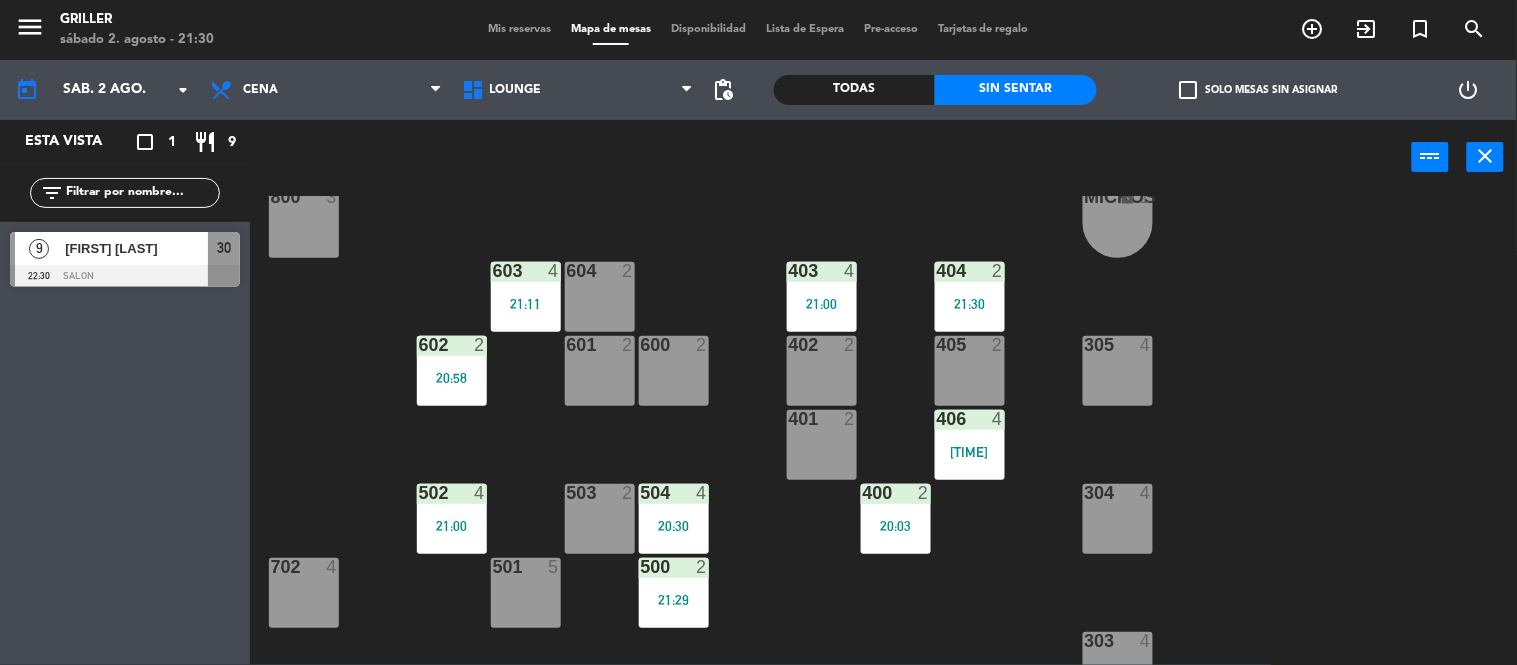 scroll, scrollTop: 0, scrollLeft: 0, axis: both 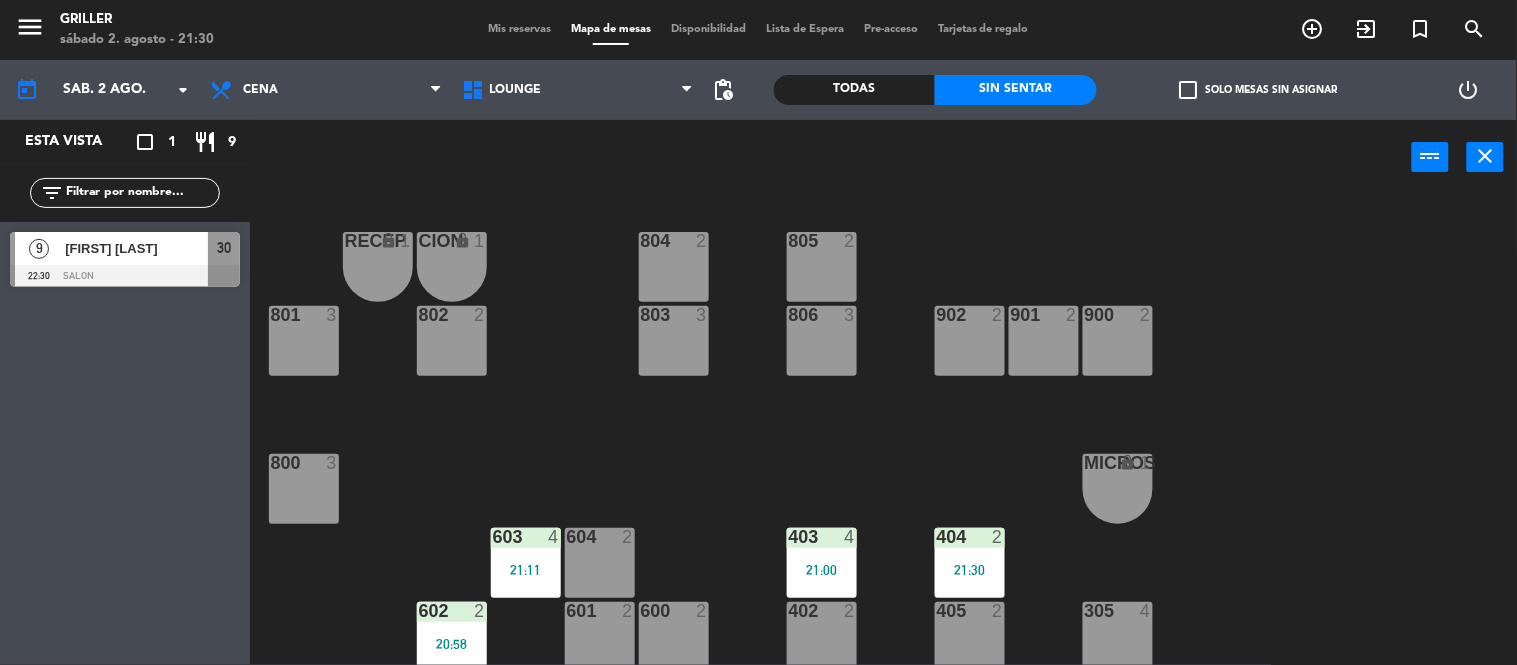 click on "RECEP lock 1 CION lock 1 804 2 805 2 801 3 802 2 803 3 806 3 900 2 901 2 902 2 800 3 MICROS lock 1 603 4 21:11 604 2 403 4 21:00 404 2 21:30 602 2 20:58 601 2 600 2 402 2 405 2 305 4 401 2 406 4 20:54 502 4 21:00 503 2 504 4 20:30 400 2 20:03 304 4 501 5 500 2 21:29 702 4 303 4 701 4 20:40 700 6 302 3 B1 lock 1 B2 lock 1 B3 lock 1 B4 lock 1 B5 lock 1COCINA lock 1 B6 lock 1 301 3 B7 lock 1 B8 lock 1 B9 lock 1 300 3 B10 lock 1 BAÑO lock 1" 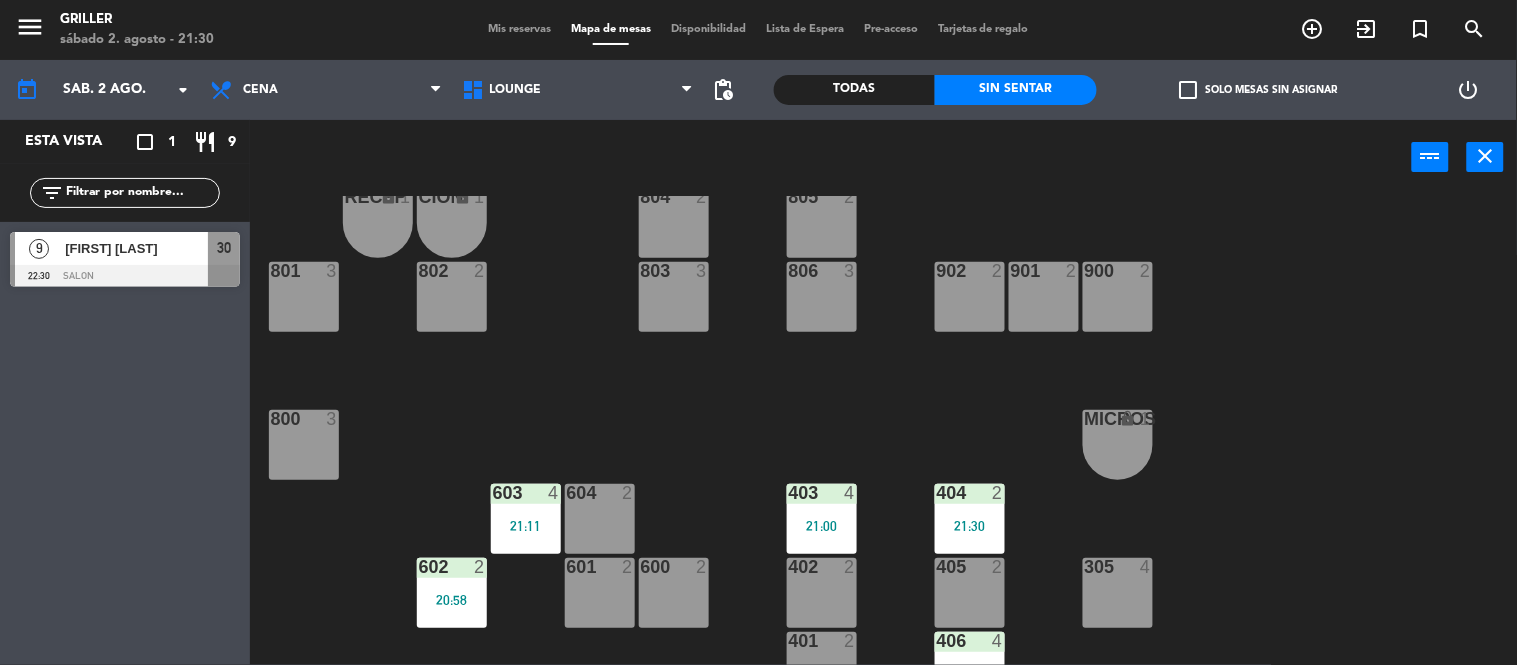 scroll, scrollTop: 222, scrollLeft: 0, axis: vertical 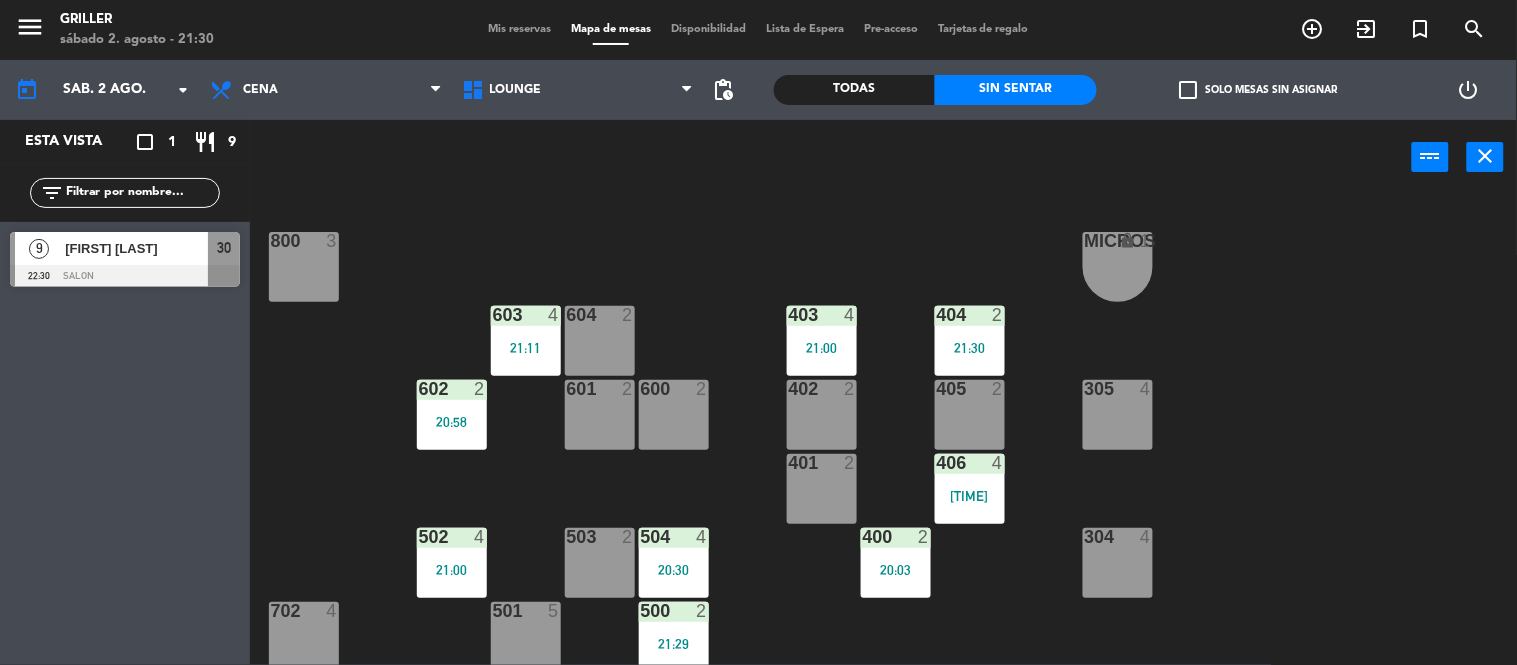 click at bounding box center (895, 537) 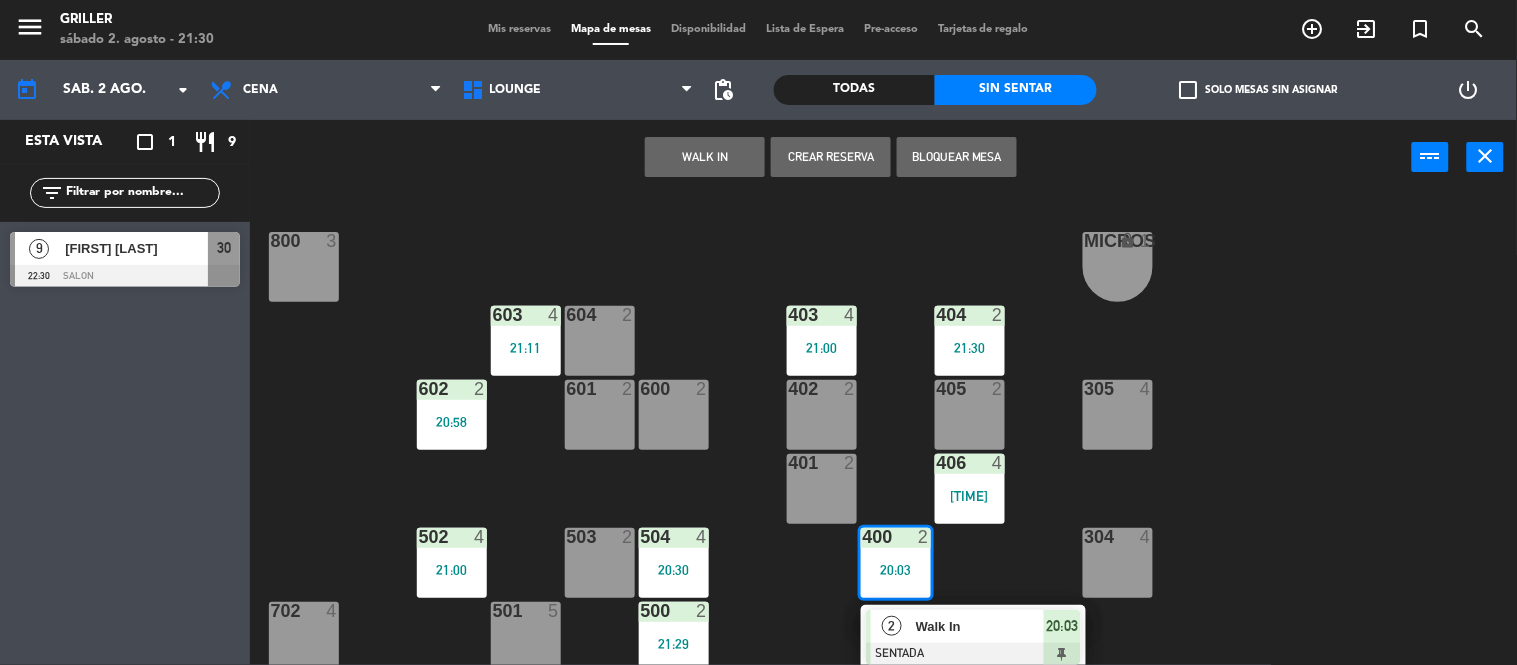 click on "Walk In" at bounding box center [979, 626] 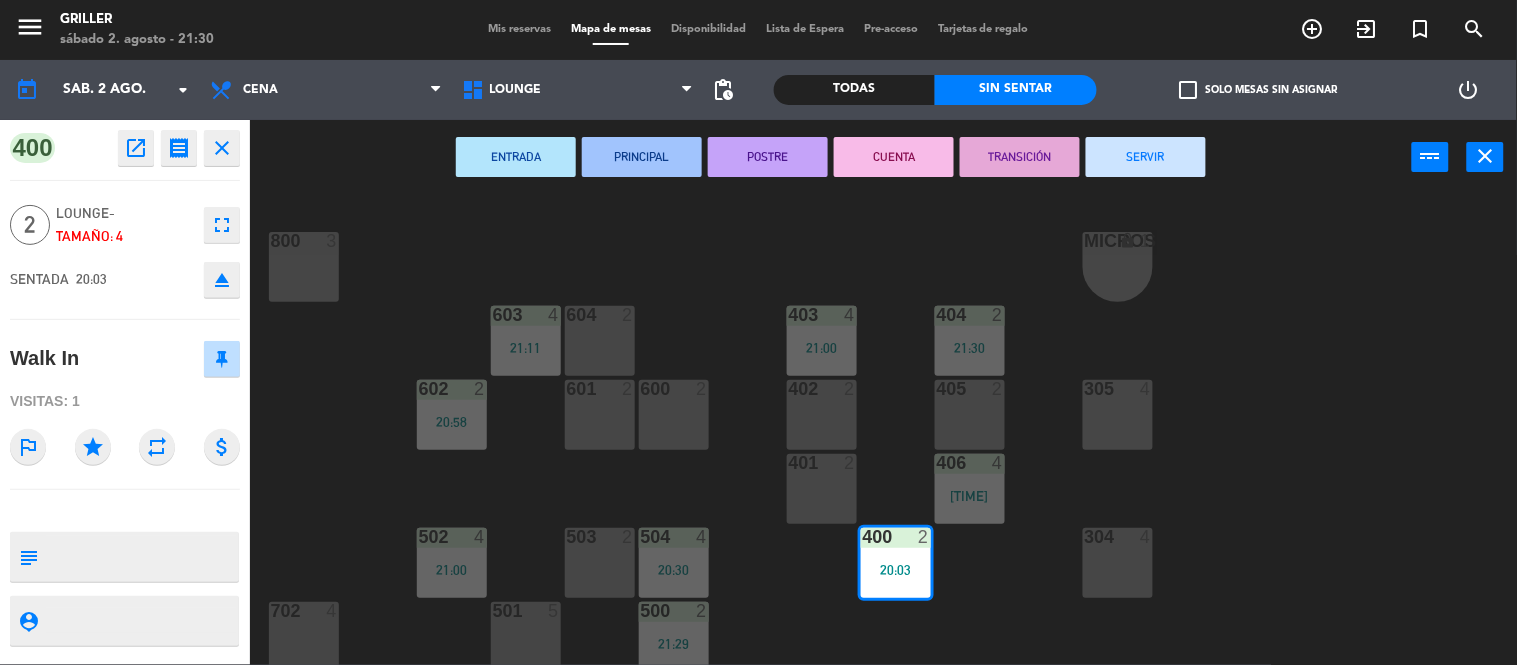 click on "SERVIR" at bounding box center (1146, 157) 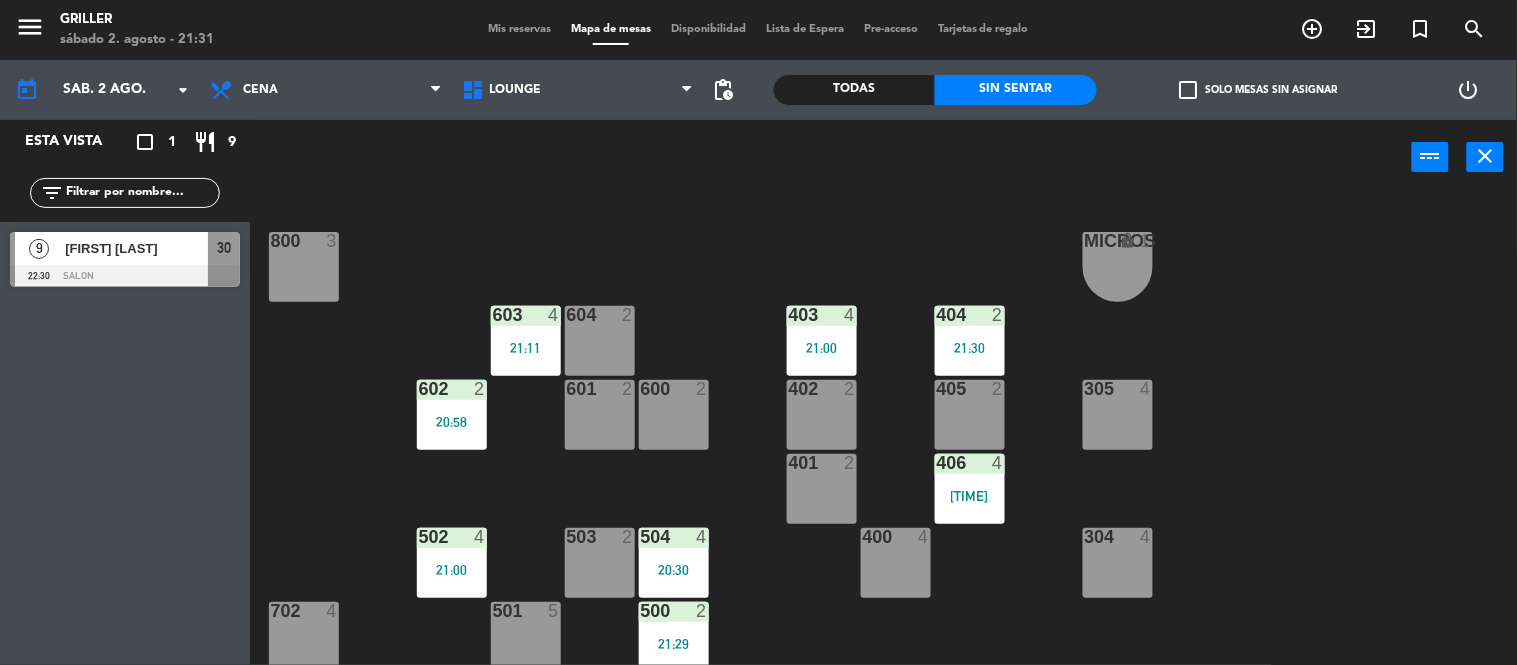 click on "RECEP lock  1  CION lock  1  804  2  805  2  801  3  802  2  803  3  806  3  900  2  901  2  902  2  800  3  MICROS lock  1  603  4   21:11  604  2  403  4   21:00  404  2   21:30  602  2   20:58  601  2  600  2  402  2  405  2  305  4  401  2  406  4   20:54  502  4   21:00  503  2  504  4   20:30  400  4  304  4  501  5  500  2   21:29  702  4  303  4  701  4   20:40  700  6  302  3  B1 lock  1  B2 lock  1  B3 lock  1  B4 lock  1  B5 lock  1  COCINA lock  1  B6 lock  1  301  3  B7 lock  1  B8 lock  1  B9 lock  1  300  3  B10 lock  1  BAÑO lock  1" 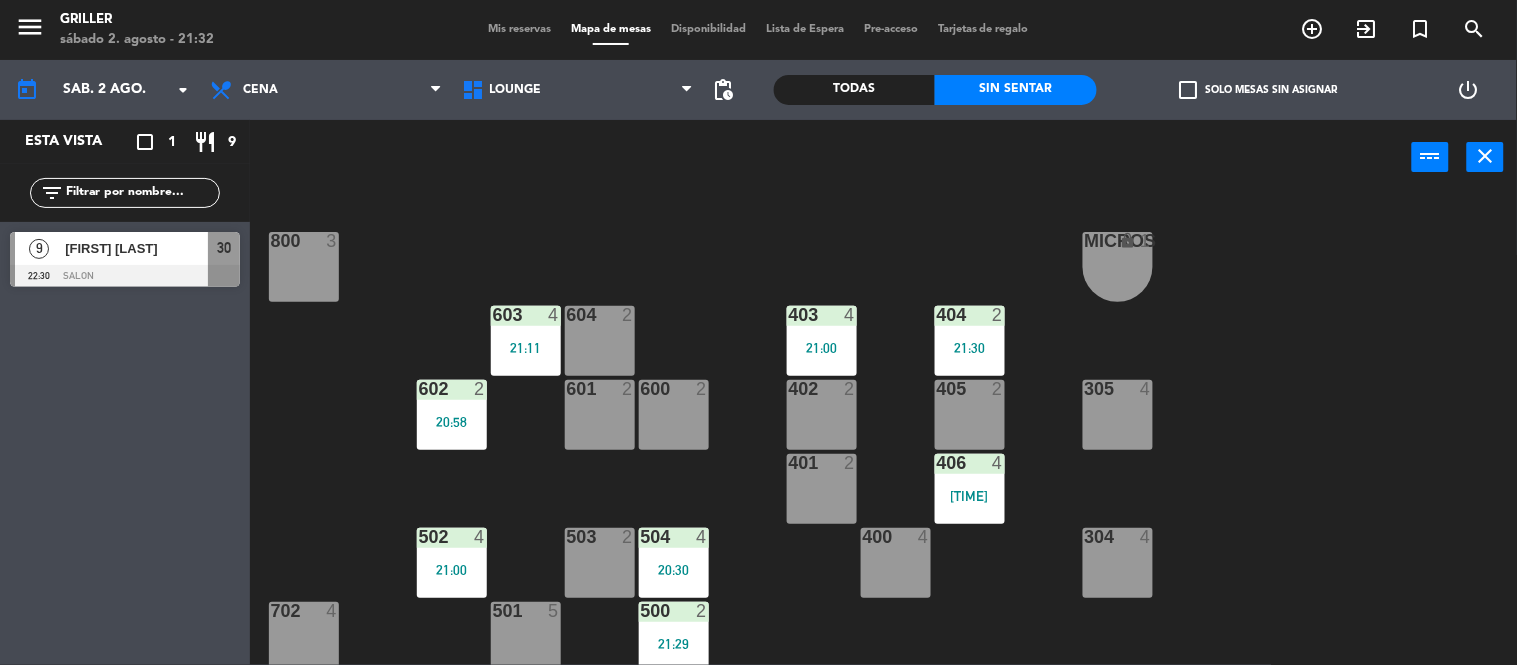 click on "400  4" at bounding box center [896, 563] 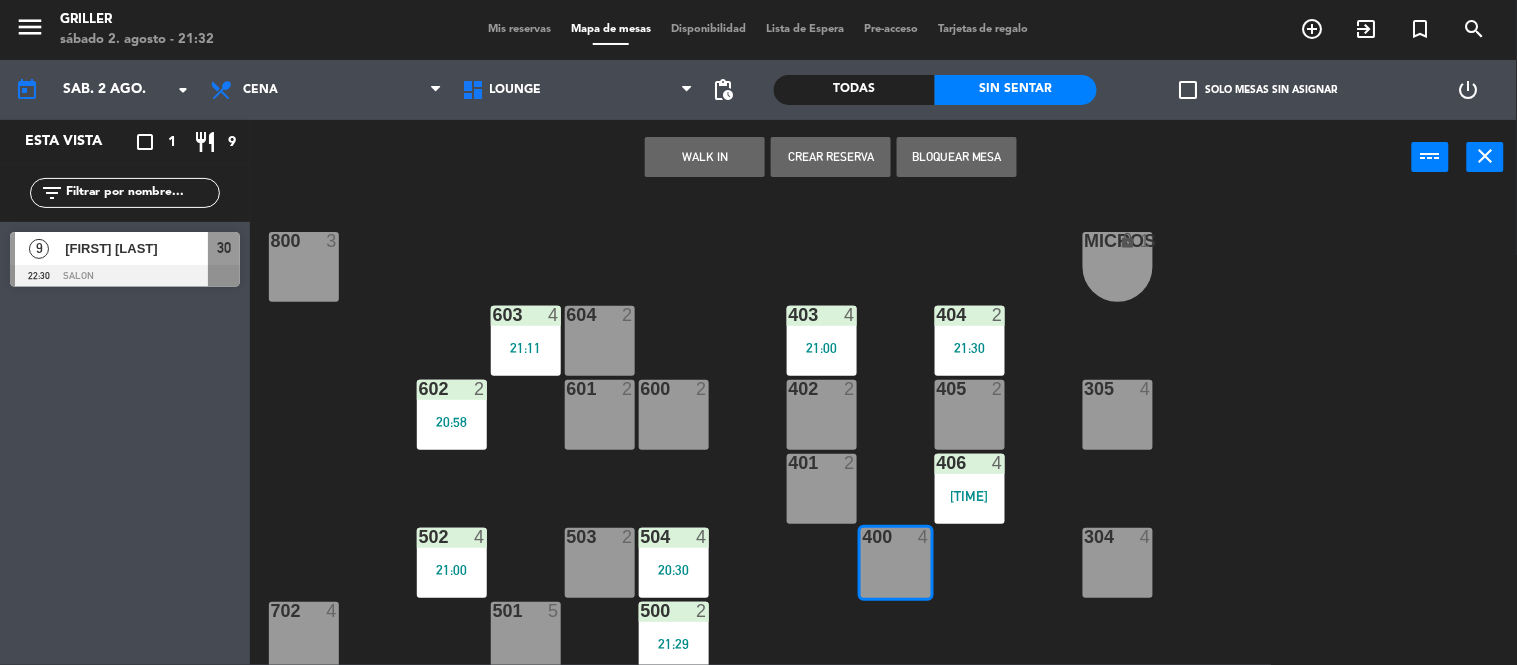click on "WALK IN" at bounding box center [705, 157] 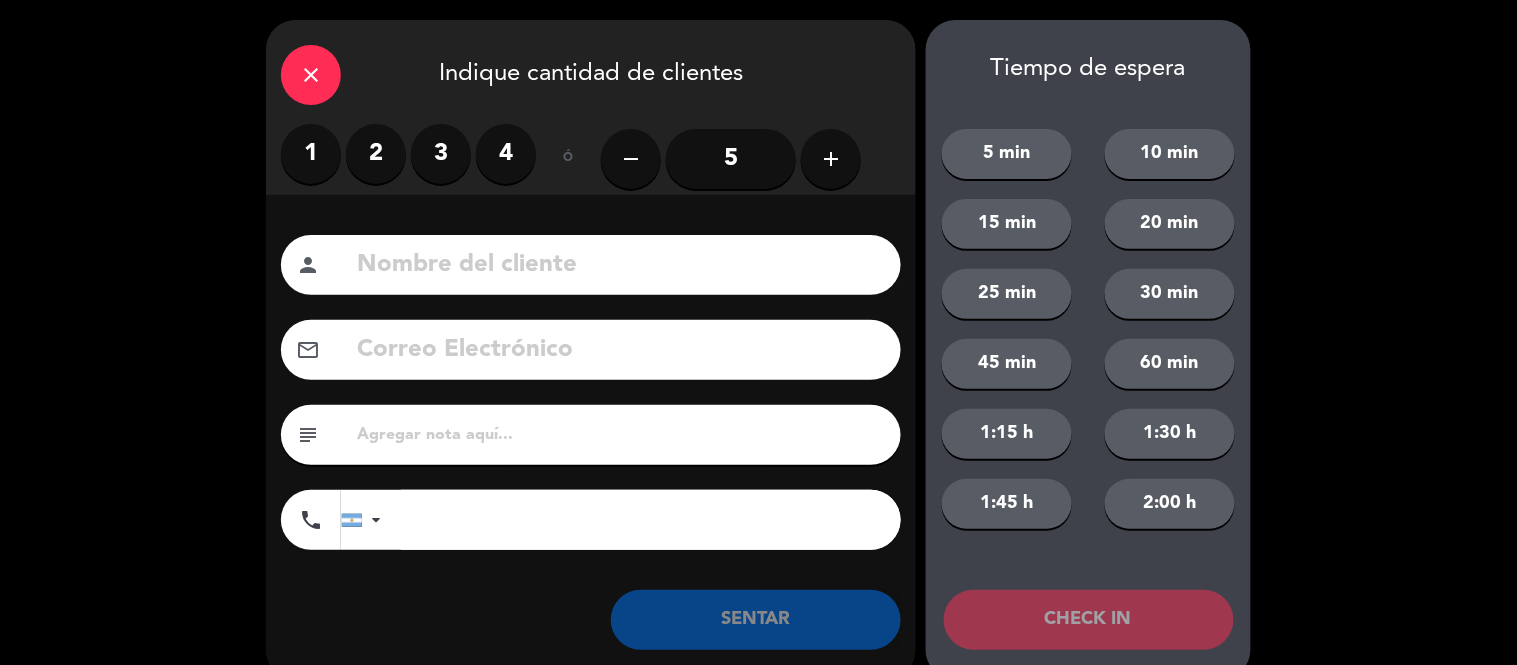 click on "3" at bounding box center (441, 154) 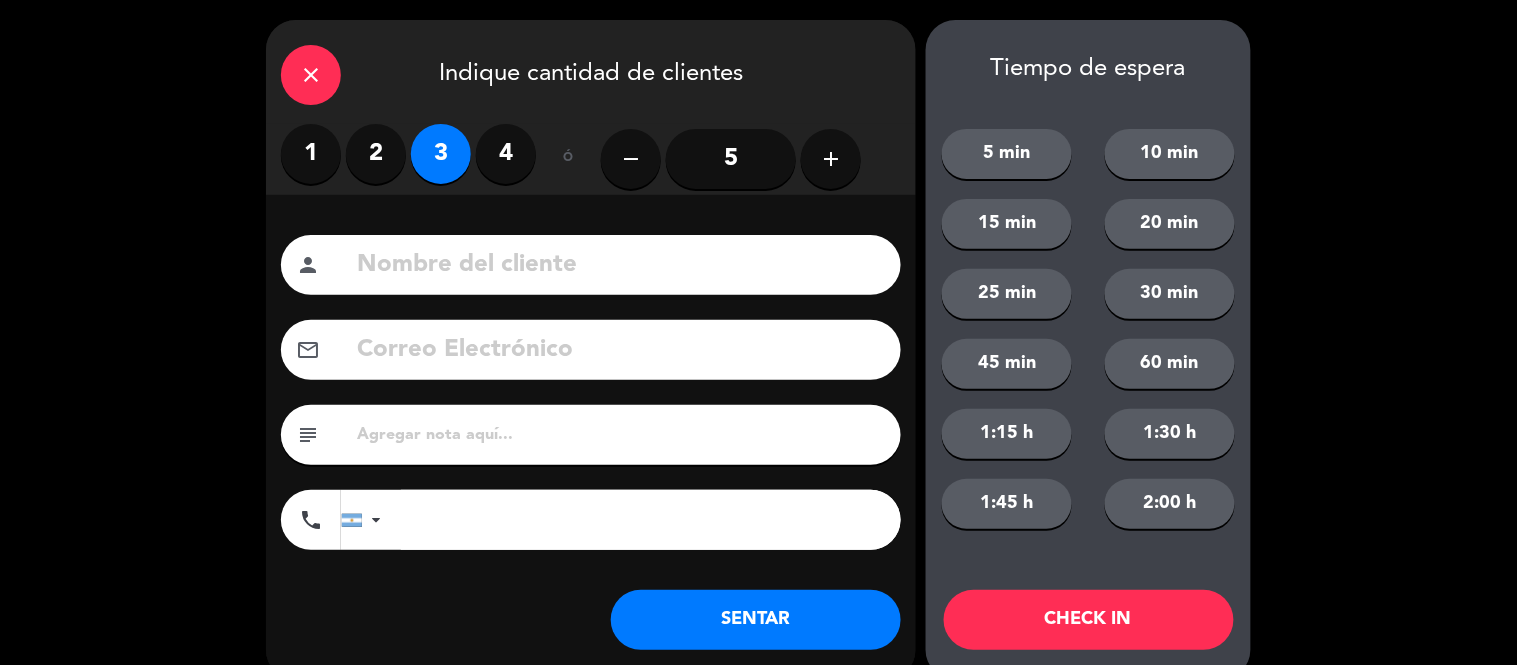click on "SENTAR" 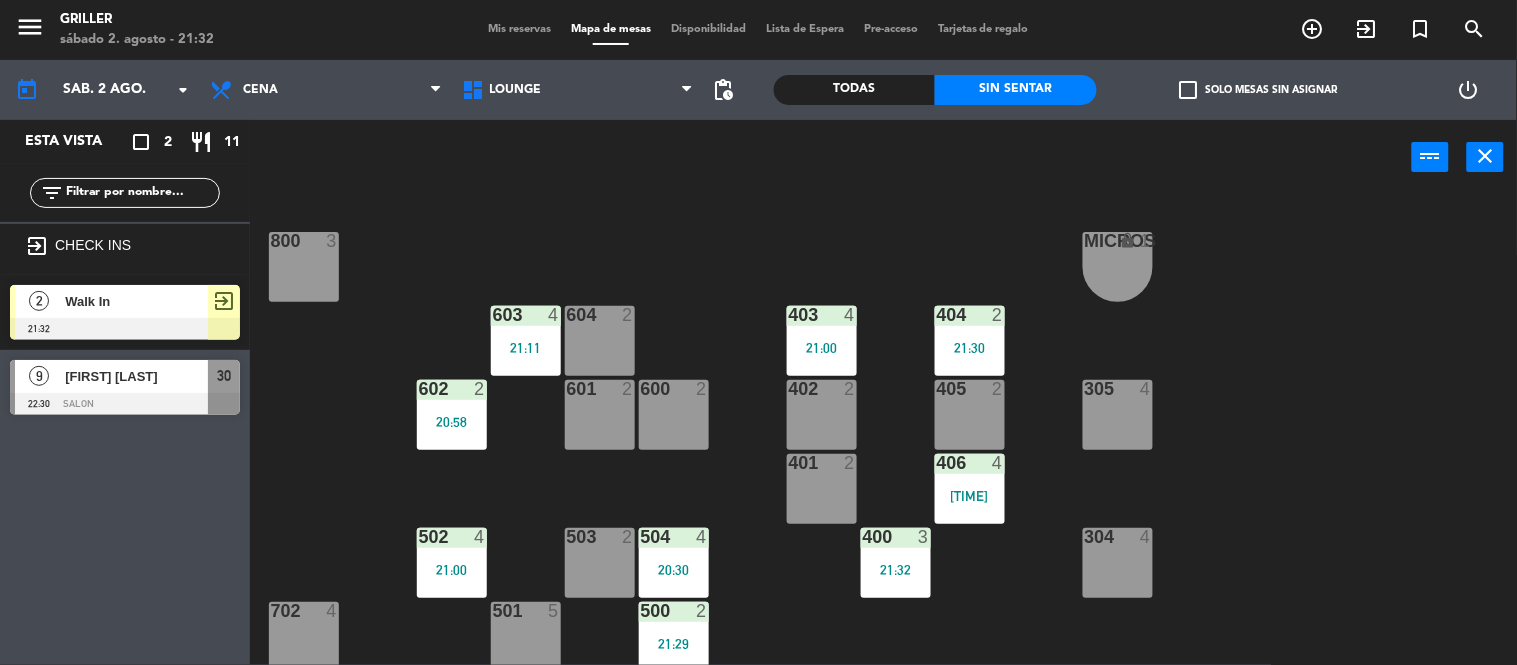 click on "RECEP lock  1  CION lock  1  804  2  805  2  801  3  802  2  803  3  806  3  900  2  901  2  902  2  800  3  MICROS lock  1  603  4   21:11  604  2  403  4   21:00  404  2   21:30  602  2   20:58  601  2  600  2  402  2  405  2  305  4  401  2  406  4   20:54  502  4   21:00  503  2  504  4   20:30  400  3   21:32  304  4  501  5  500  2   21:29  702  4  303  4  701  4   20:40  700  6  302  3  B1 lock  1  B2 lock  1  B3 lock  1  B4 lock  1  B5 lock  1  COCINA lock  1  B6 lock  1  301  3  B7 lock  1  B8 lock  1  B9 lock  1  300  3  B10 lock  1  BAÑO lock  1" 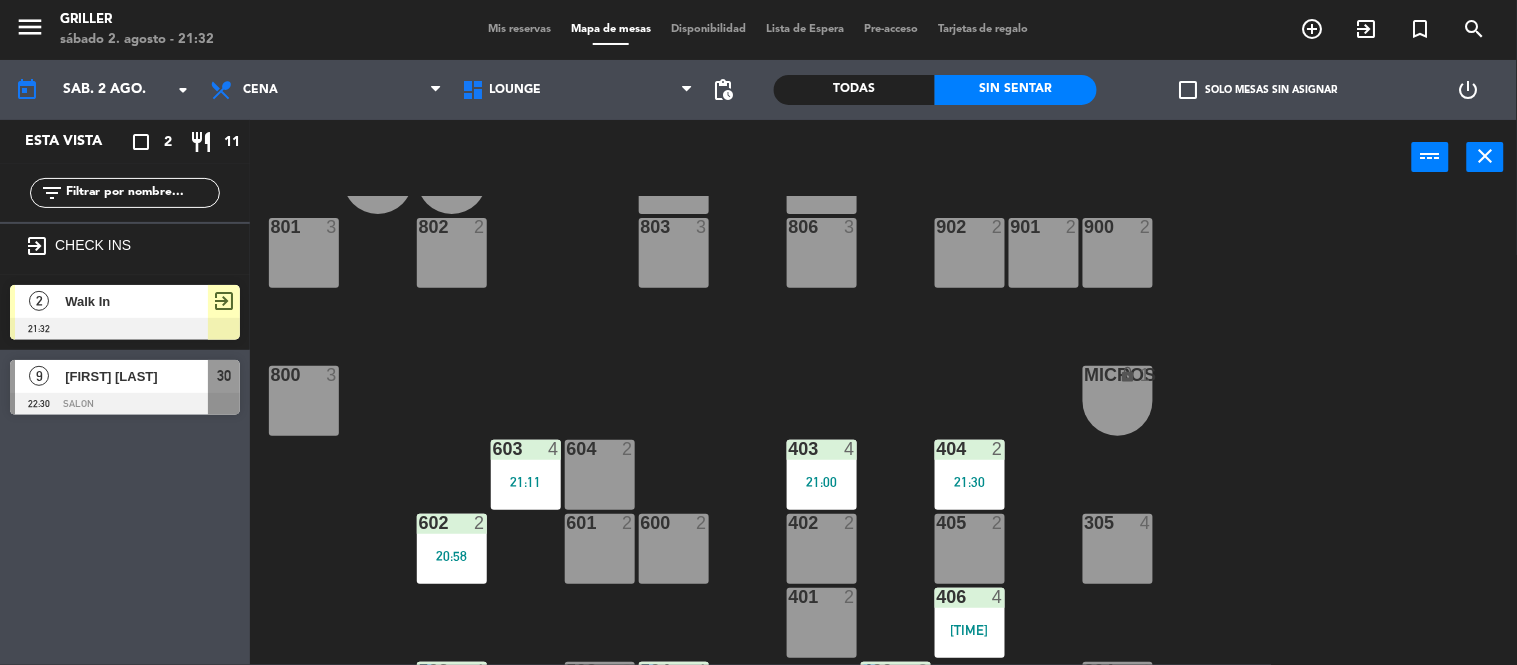scroll, scrollTop: 0, scrollLeft: 0, axis: both 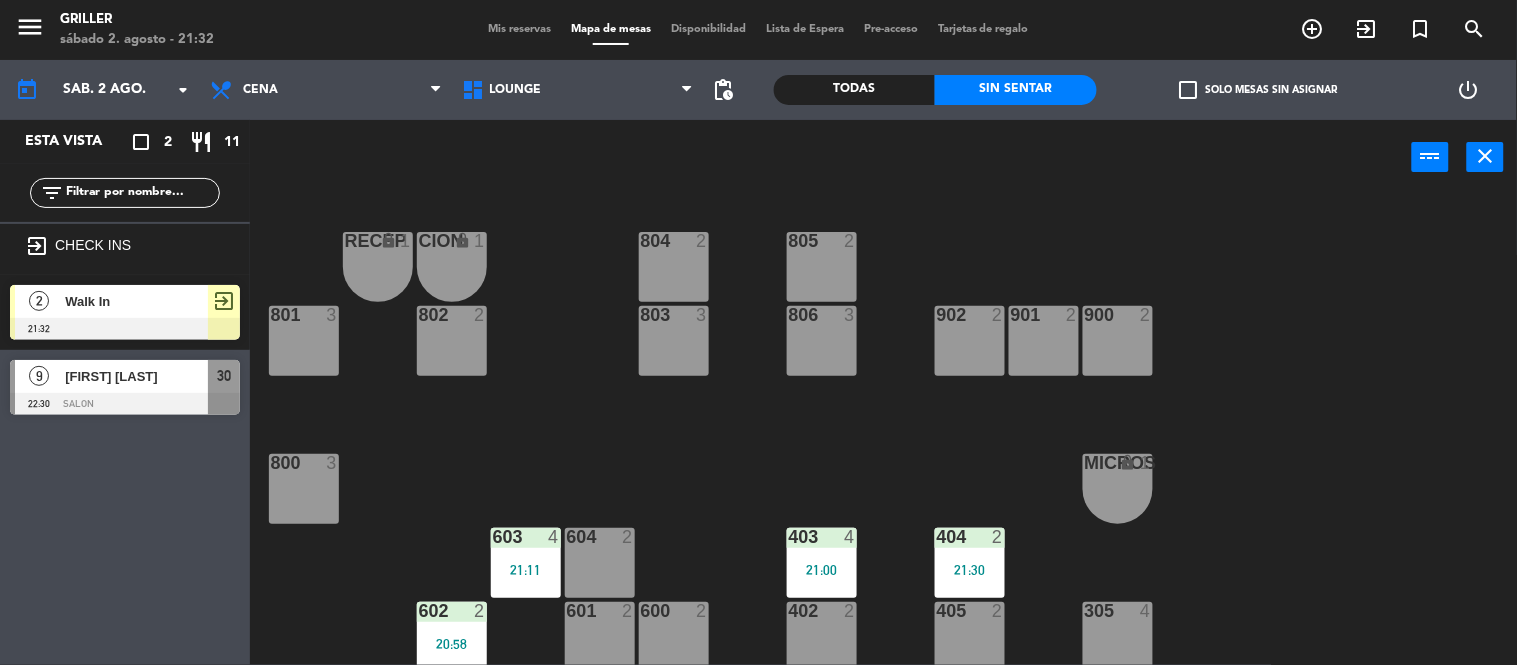 click on "RECEP lock  1  CION lock  1  804  2  805  2  801  3  802  2  803  3  806  3  900  2  901  2  902  2  800  3  MICROS lock  1  603  4   21:11  604  2  403  4   21:00  404  2   21:30  602  2   20:58  601  2  600  2  402  2  405  2  305  4  401  2  406  4   20:54  502  4   21:00  503  2  504  4   20:30  400  3   21:32  304  4  501  5  500  2   21:29  702  4  303  4  701  4   20:40  700  6  302  3  B1 lock  1  B2 lock  1  B3 lock  1  B4 lock  1  B5 lock  1  COCINA lock  1  B6 lock  1  301  3  B7 lock  1  B8 lock  1  B9 lock  1  300  3  B10 lock  1  BAÑO lock  1" 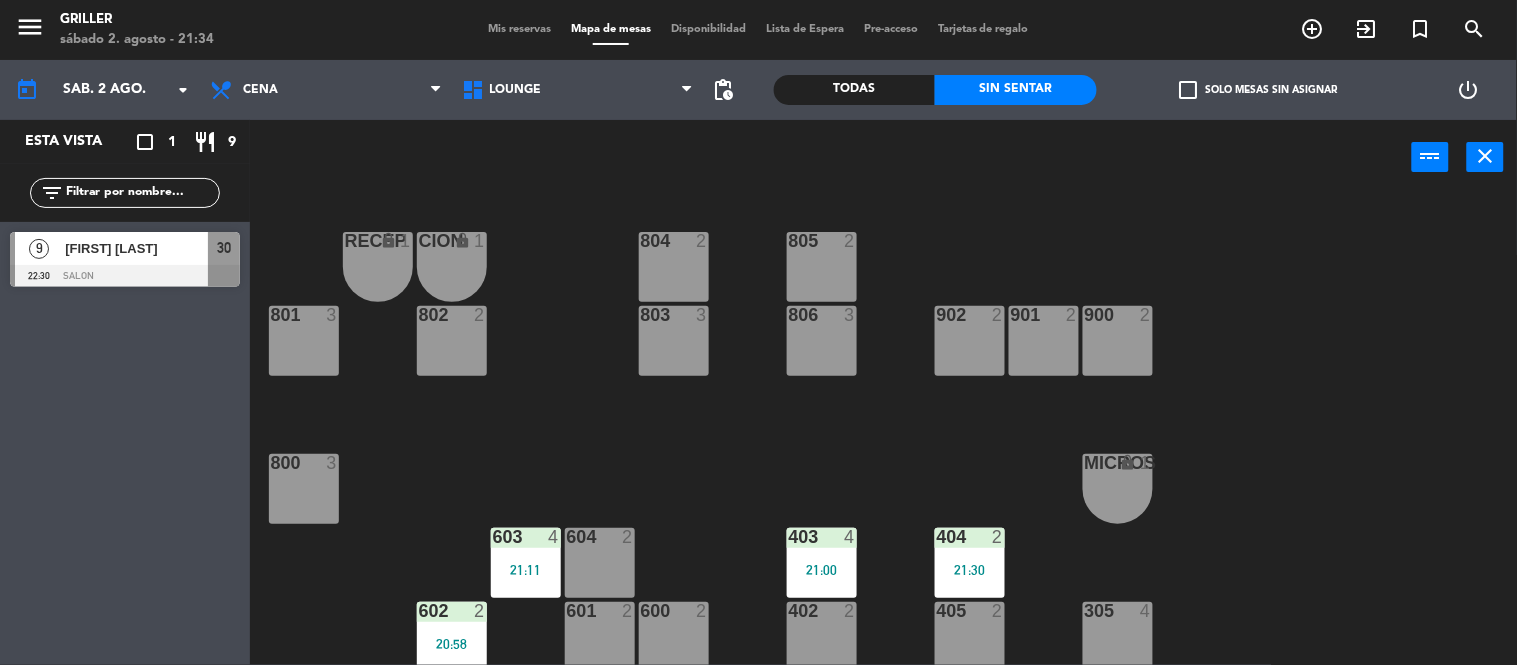 click on "RECEP lock  1  CION lock  1  804  2  805  2  801  3  802  2  803  3  806  3  900  2  901  2  902  2  800  3  MICROS lock  1  603  4   21:11  604  2  403  4   21:00  404  2   21:30  602  2   20:58  601  2  600  2  402  2  405  2  305  4  401  2  406  4   20:54  502  4   21:00  503  2  504  4   20:30  400  3   21:32  304  4  501  5  500  2   21:29  702  4  303  4  701  4   20:40  700  6  302  3  B1 lock  1  B2 lock  1  B3 lock  1  B4 lock  1  B5 lock  1  COCINA lock  1  B6 lock  1  301  3  B7 lock  1  B8 lock  1  B9 lock  1  300  3  B10 lock  1  BAÑO lock  1" 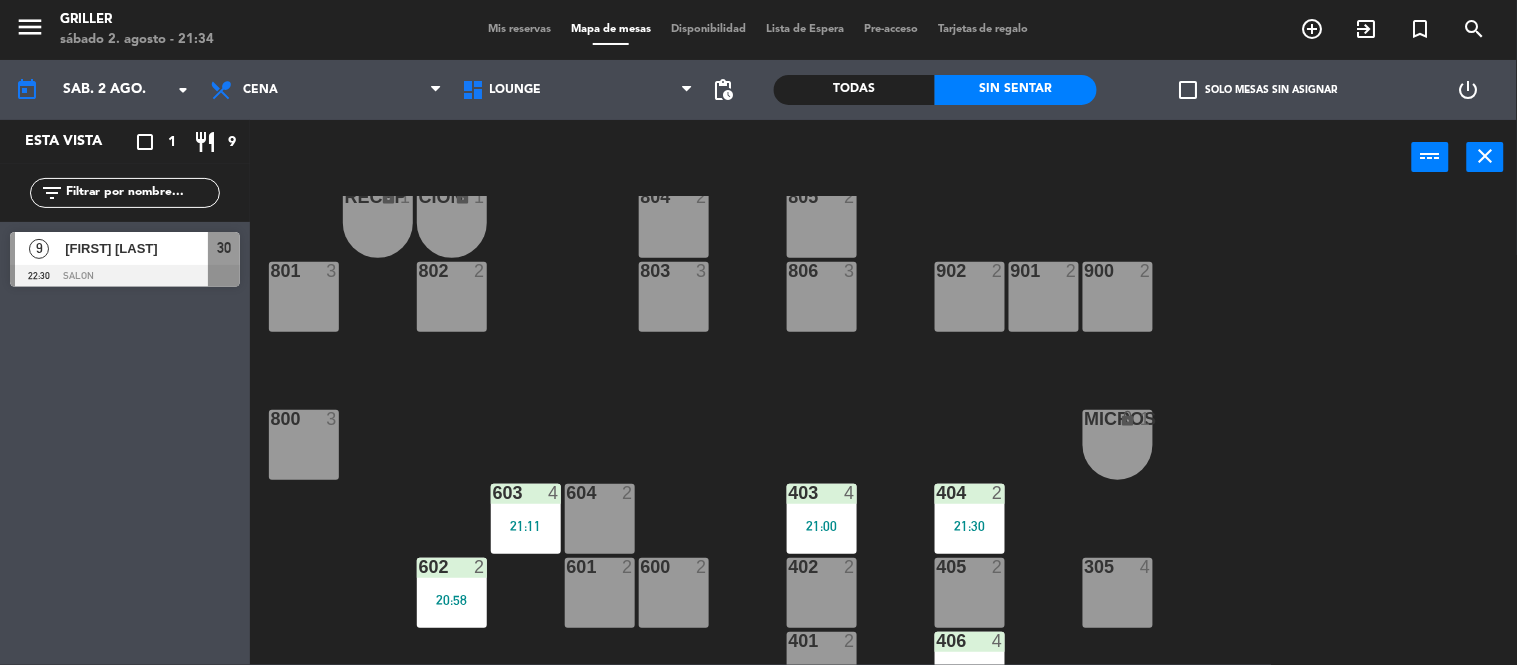 scroll, scrollTop: 88, scrollLeft: 0, axis: vertical 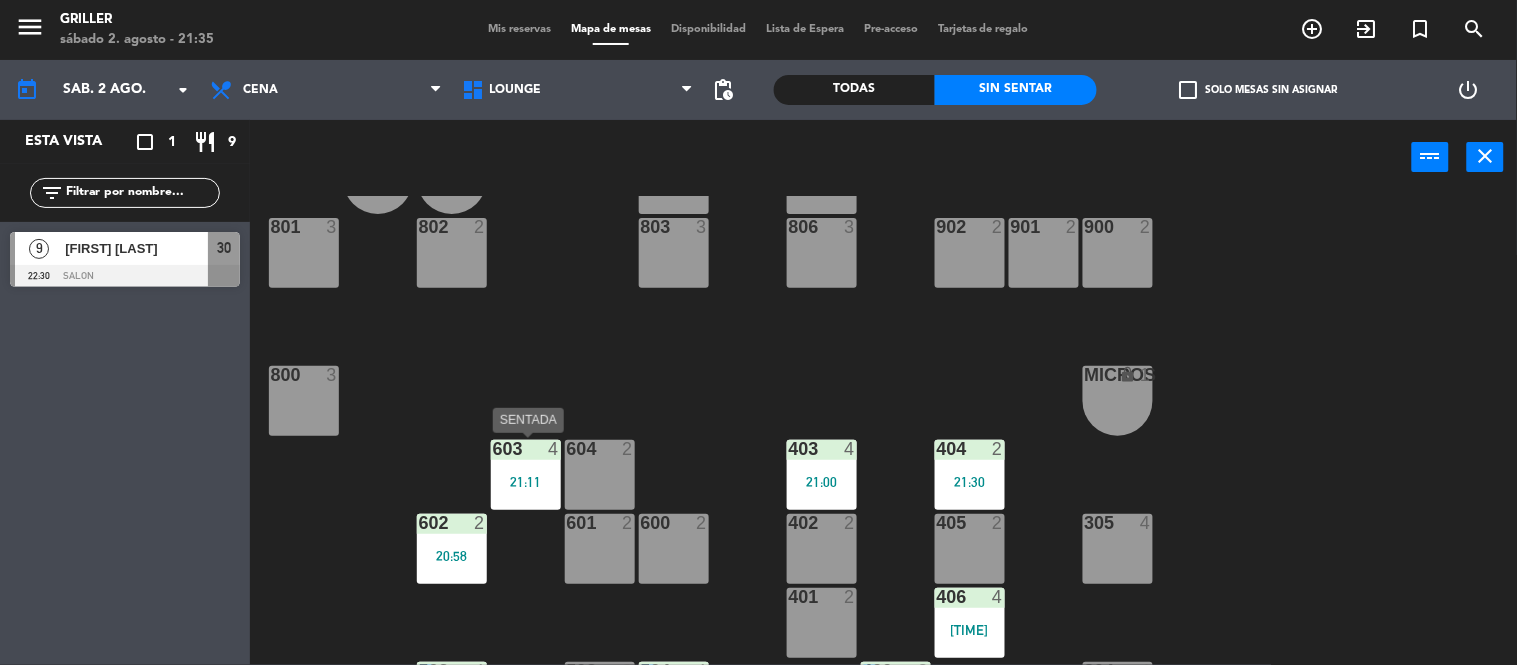 click at bounding box center [525, 449] 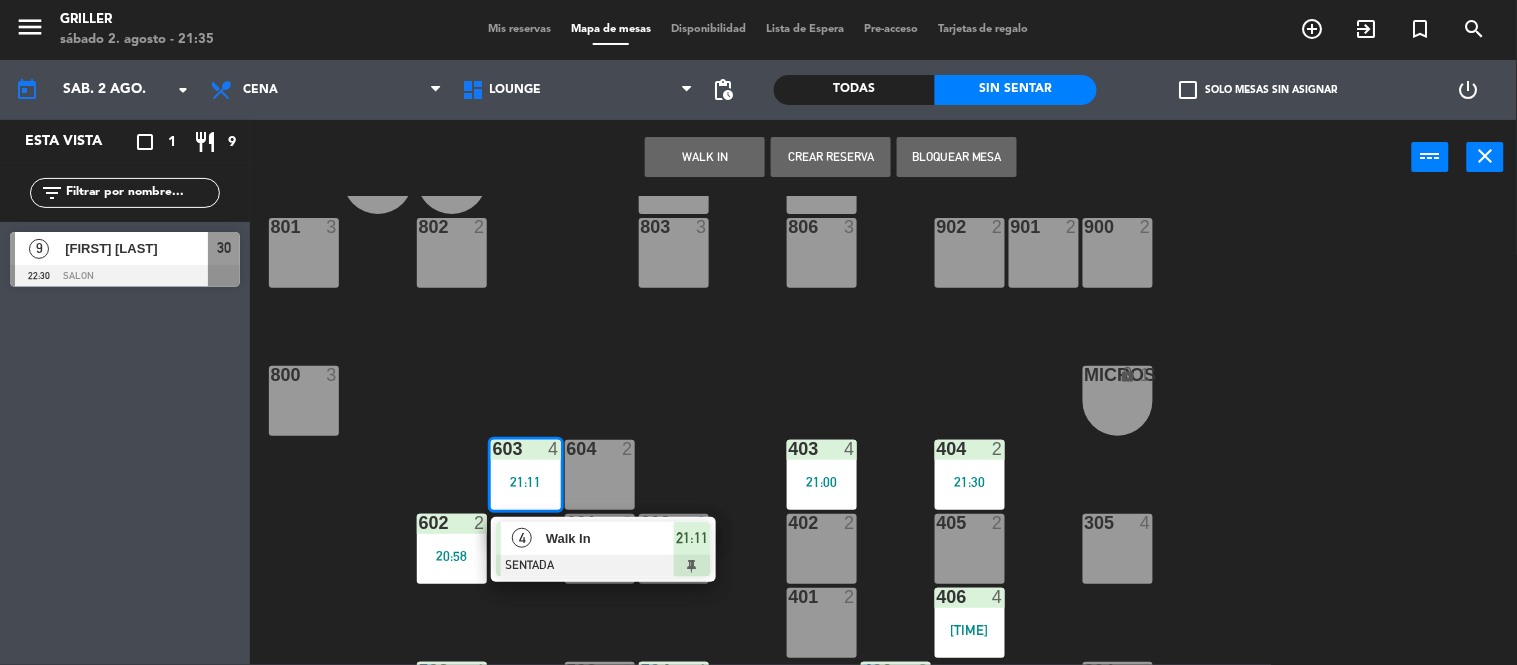 click on "RECEP lock  1  CION lock  1  804  2  805  2  801  3  802  2  803  3  806  3  900  2  901  2  902  2  800  3  MICROS lock  1  603  4   21:11   4   Walk In   SENTADA  21:11 604  2  403  4   21:00  404  2   21:30  602  2   20:58  601  2  600  2  402  2  405  2  305  4  401  2  406  4   20:54  502  4   21:00  503  2  504  4   20:30  400  3   21:32  304  4  501  5  500  2   21:29  702  4  303  4  701  4   20:40  700  6  302  3  B1 lock  1  B2 lock  1  B3 lock  1  B4 lock  1  B5 lock  1  COCINA lock  1  B6 lock  1  301  3  B7 lock  1  B8 lock  1  B9 lock  1  300  3  B10 lock  1  BAÑO lock  1" 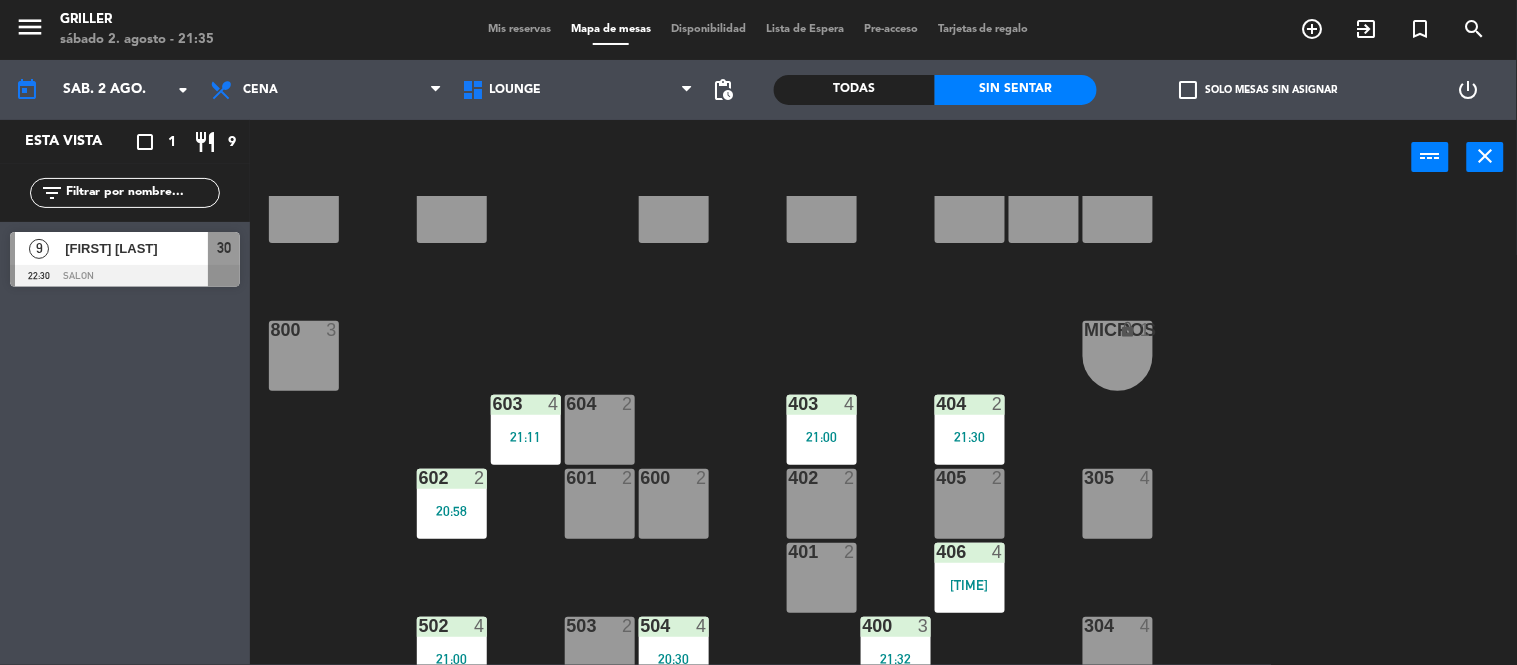 scroll, scrollTop: 177, scrollLeft: 0, axis: vertical 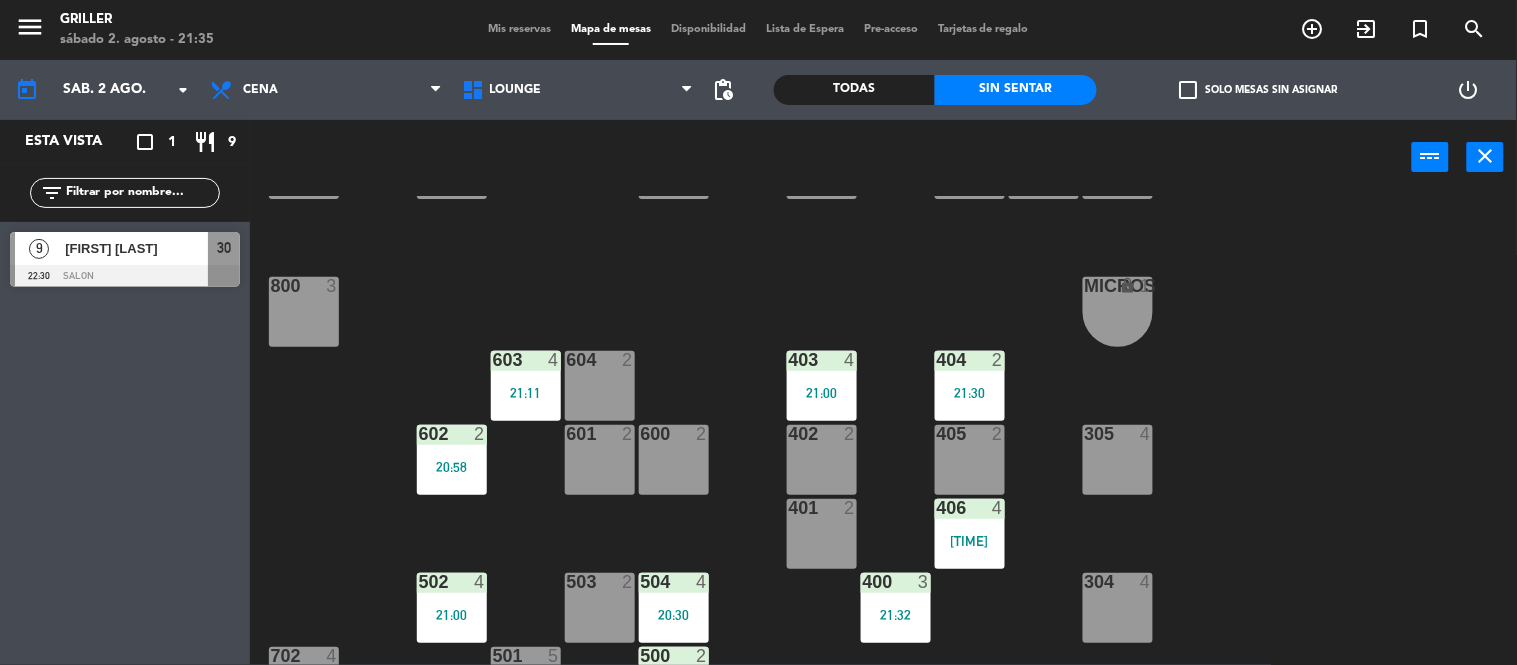 click on "401" at bounding box center [789, 508] 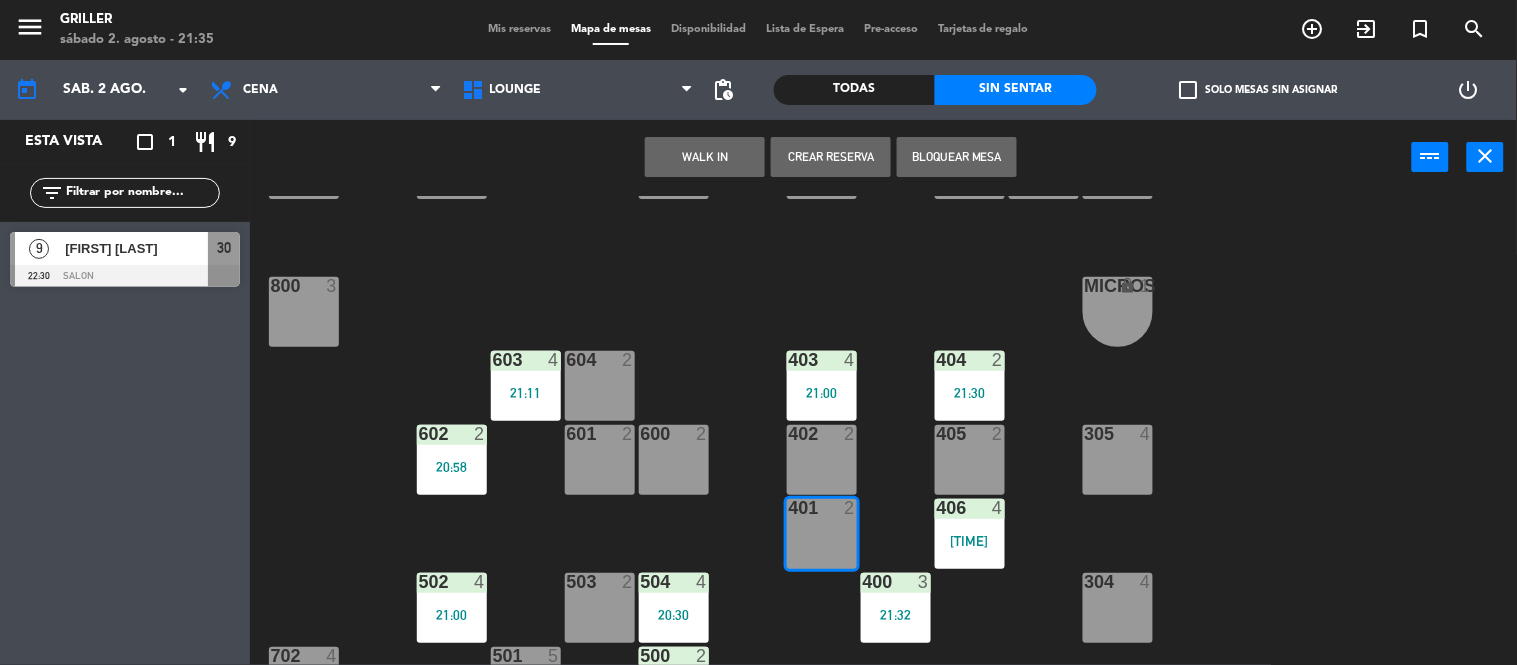 click on "WALK IN" at bounding box center [705, 157] 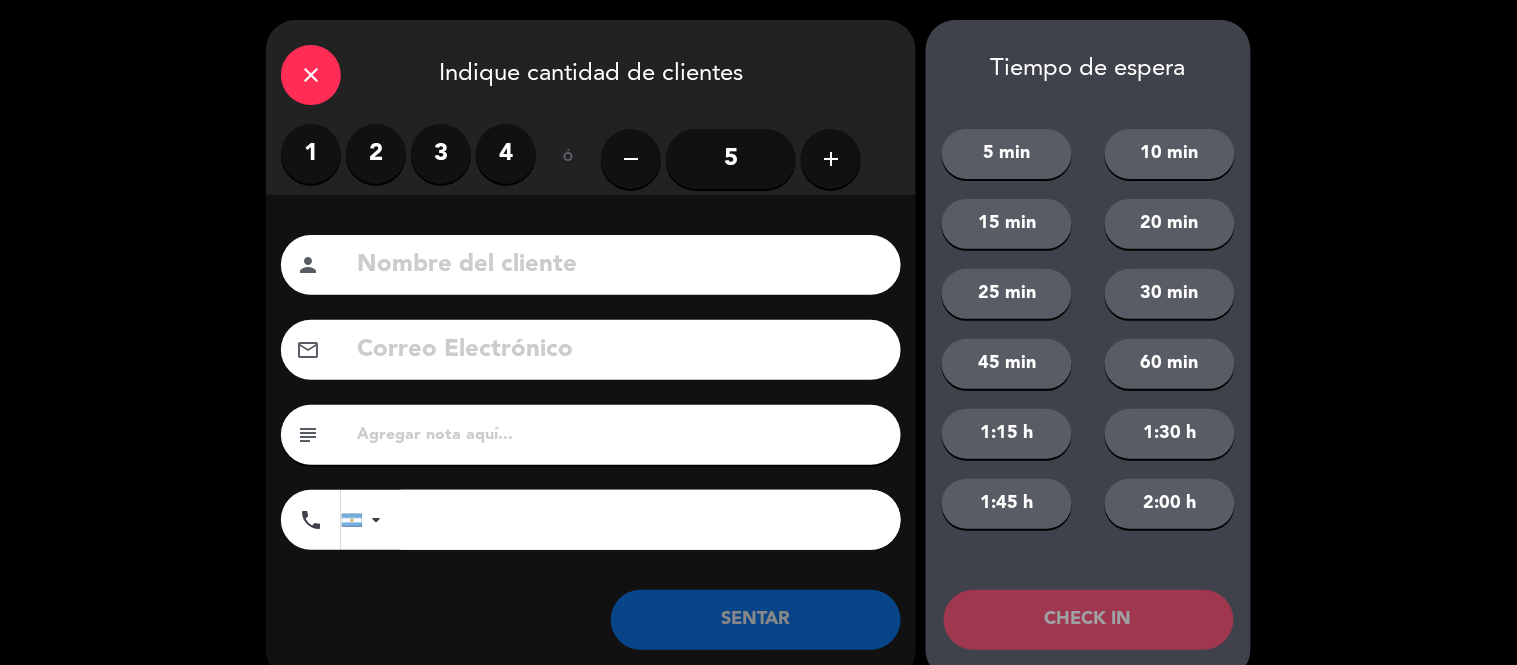 click on "2" at bounding box center [376, 154] 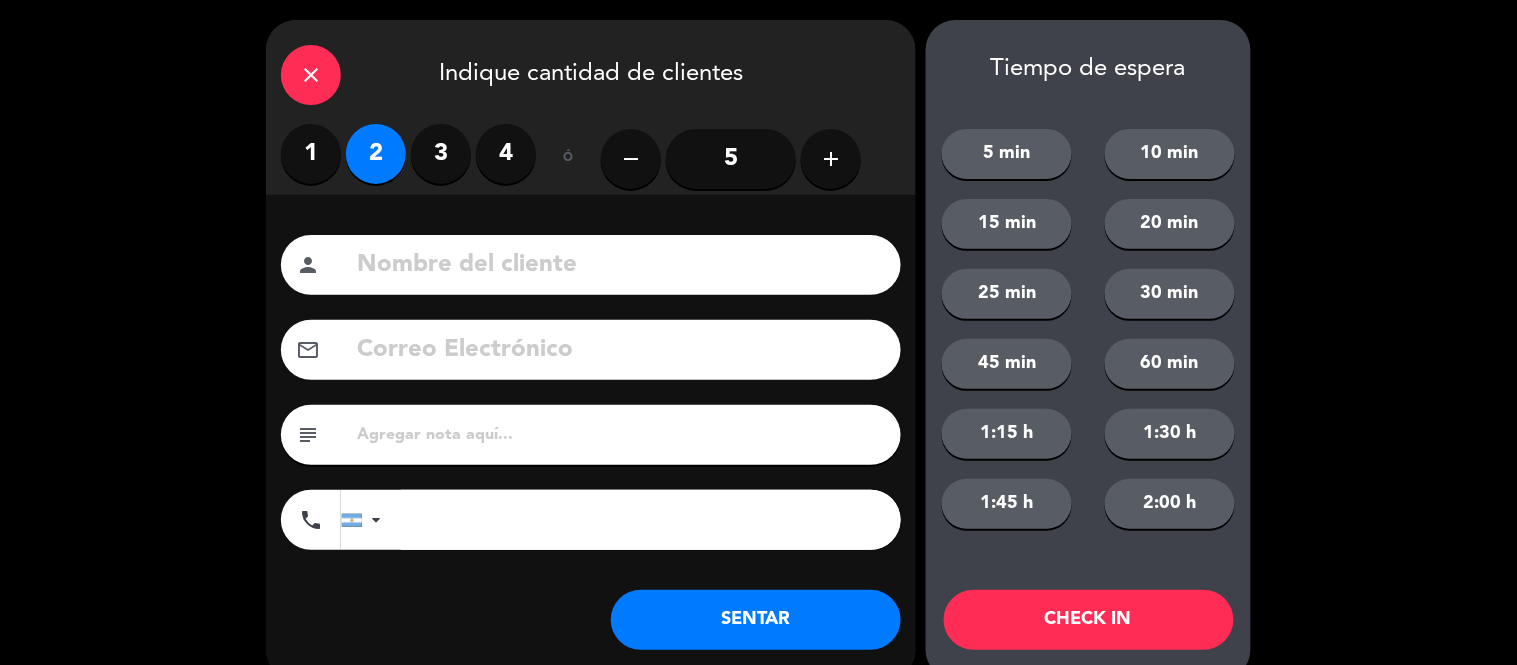 click on "SENTAR" 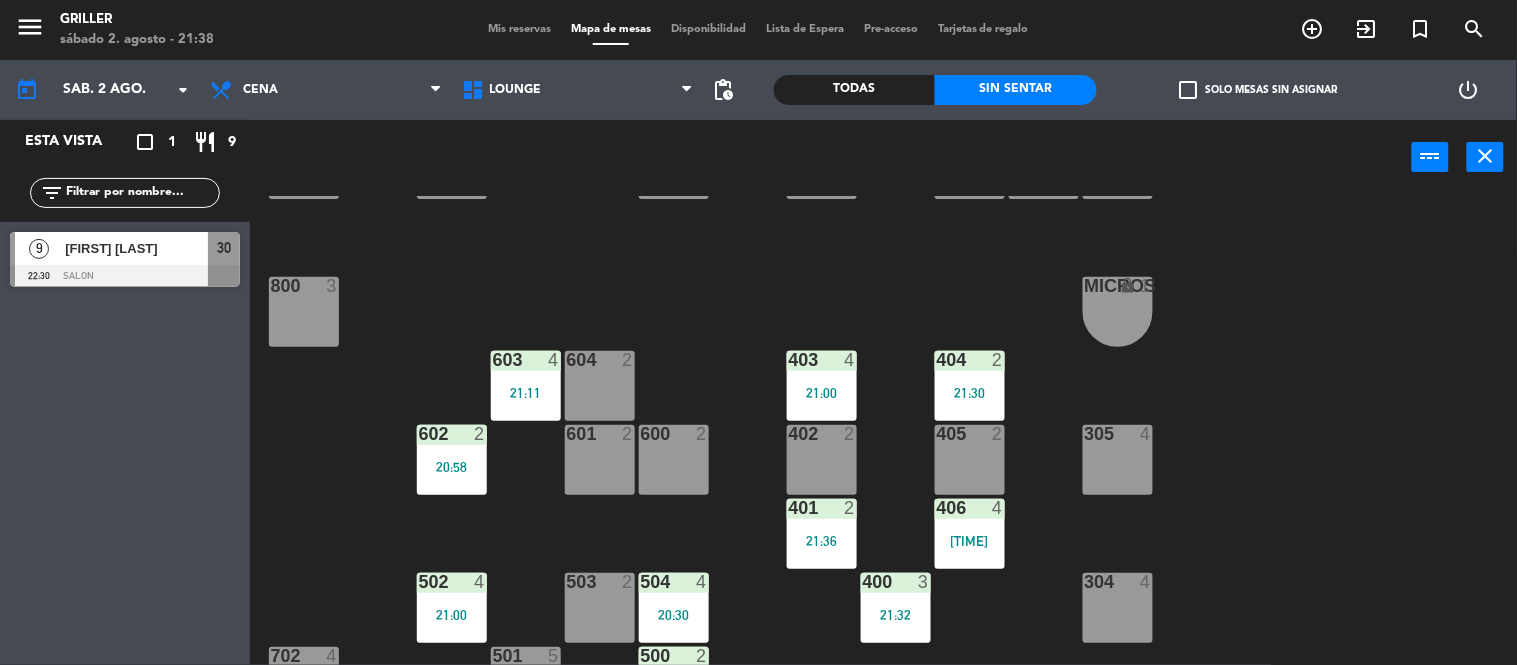 click on "RECEP lock  1  CION lock  1  804  2  805  2  801  3  802  2  803  3  806  3  900  2  901  2  902  2  800  3  MICROS lock  1  603  4   21:11  604  2  403  4   21:00  404  2   21:30  602  2   20:58  601  2  600  2  402  2  405  2  305  4  401  2   21:36  406  4   20:54  502  4   21:00  503  2  504  4   20:30  400  3   21:32  304  4  501  5  500  2   21:29  702  4  303  4  701  4   20:40  700  6  302  3  B1 lock  1  B2 lock  1  B3 lock  1  B4 lock  1  B5 lock  1  COCINA lock  1  B6 lock  1  301  3  B7 lock  1  B8 lock  1  B9 lock  1  300  3  B10 lock  1  BAÑO lock  1" 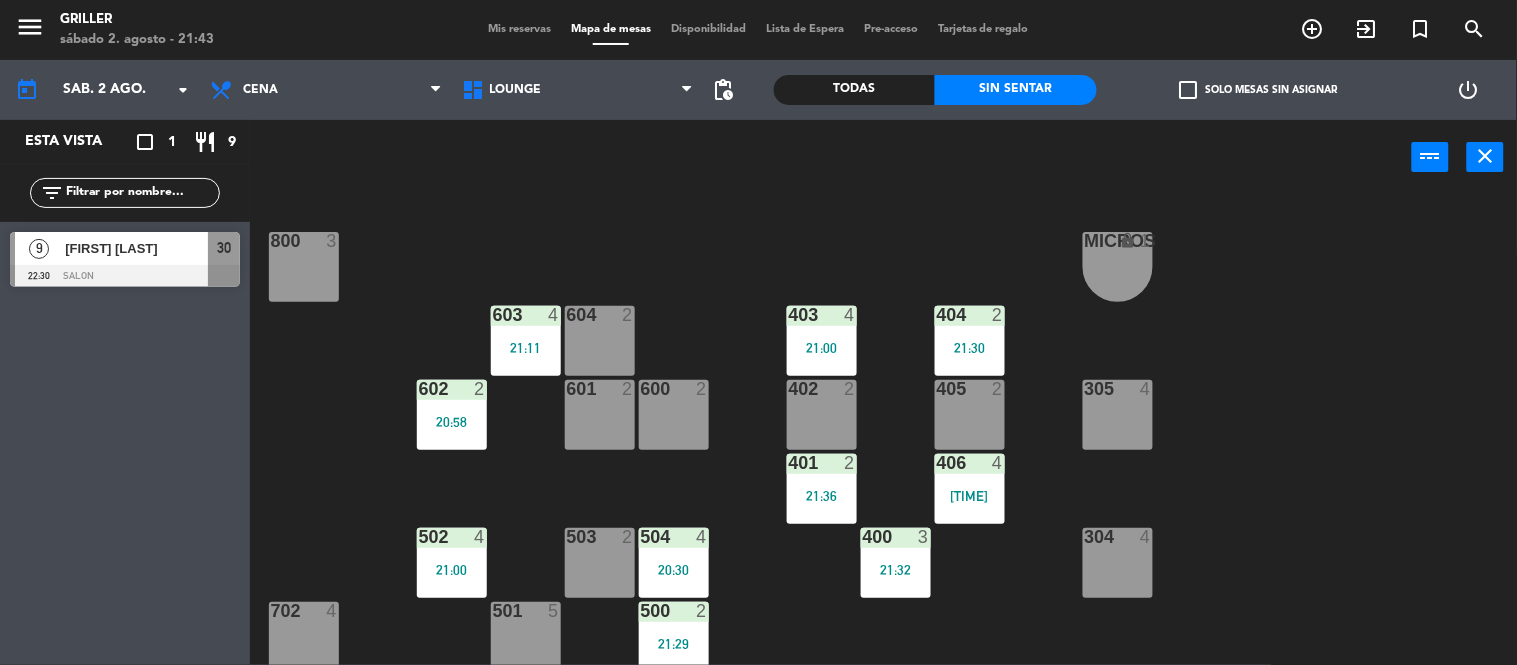 click on "RECEP lock  1  CION lock  1  804  2  805  2  801  3  802  2  803  3  806  3  900  2  901  2  902  2  800  3  MICROS lock  1  603  4   21:11  604  2  403  4   21:00  404  2   21:30  602  2   20:58  601  2  600  2  402  2  405  2  305  4  401  2   21:36  406  4   20:54  502  4   21:00  503  2  504  4   20:30  400  3   21:32  304  4  501  5  500  2   21:29  702  4  303  4  701  4   20:40  700  6  302  3  B1 lock  1  B2 lock  1  B3 lock  1  B4 lock  1  B5 lock  1  COCINA lock  1  B6 lock  1  301  3  B7 lock  1  B8 lock  1  B9 lock  1  300  3  B10 lock  1  BAÑO lock  1" 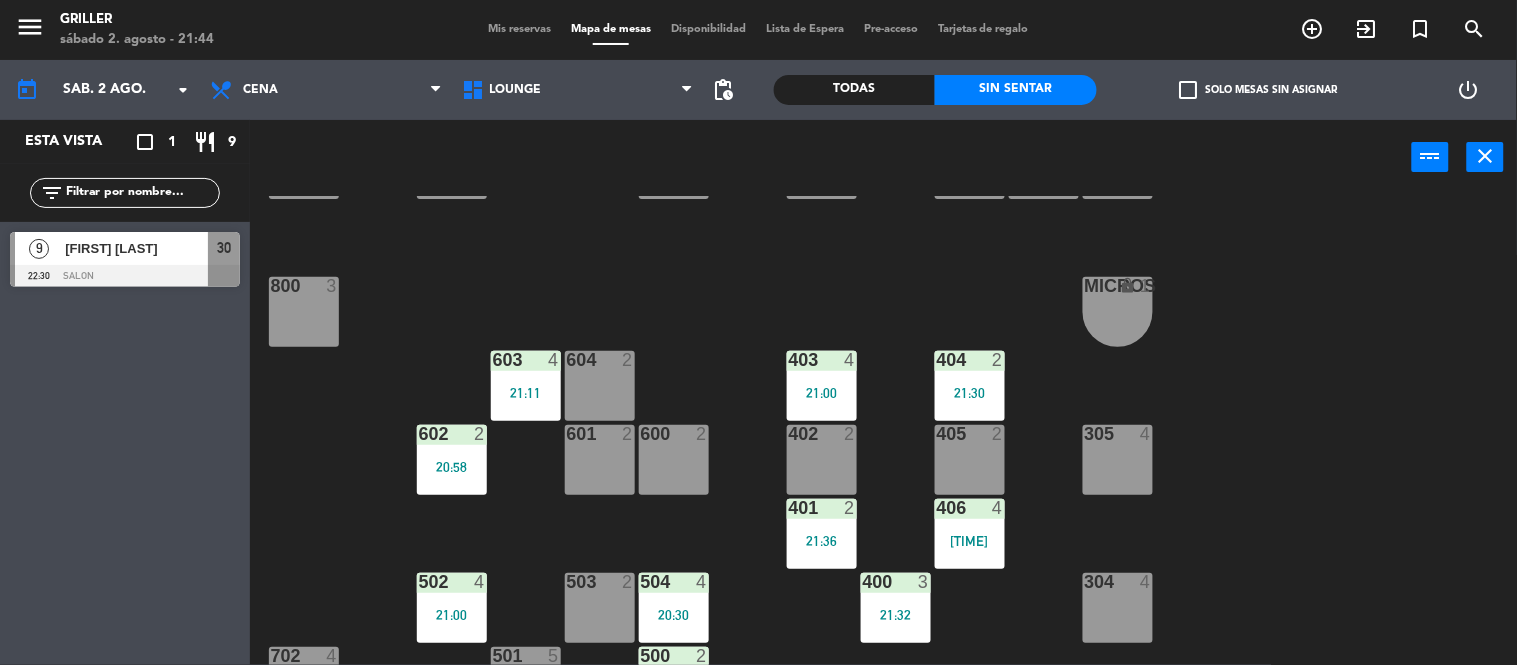 scroll, scrollTop: 222, scrollLeft: 0, axis: vertical 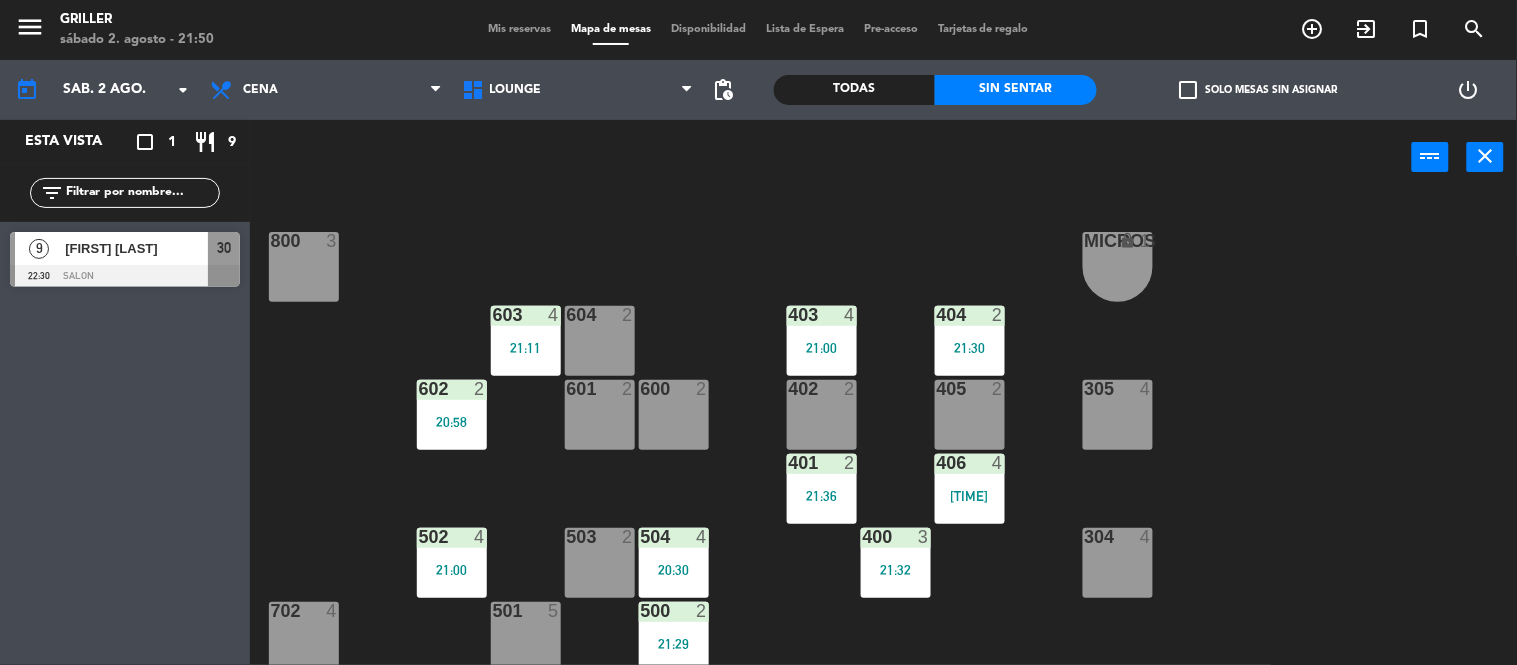 click on "RECEP lock  1  CION lock  1  804  2  805  2  801  3  802  2  803  3  806  3  900  2  901  2  902  2  800  3  MICROS lock  1  603  4   21:11  604  2  403  4   21:00  404  2   21:30  602  2   20:58  601  2  600  2  402  2  405  2  305  4  401  2   21:36  406  4   20:54  502  4   21:00  503  2  504  4   20:30  400  3   21:32  304  4  501  5  500  2   21:29  702  4  303  4  701  4   20:40  700  6  302  3  B1 lock  1  B2 lock  1  B3 lock  1  B4 lock  1  B5 lock  1  COCINA lock  1  B6 lock  1  301  3  B7 lock  1  B8 lock  1  B9 lock  1  300  3  B10 lock  1  BAÑO lock  1" 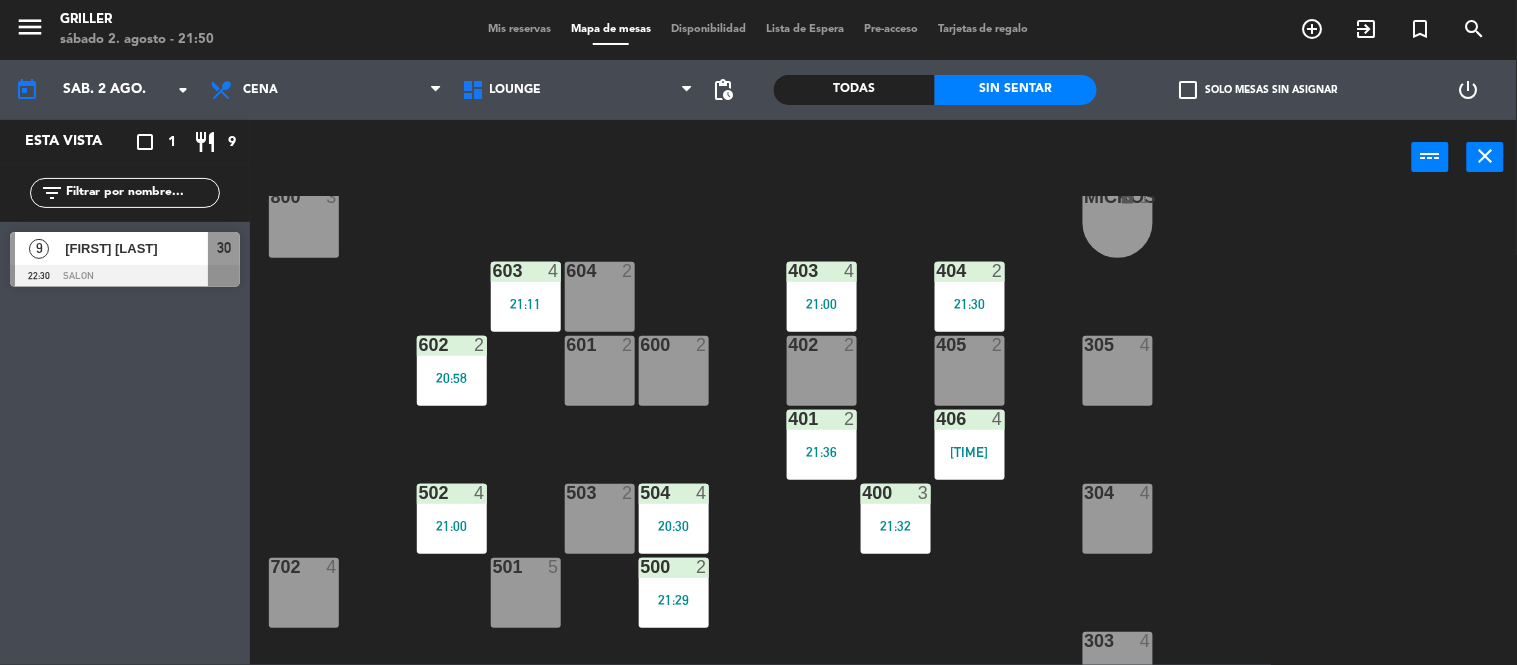scroll, scrollTop: 222, scrollLeft: 0, axis: vertical 